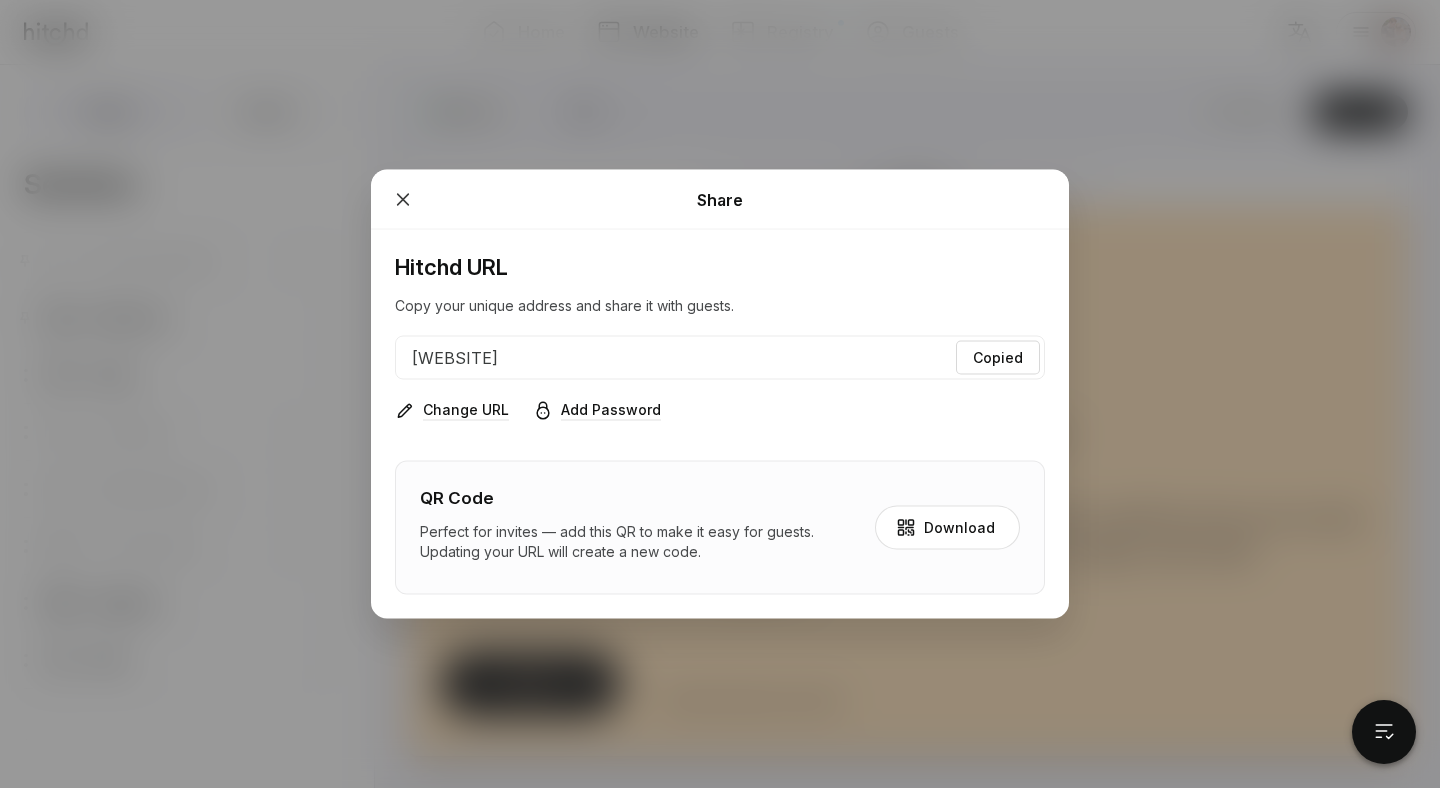 scroll, scrollTop: 0, scrollLeft: 0, axis: both 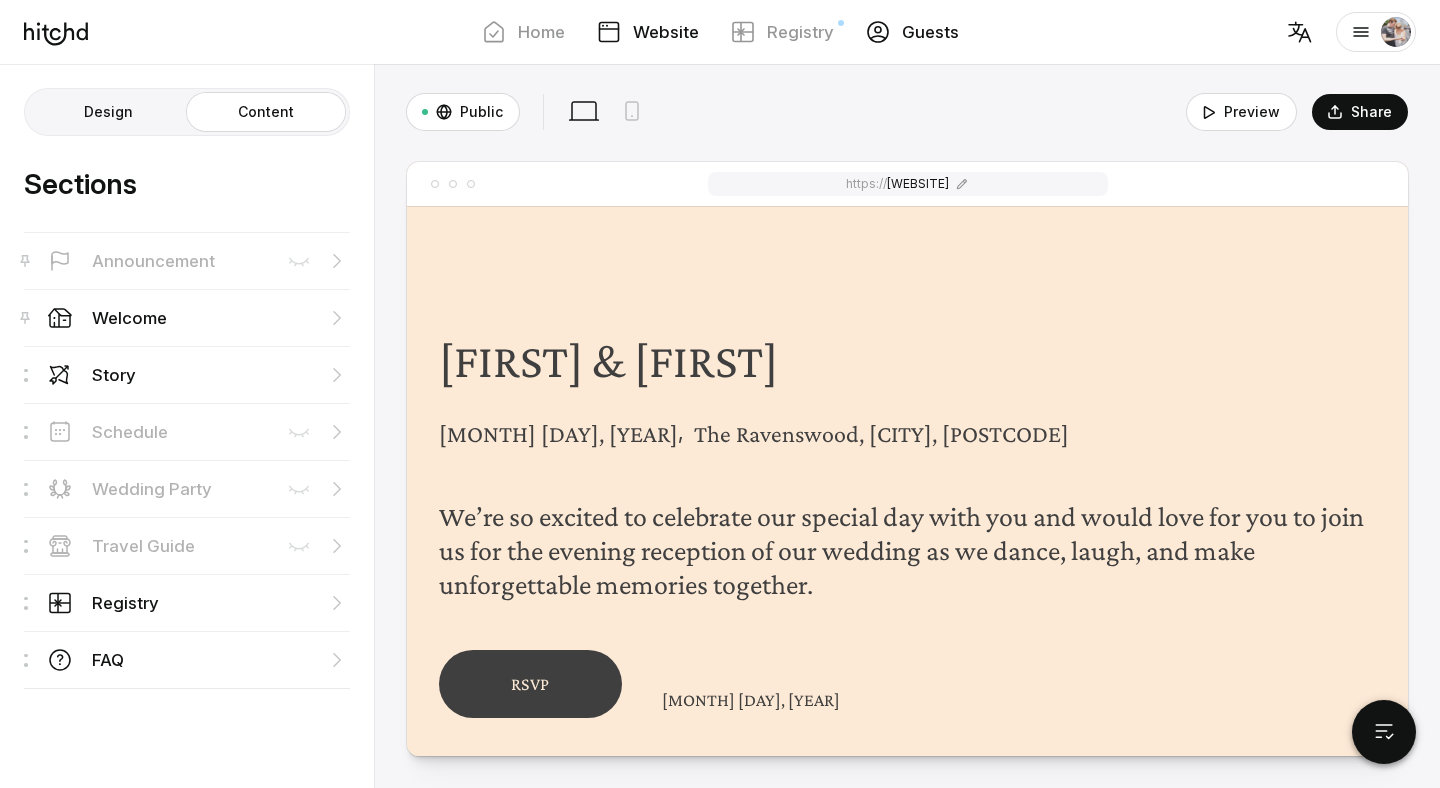 click on "Guests" at bounding box center [930, 32] 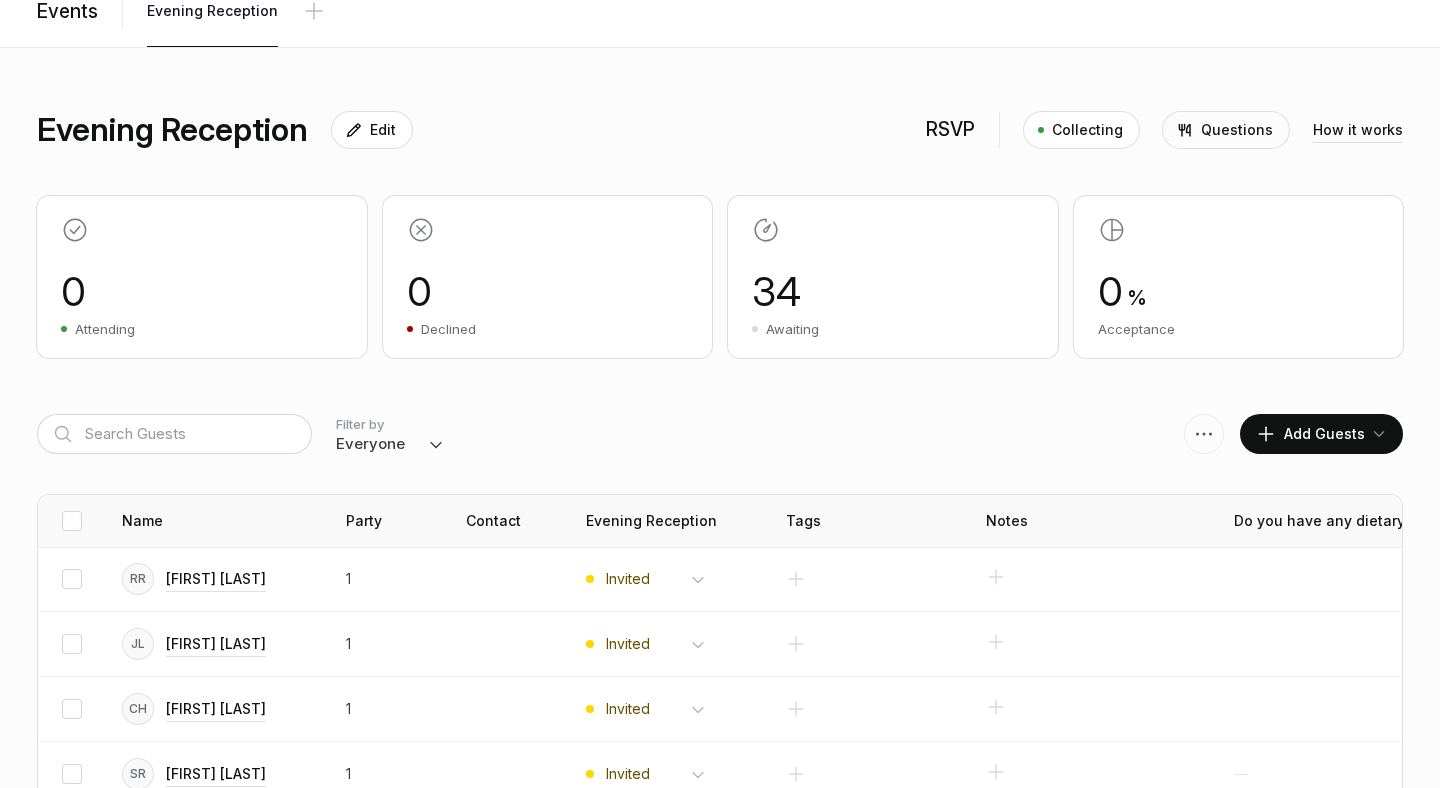 scroll, scrollTop: 217, scrollLeft: 0, axis: vertical 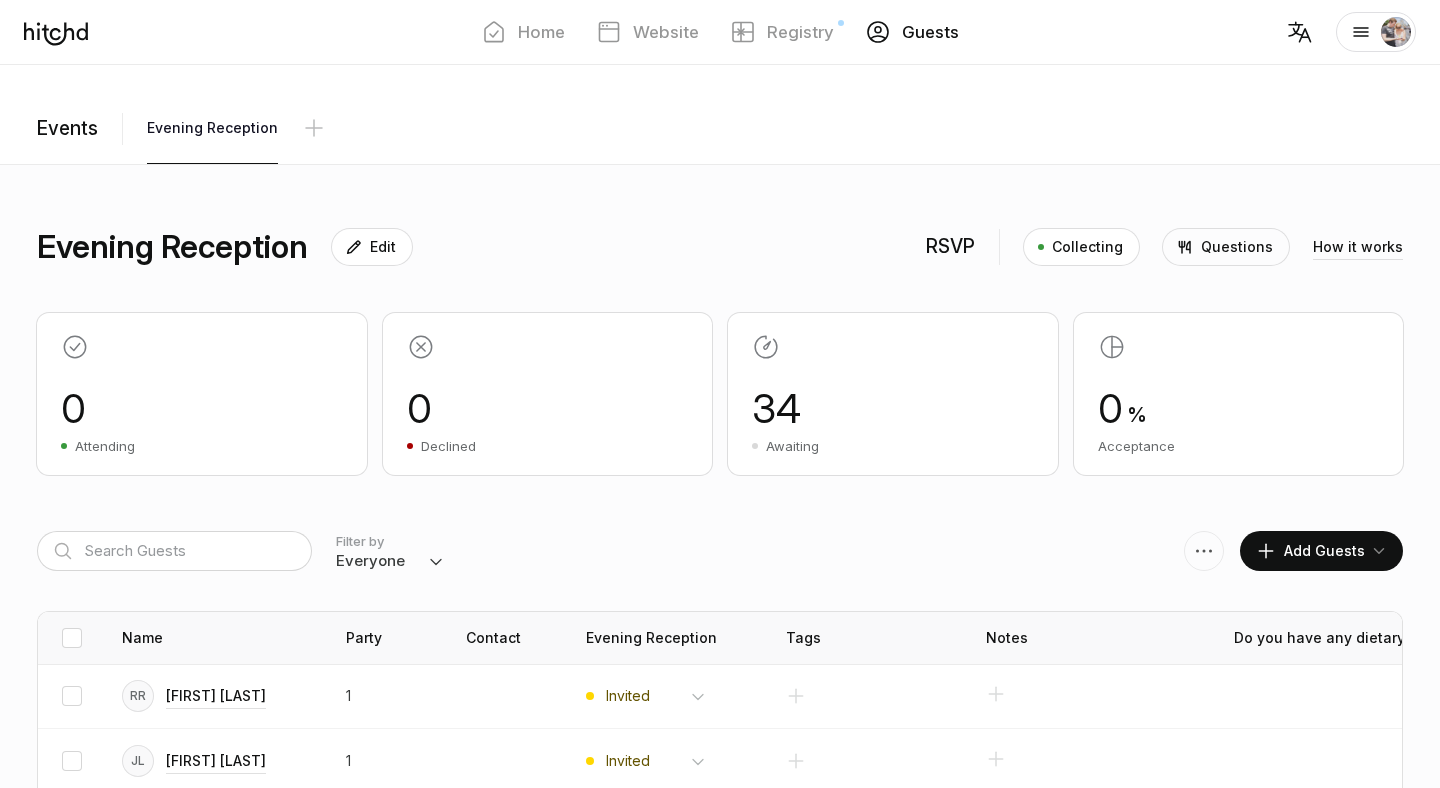 click on "Events" at bounding box center (80, 129) 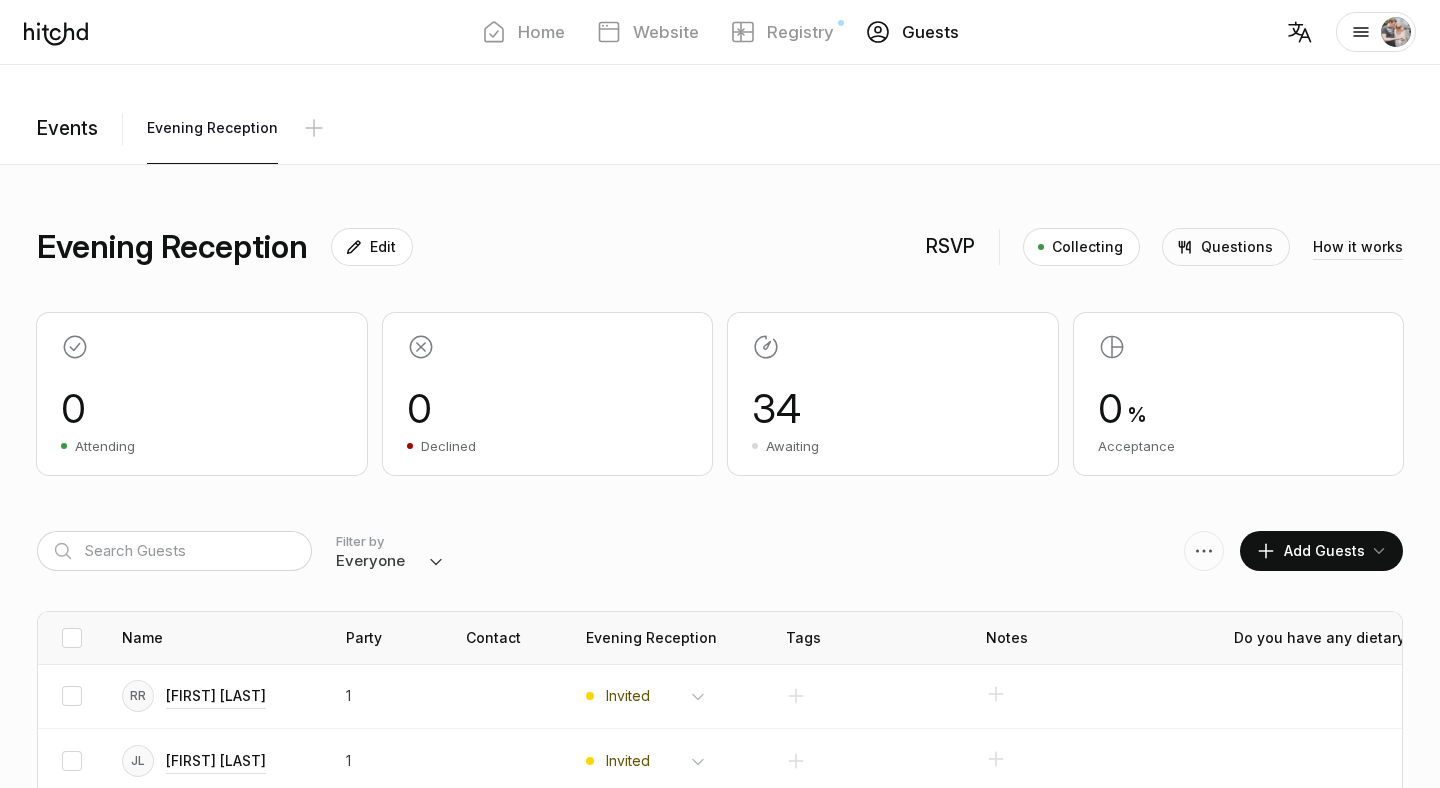 click on "34
Awaiting" at bounding box center [893, 394] 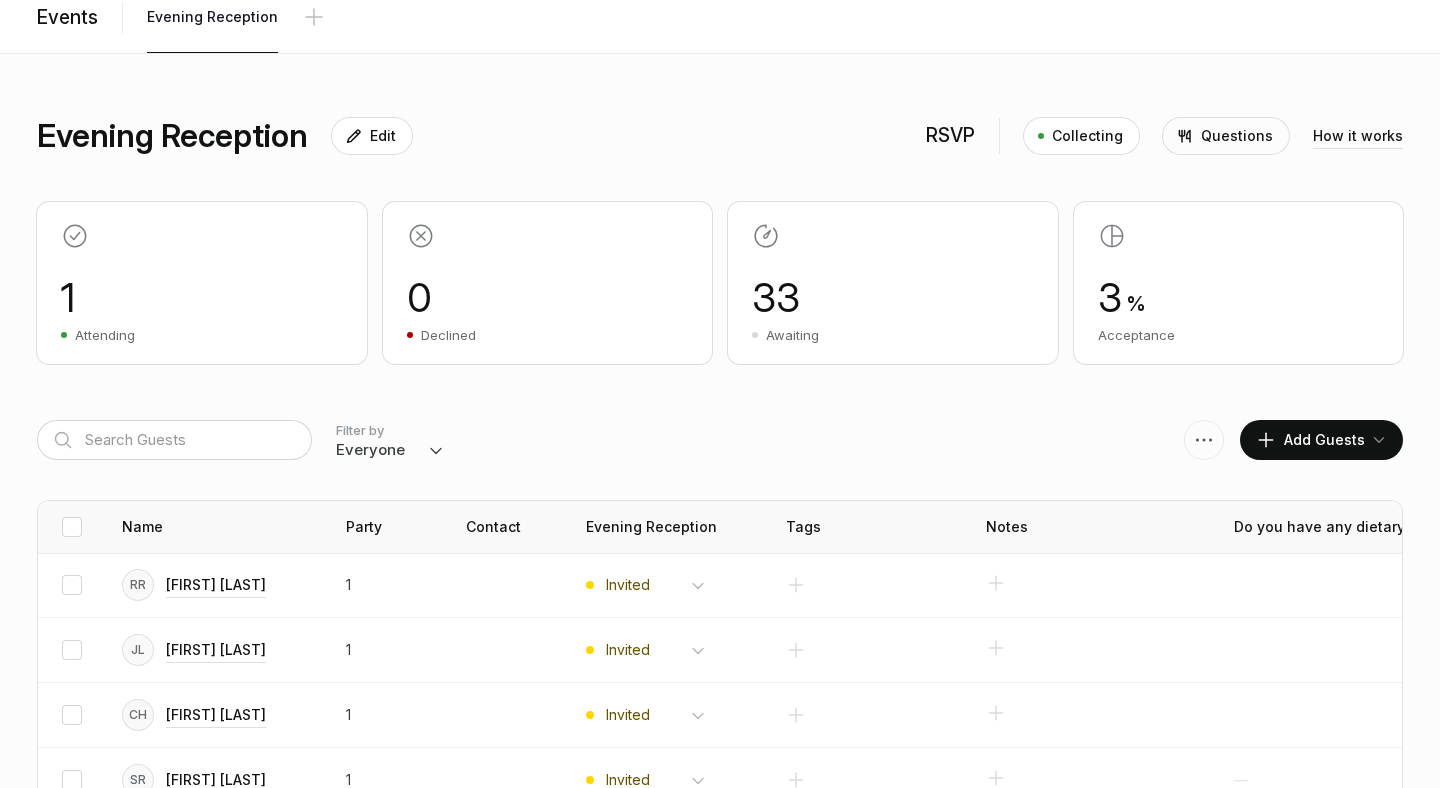 scroll, scrollTop: 175, scrollLeft: 0, axis: vertical 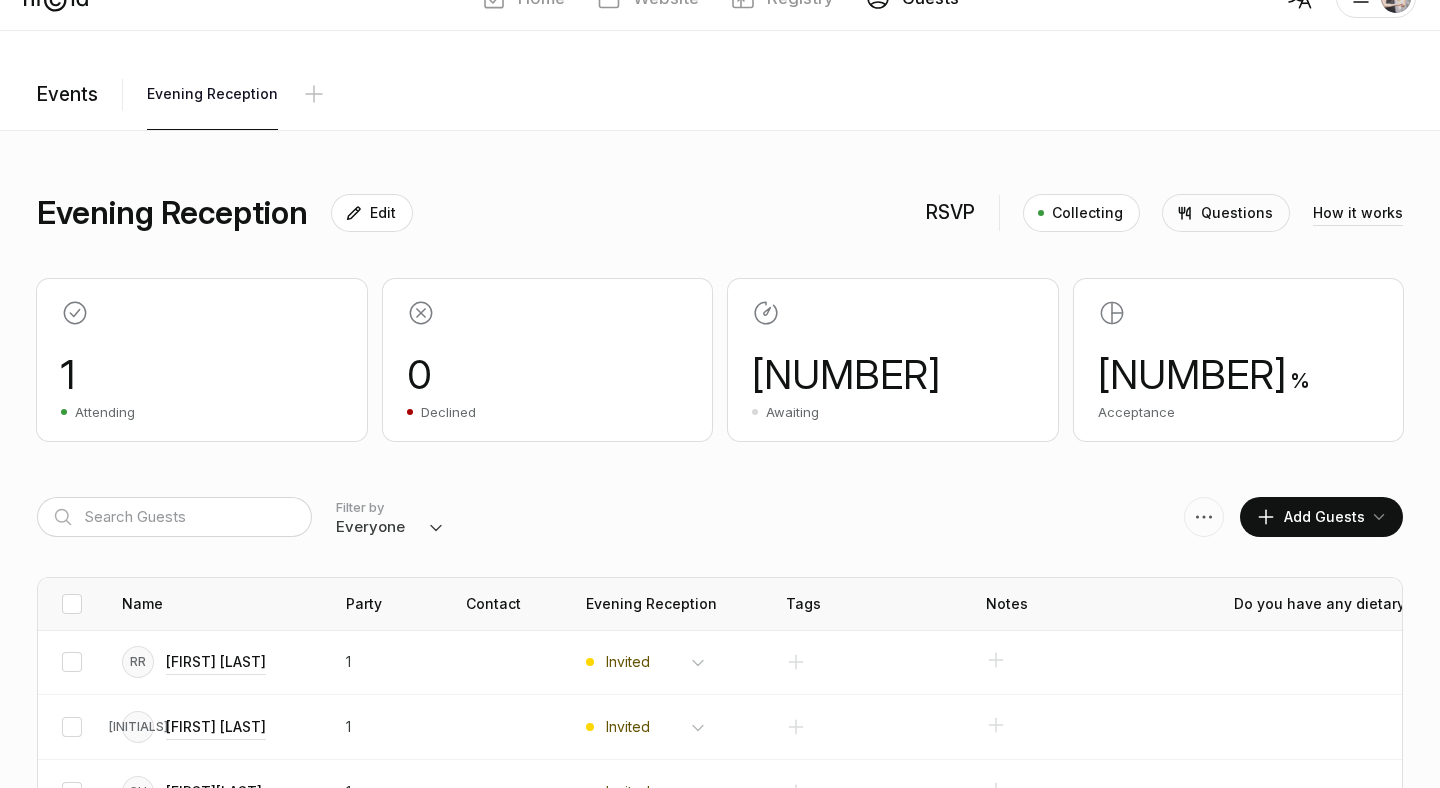 click on "Collecting" at bounding box center [1087, 213] 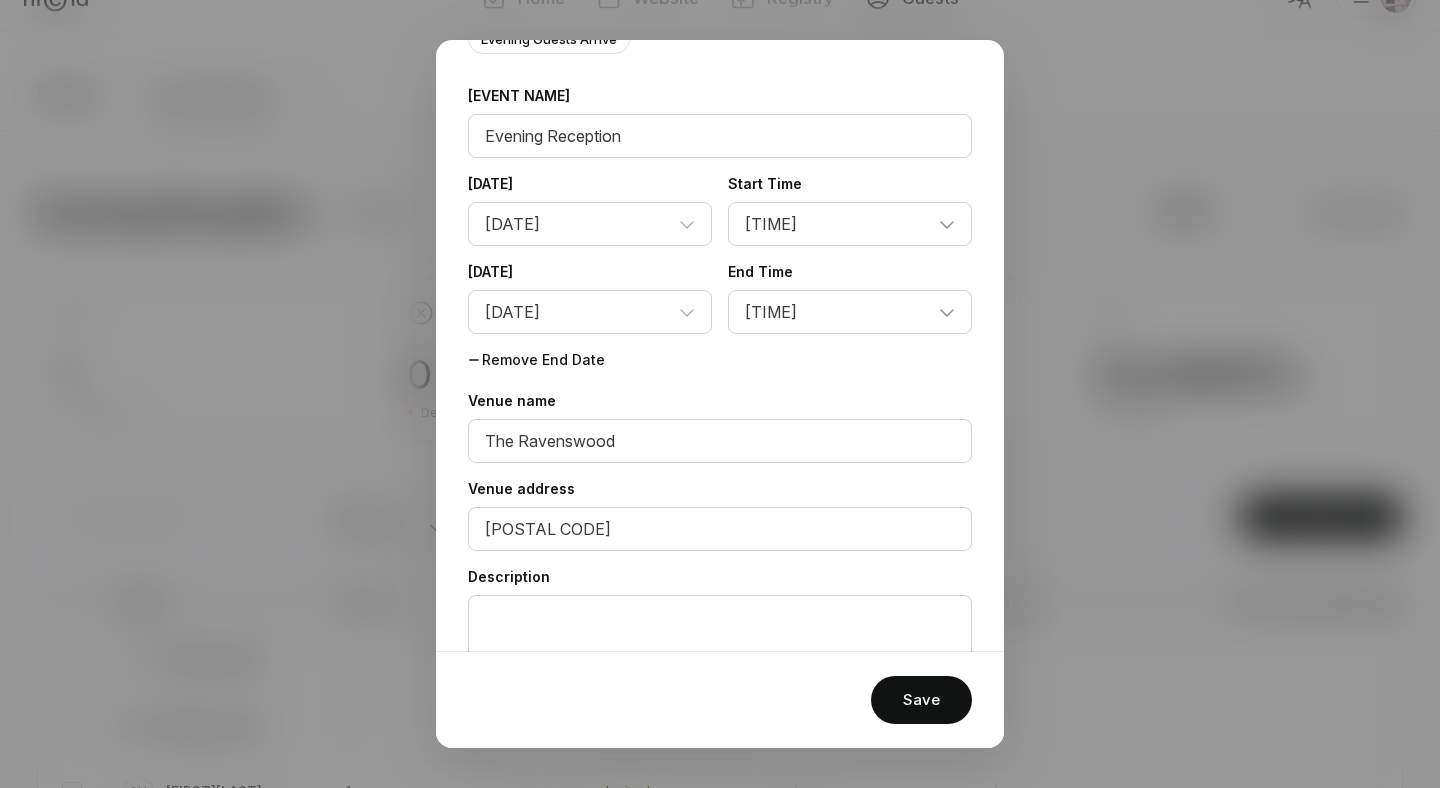 scroll, scrollTop: 575, scrollLeft: 0, axis: vertical 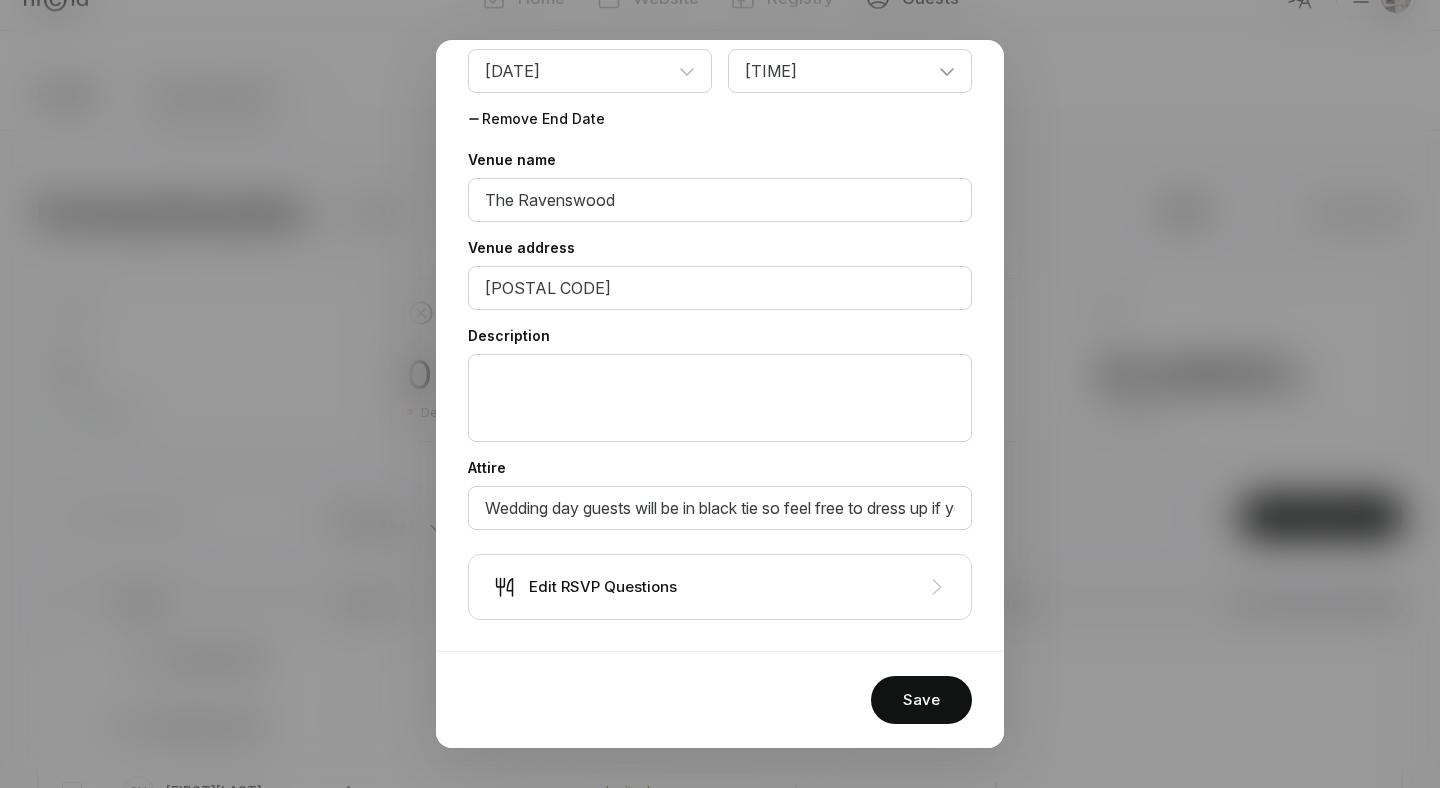 click on "Edit RSVP Questions" at bounding box center (720, 587) 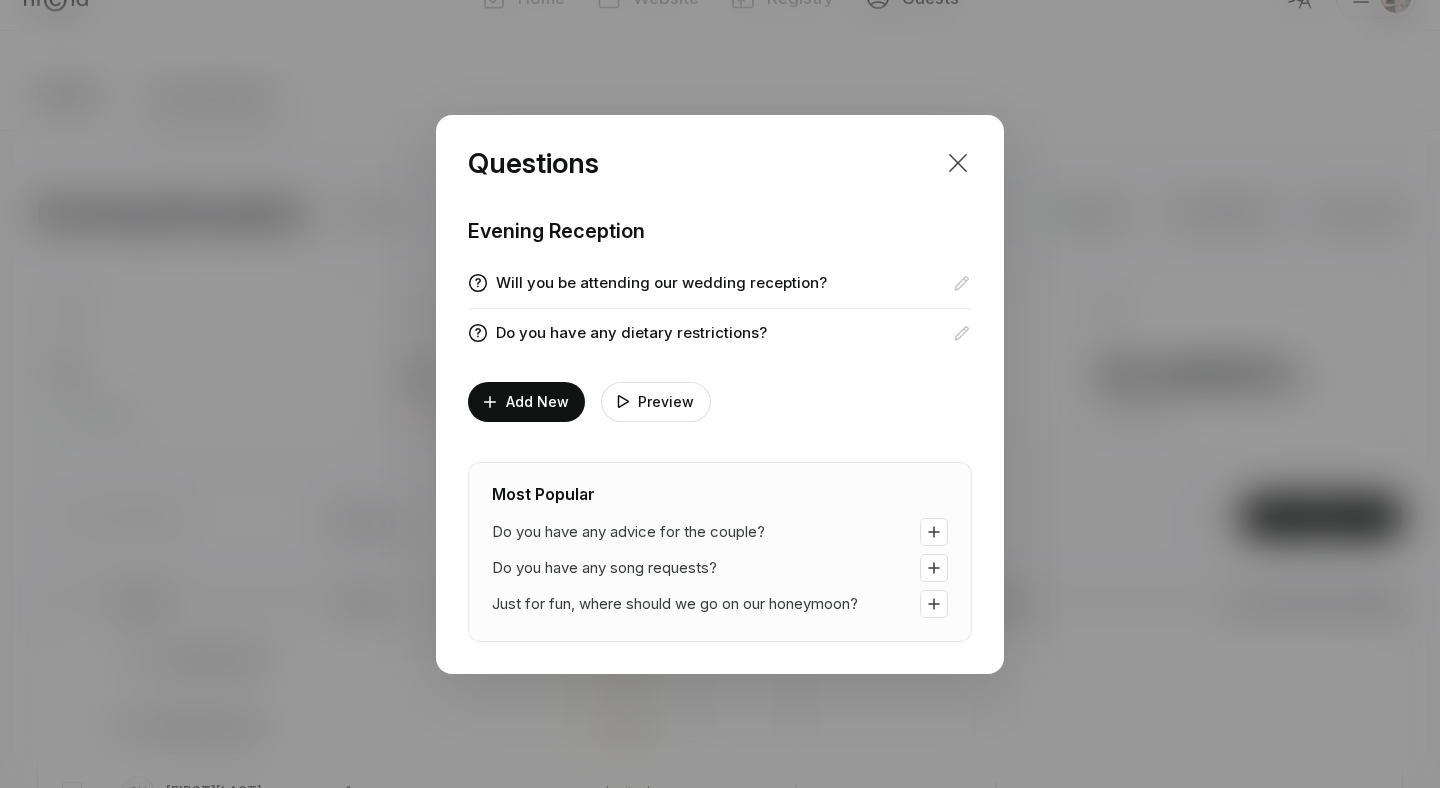 click at bounding box center [958, 163] 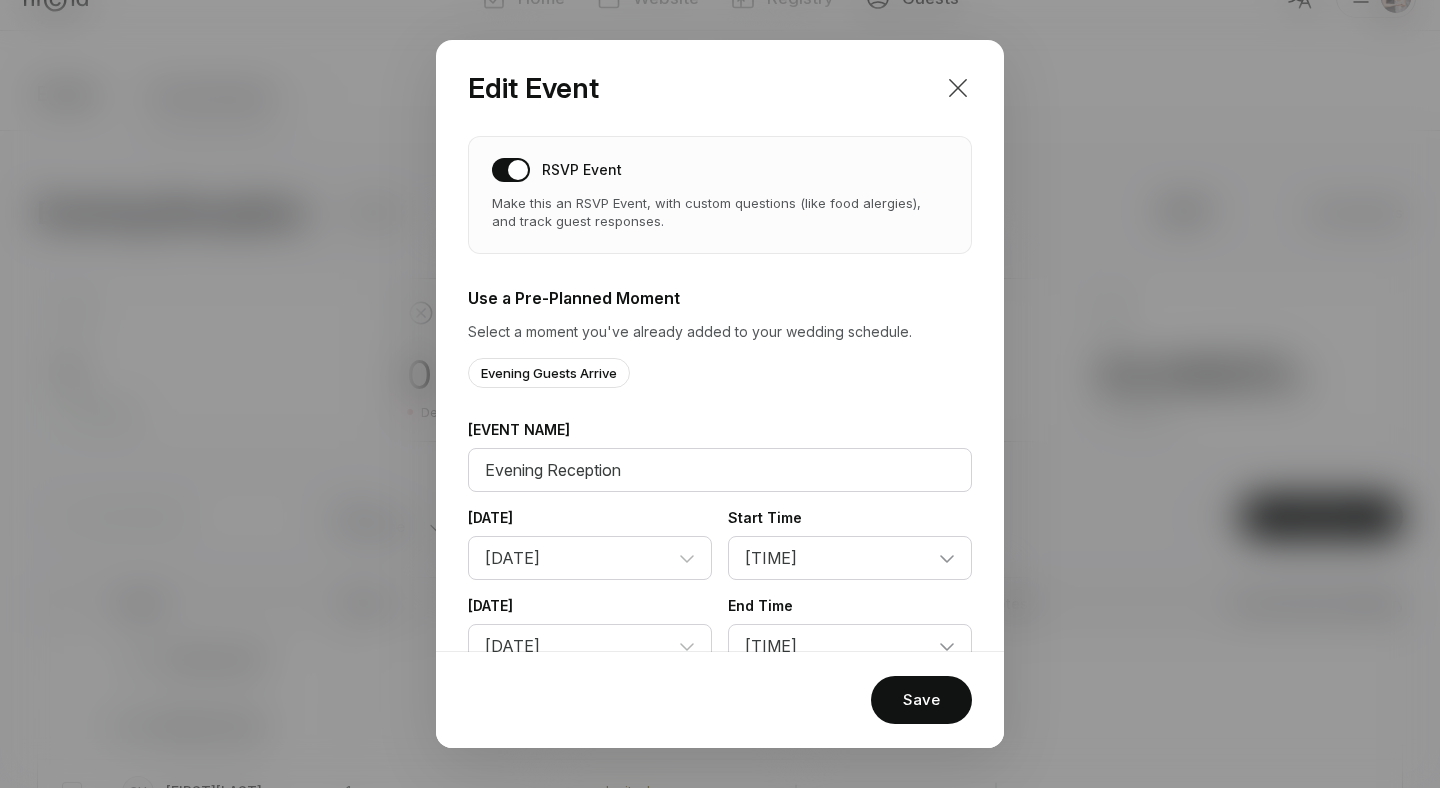 click at bounding box center [958, 88] 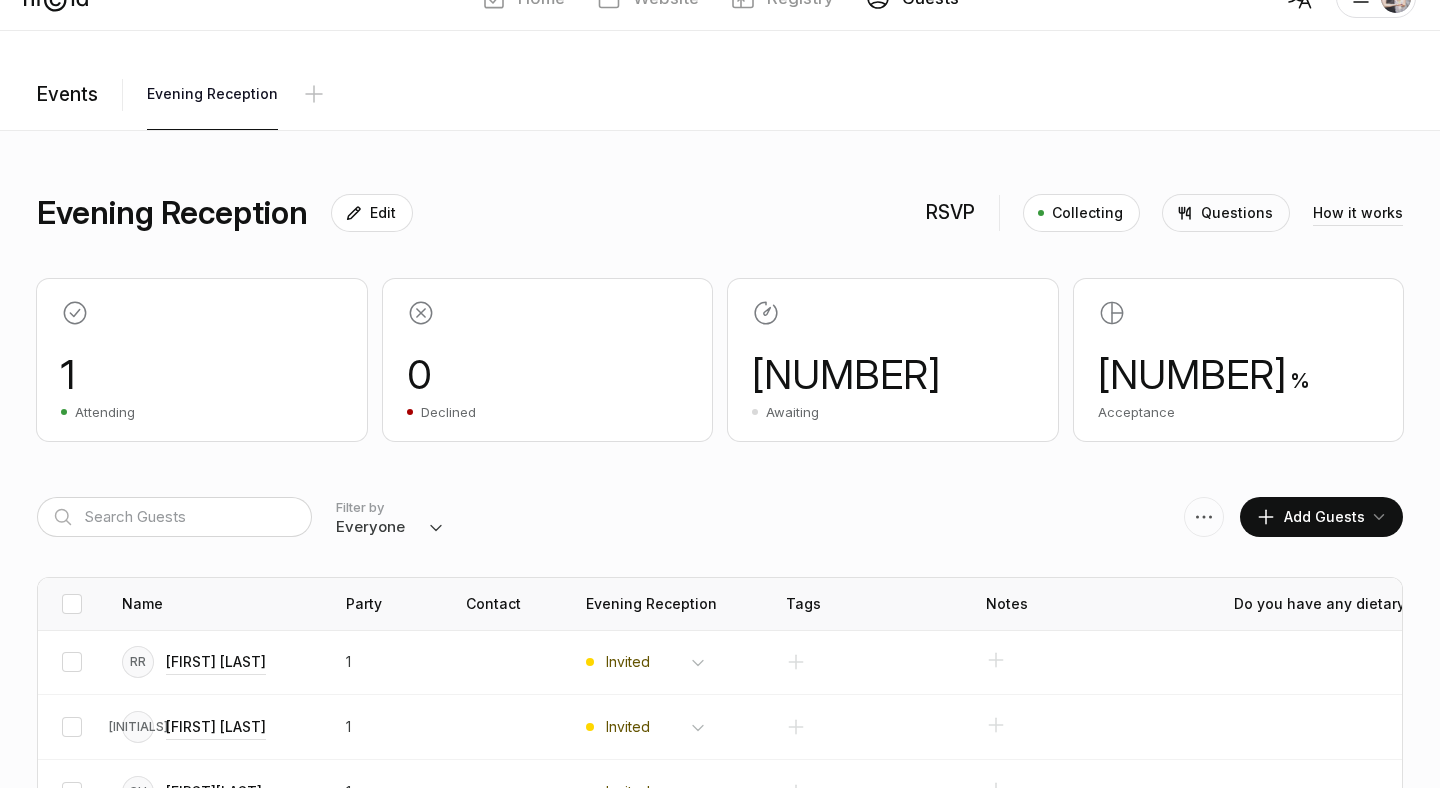 scroll, scrollTop: 0, scrollLeft: 0, axis: both 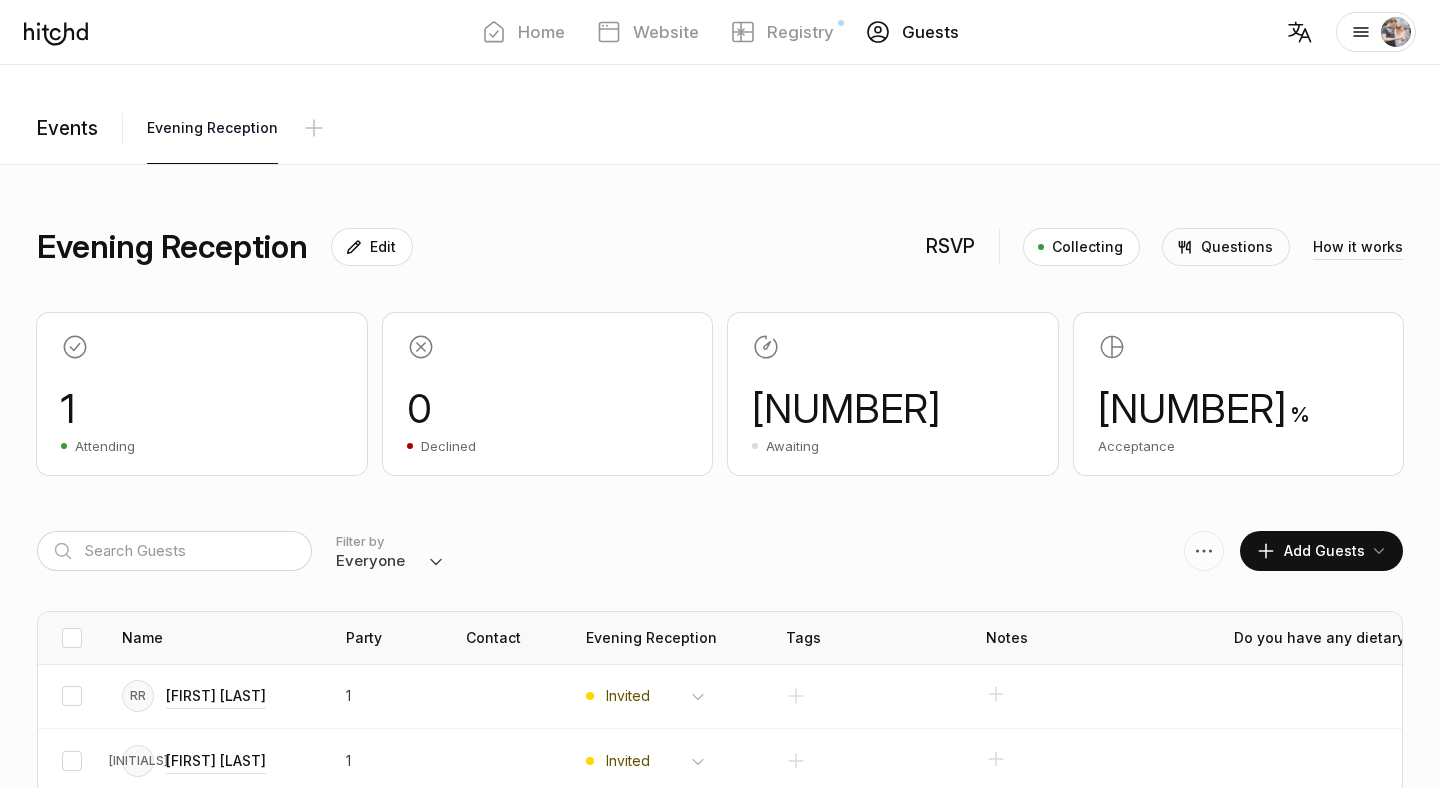 click on "Edit" at bounding box center [372, 247] 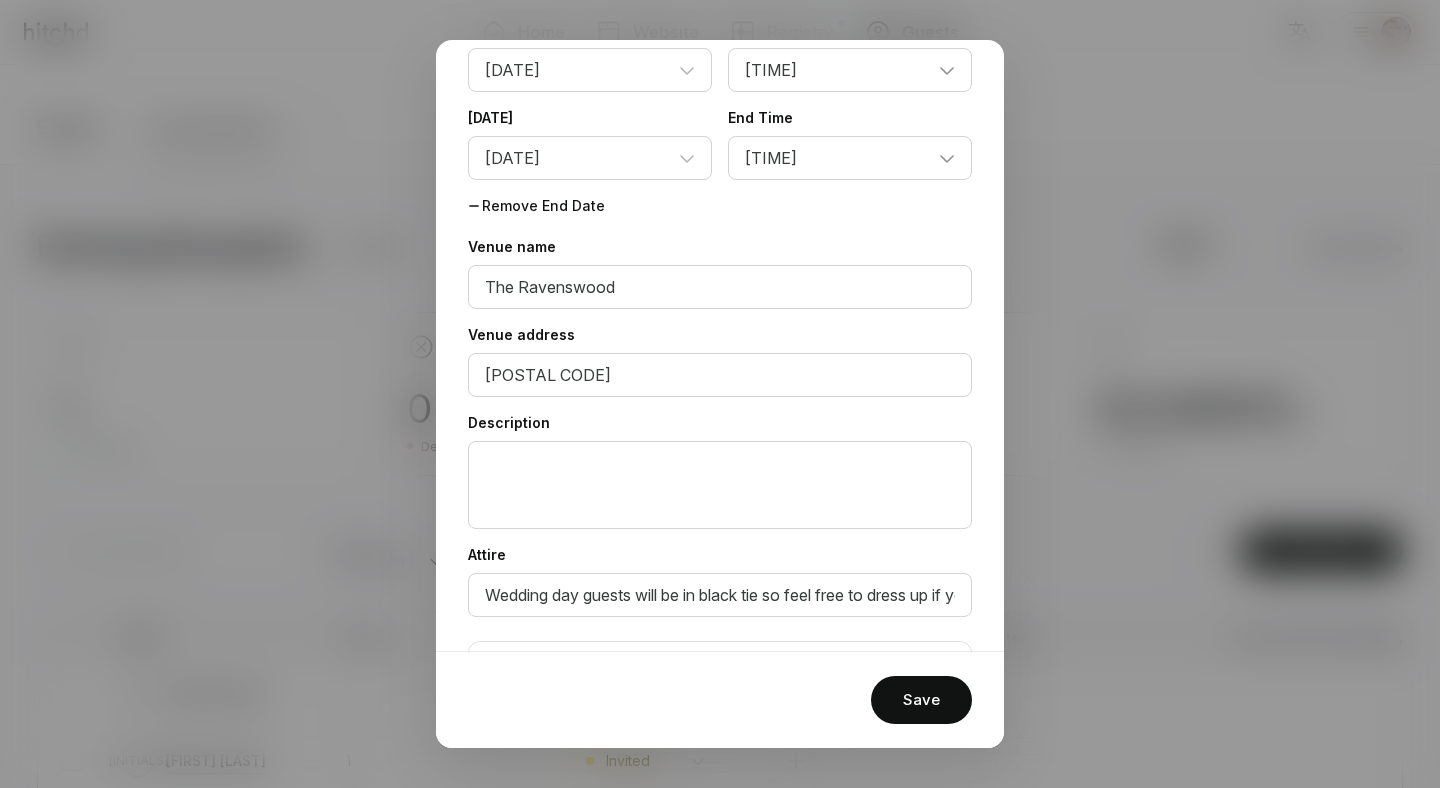 scroll, scrollTop: 0, scrollLeft: 0, axis: both 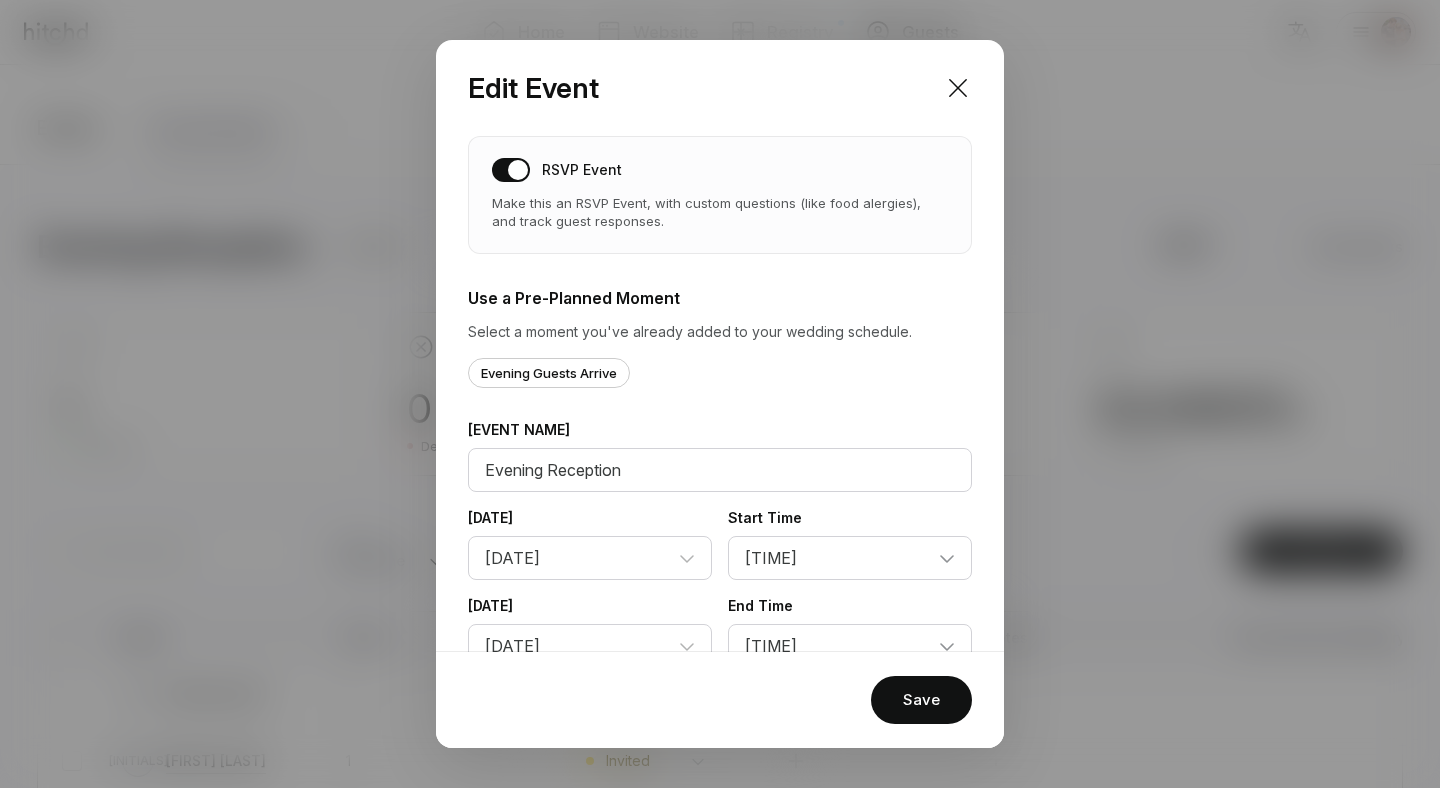 click on "Evening Guests Arrive" at bounding box center [549, 373] 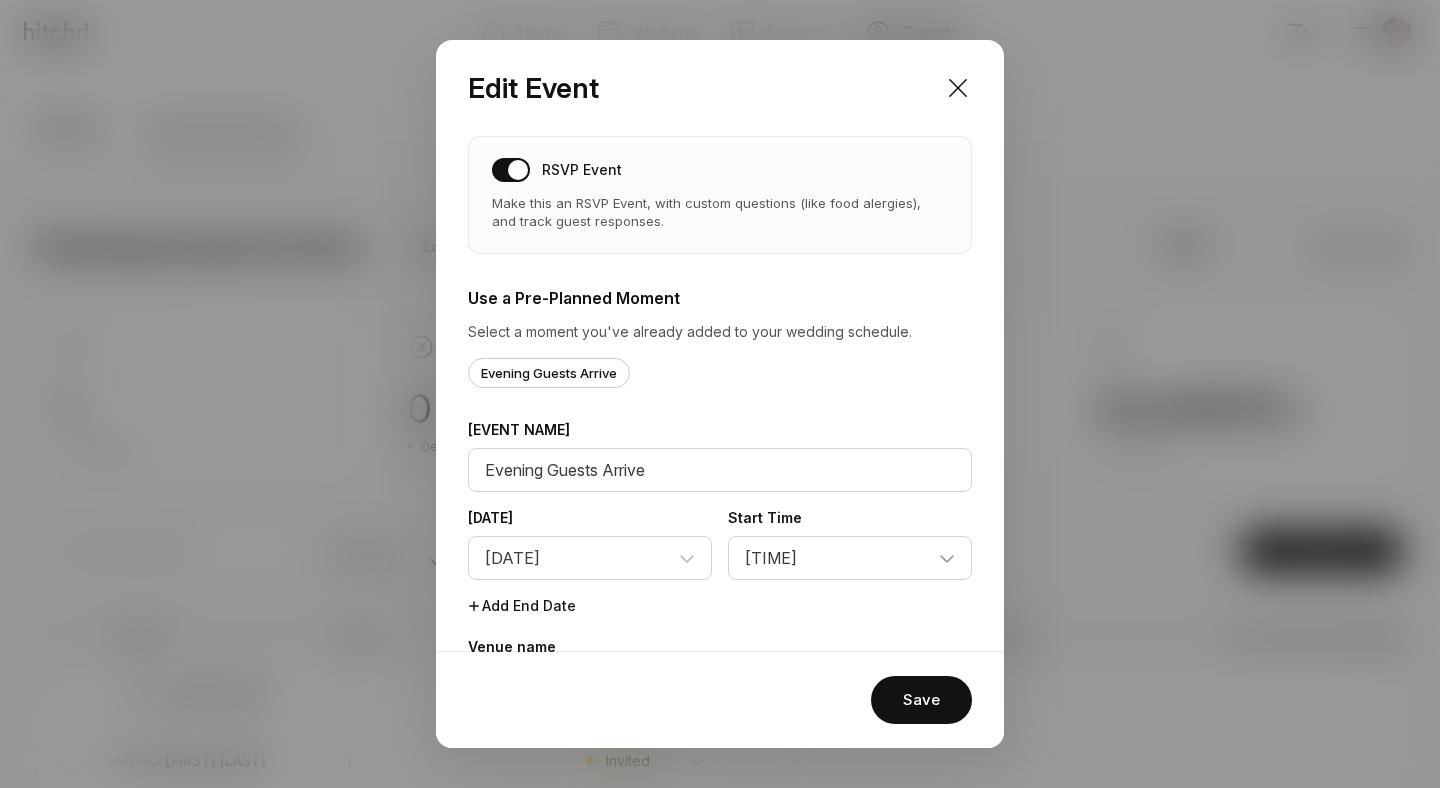 click on "Evening Guests Arrive" at bounding box center [549, 373] 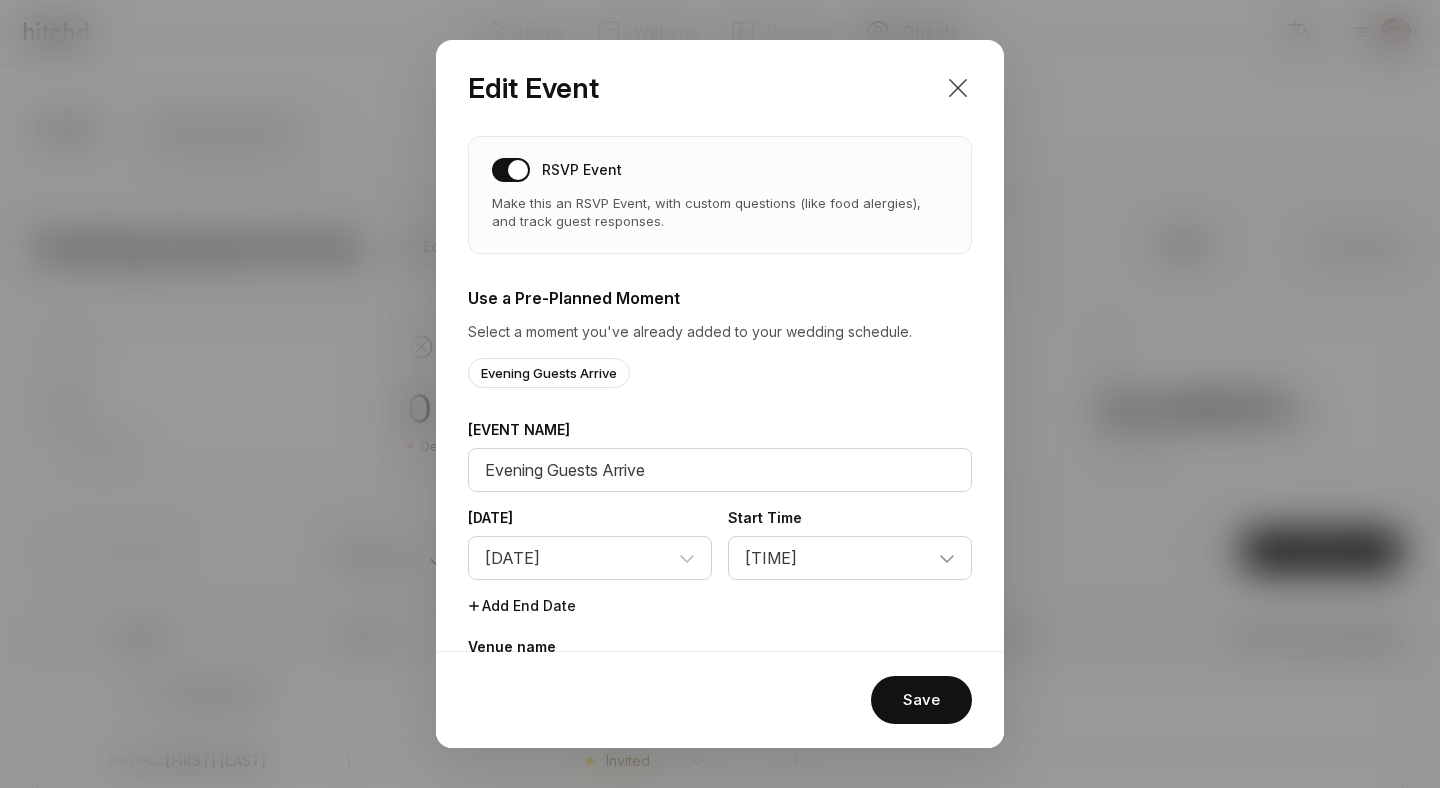 click at bounding box center (958, 88) 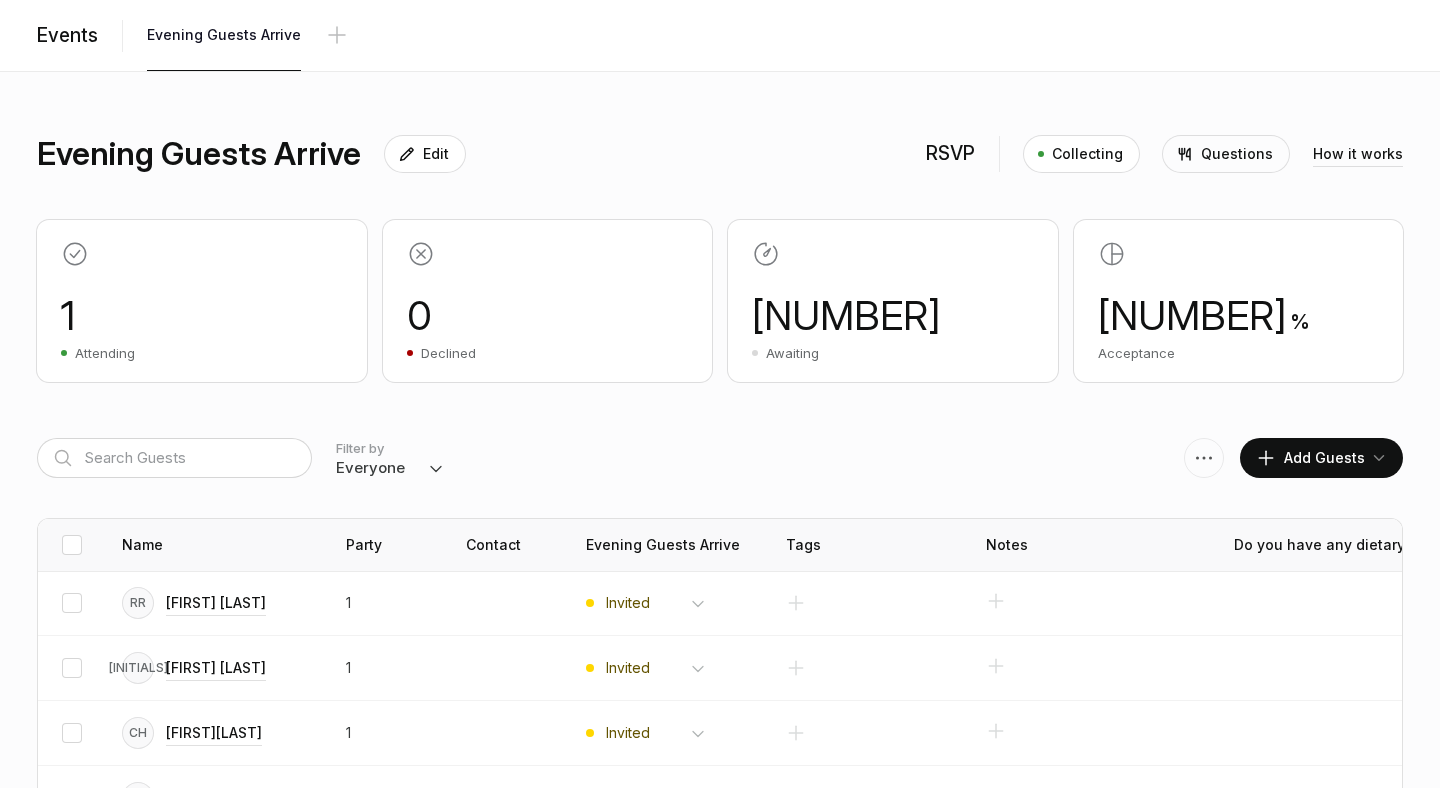 scroll, scrollTop: 0, scrollLeft: 0, axis: both 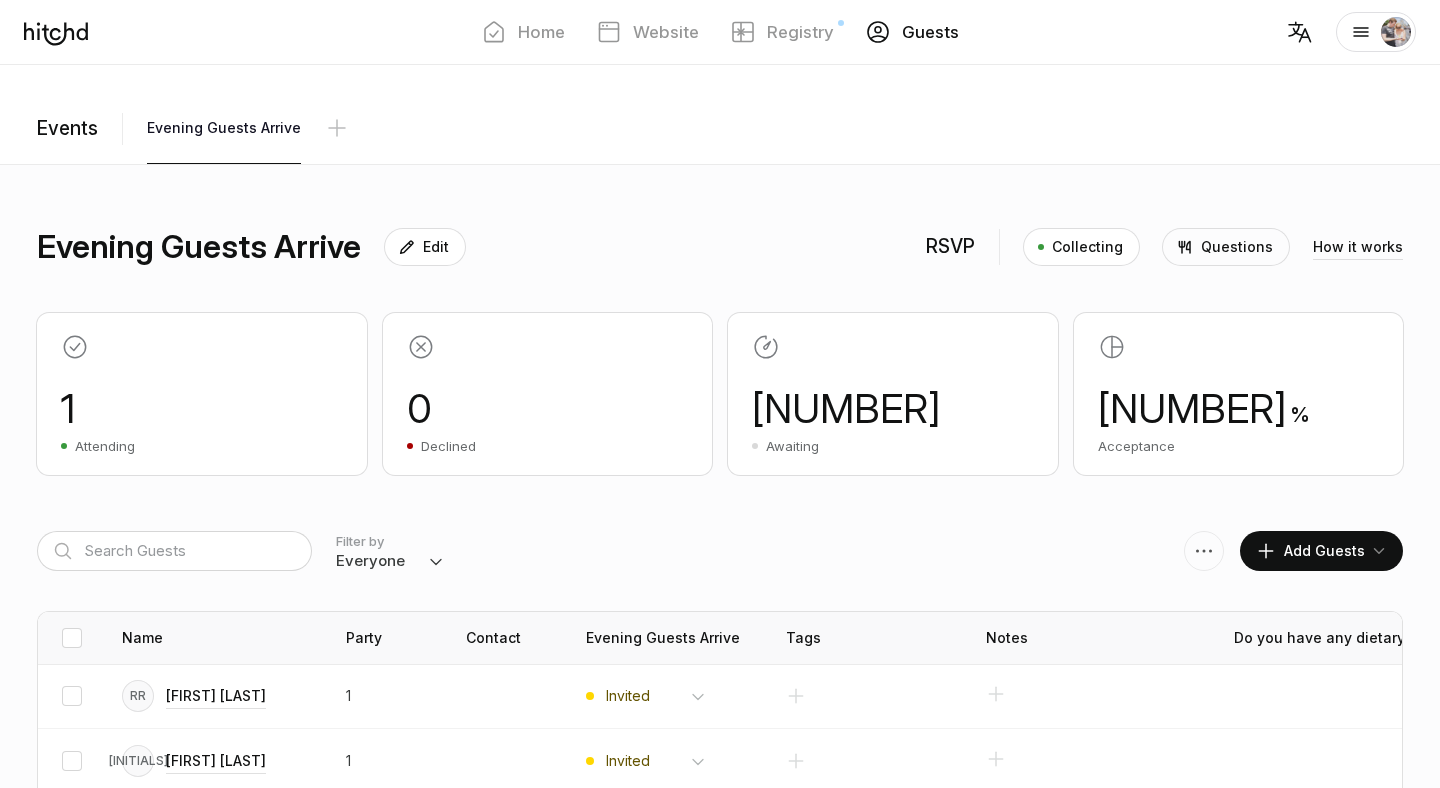 click at bounding box center [407, 247] 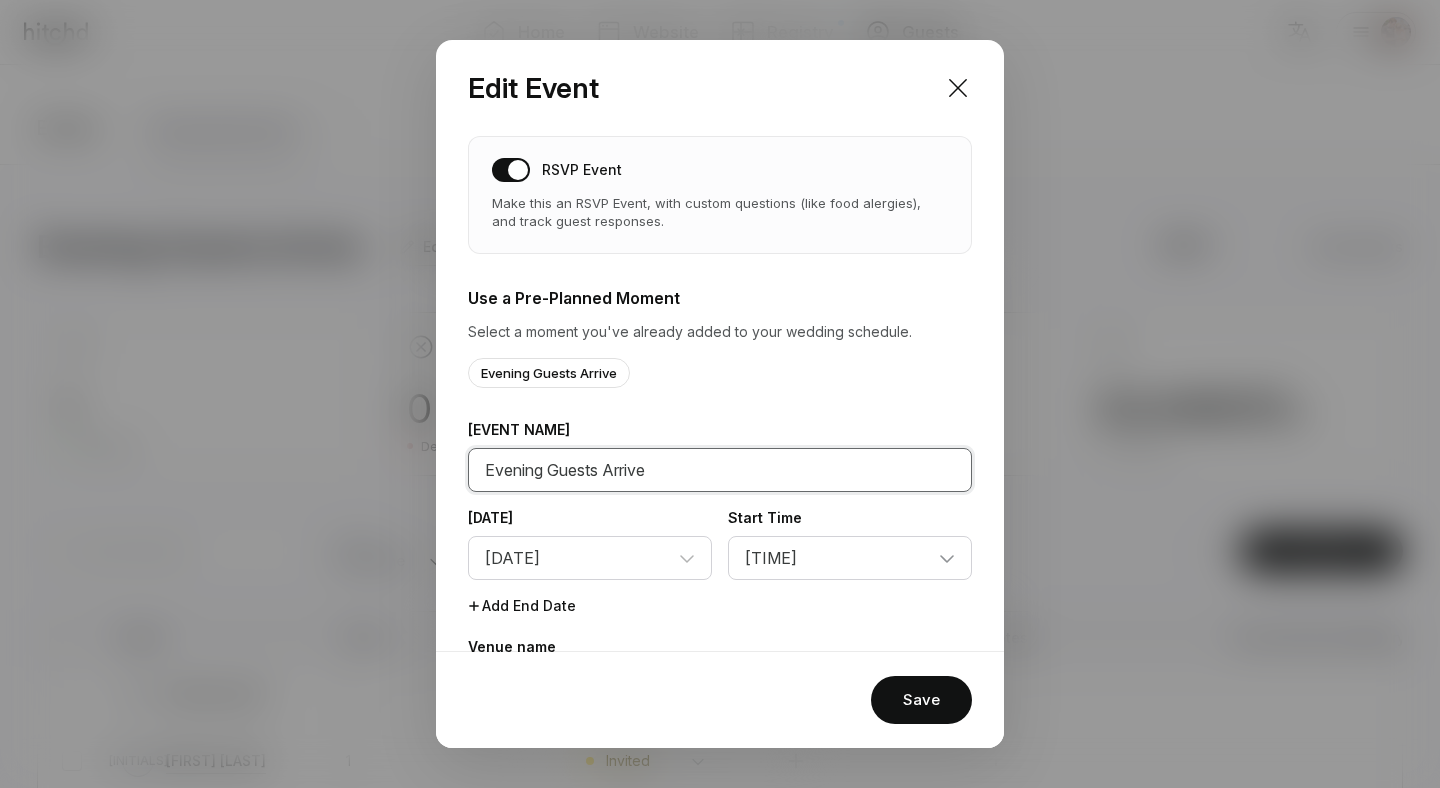 drag, startPoint x: 677, startPoint y: 472, endPoint x: 462, endPoint y: 470, distance: 215.00931 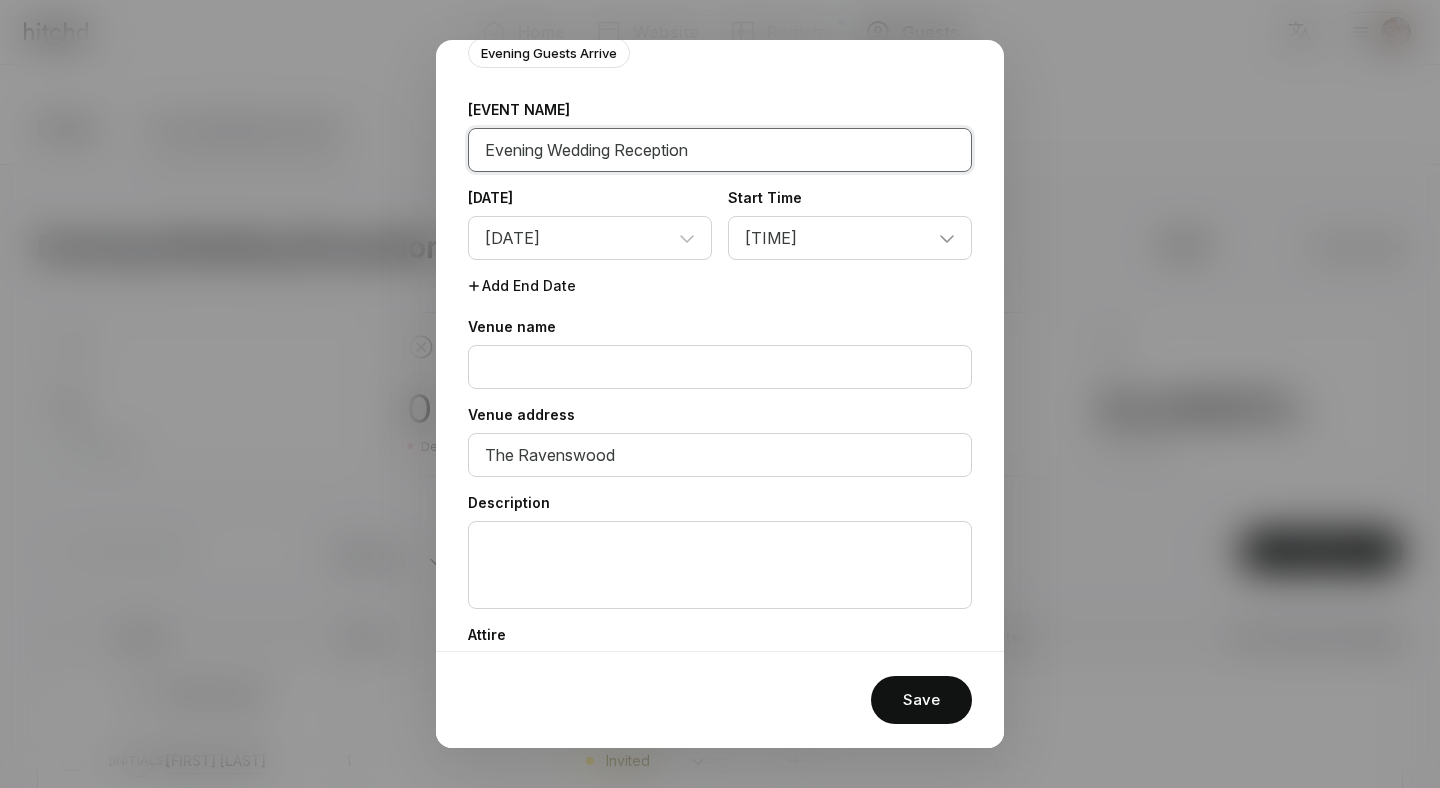 scroll, scrollTop: 487, scrollLeft: 0, axis: vertical 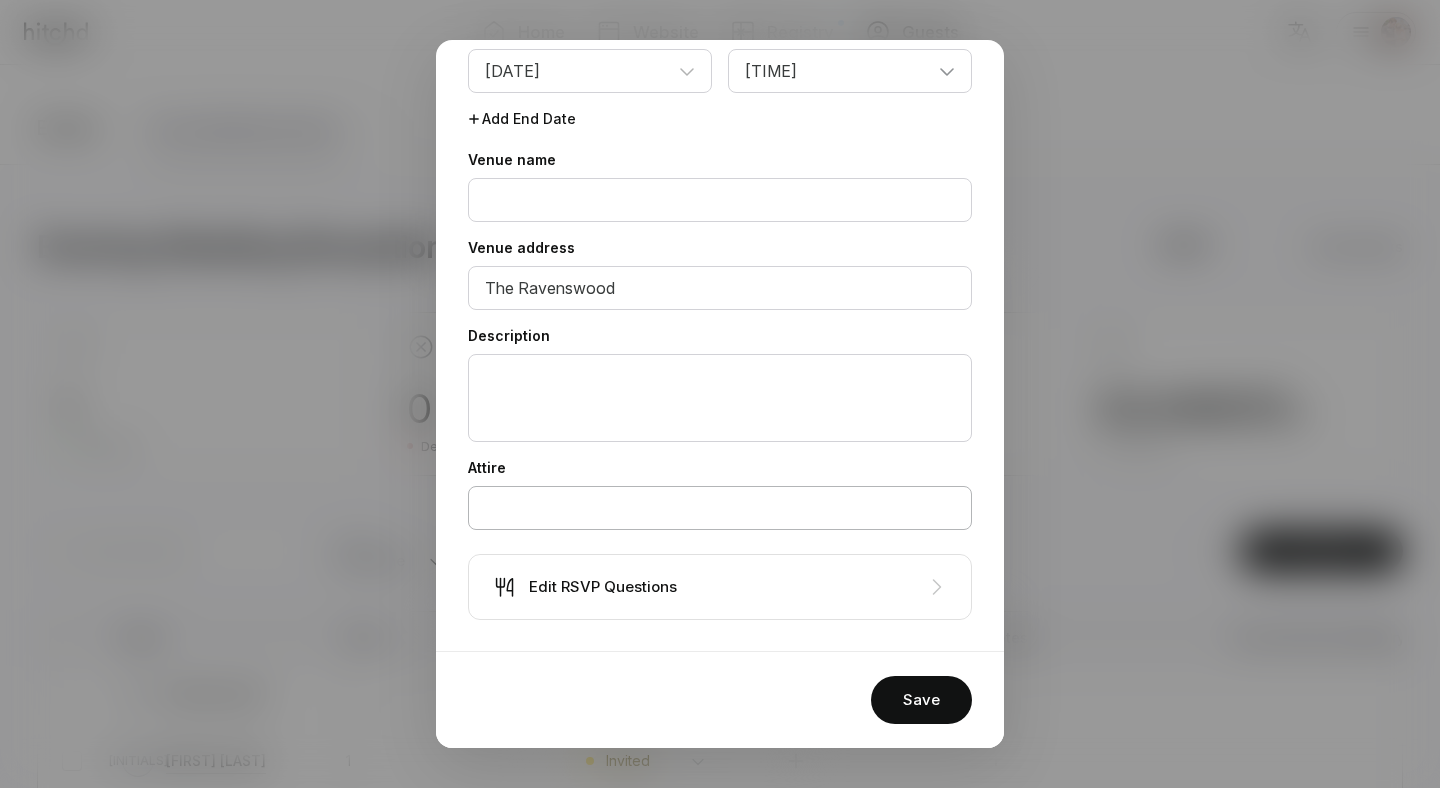 type on "Evening Wedding Reception" 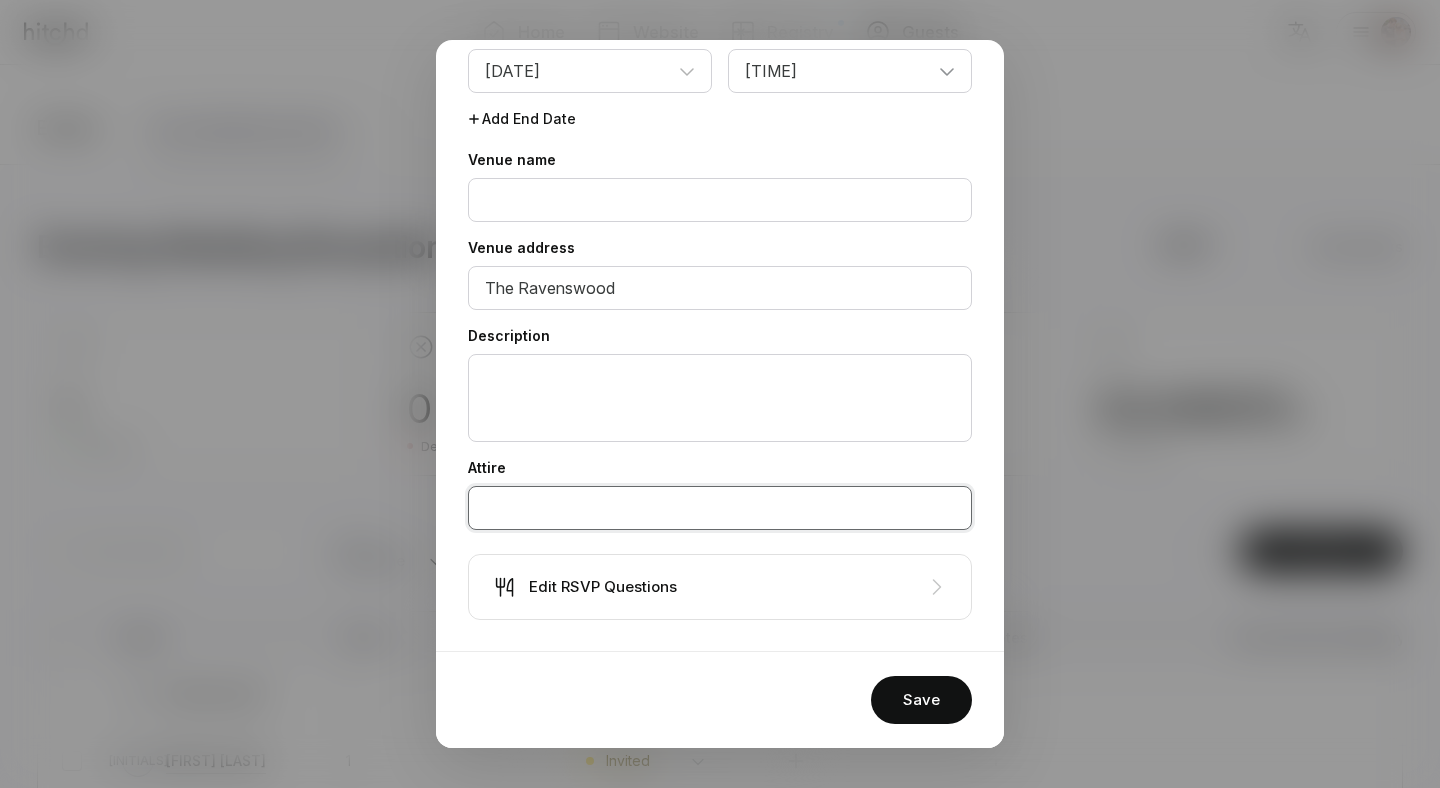 click at bounding box center [720, 200] 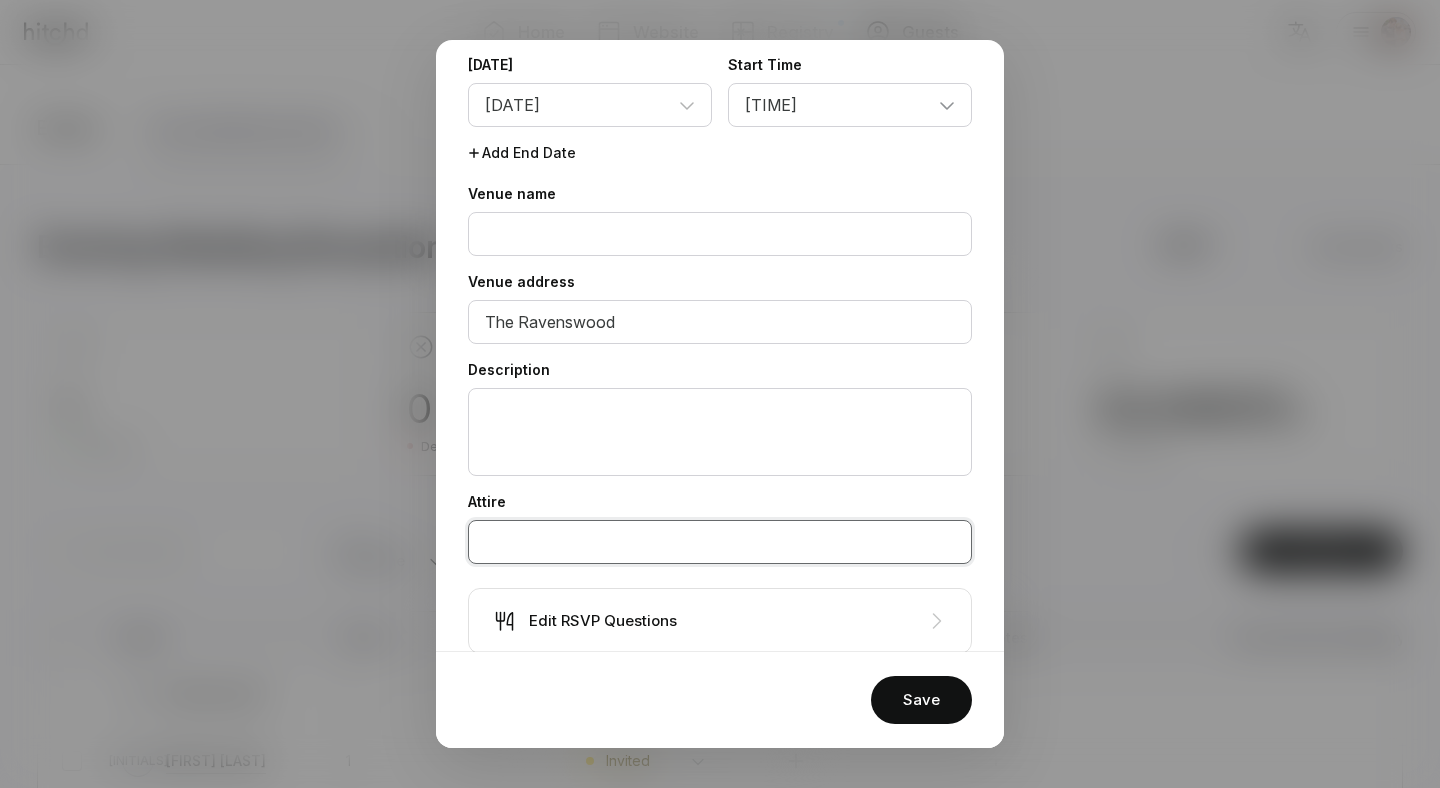 scroll, scrollTop: 454, scrollLeft: 0, axis: vertical 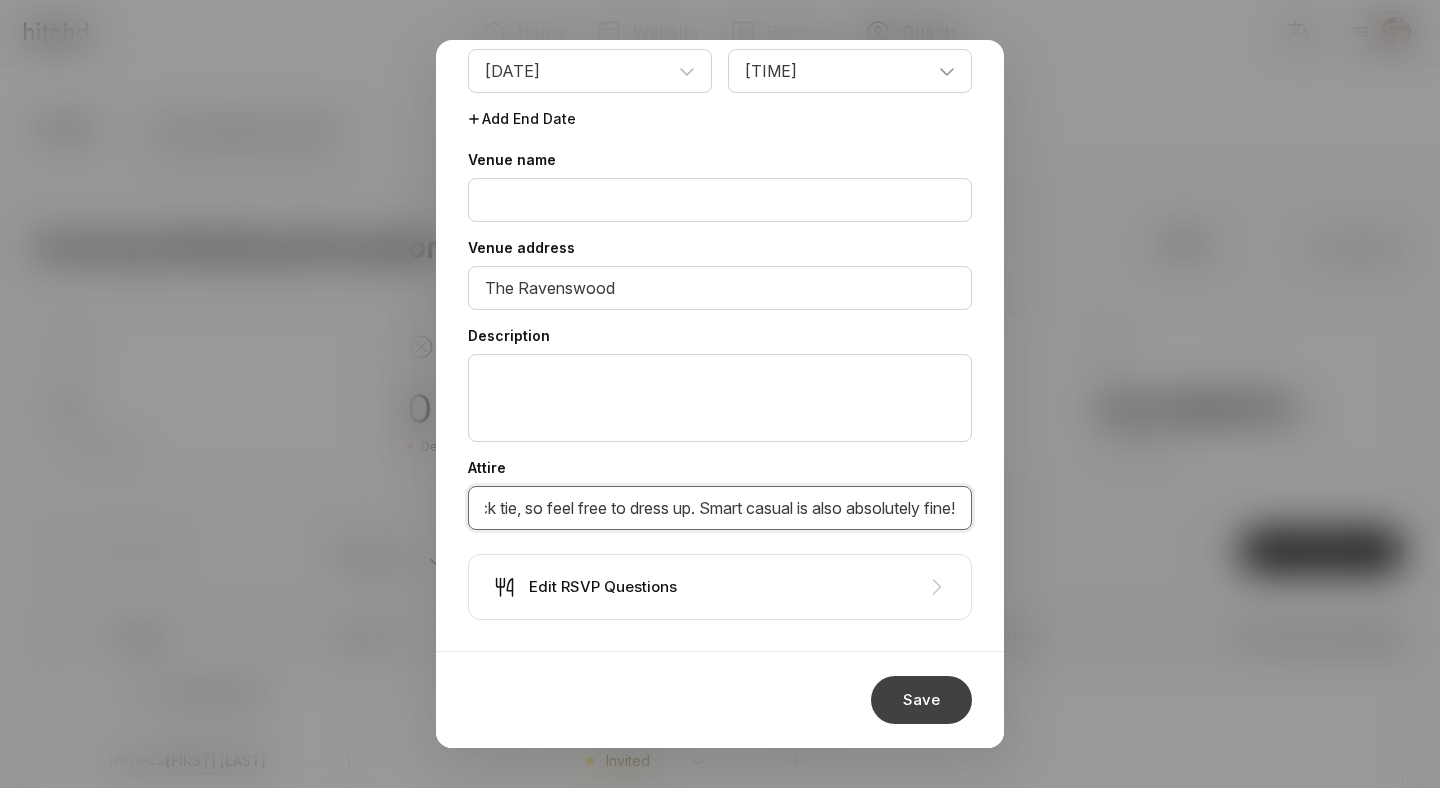 type on "Wedding day guests will be in black tie, so feel free to dress up. Smart casual is also absolutely fine!" 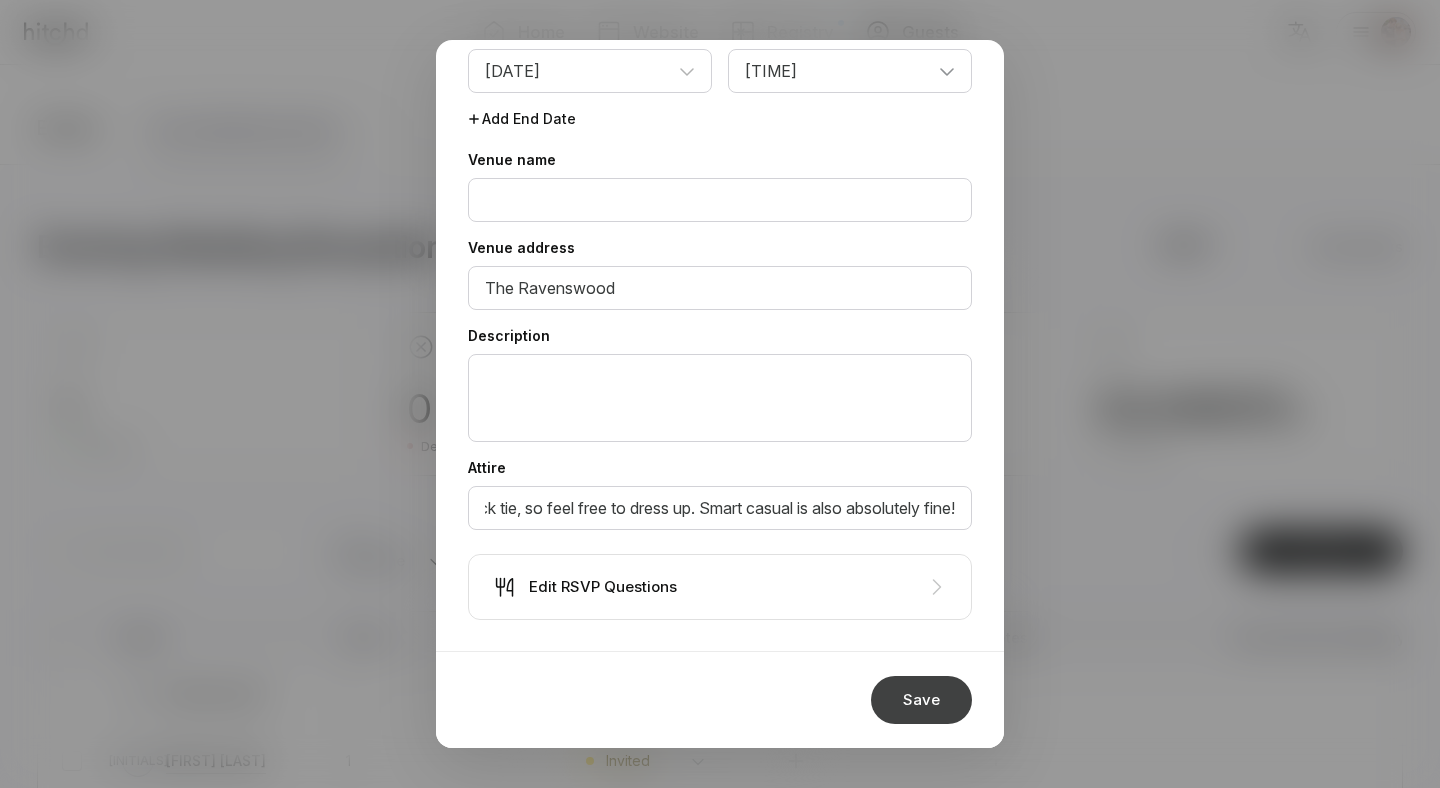 click on "Save" at bounding box center (921, 700) 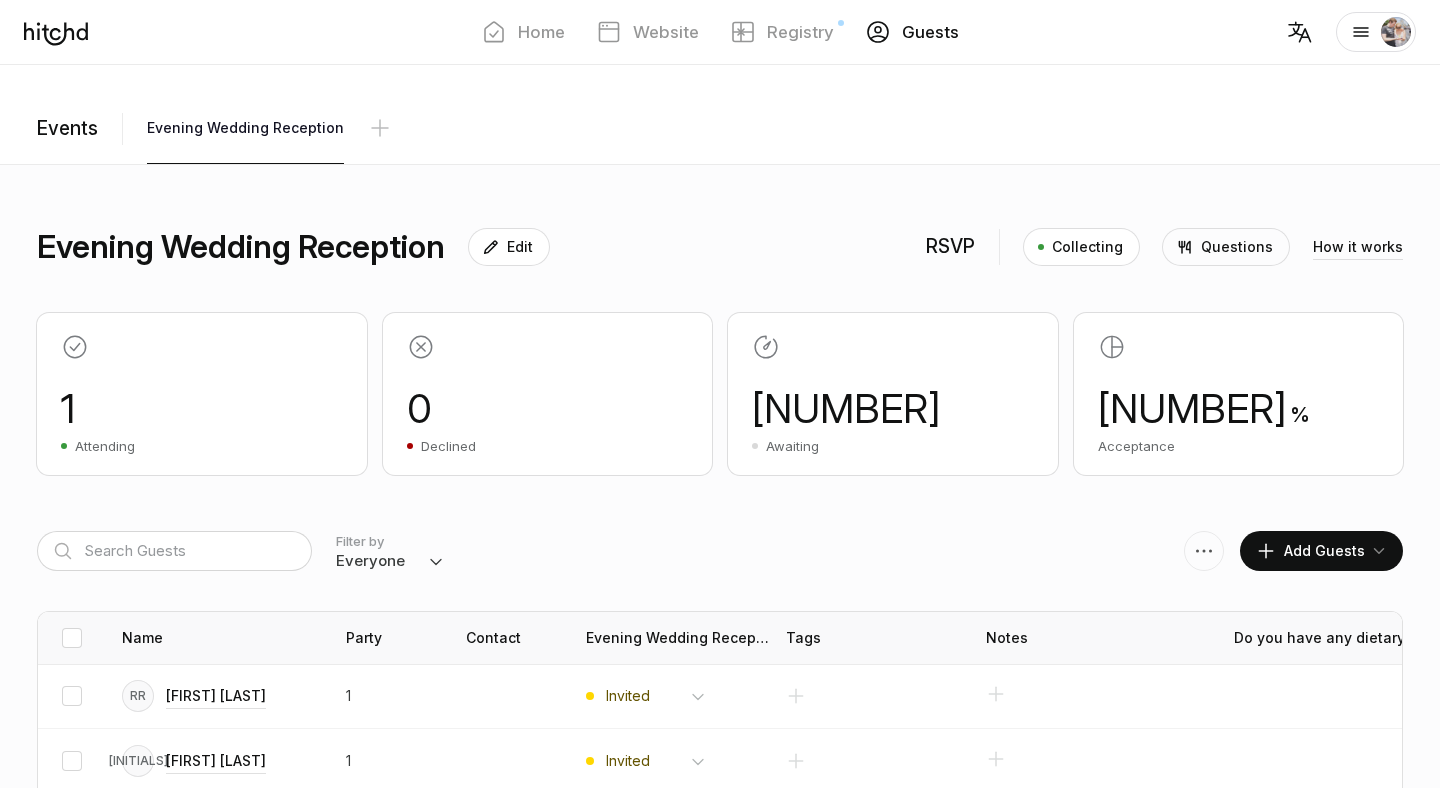 click on "Add Guests" at bounding box center (1310, 551) 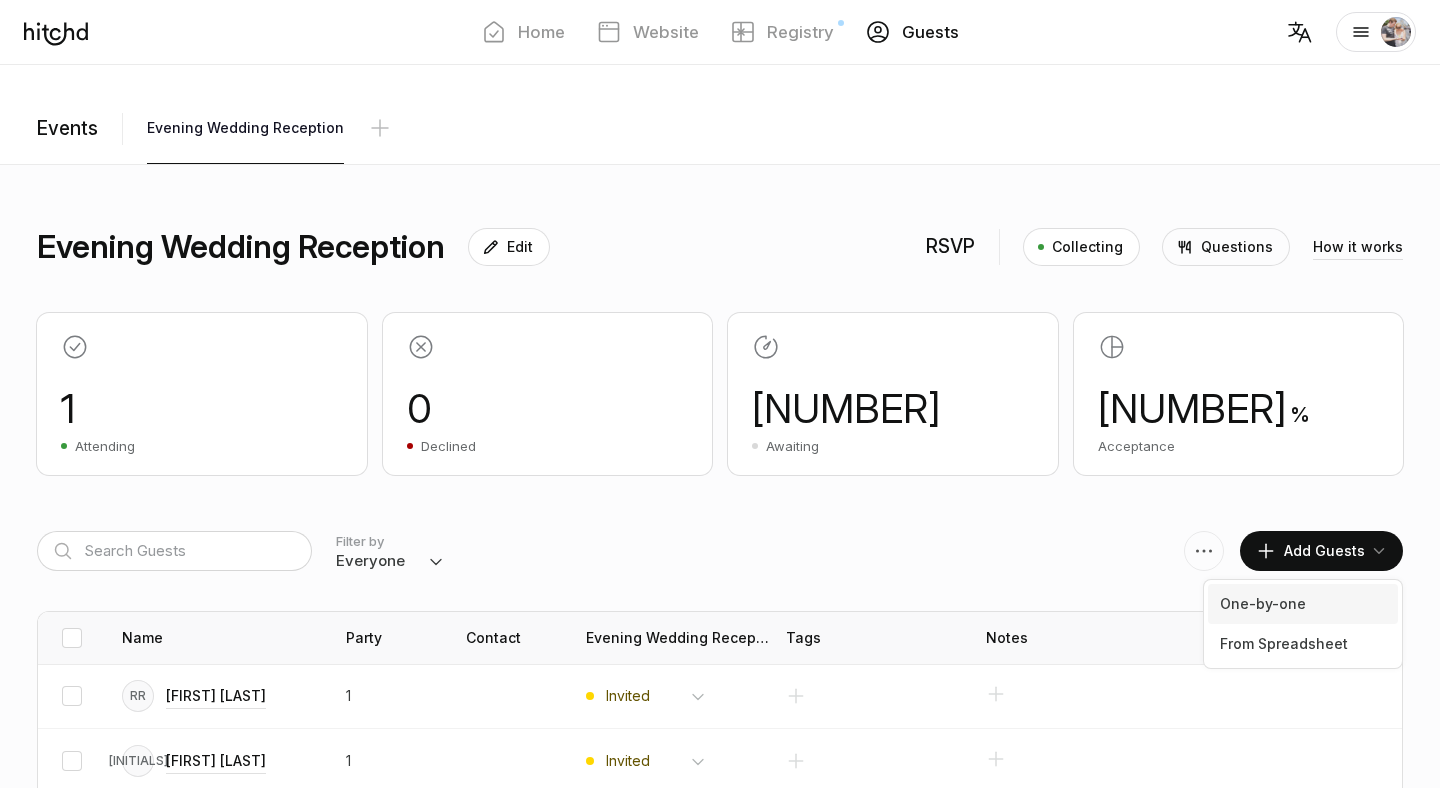 click on "One-by-one" at bounding box center [1303, 604] 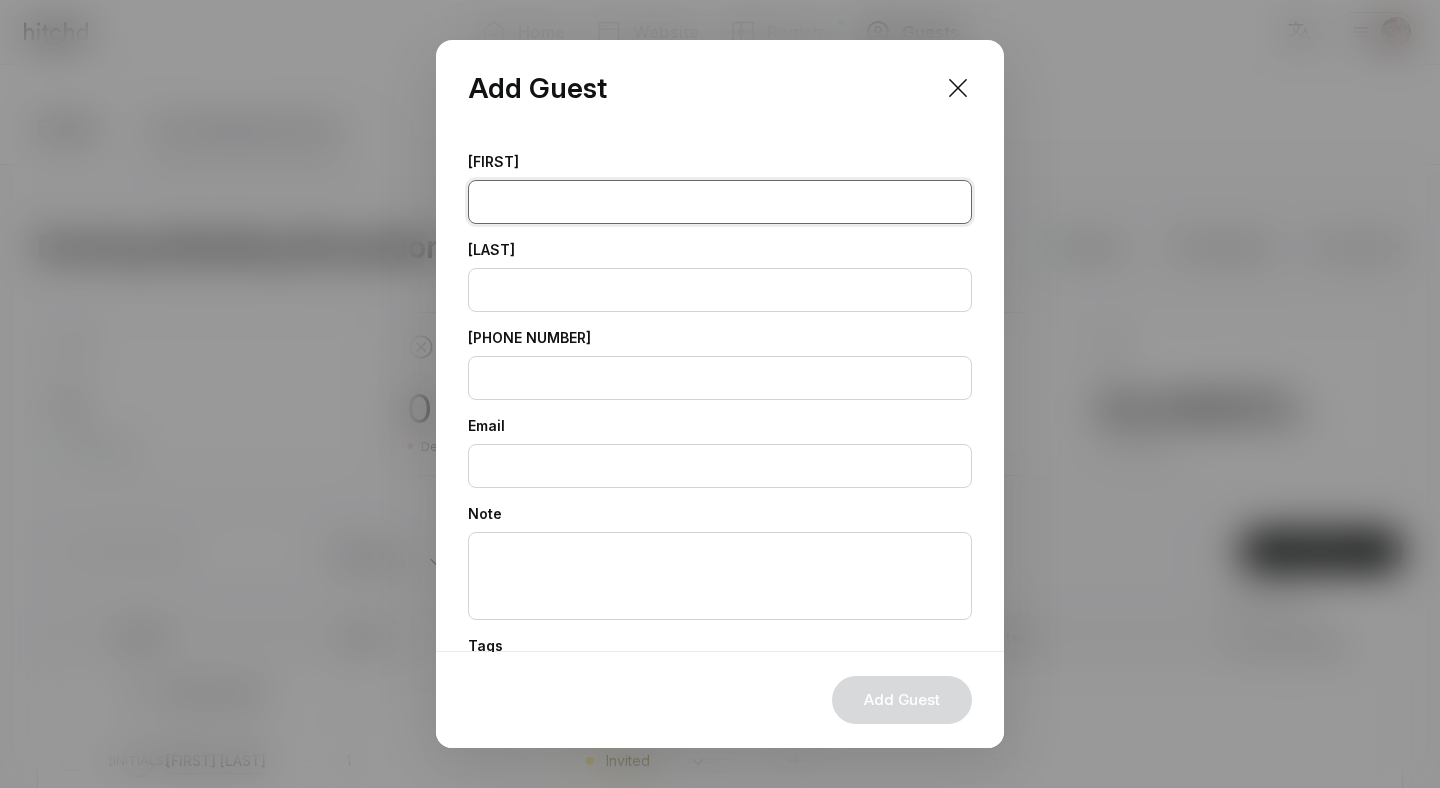click at bounding box center (720, 202) 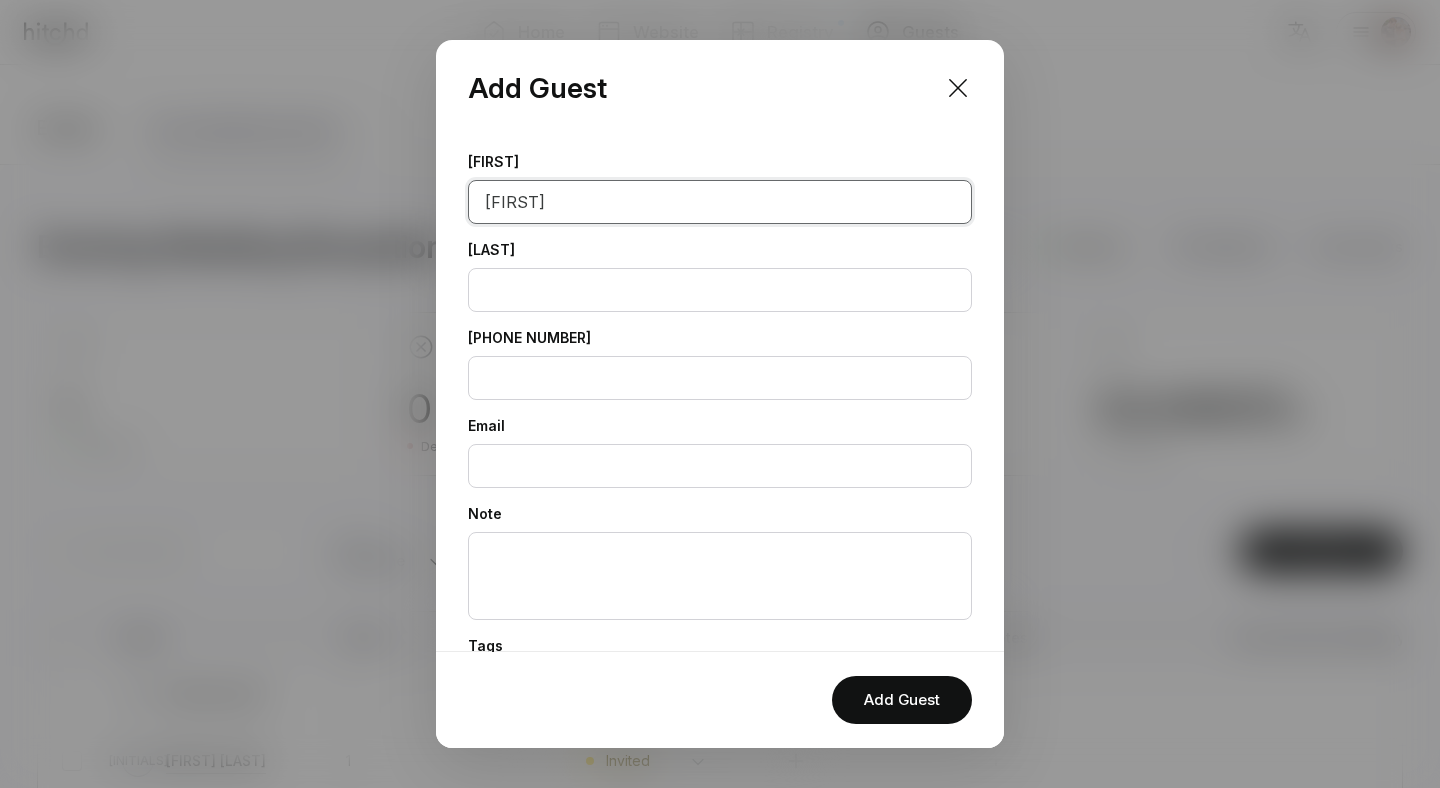 type on "[FIRST]" 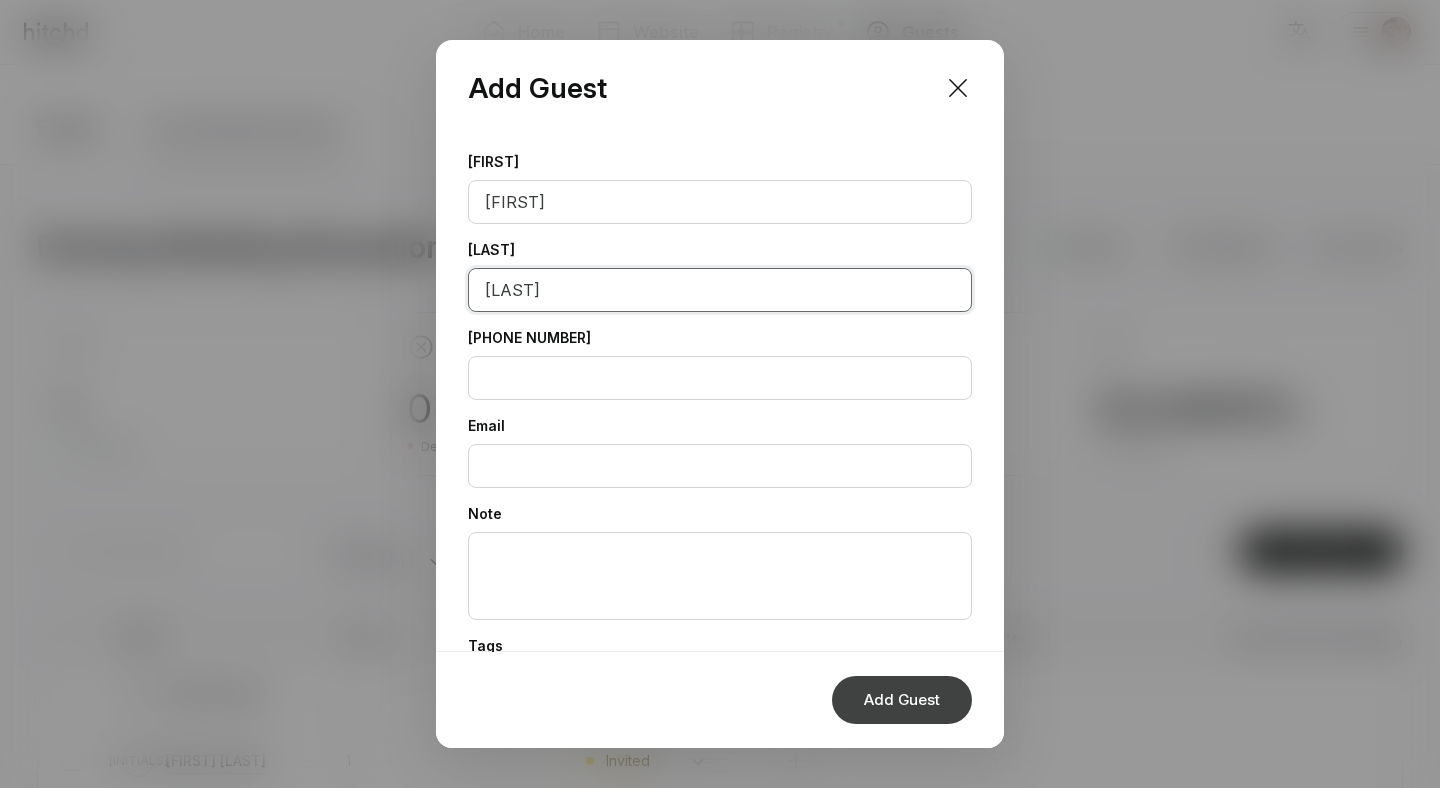 type on "[LAST]" 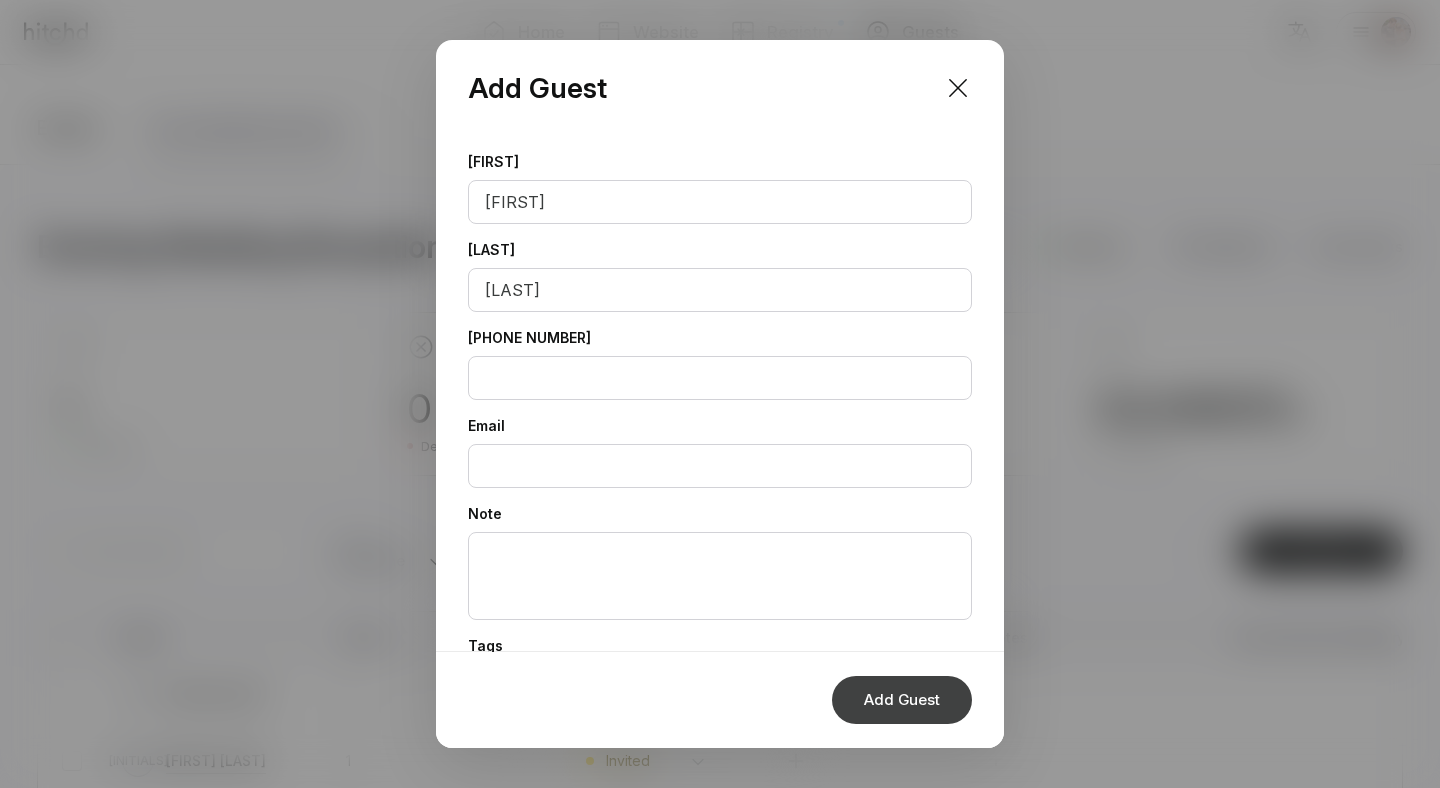 click on "Add Guest" at bounding box center (902, 700) 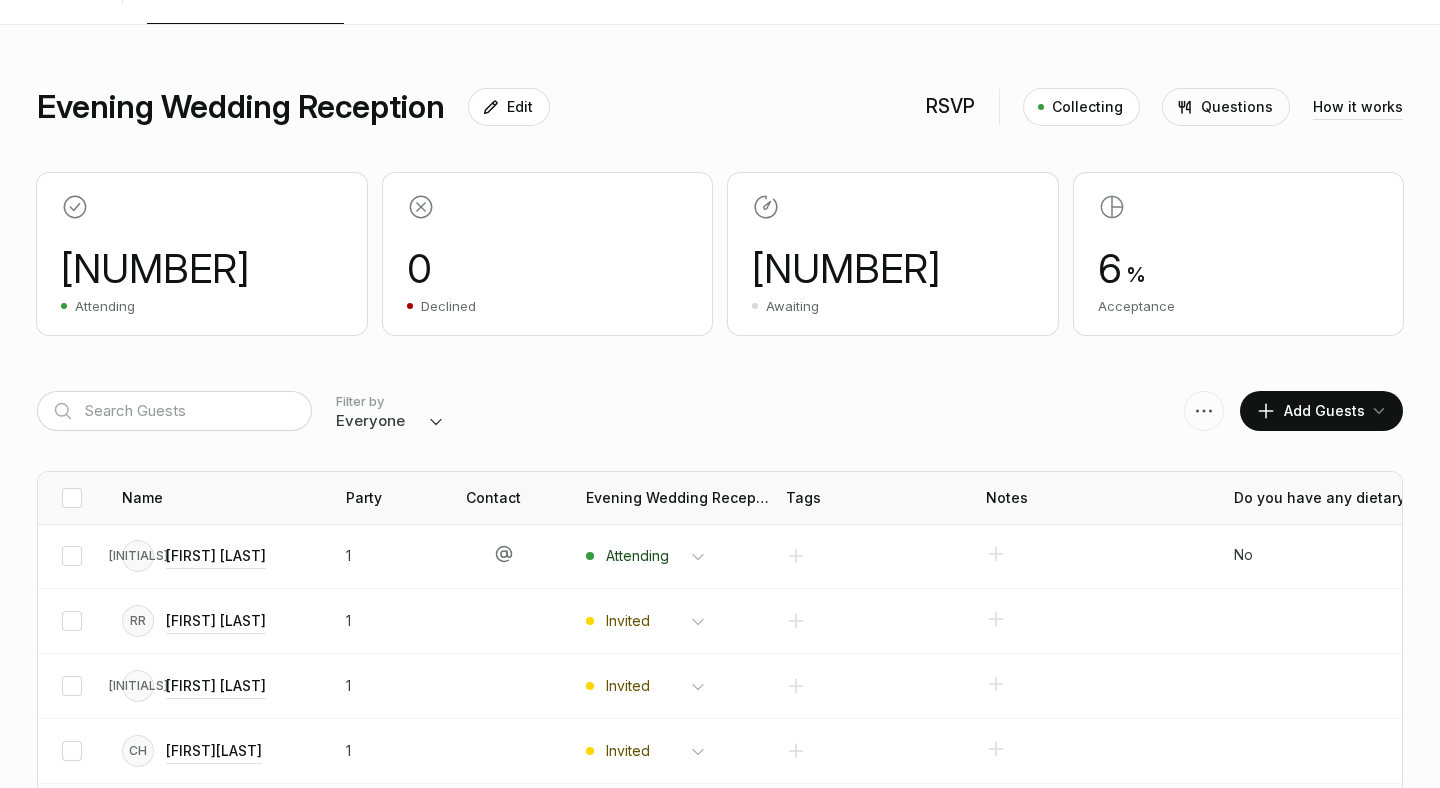scroll, scrollTop: 141, scrollLeft: 0, axis: vertical 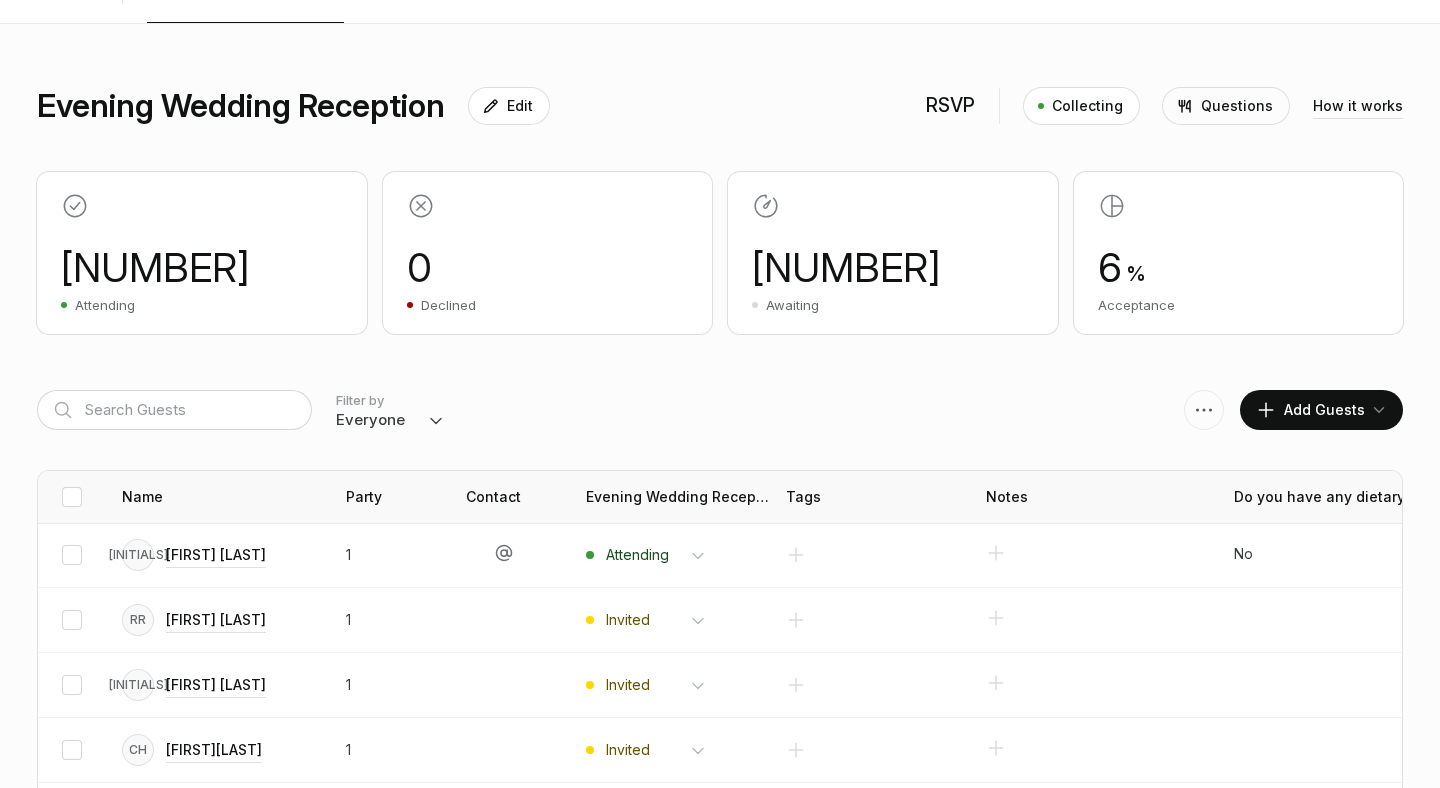 click on "Add Guests" at bounding box center [1321, 410] 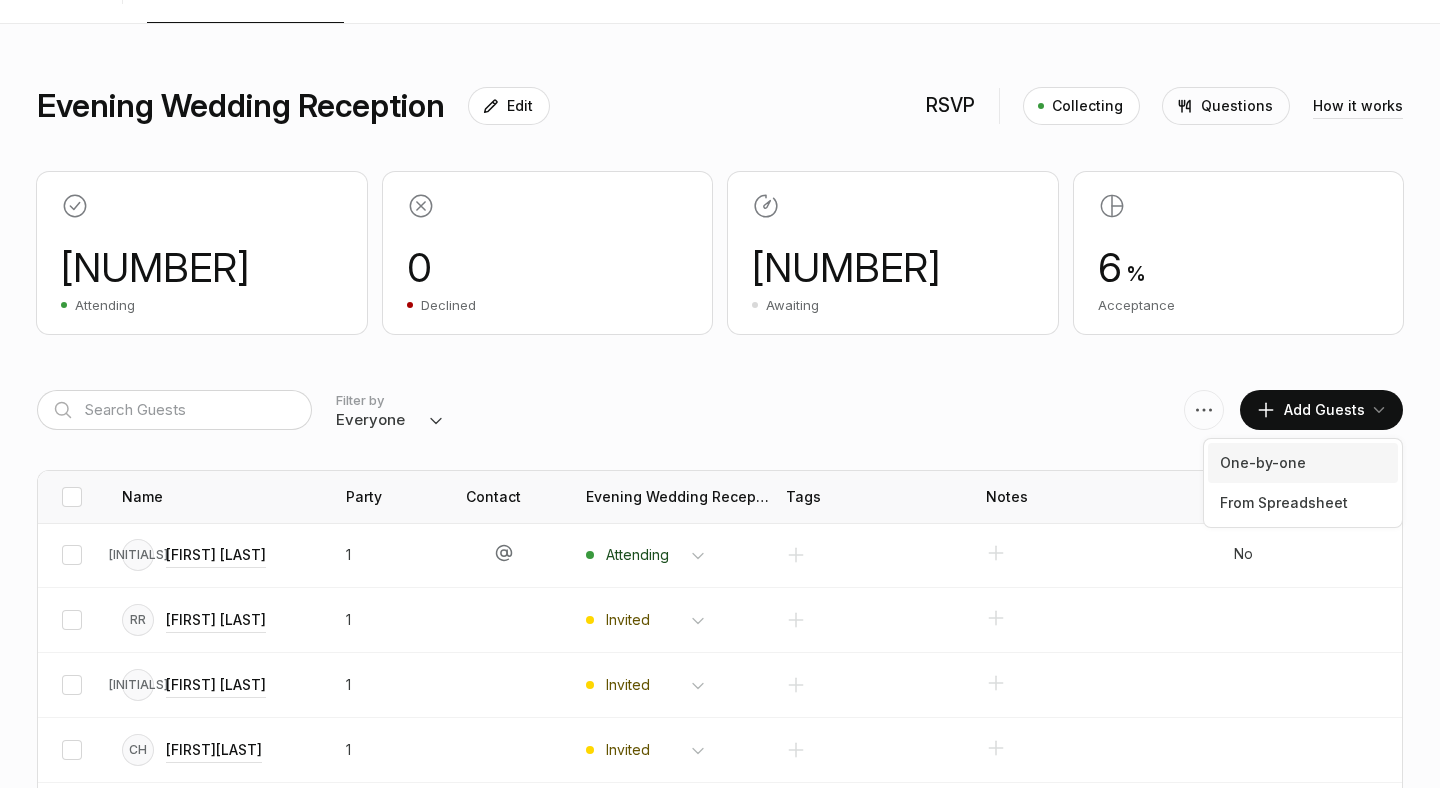click on "One-by-one" at bounding box center [1303, 463] 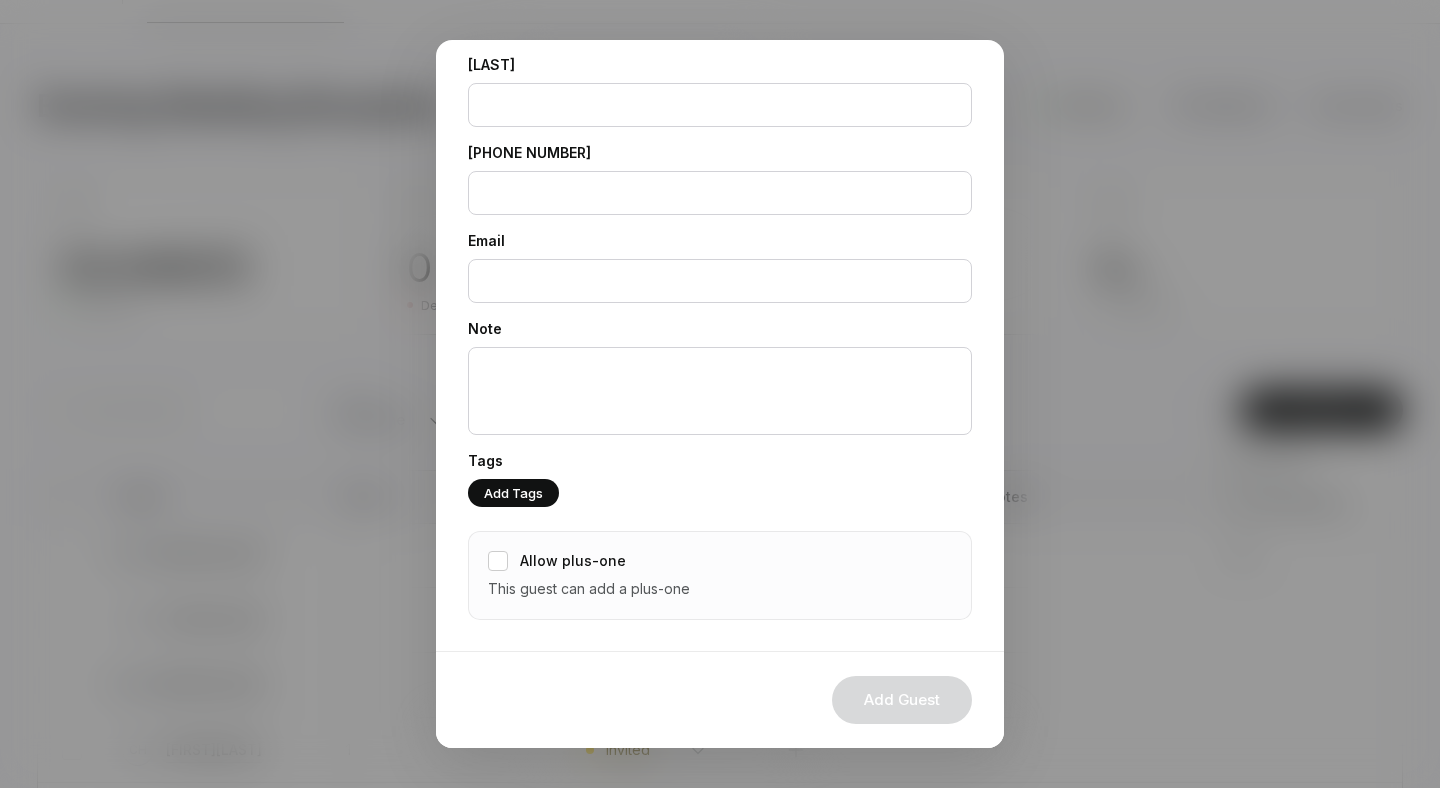 scroll, scrollTop: 0, scrollLeft: 0, axis: both 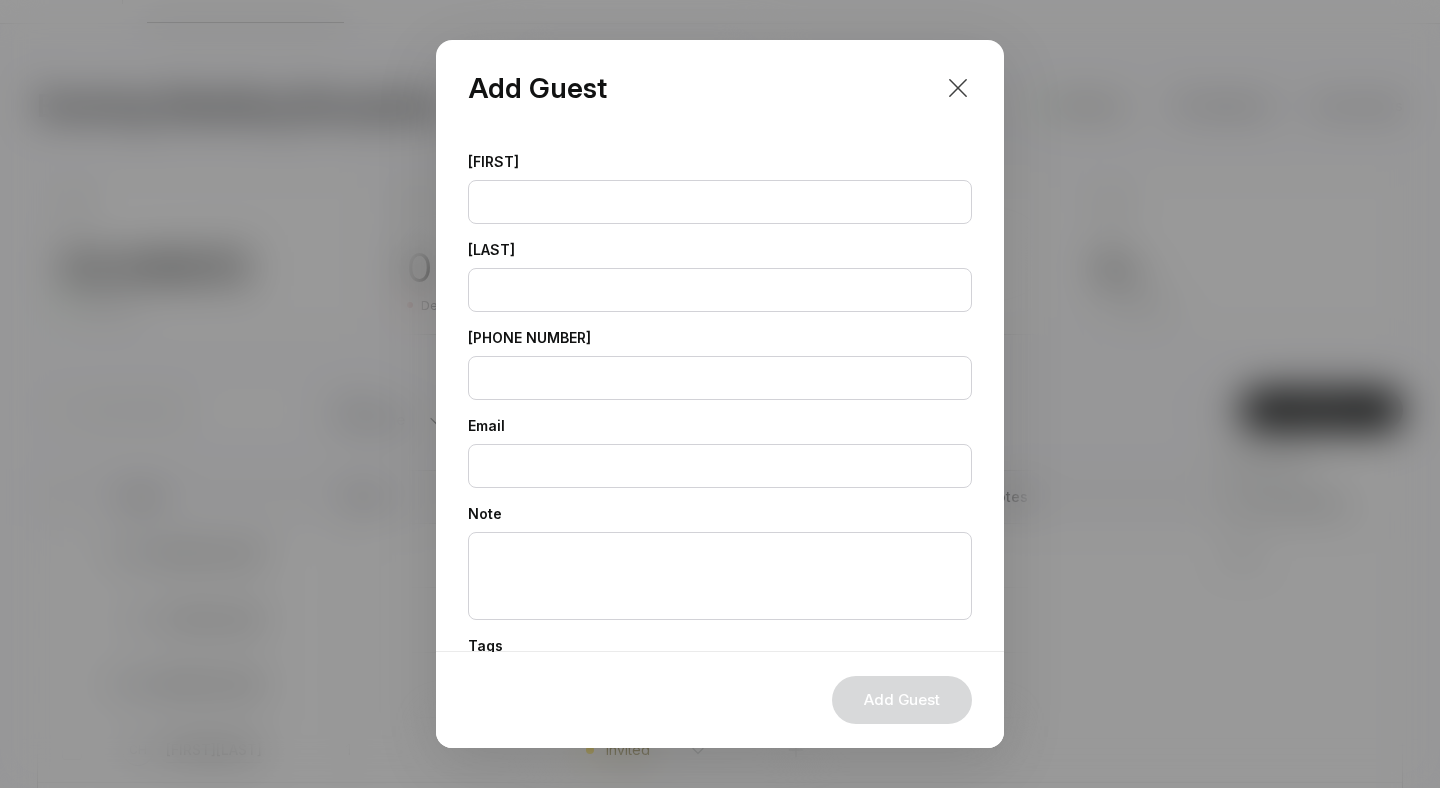 click at bounding box center [958, 88] 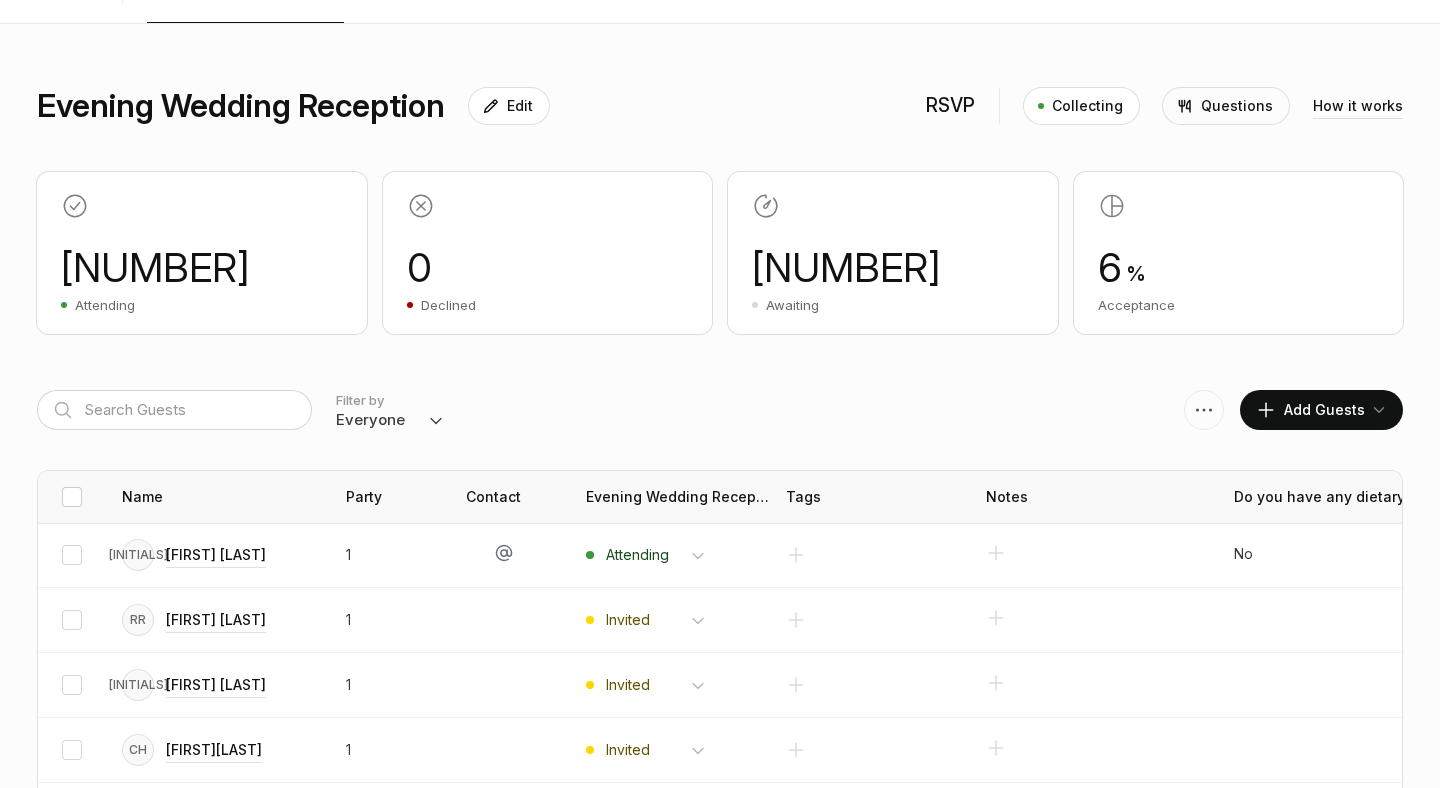 click at bounding box center [72, 497] 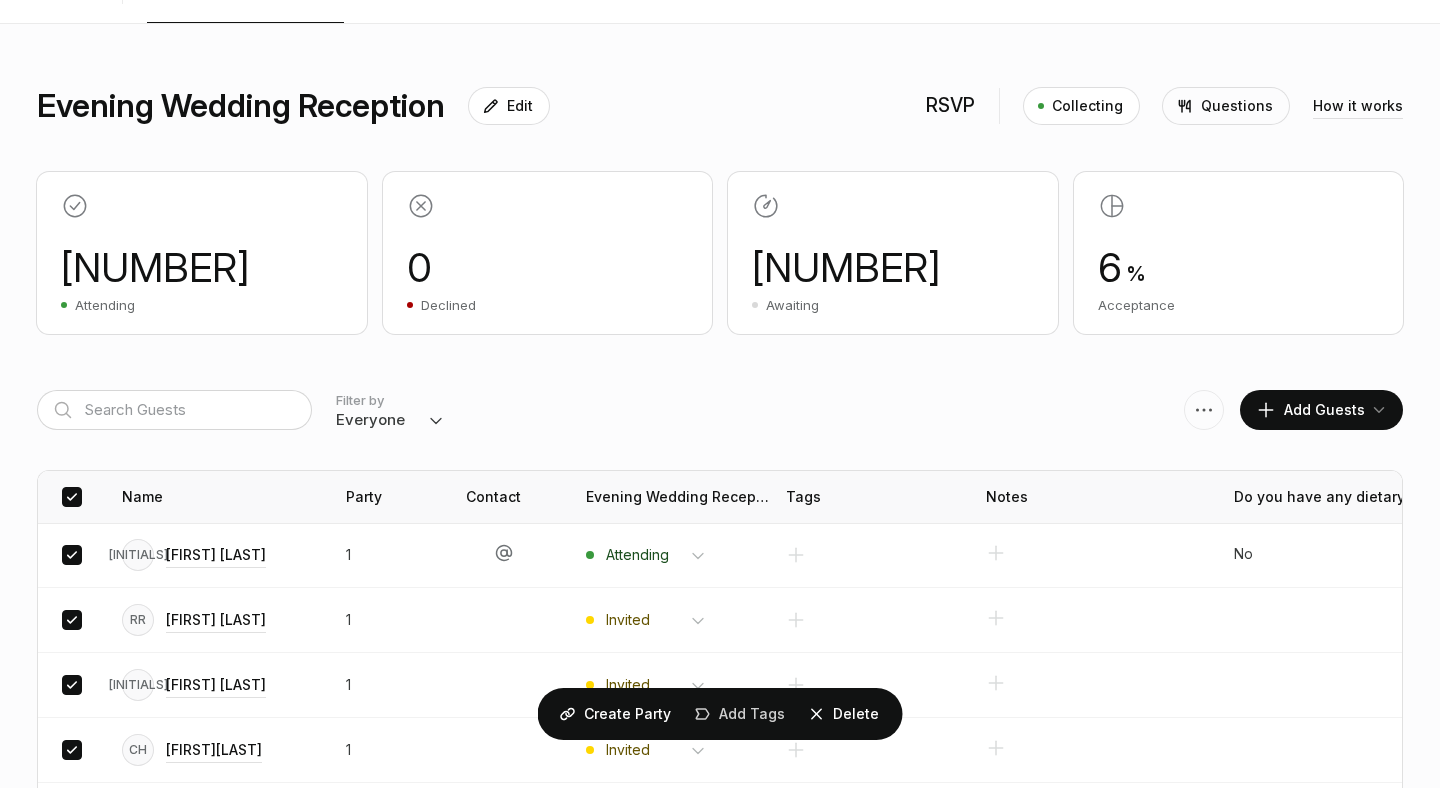 click on "Add Tags" at bounding box center [627, 714] 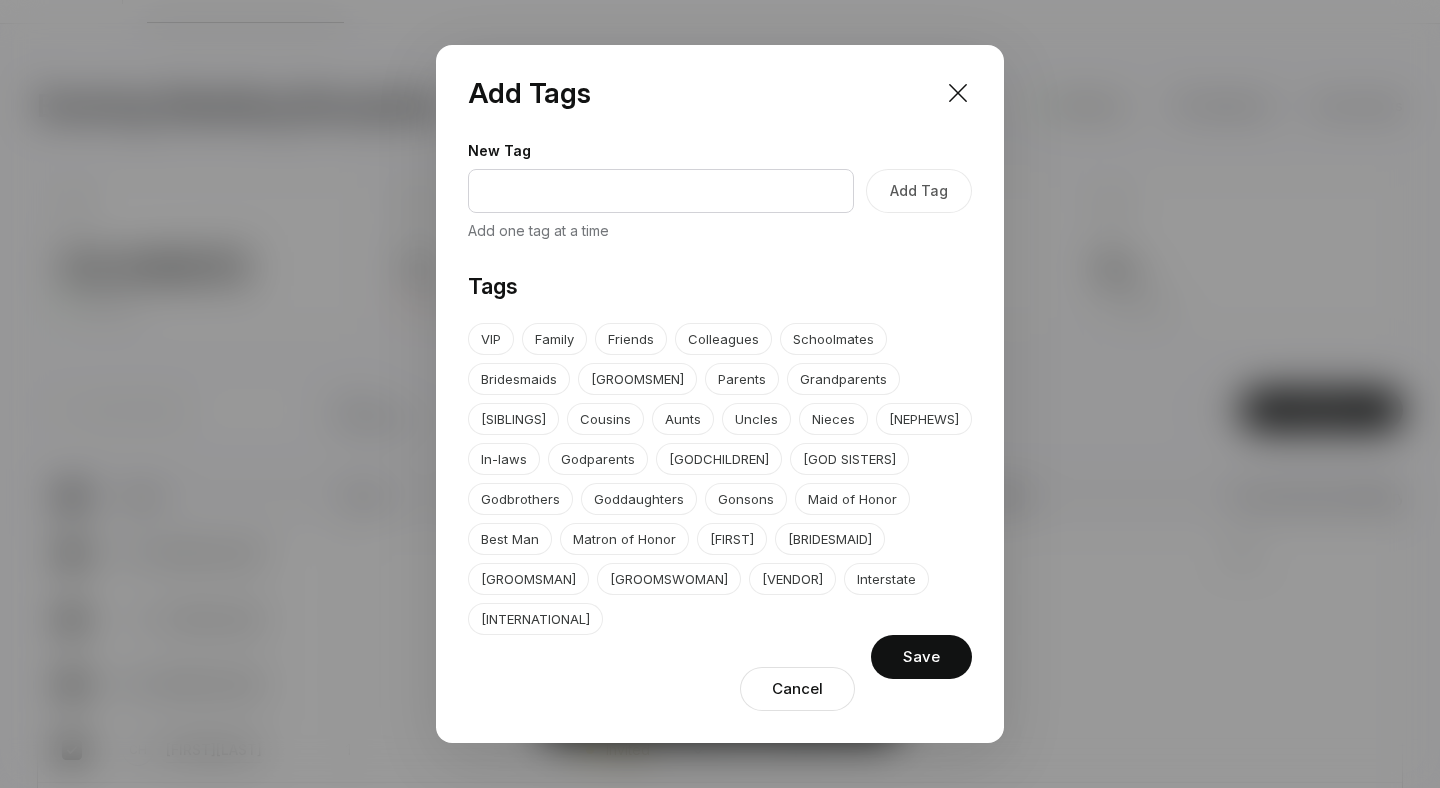 click on "Cancel" at bounding box center [797, 689] 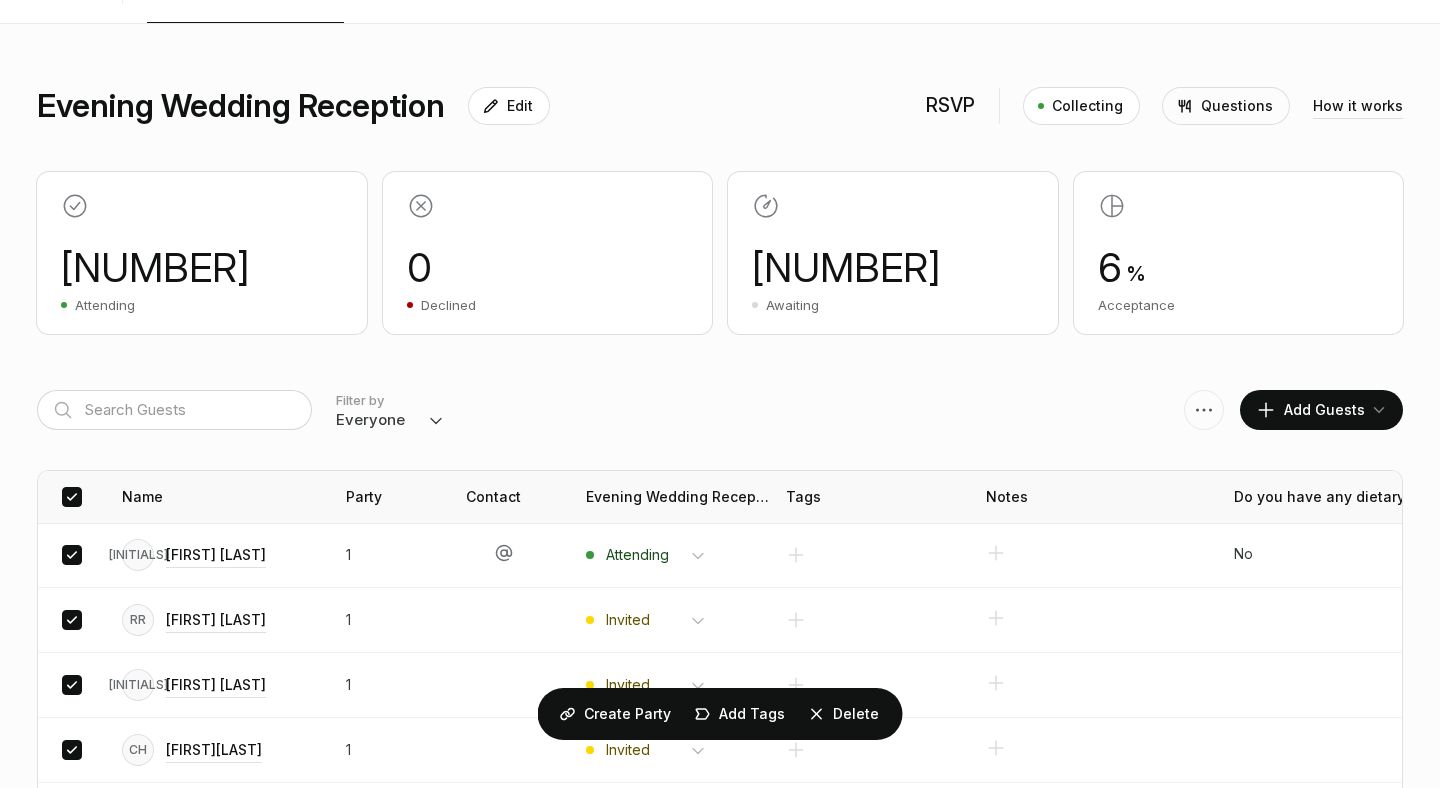 click on "Filter by
Everyone
Attending
Declined
Awaiting
Not Invited
Add Guests" at bounding box center (720, 410) 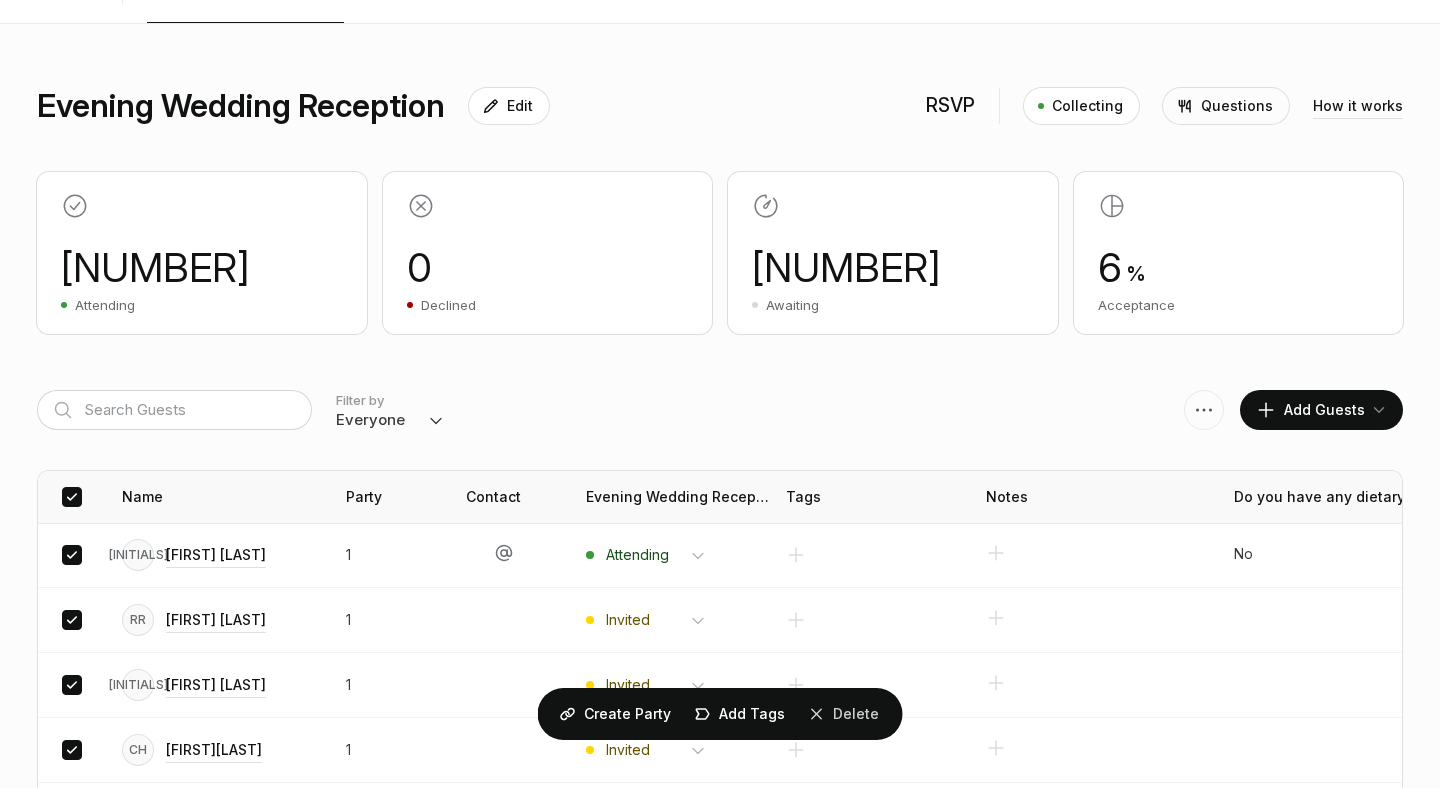 click on "Delete" at bounding box center [627, 714] 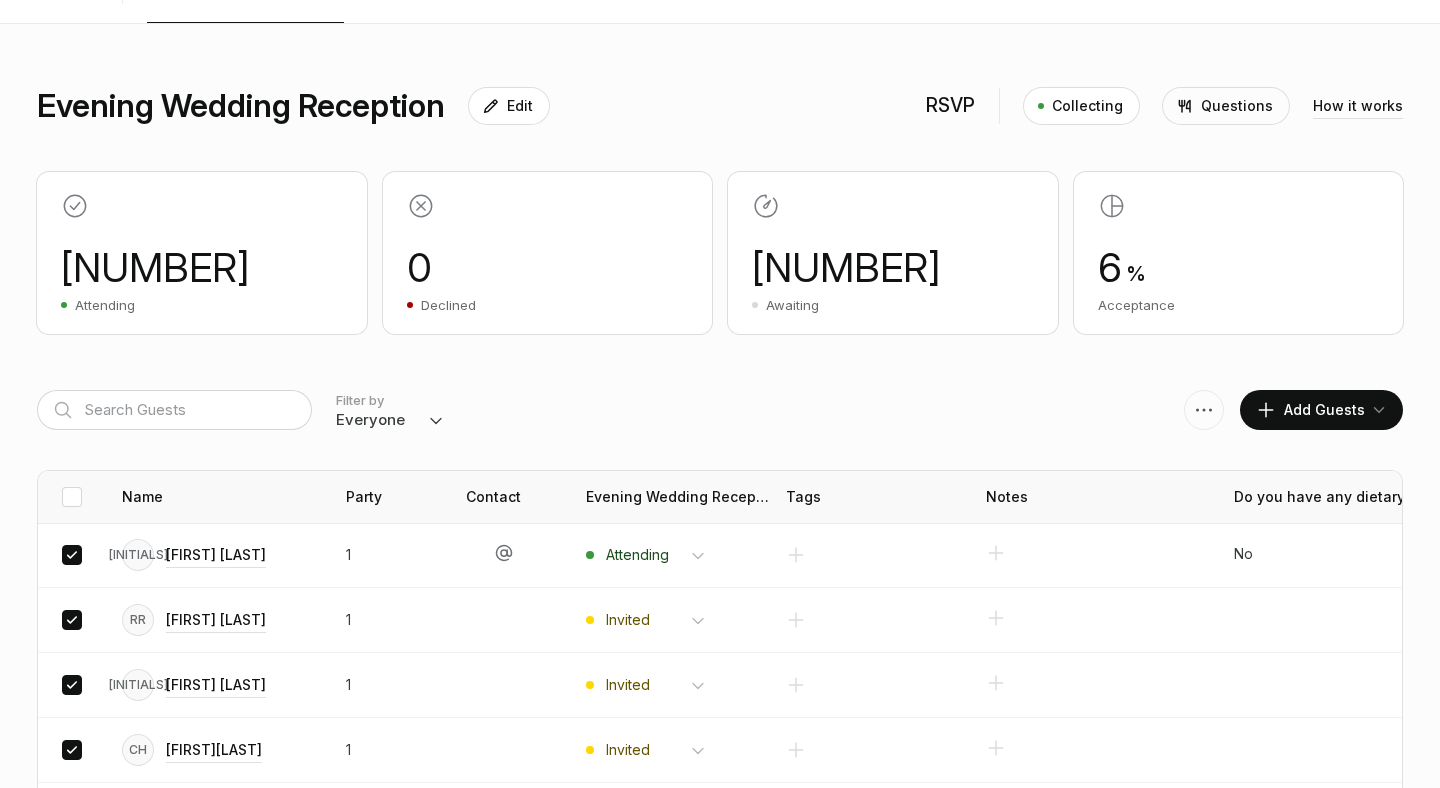 scroll, scrollTop: 0, scrollLeft: 0, axis: both 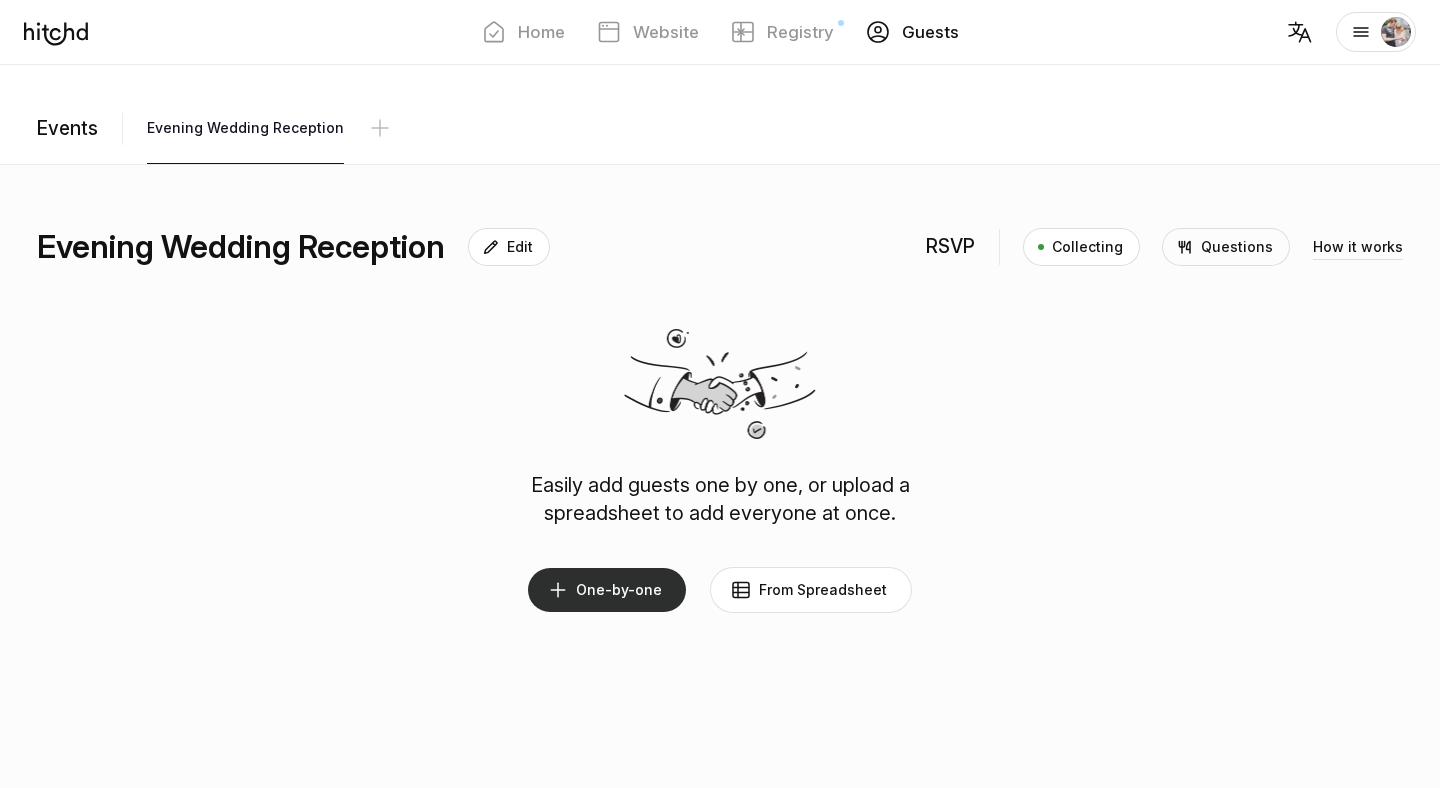 click on "One-by-one" at bounding box center (607, 590) 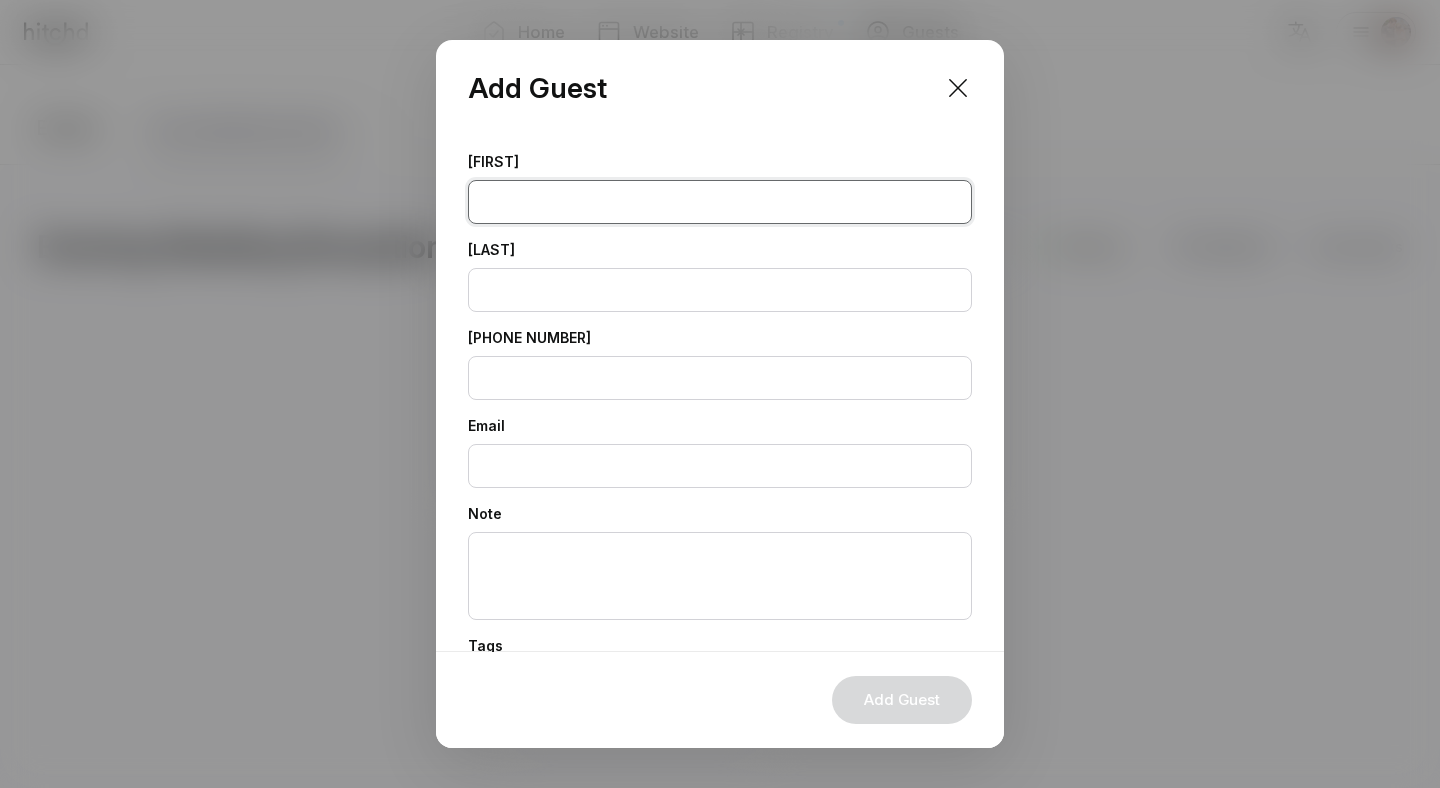click at bounding box center (720, 202) 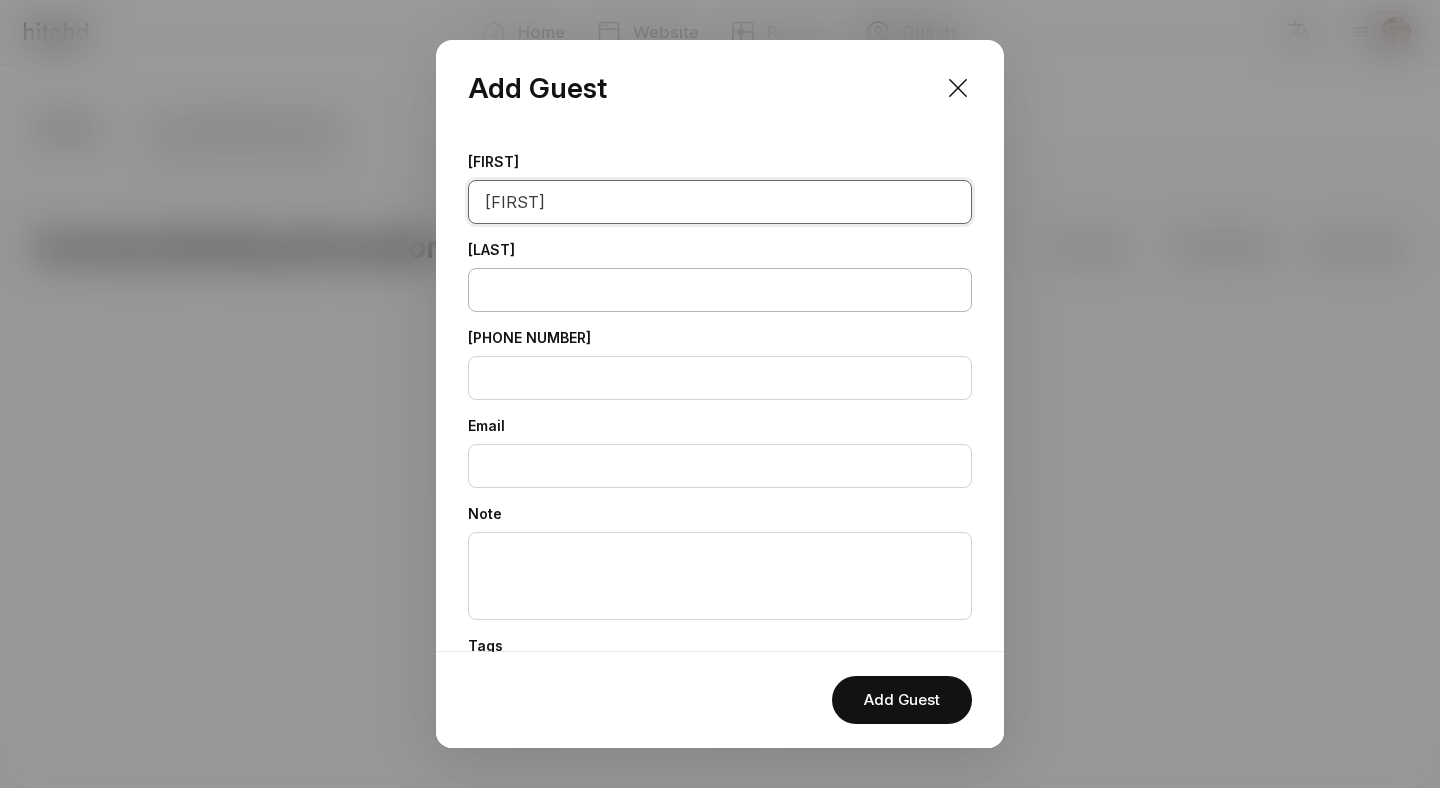 type on "[FIRST]" 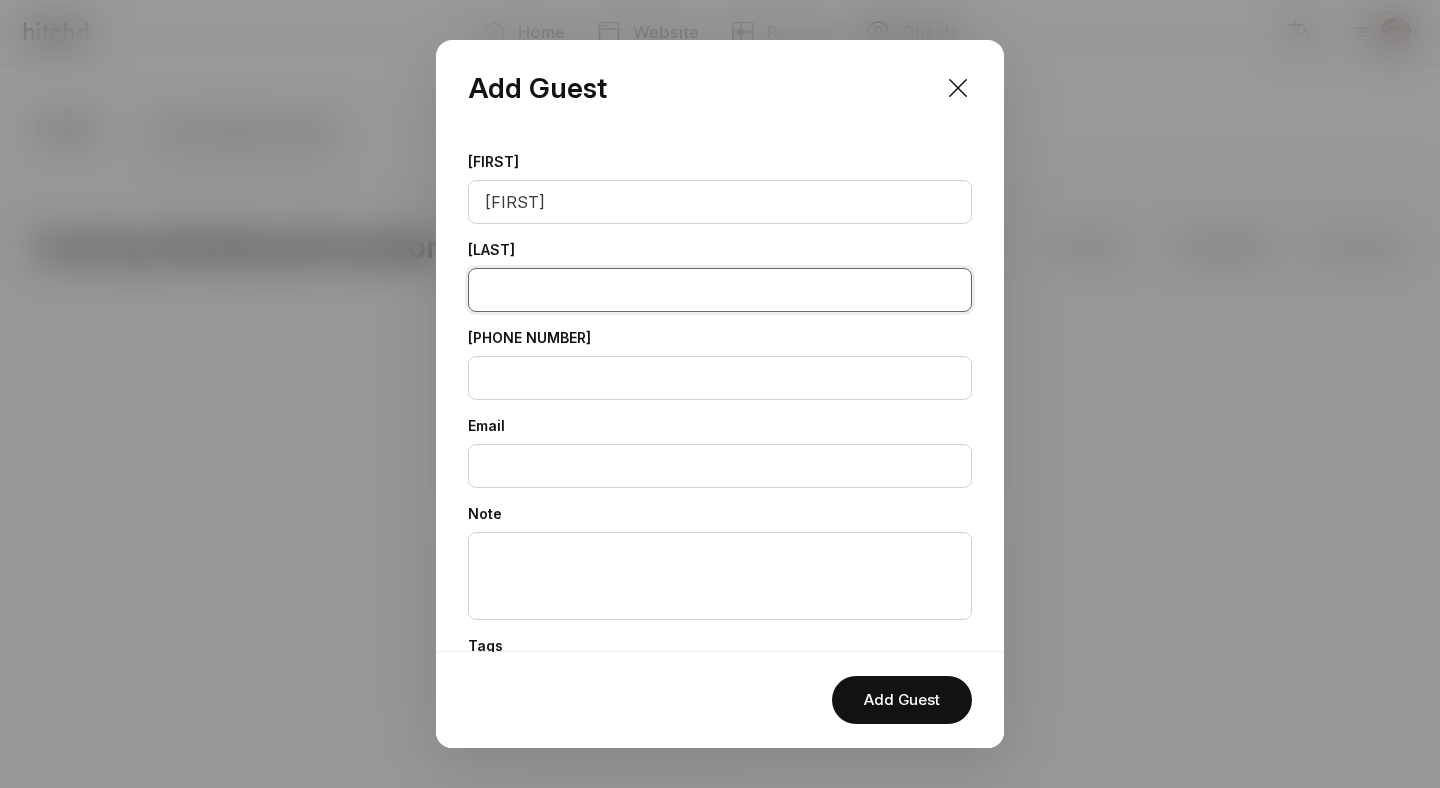 click at bounding box center (720, 290) 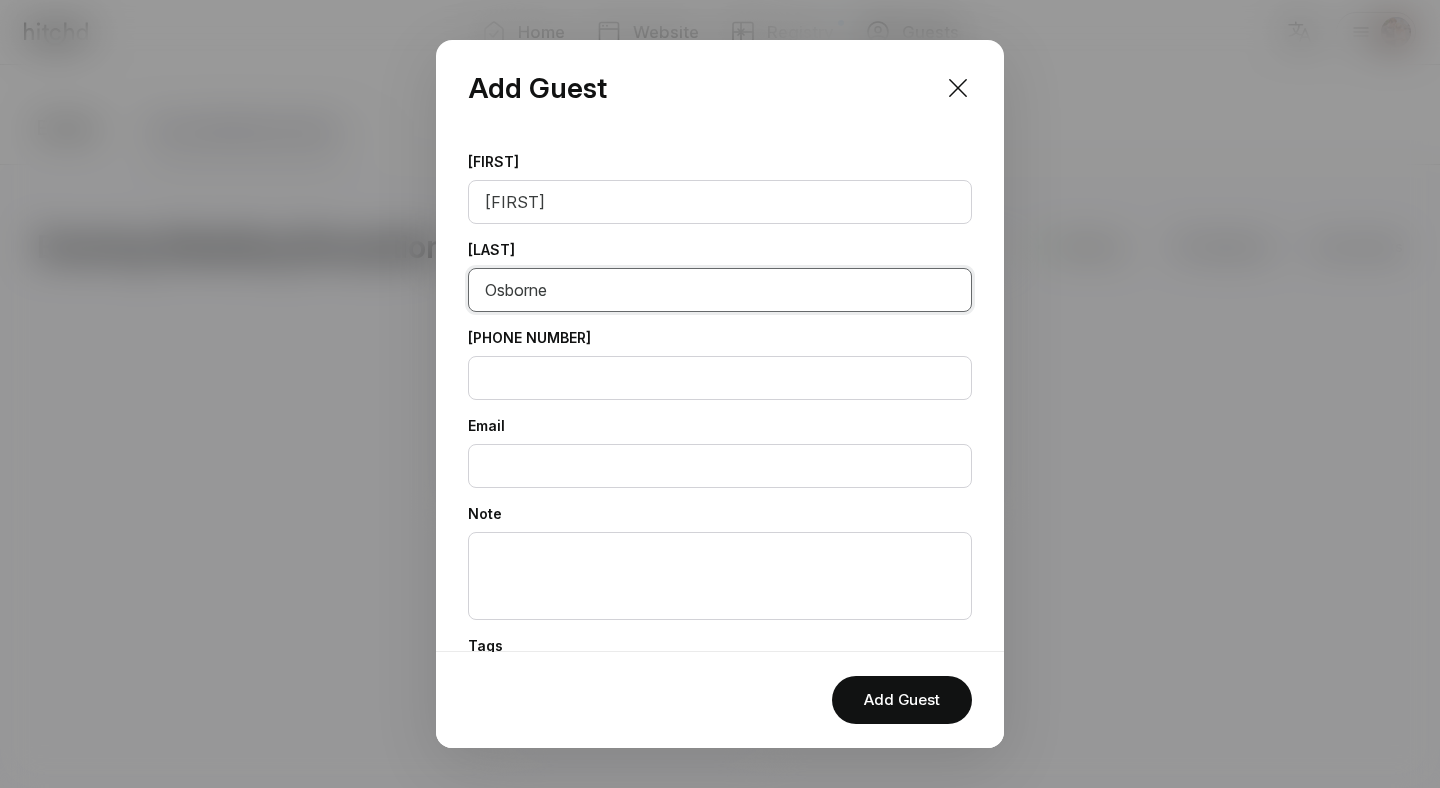 paste 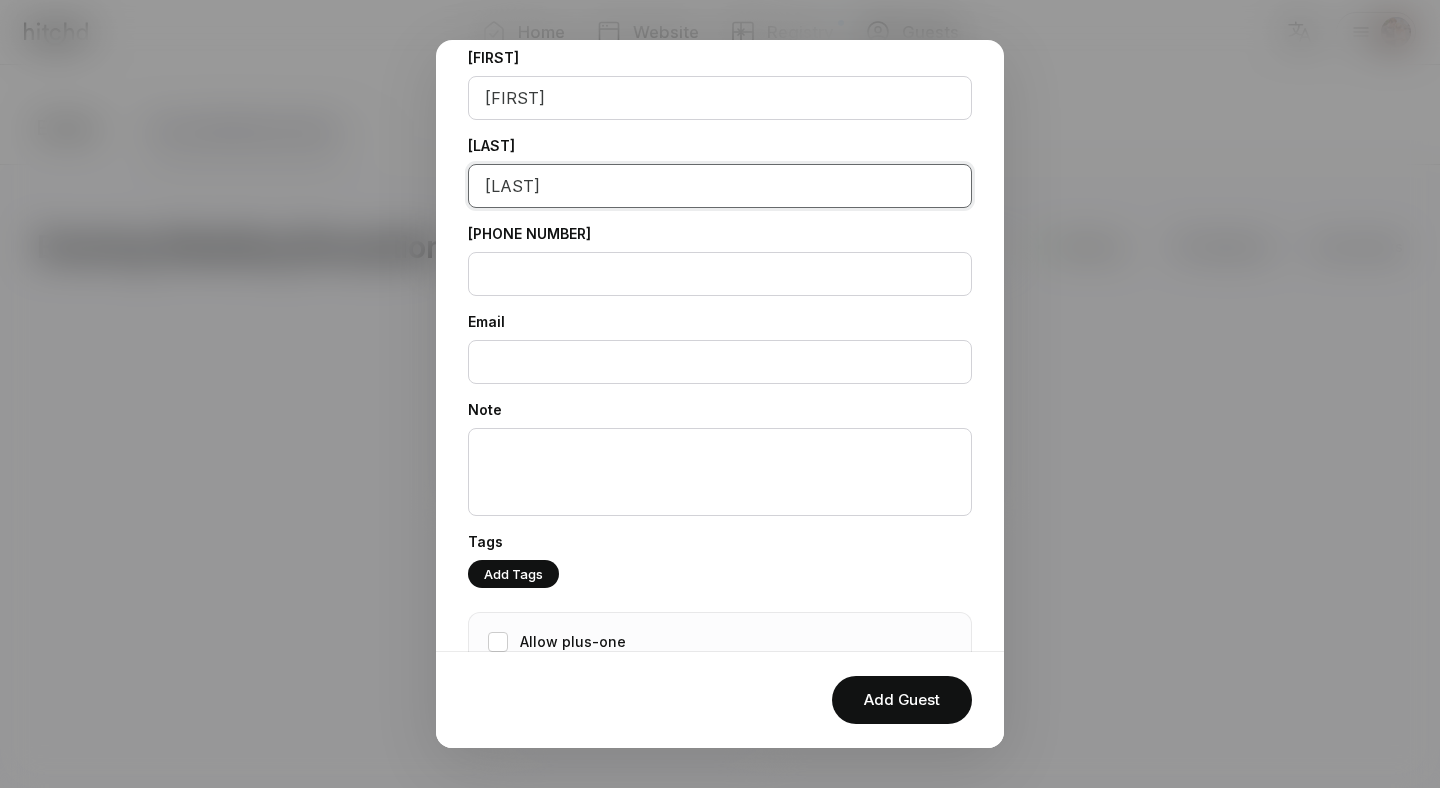 scroll, scrollTop: 185, scrollLeft: 0, axis: vertical 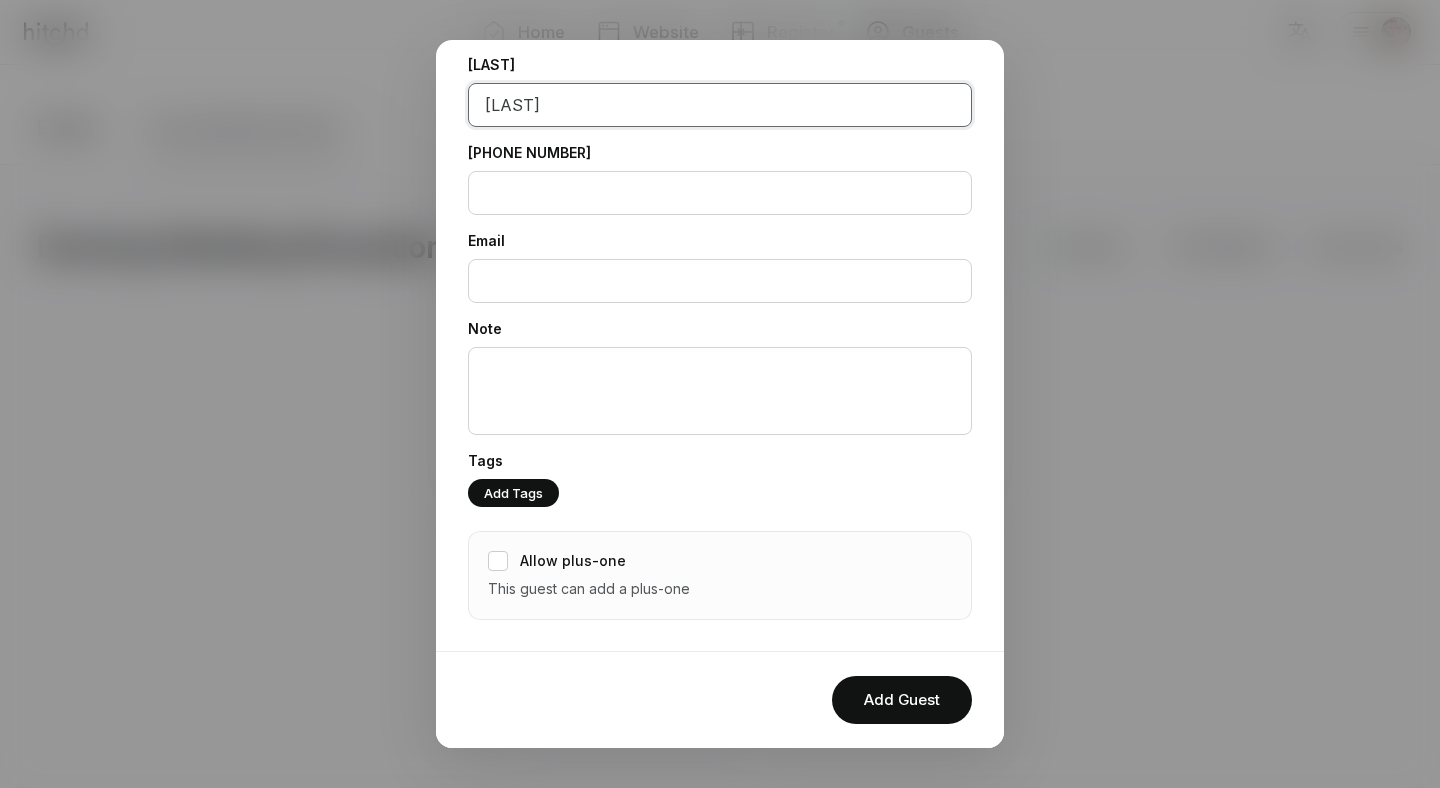 type on "[LAST]" 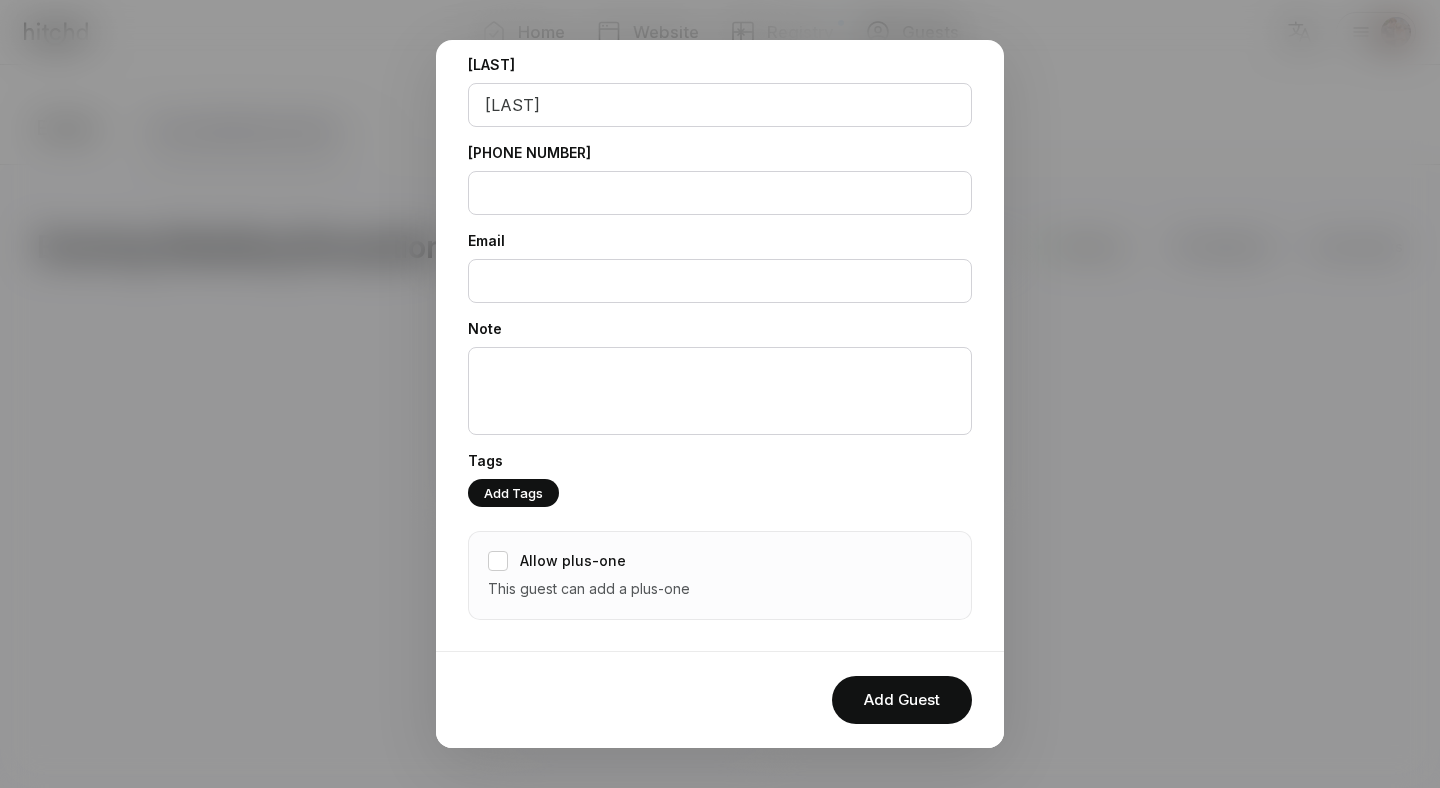 click on "Allow plus-one" at bounding box center (573, 561) 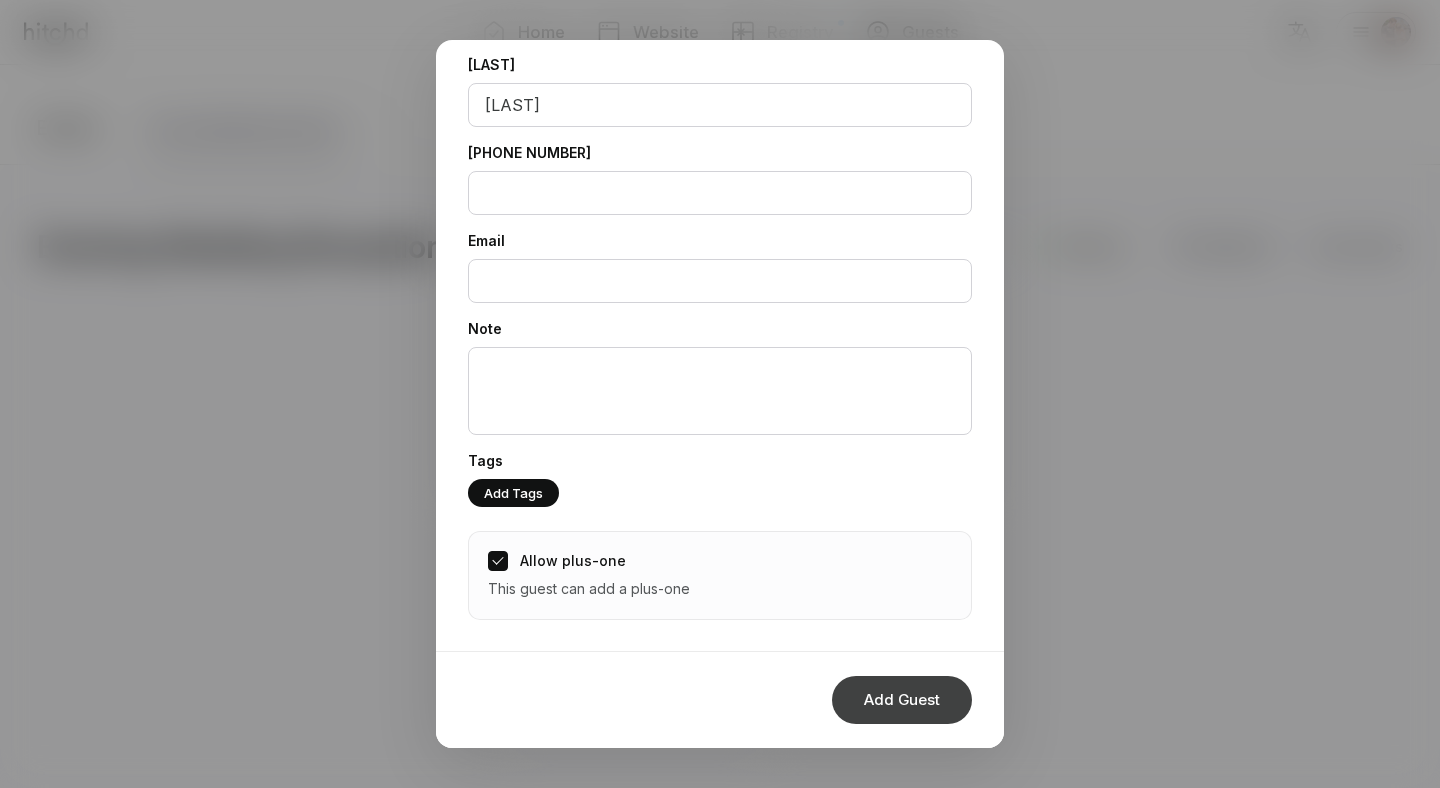 click on "Add Guest" at bounding box center (902, 700) 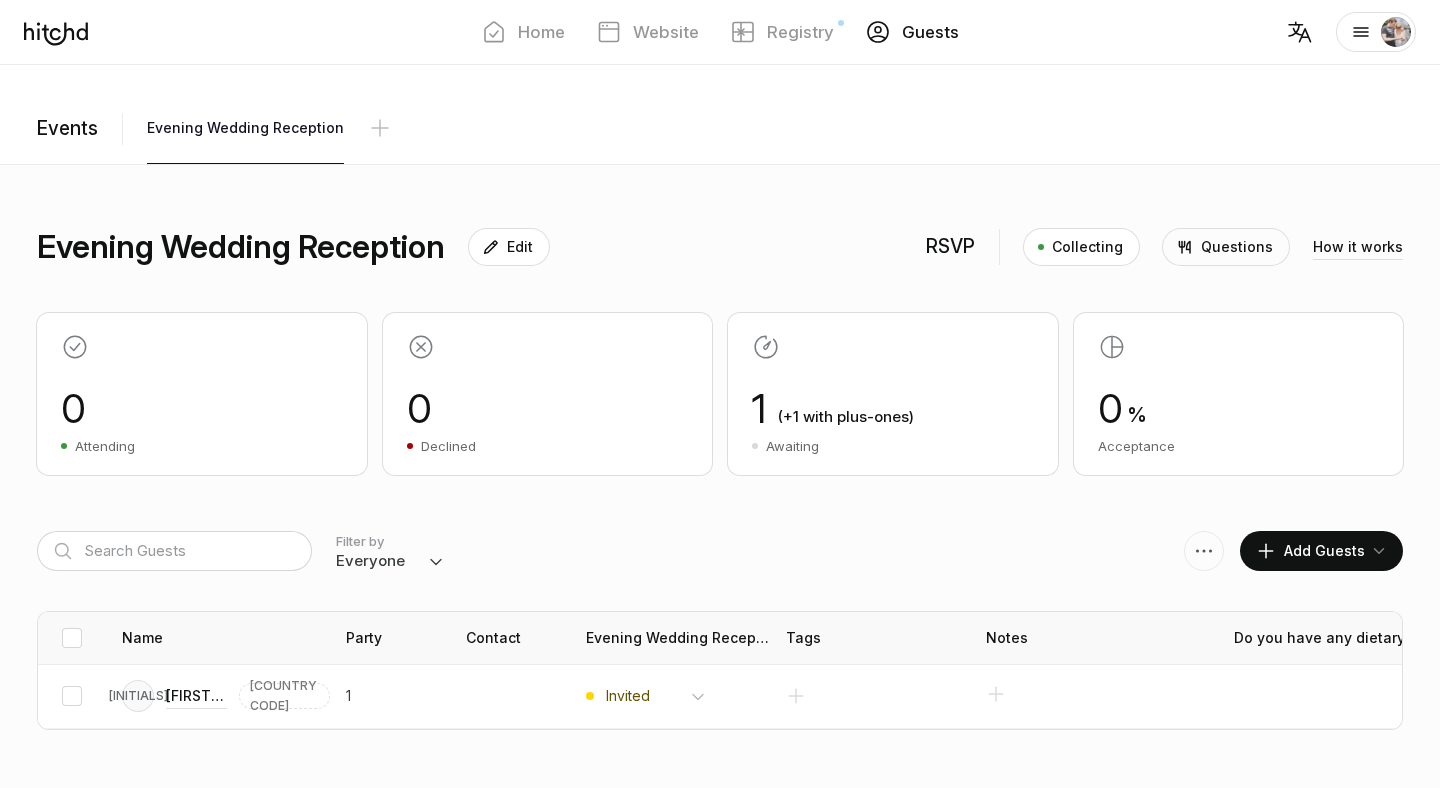 click on "Add Guests" at bounding box center [1310, 551] 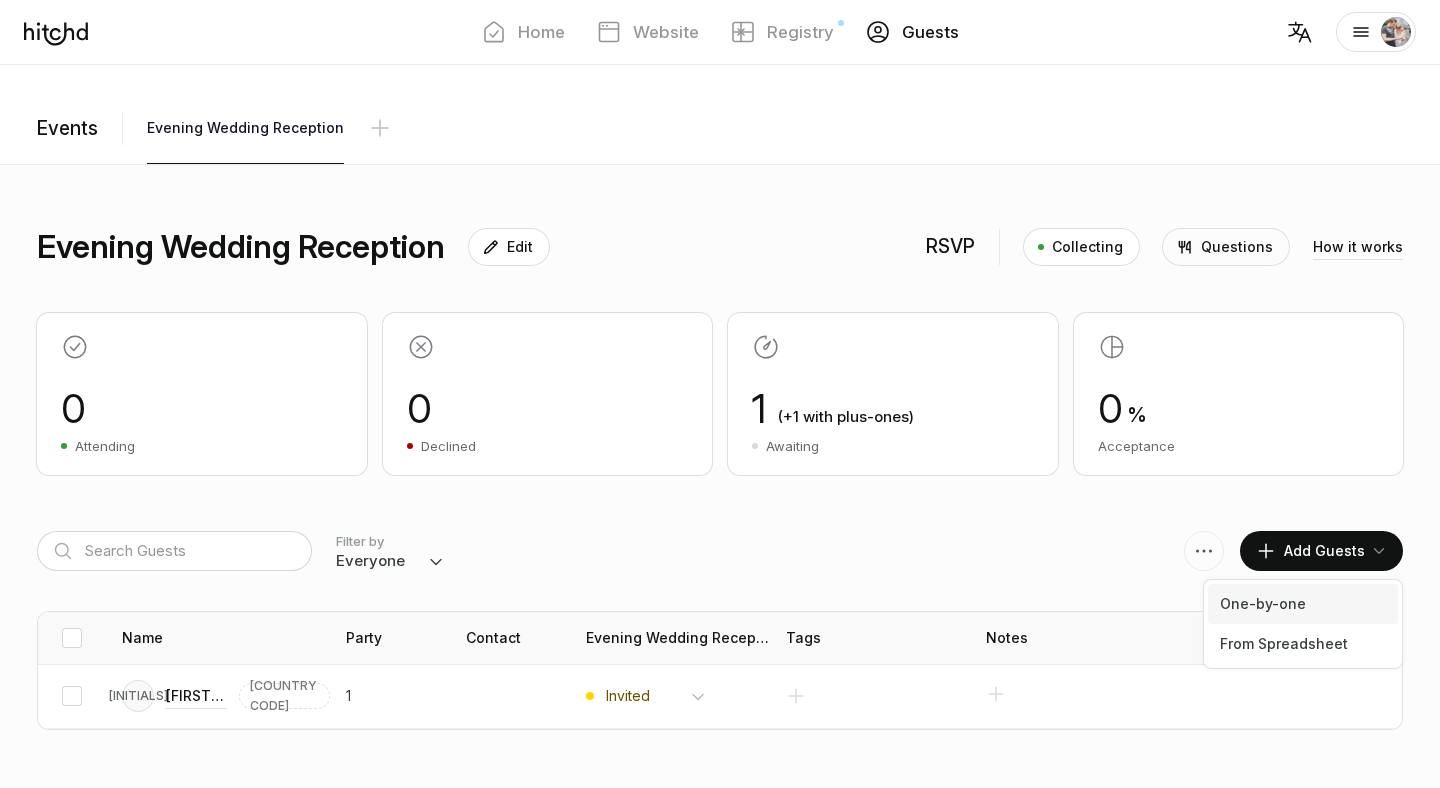 click on "One-by-one" at bounding box center [1303, 604] 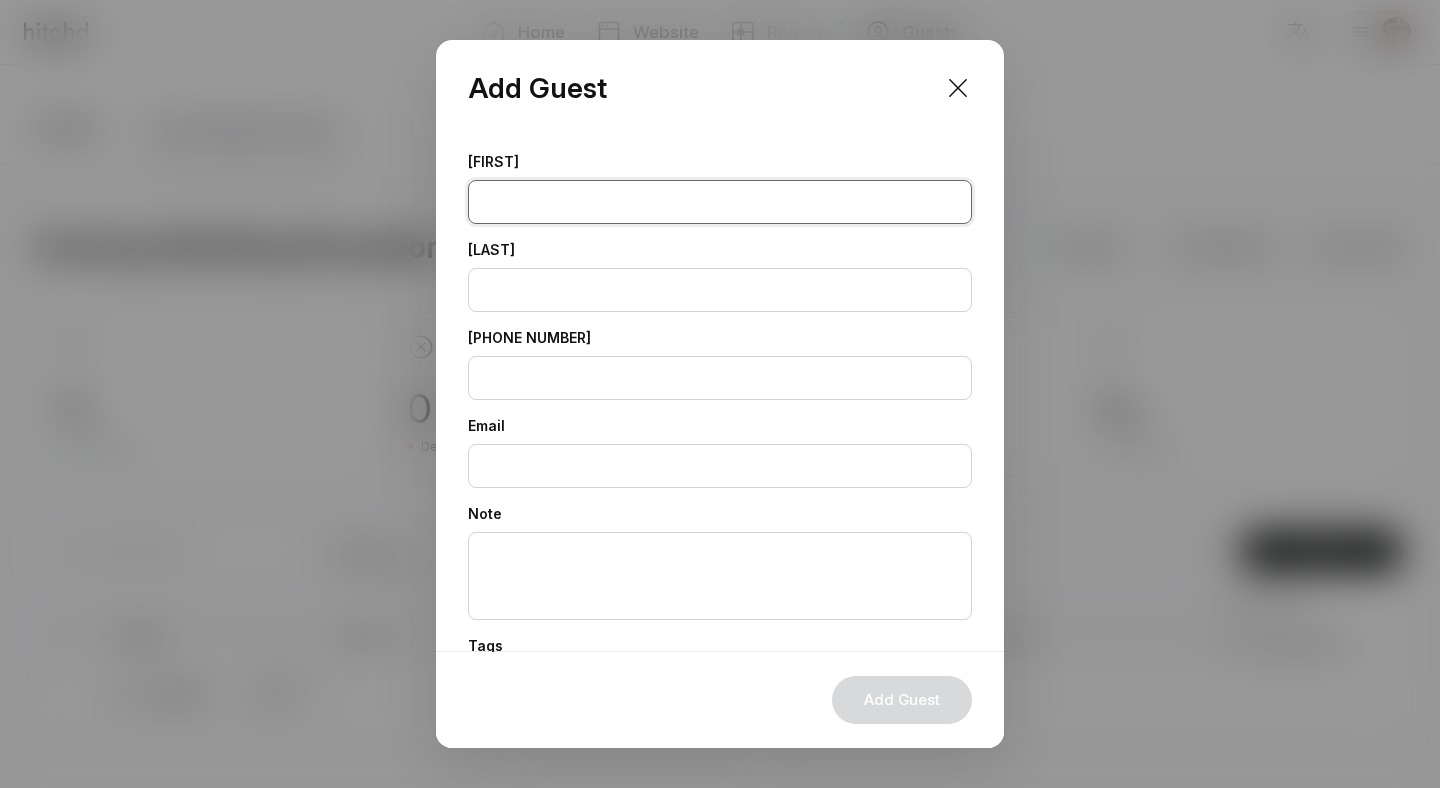 click at bounding box center [720, 202] 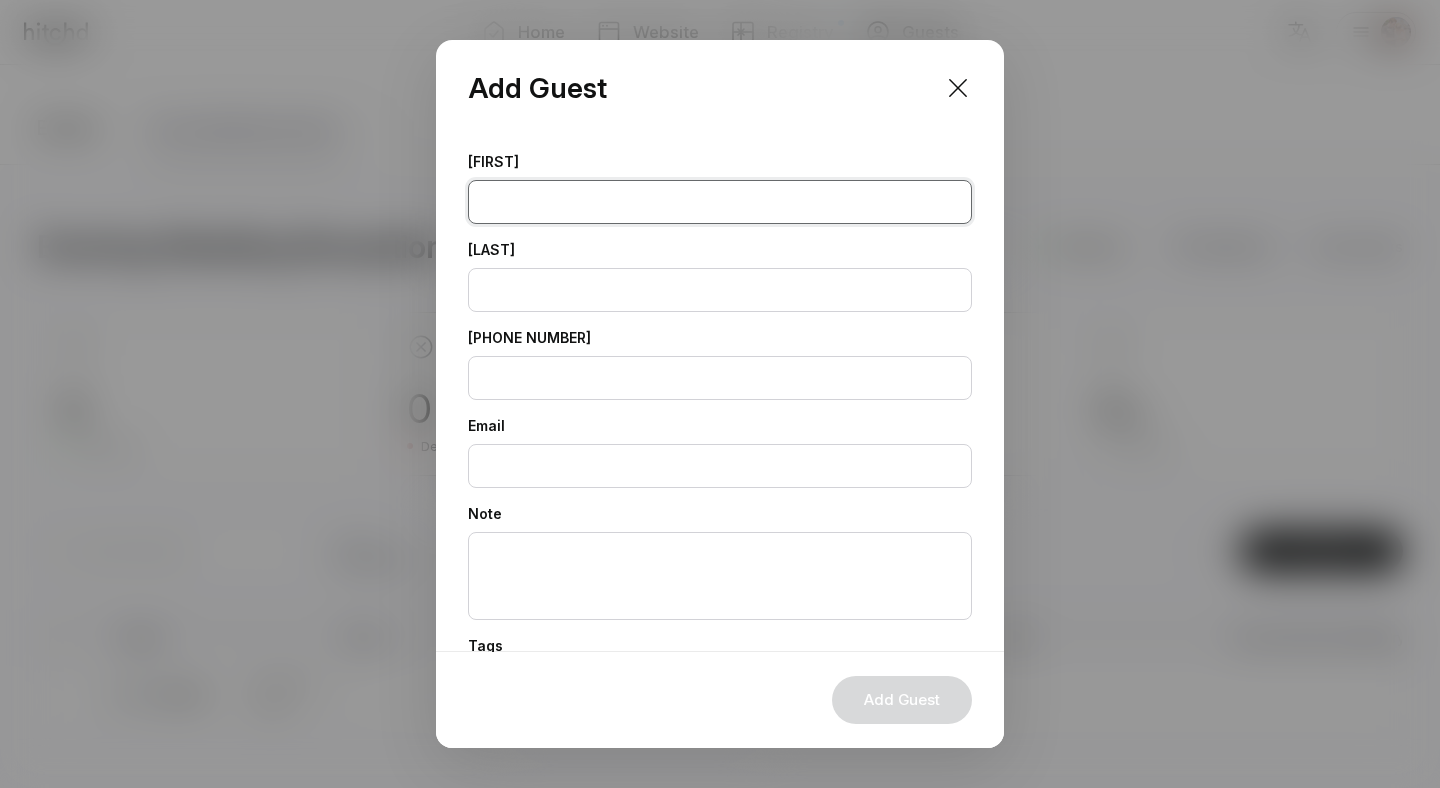 paste on "[FIRST]" 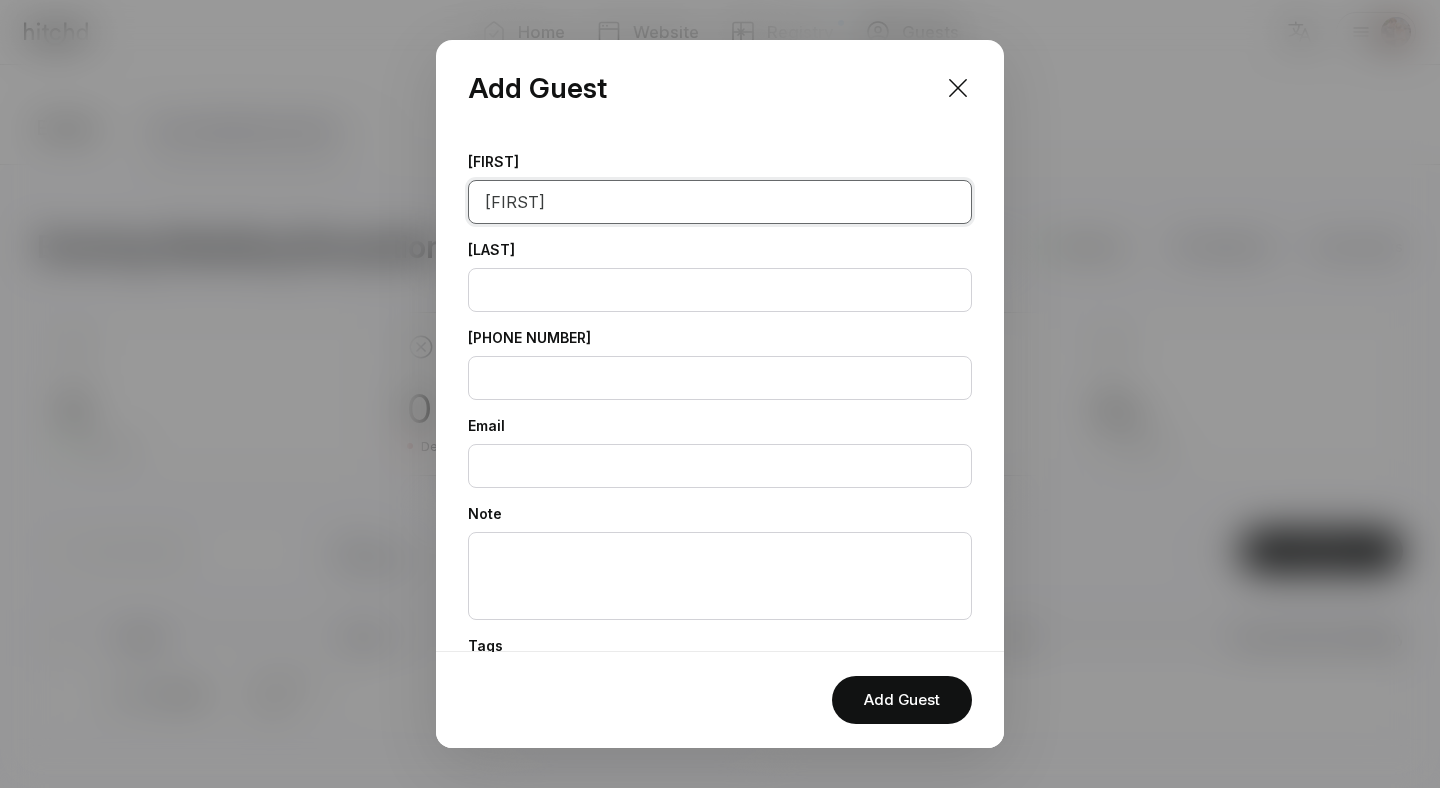 type on "[FIRST]" 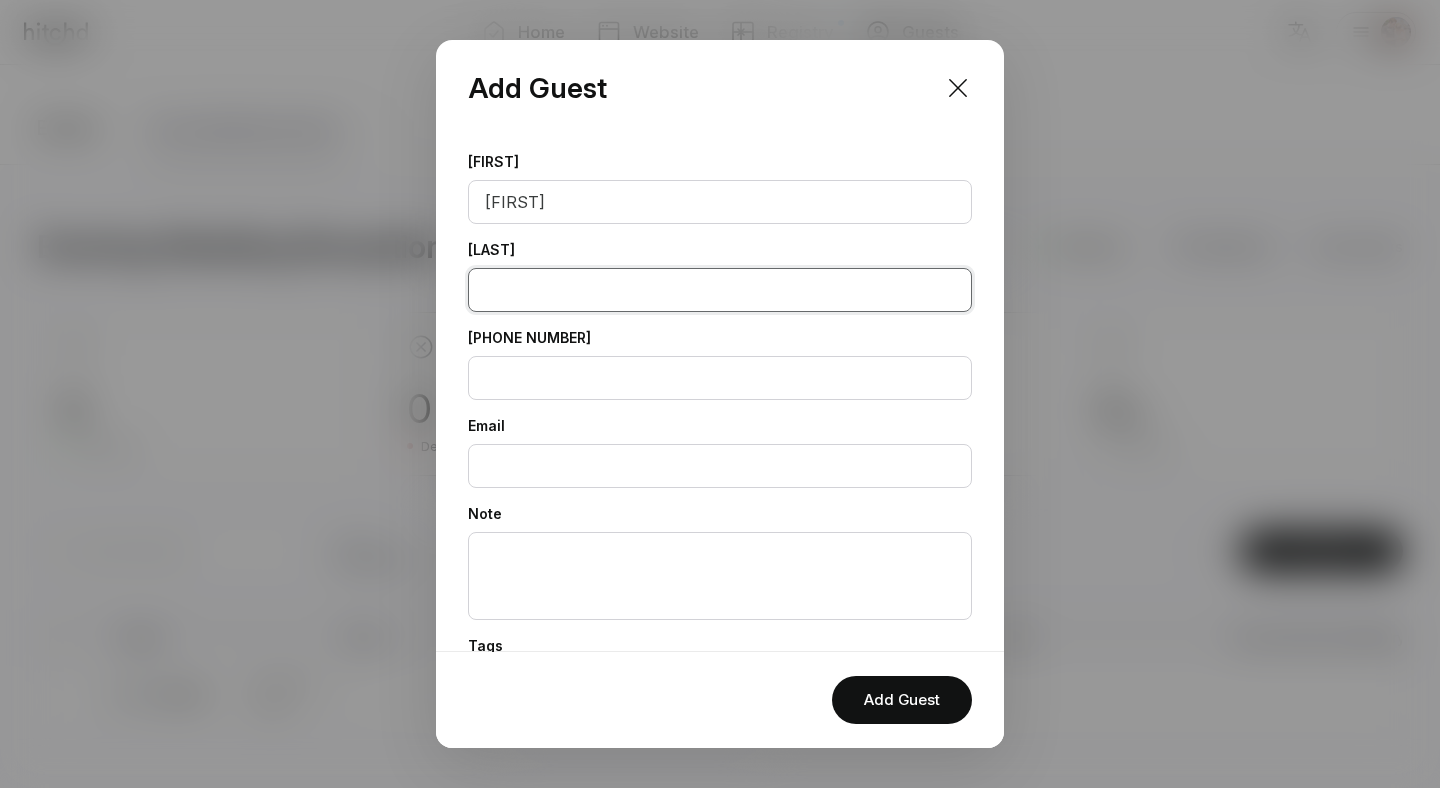click at bounding box center [720, 290] 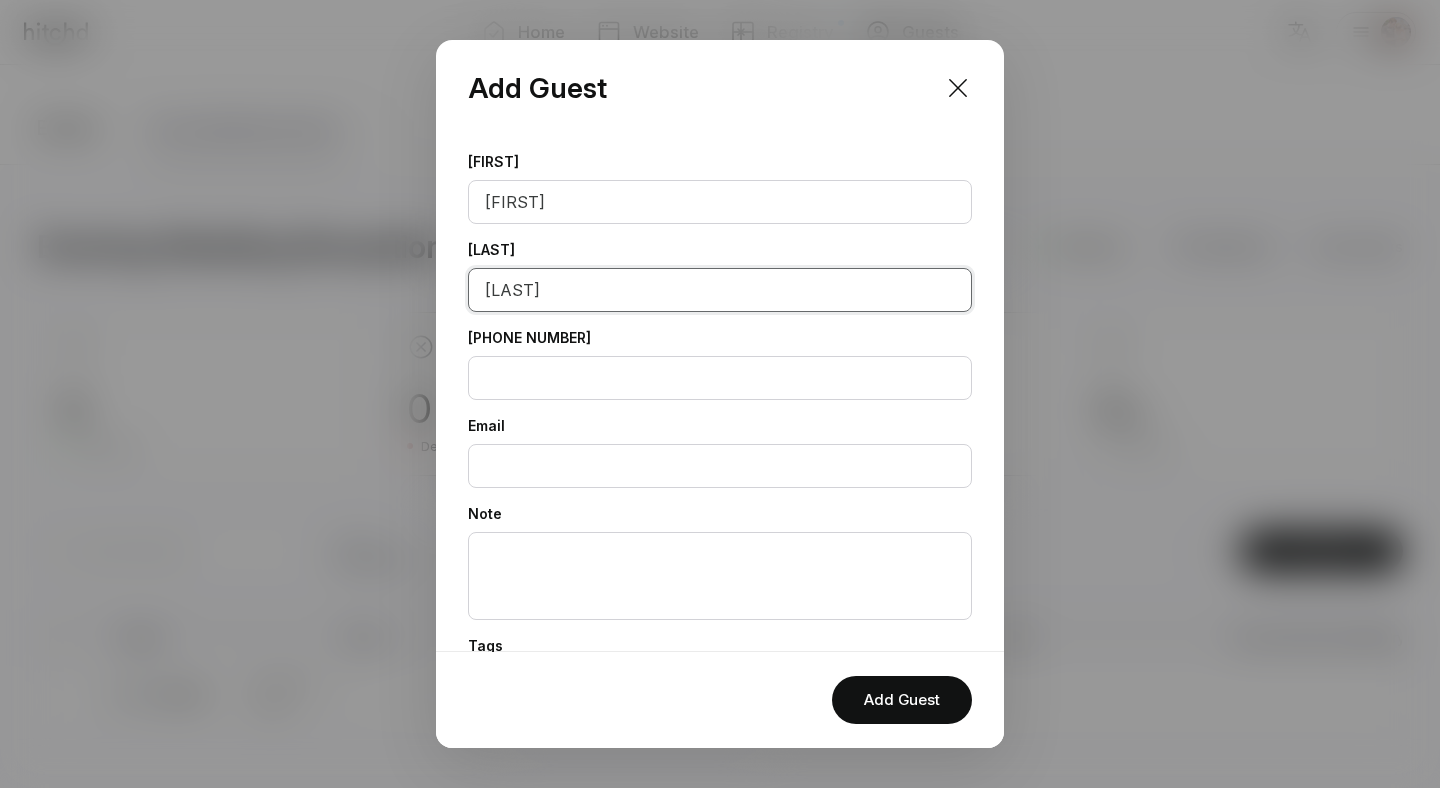 scroll, scrollTop: 185, scrollLeft: 0, axis: vertical 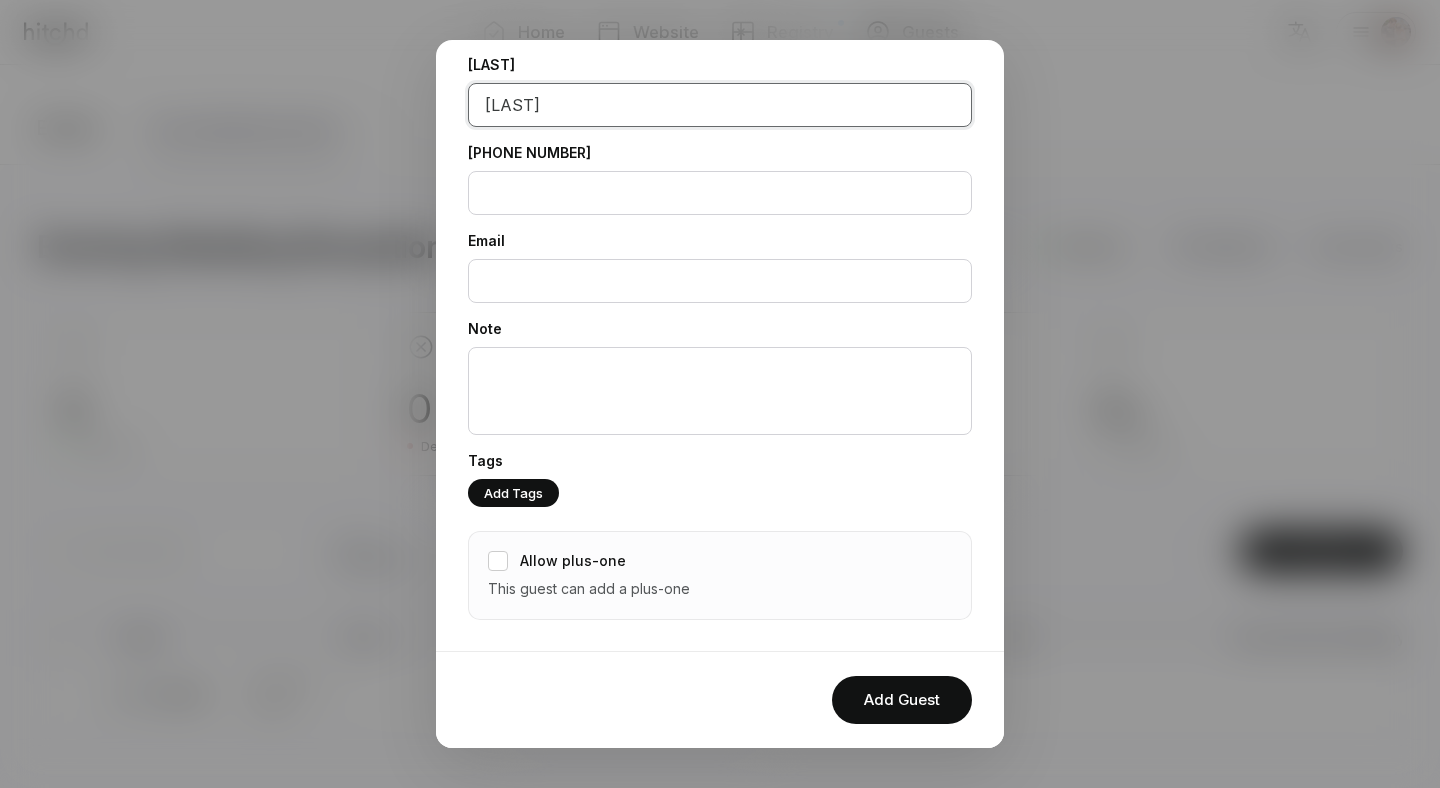 type on "[LAST]" 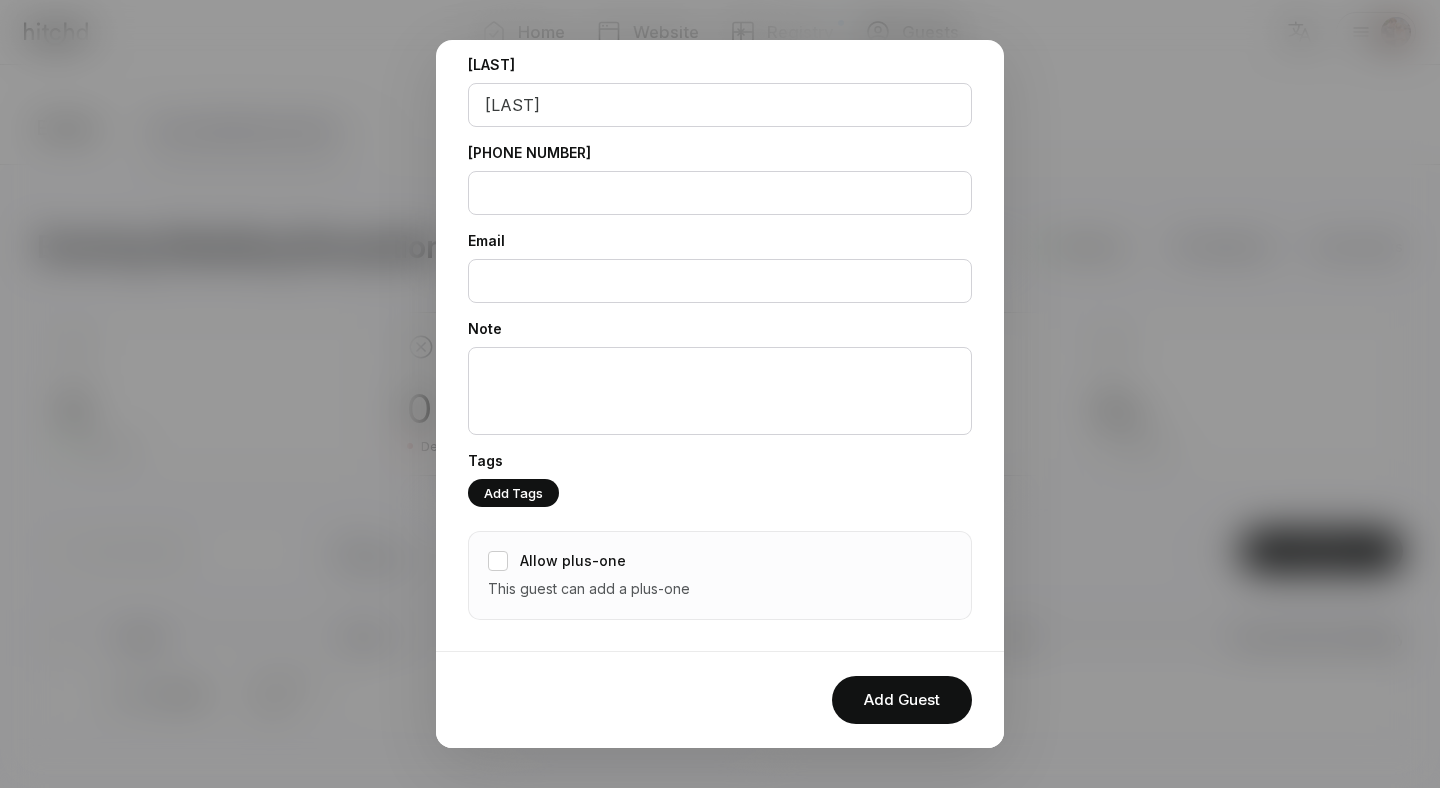 click on "Allow plus-one" at bounding box center (573, 561) 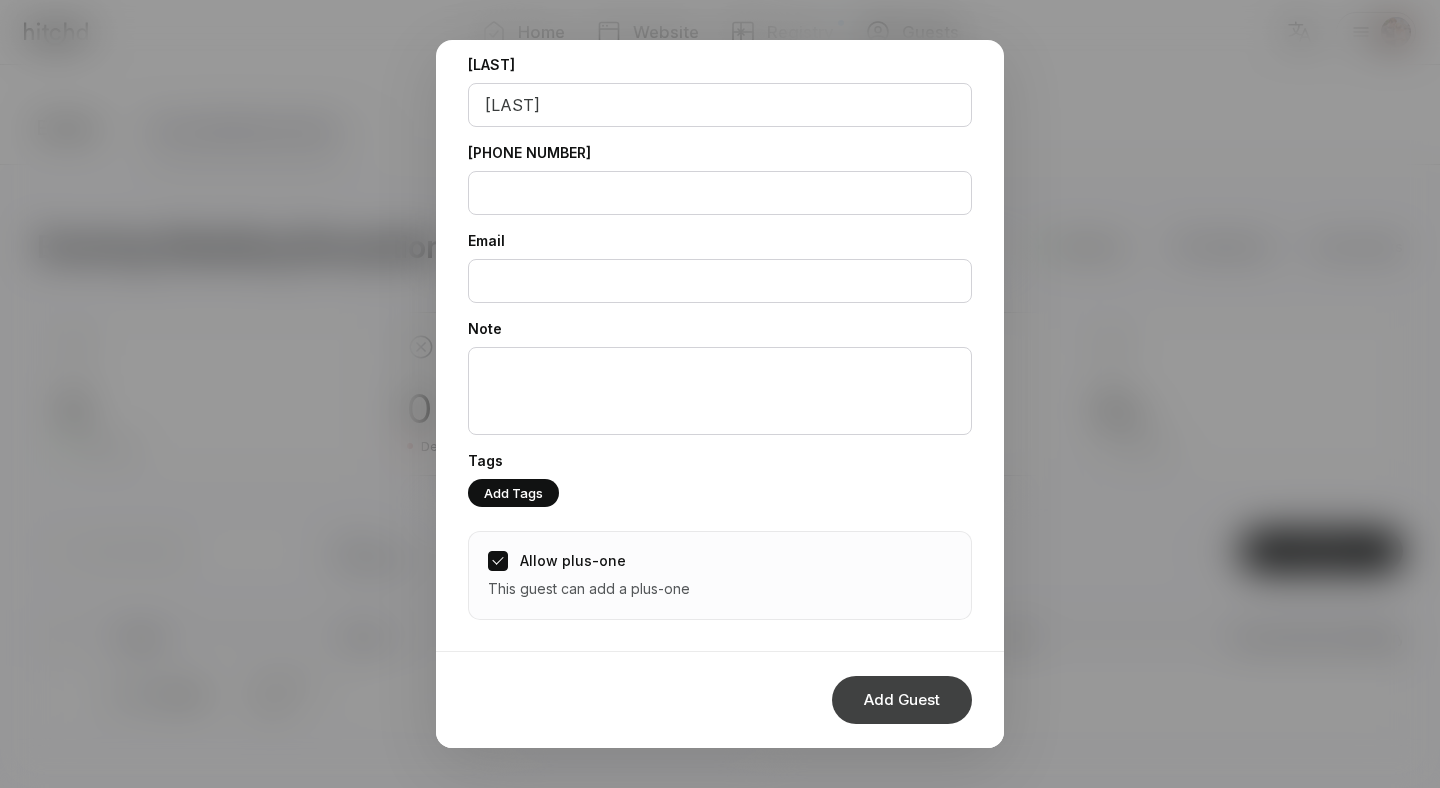 click on "Add Guest" at bounding box center [902, 700] 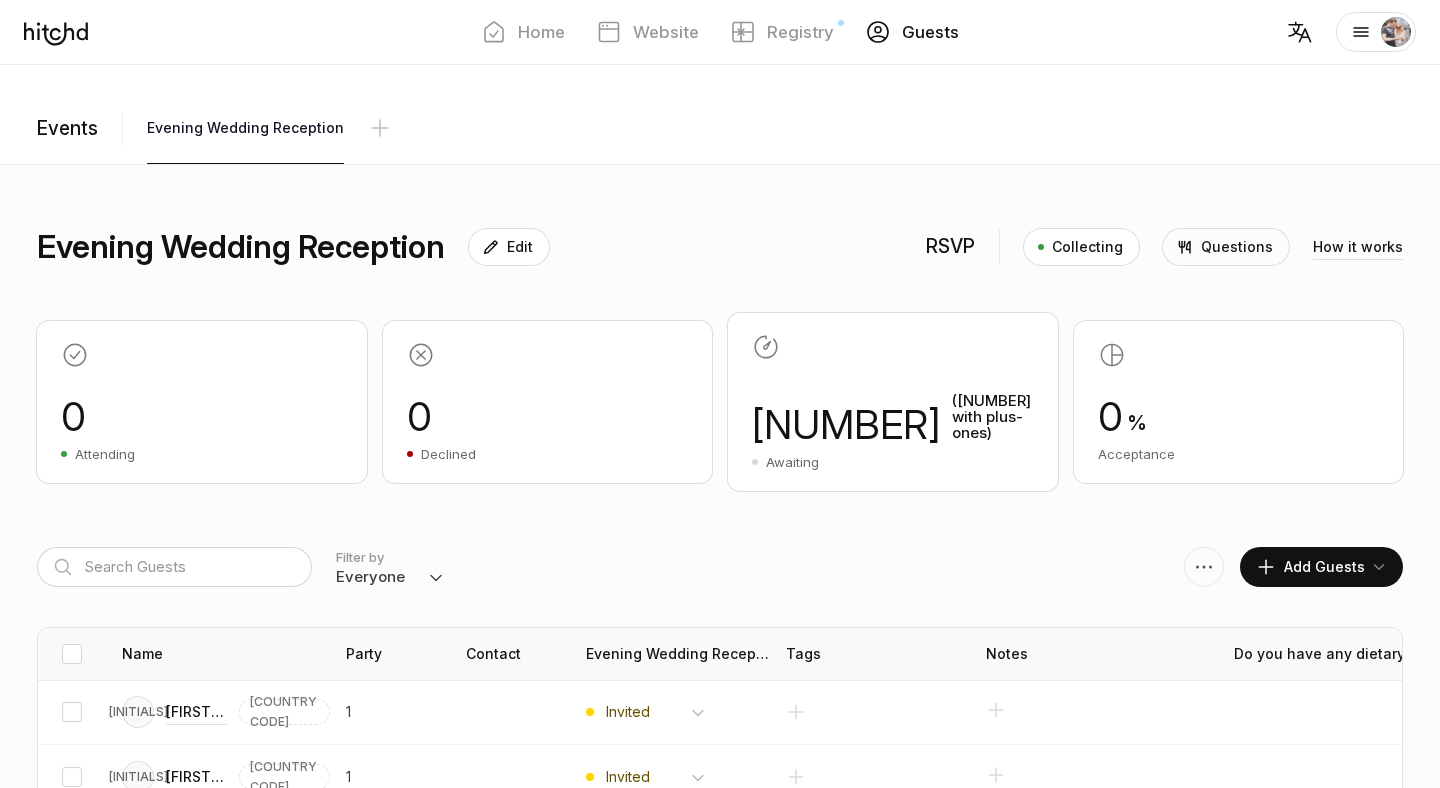 scroll, scrollTop: 31, scrollLeft: 0, axis: vertical 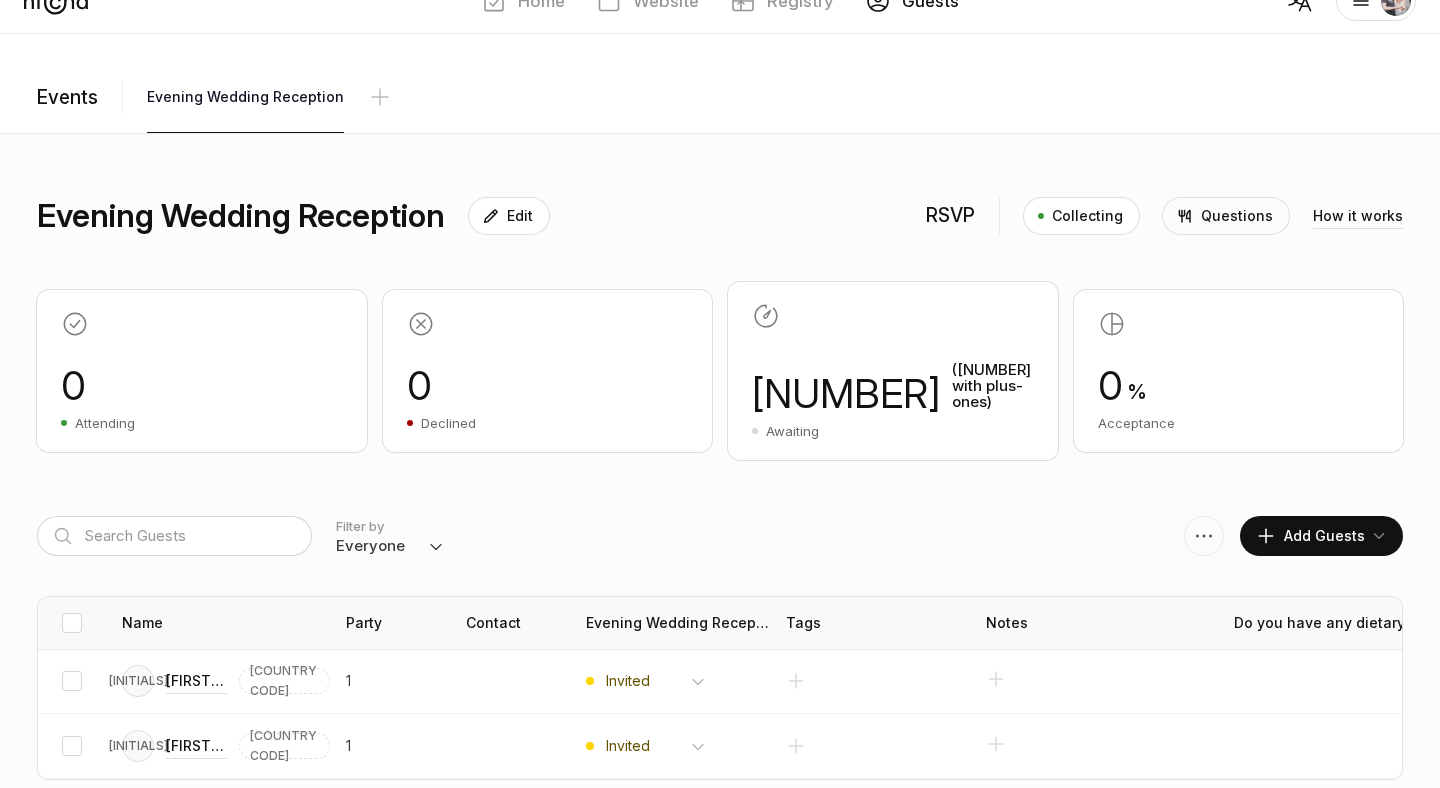 click on "Add Guests" at bounding box center (1310, 536) 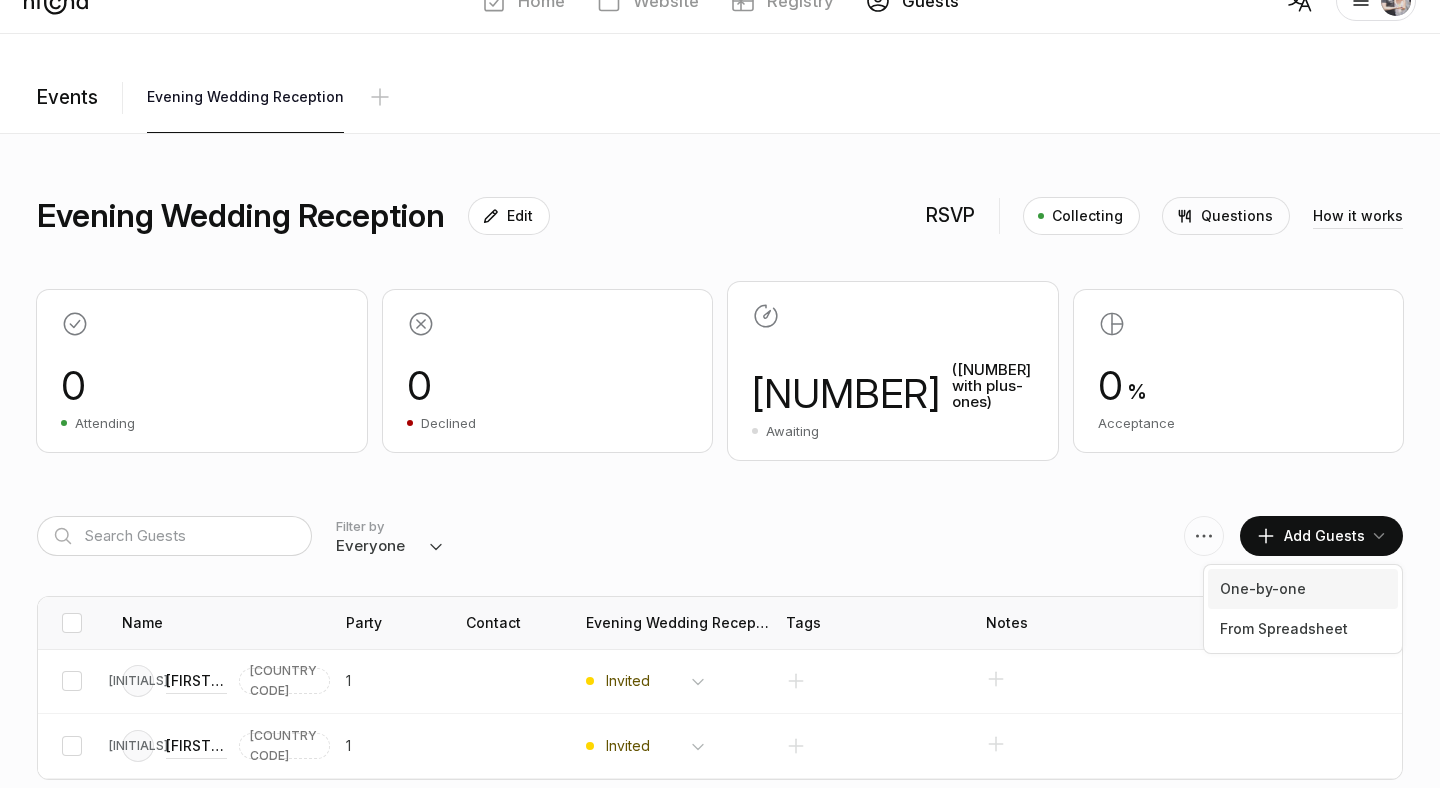 click on "One-by-one" at bounding box center [1303, 589] 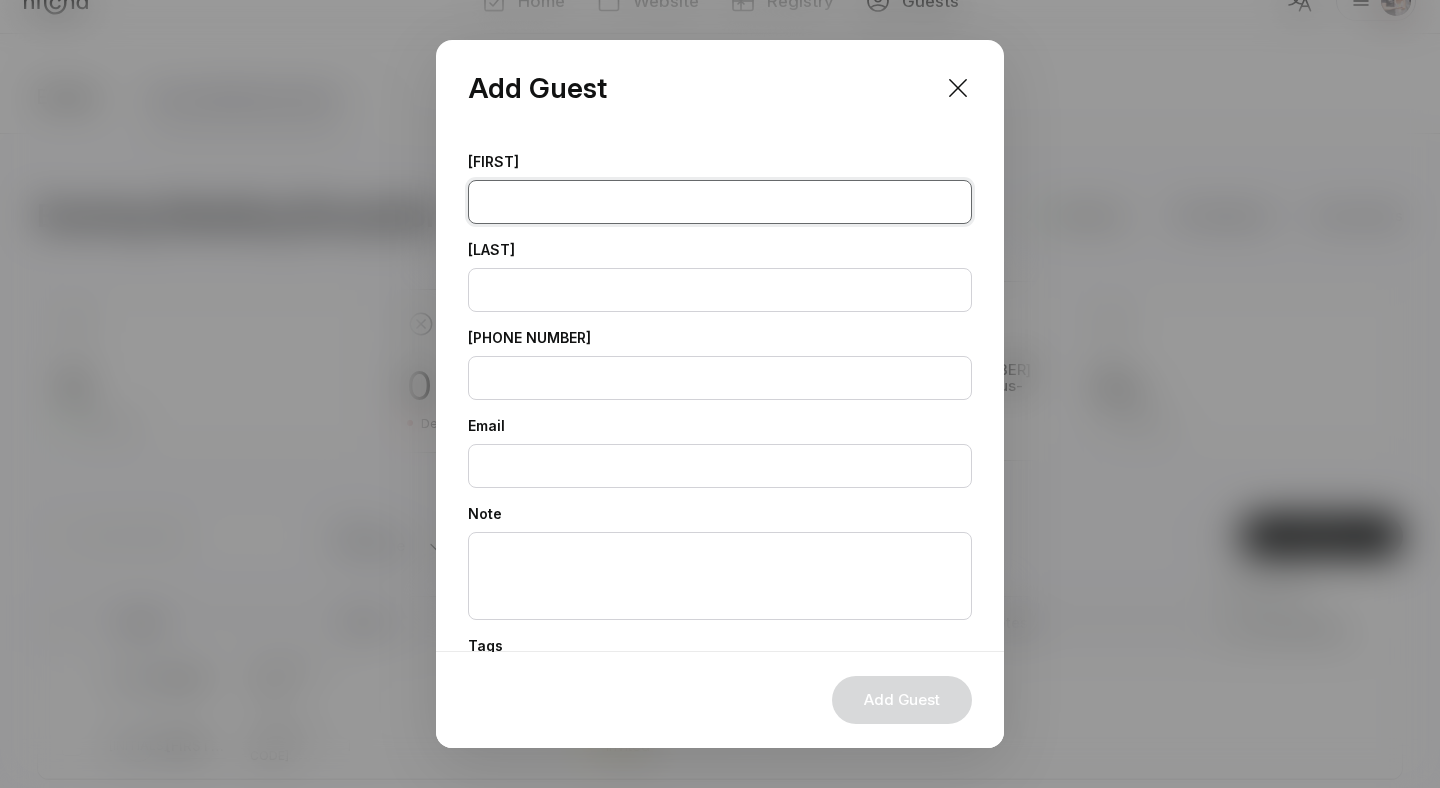 click at bounding box center [720, 202] 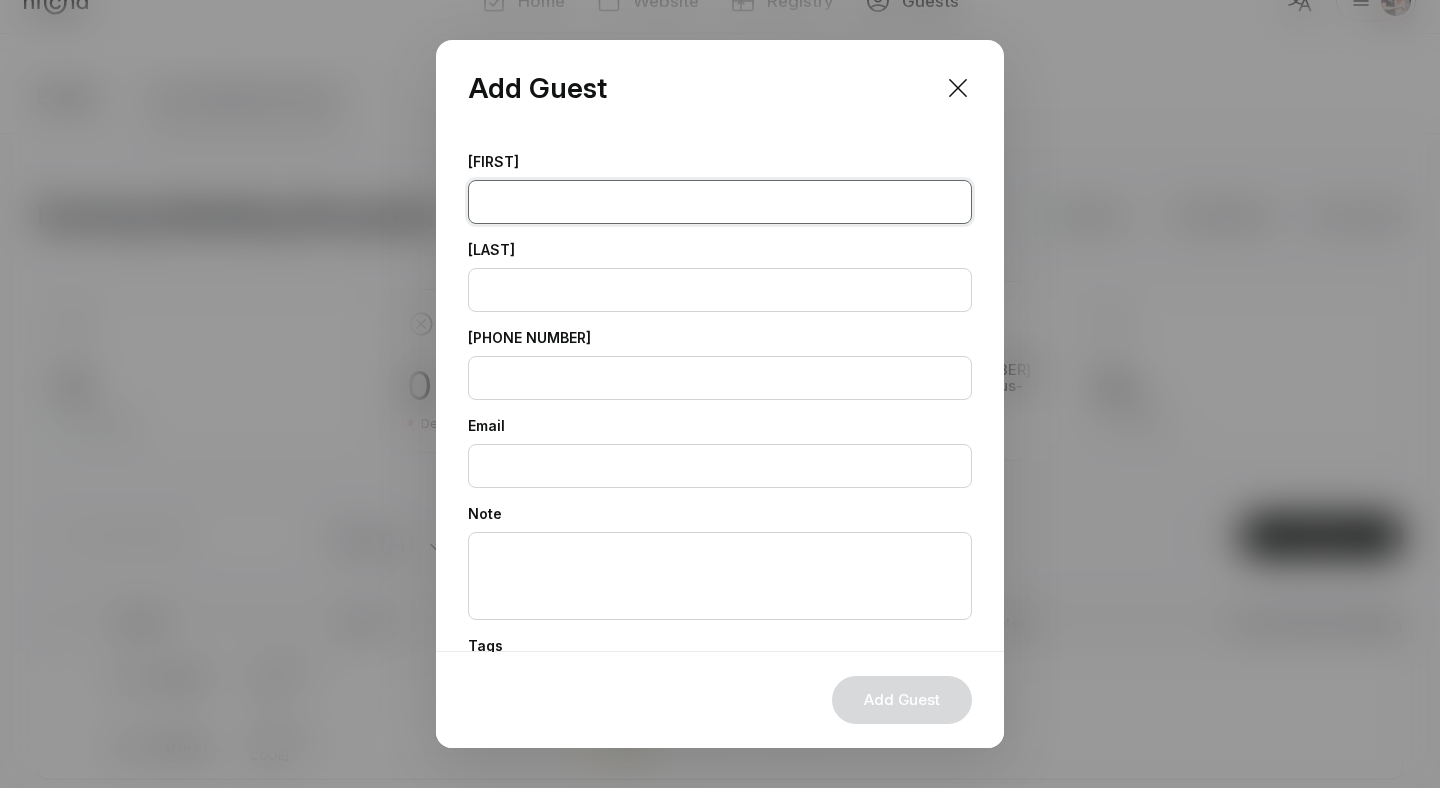 paste on "[FIRST]" 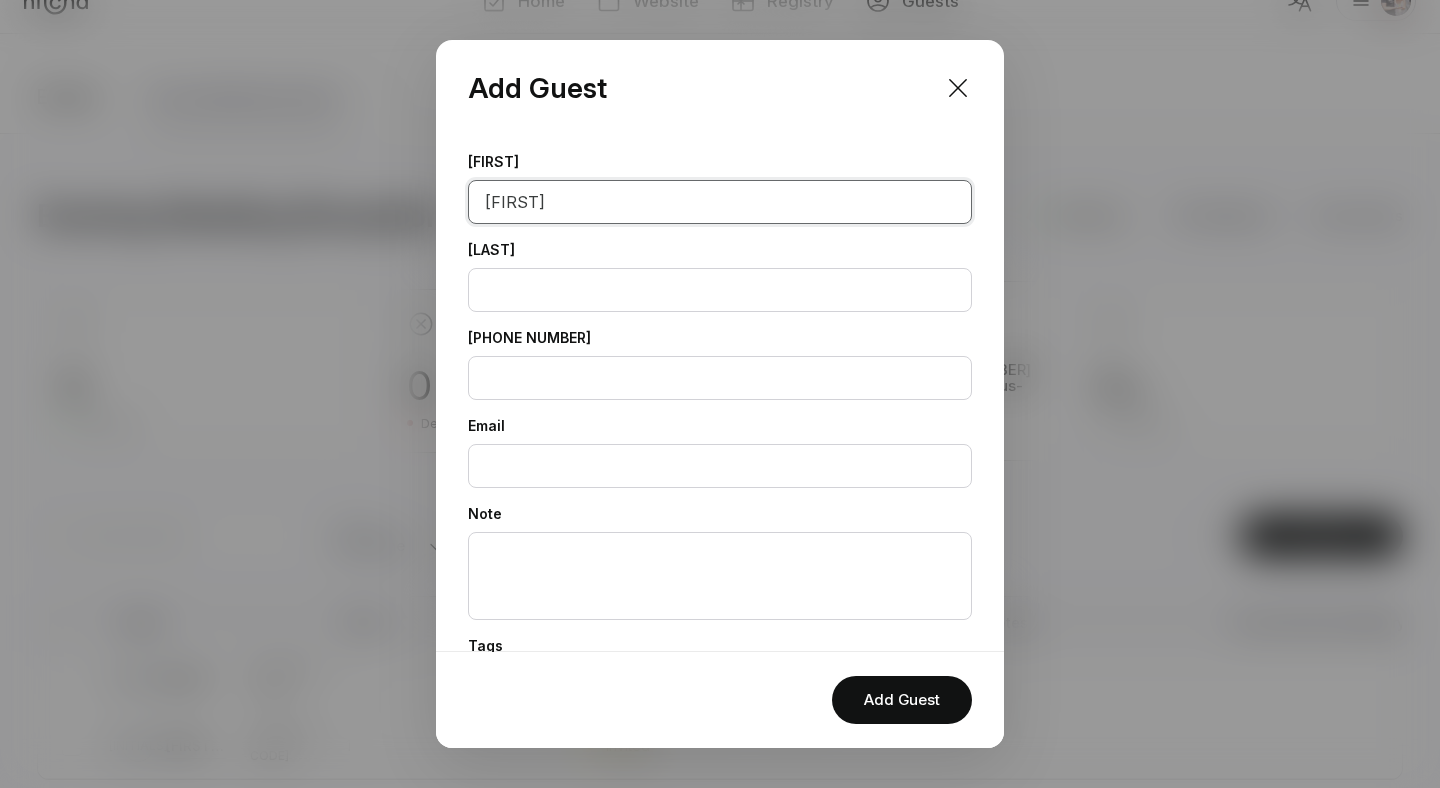type on "[FIRST]" 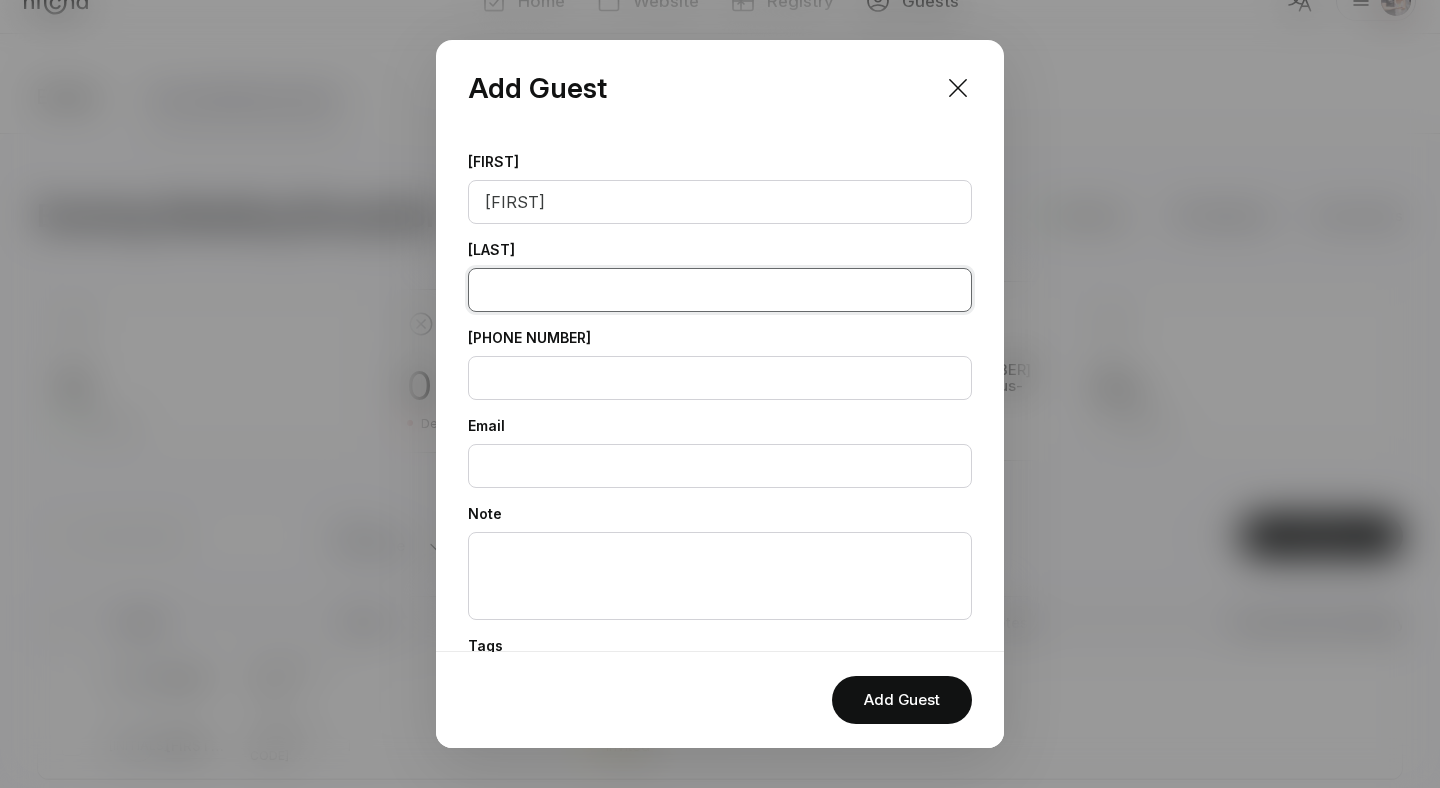 click at bounding box center (720, 290) 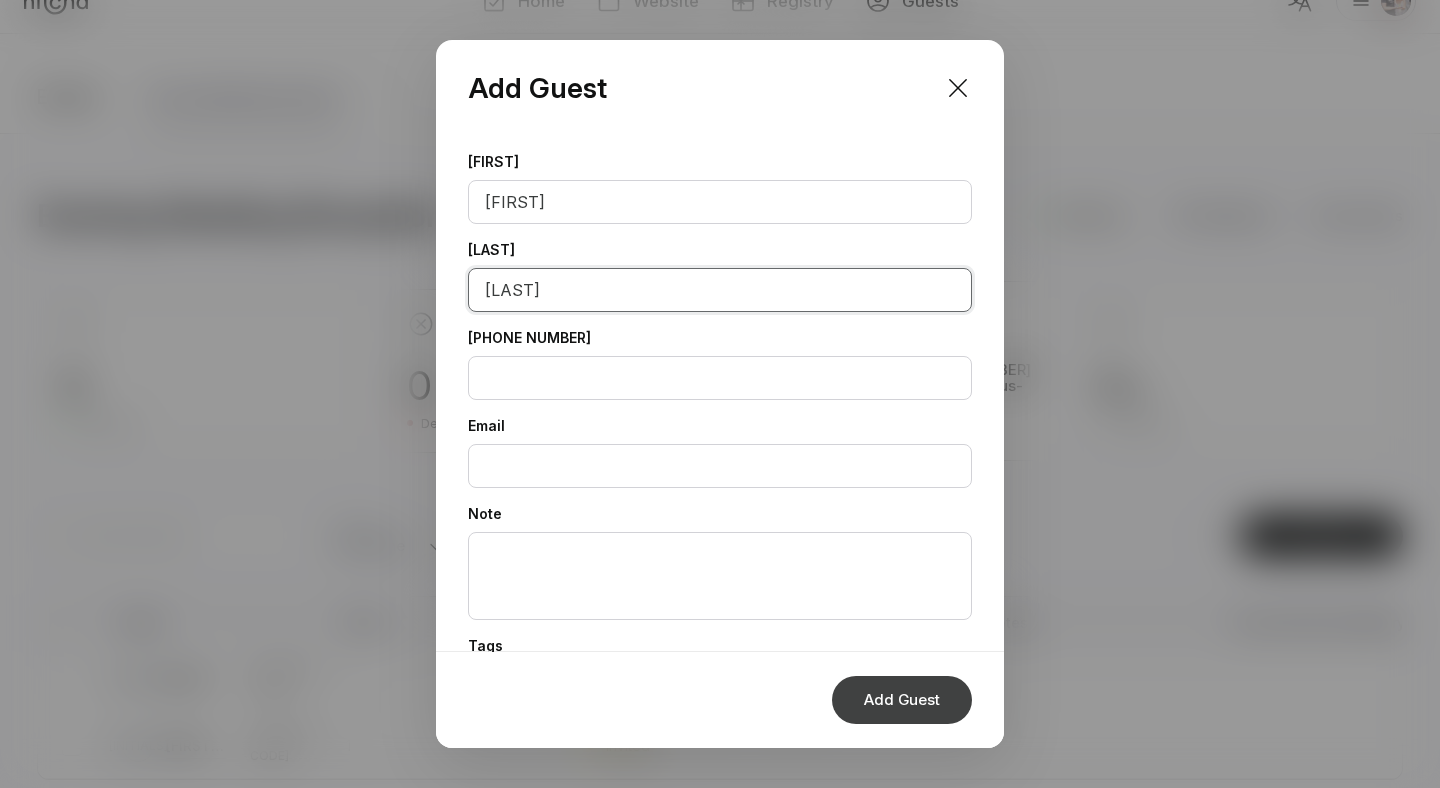 type on "[LAST]" 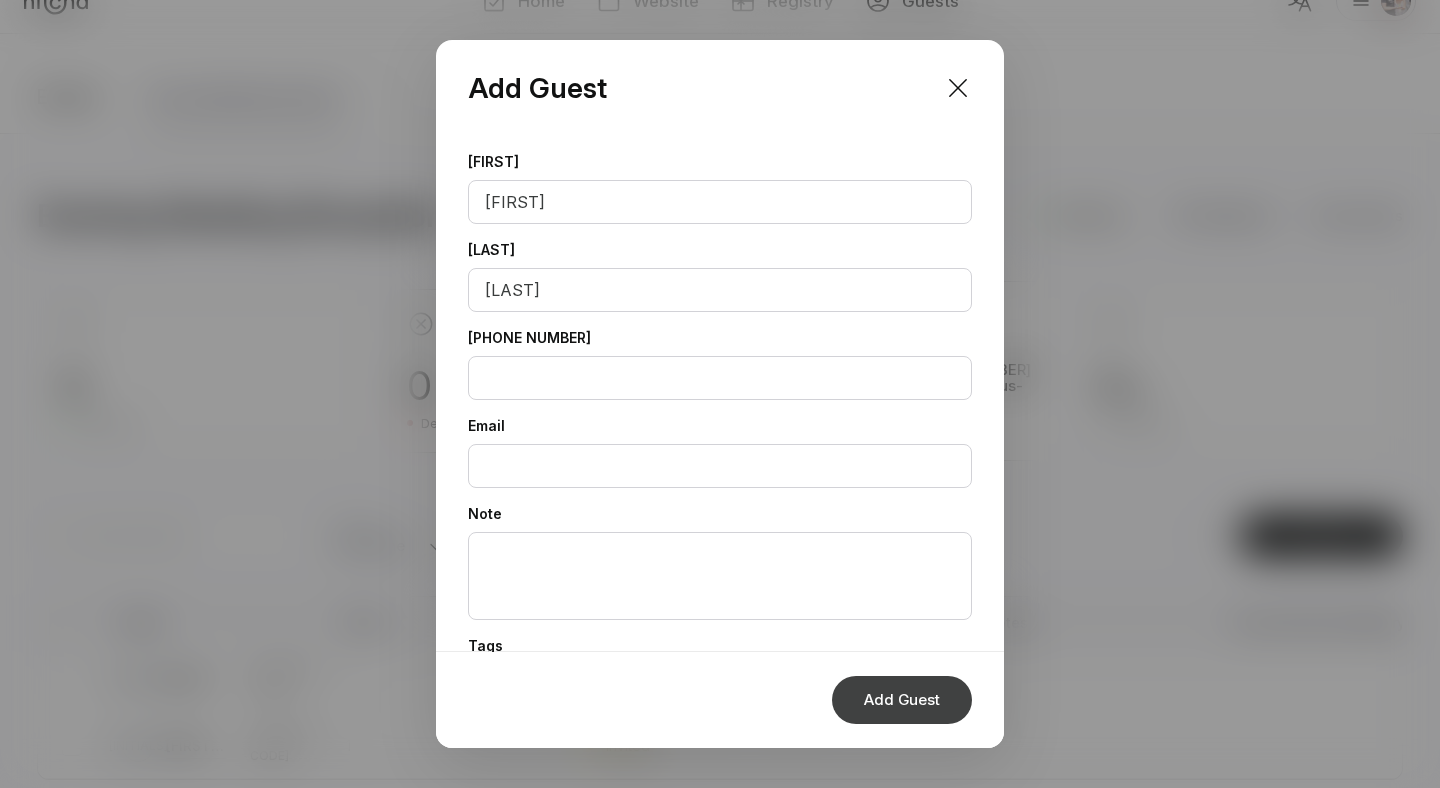 click on "Add Guest" at bounding box center [902, 700] 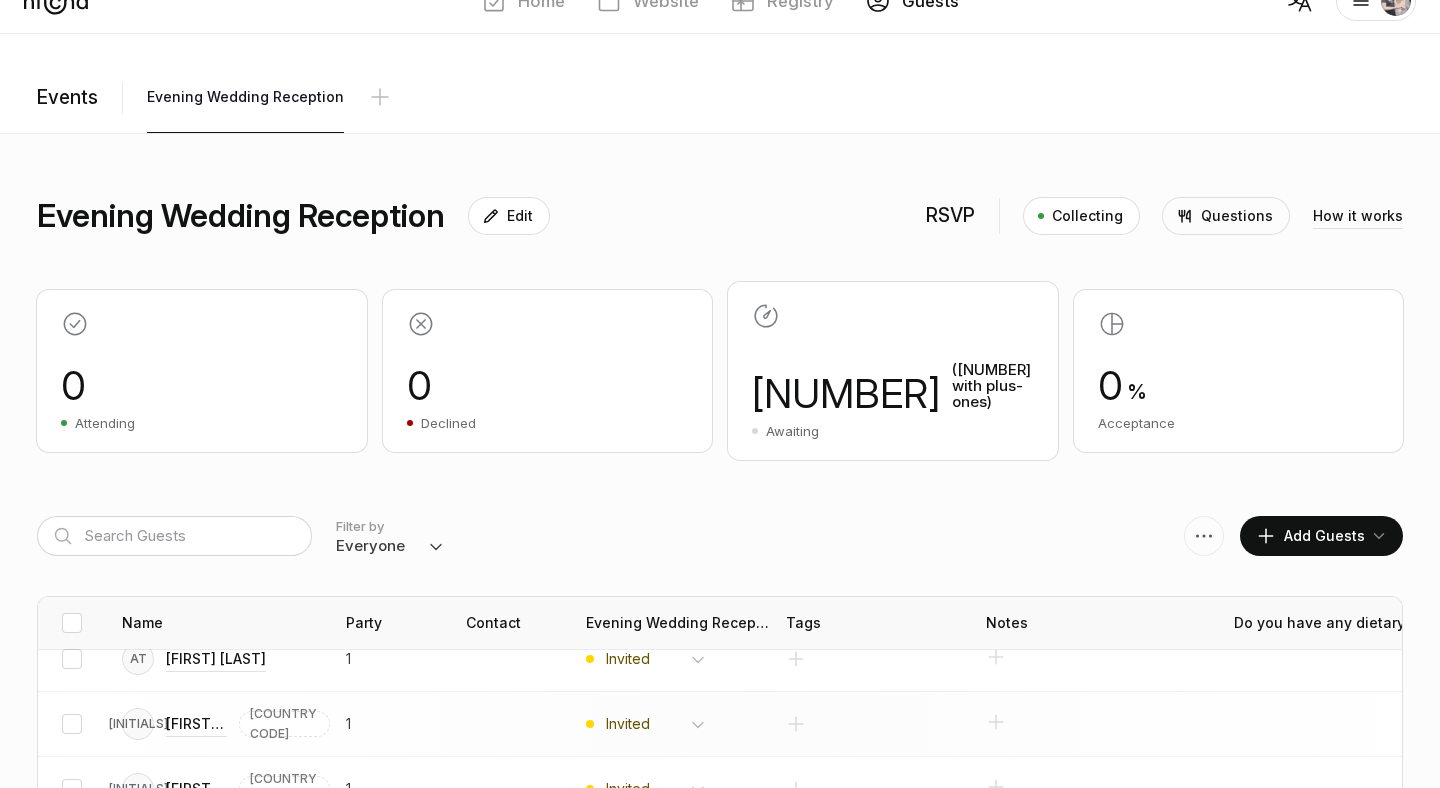 scroll, scrollTop: 0, scrollLeft: 0, axis: both 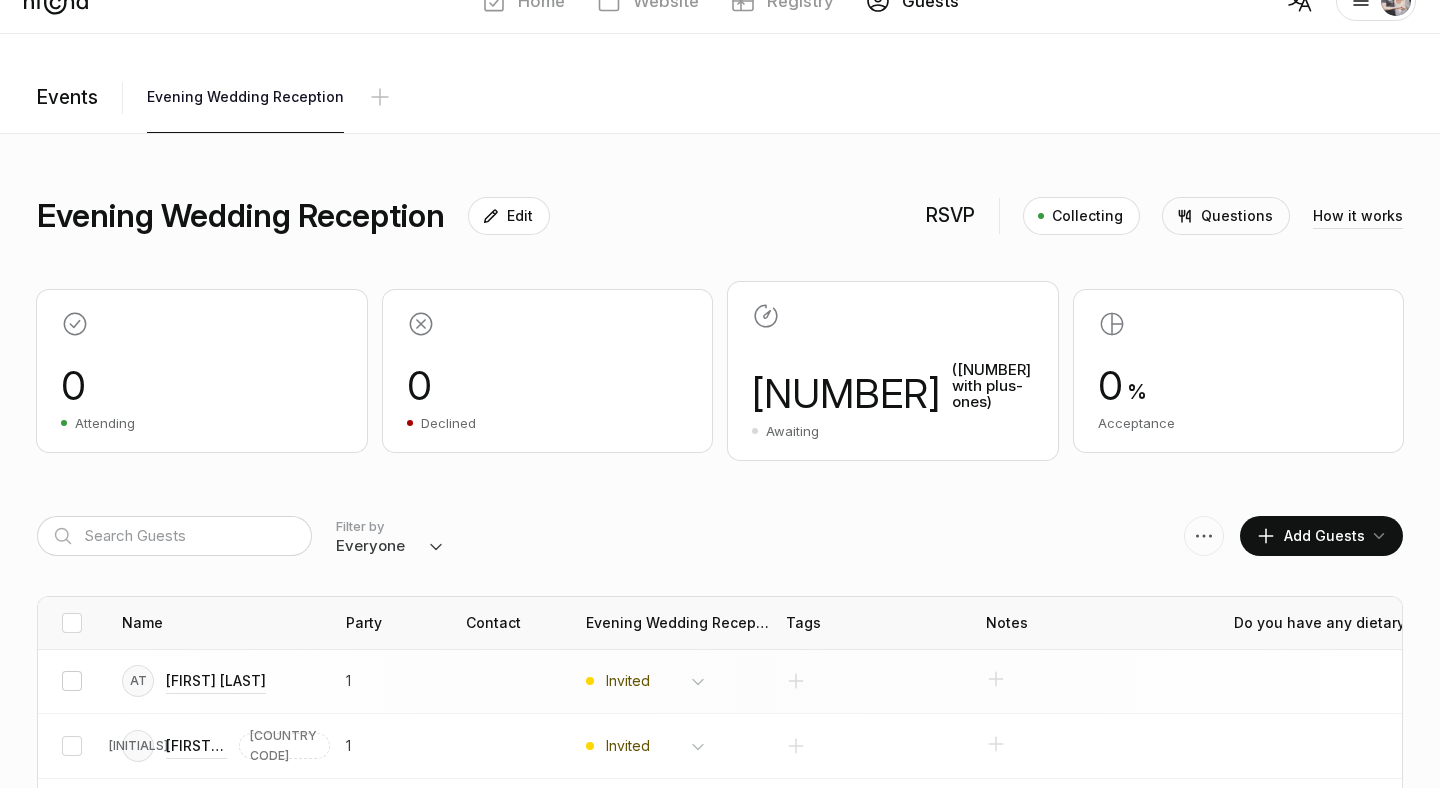 click at bounding box center [72, 681] 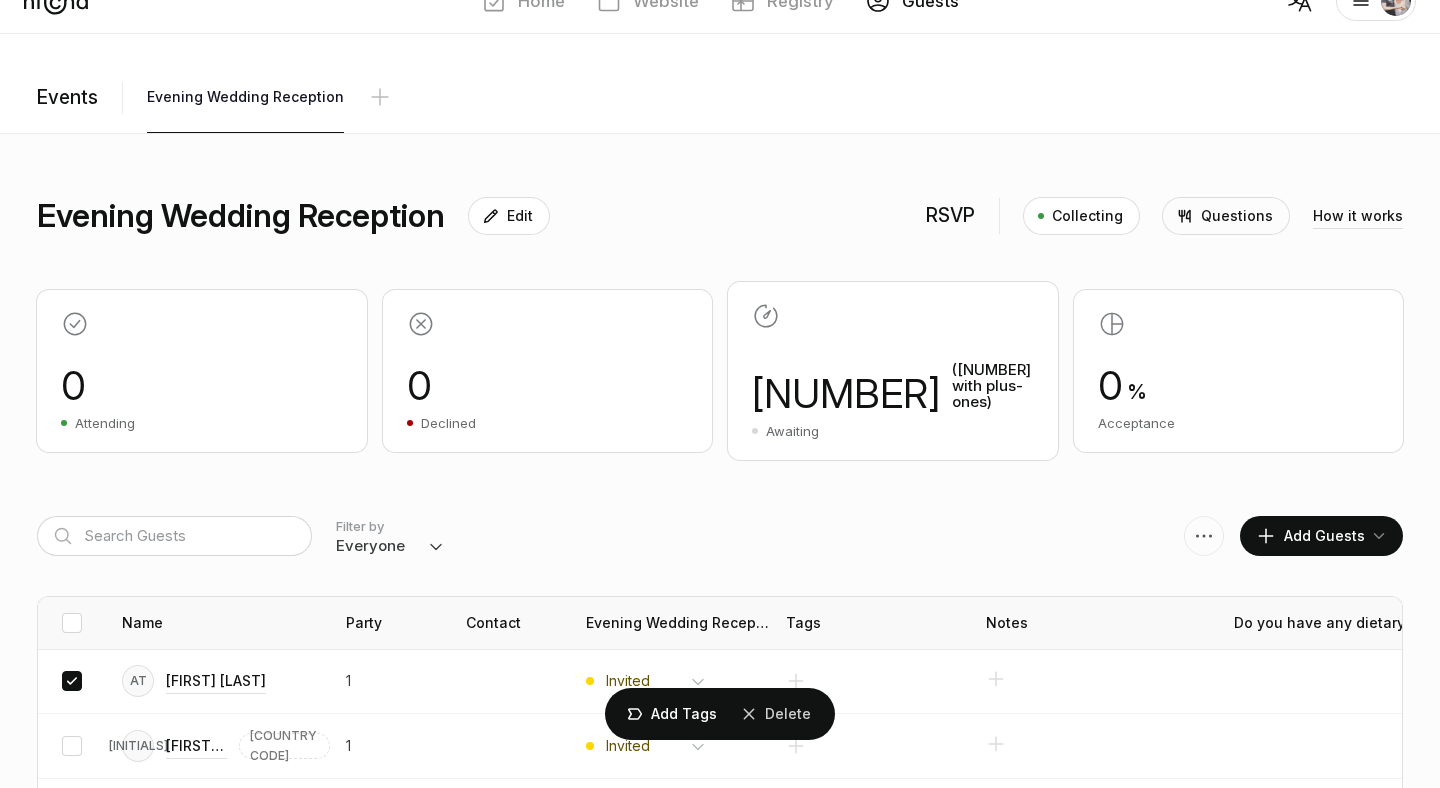 click on "Delete" at bounding box center (0, 0) 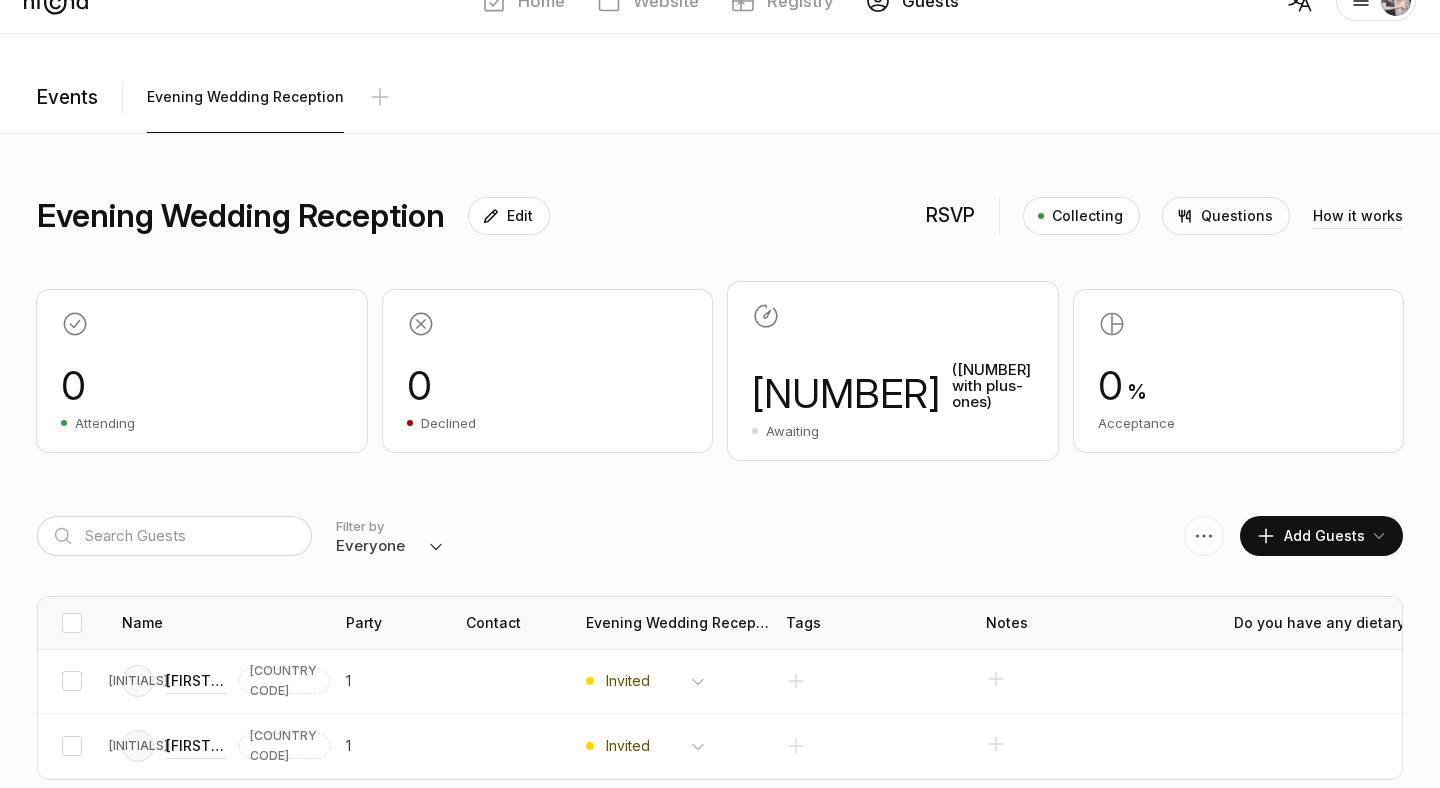 click on "Add Guests" at bounding box center (1310, 536) 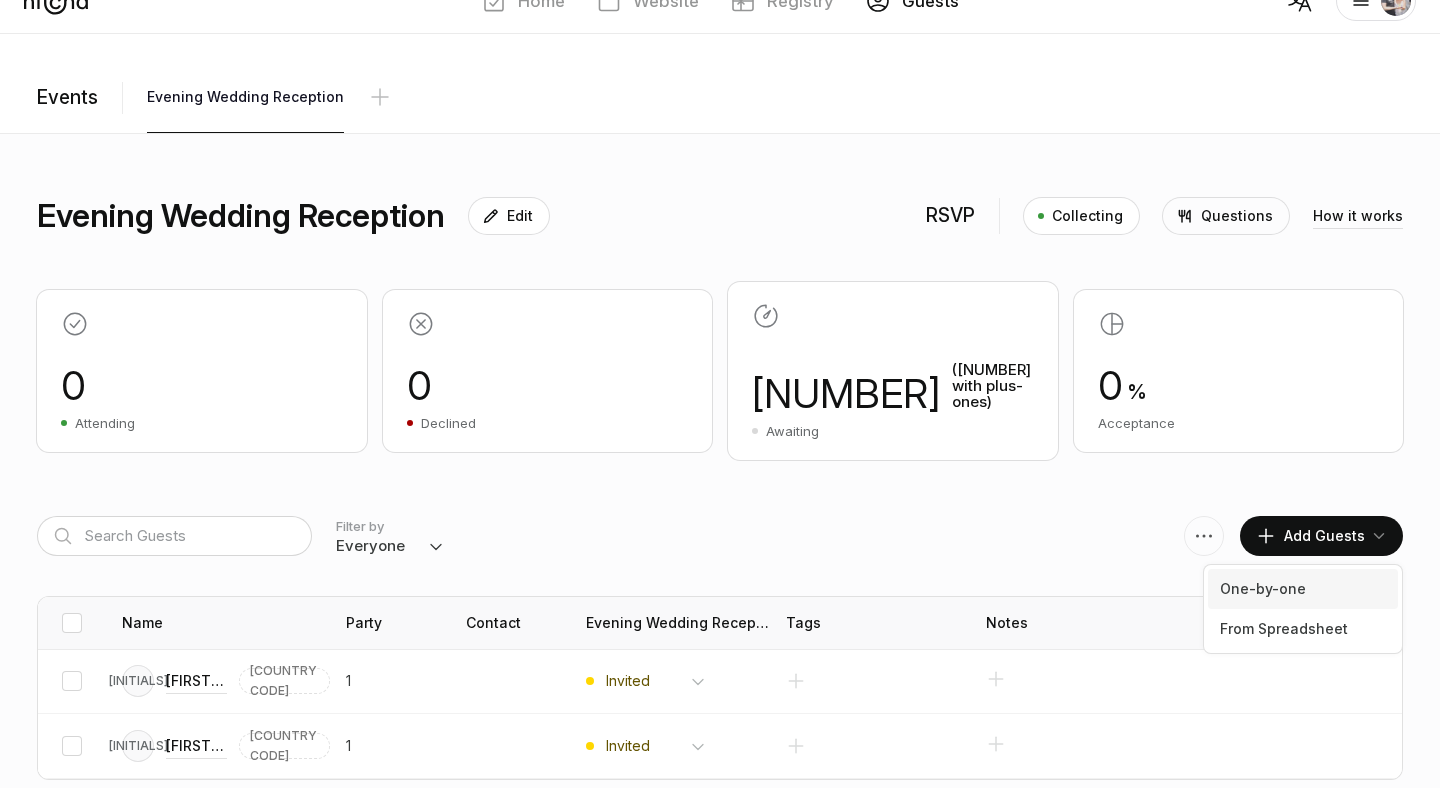 click on "One-by-one" at bounding box center (1303, 589) 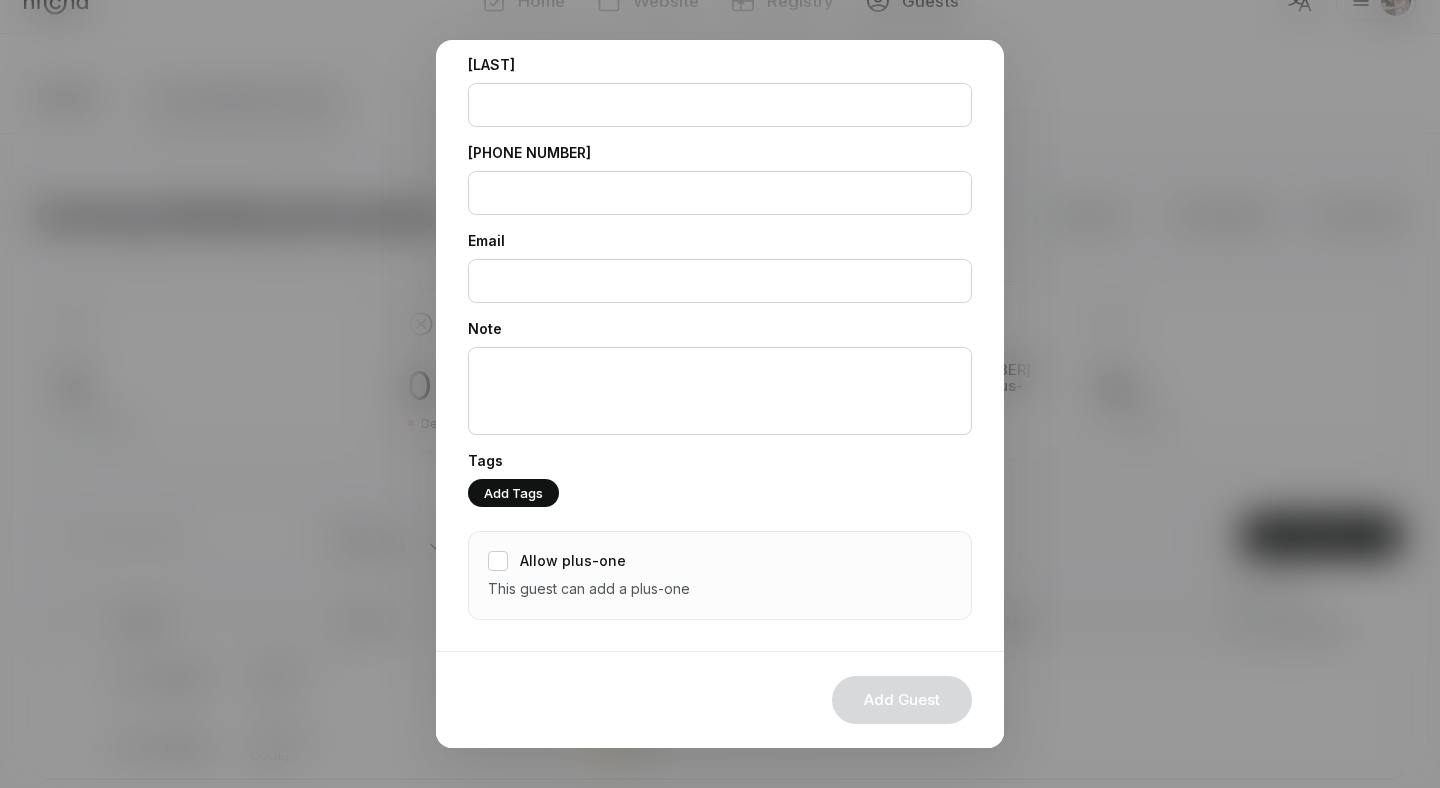 click on "This guest can add a plus-one" at bounding box center (589, 589) 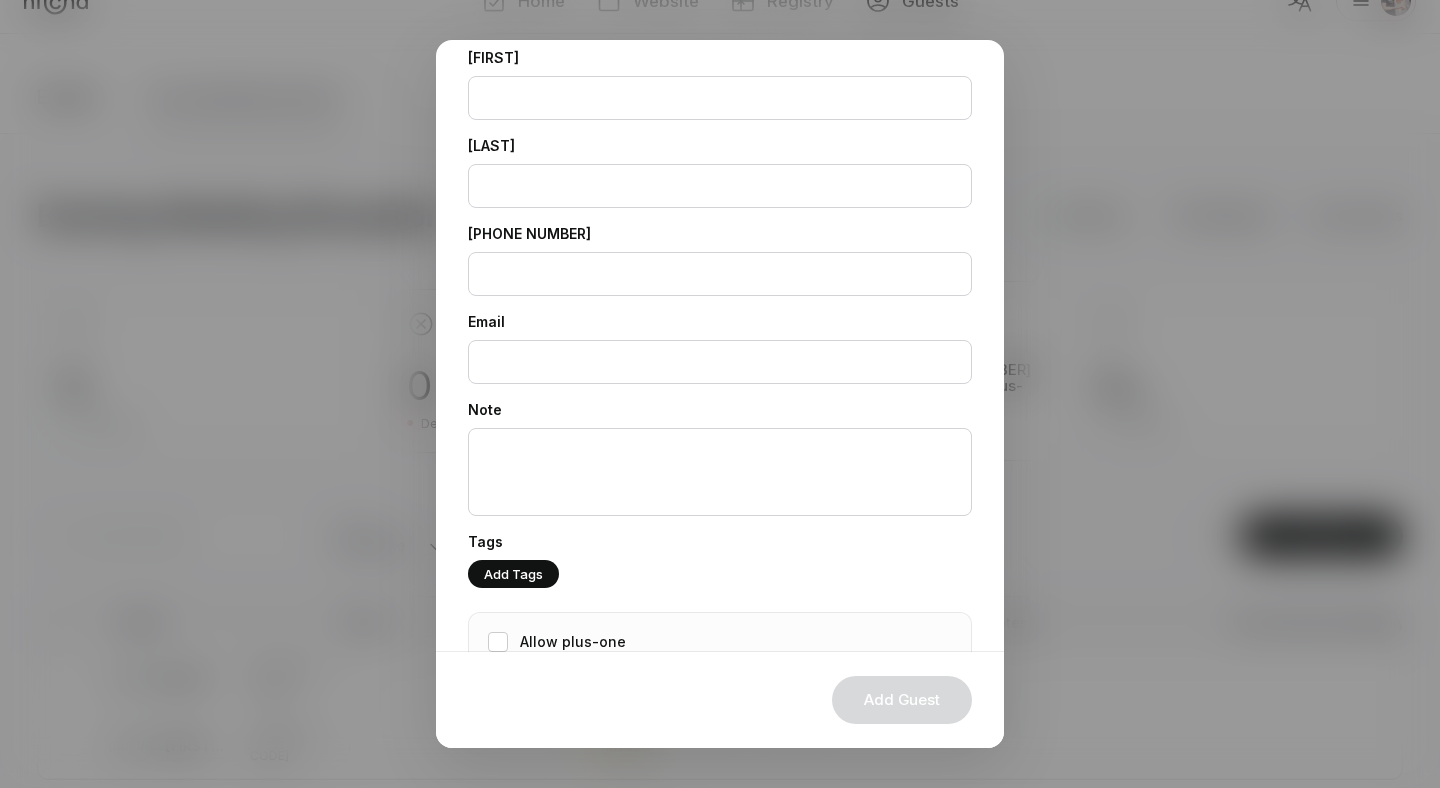 scroll, scrollTop: 106, scrollLeft: 0, axis: vertical 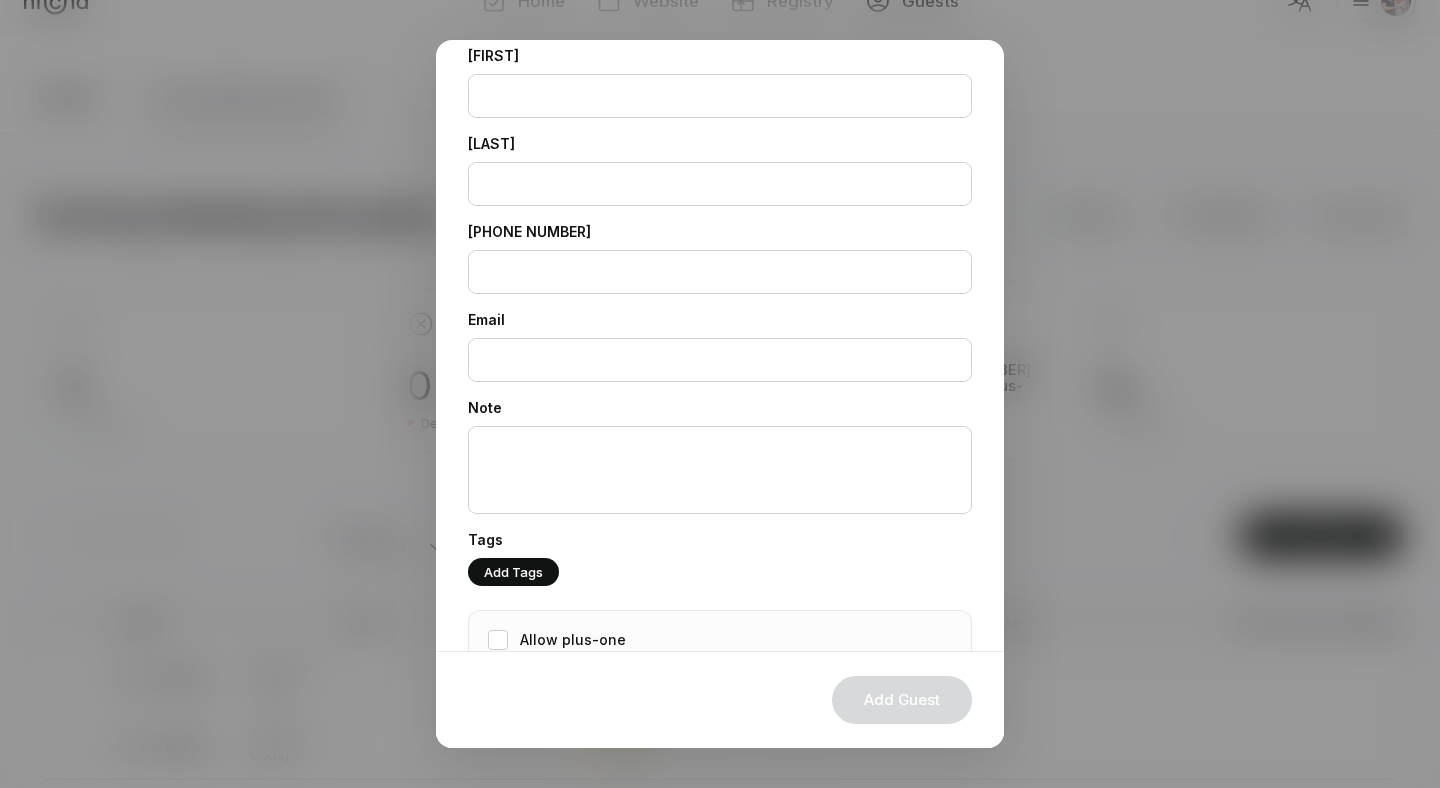 click on "Allow plus-one" at bounding box center (498, 640) 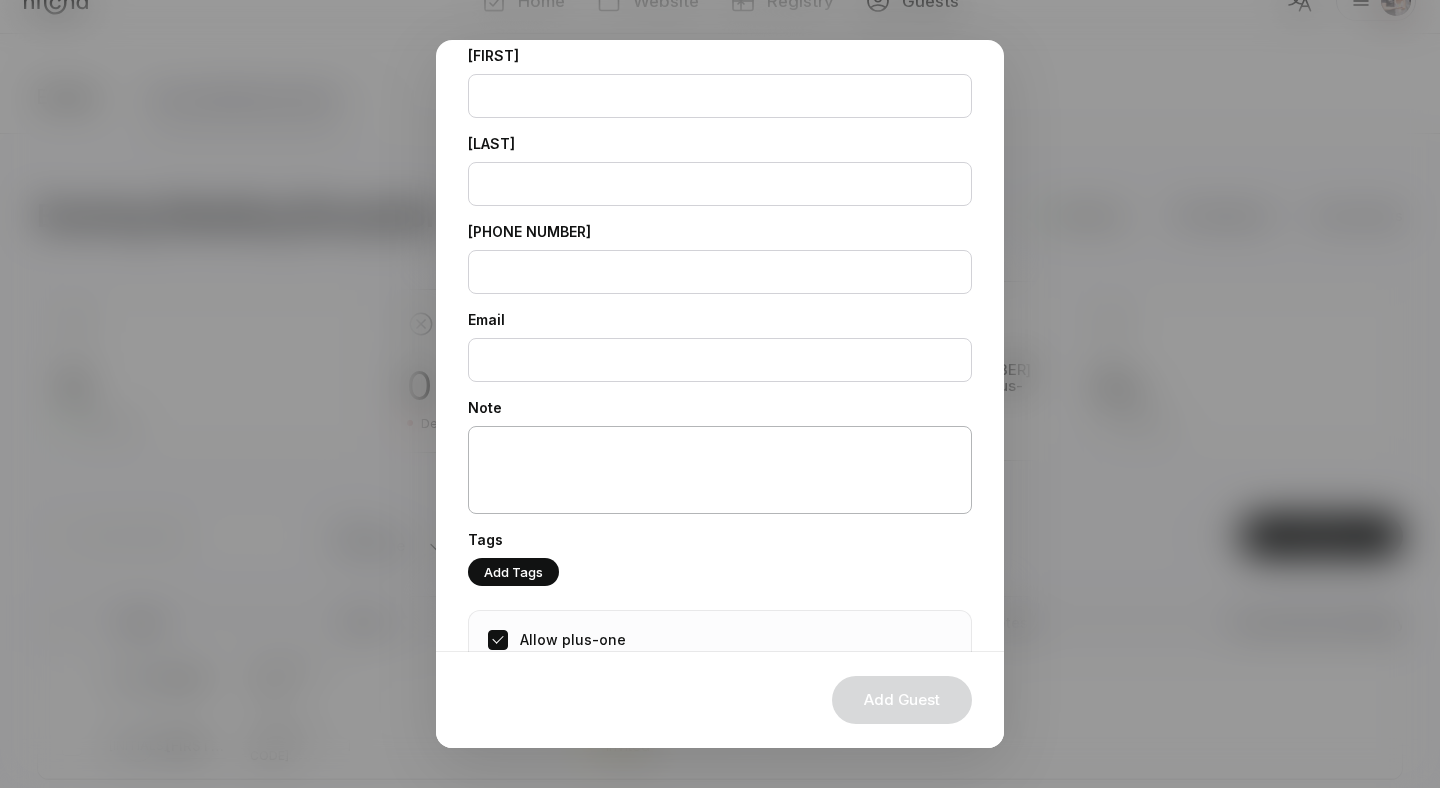 scroll, scrollTop: 0, scrollLeft: 0, axis: both 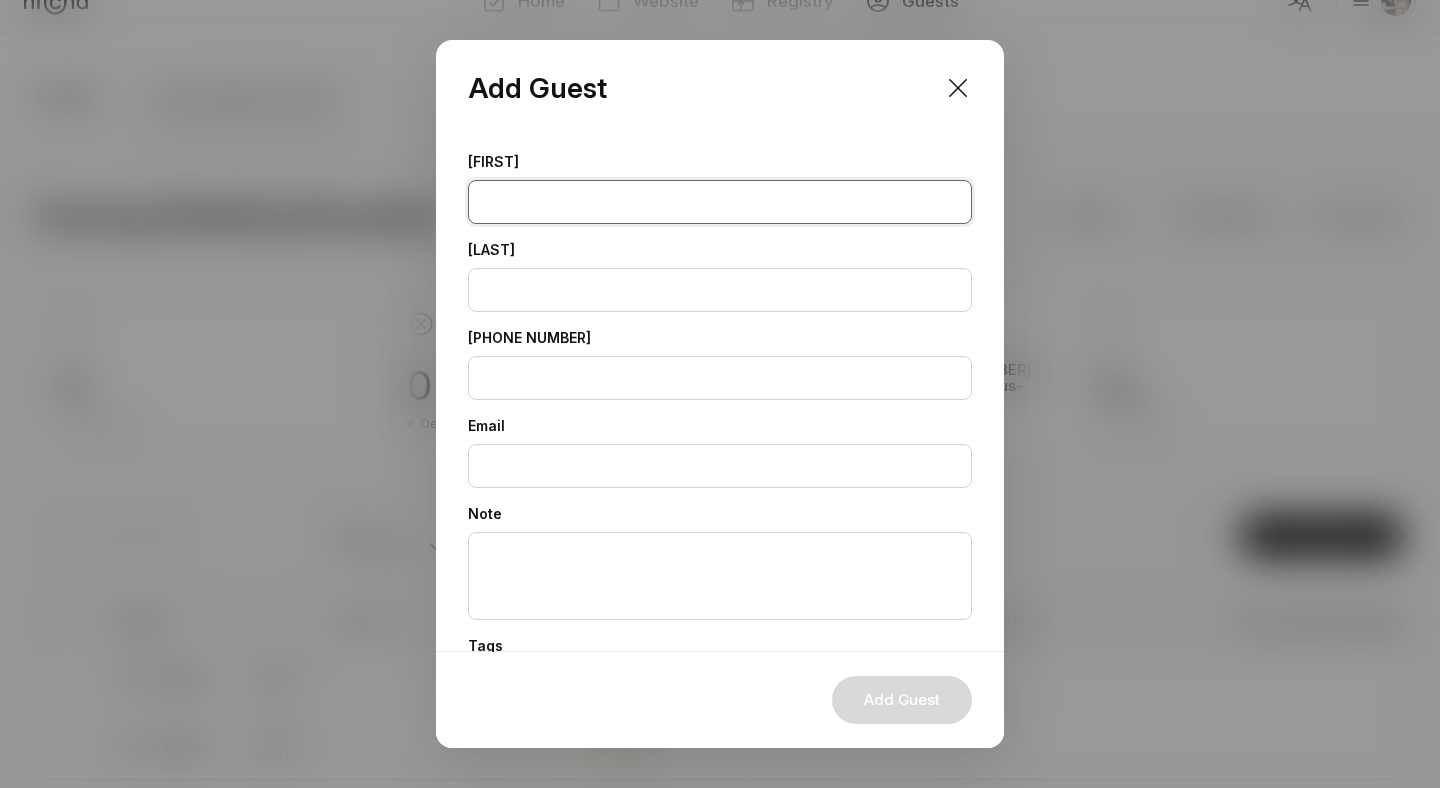 click at bounding box center (720, 202) 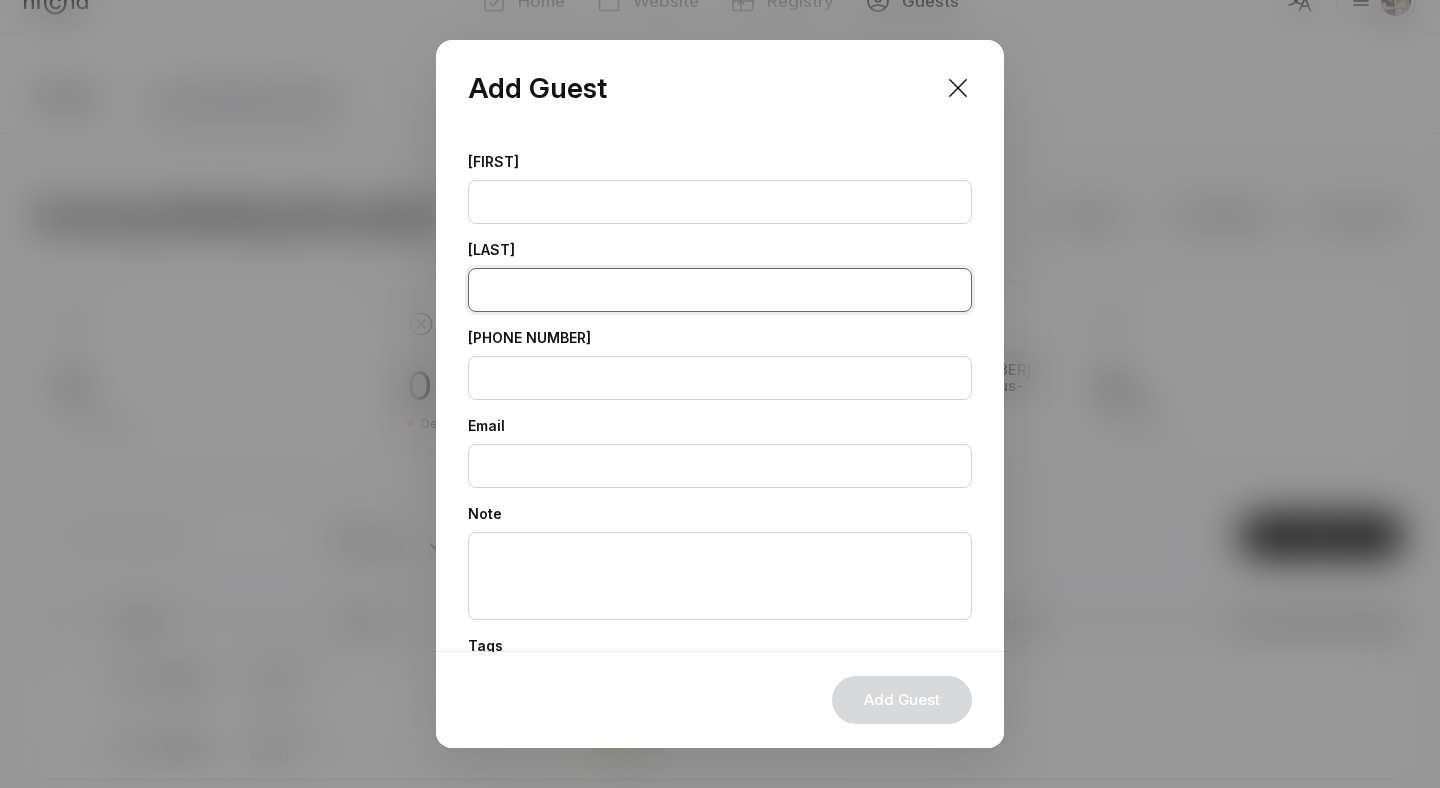 click at bounding box center (720, 290) 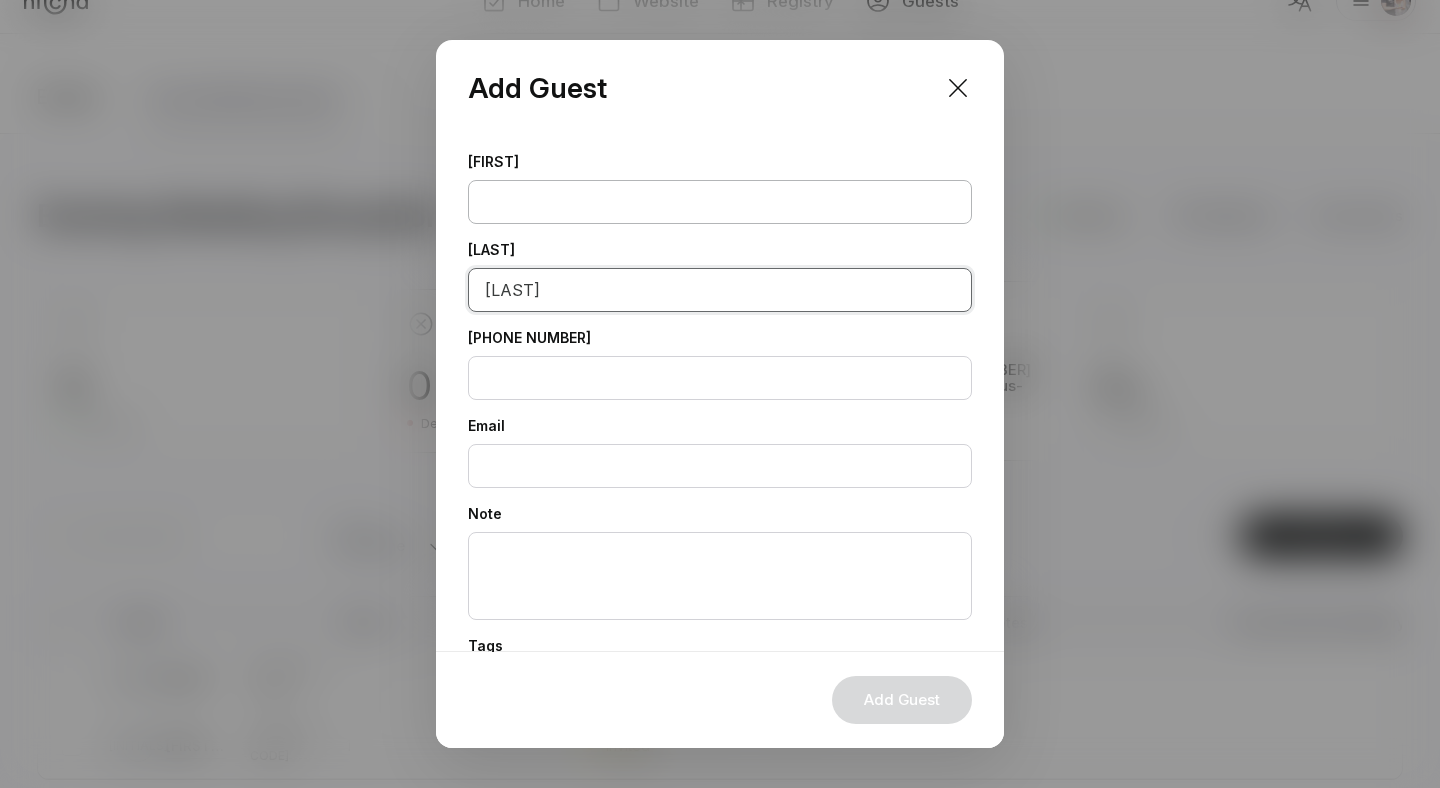 type on "[LAST]" 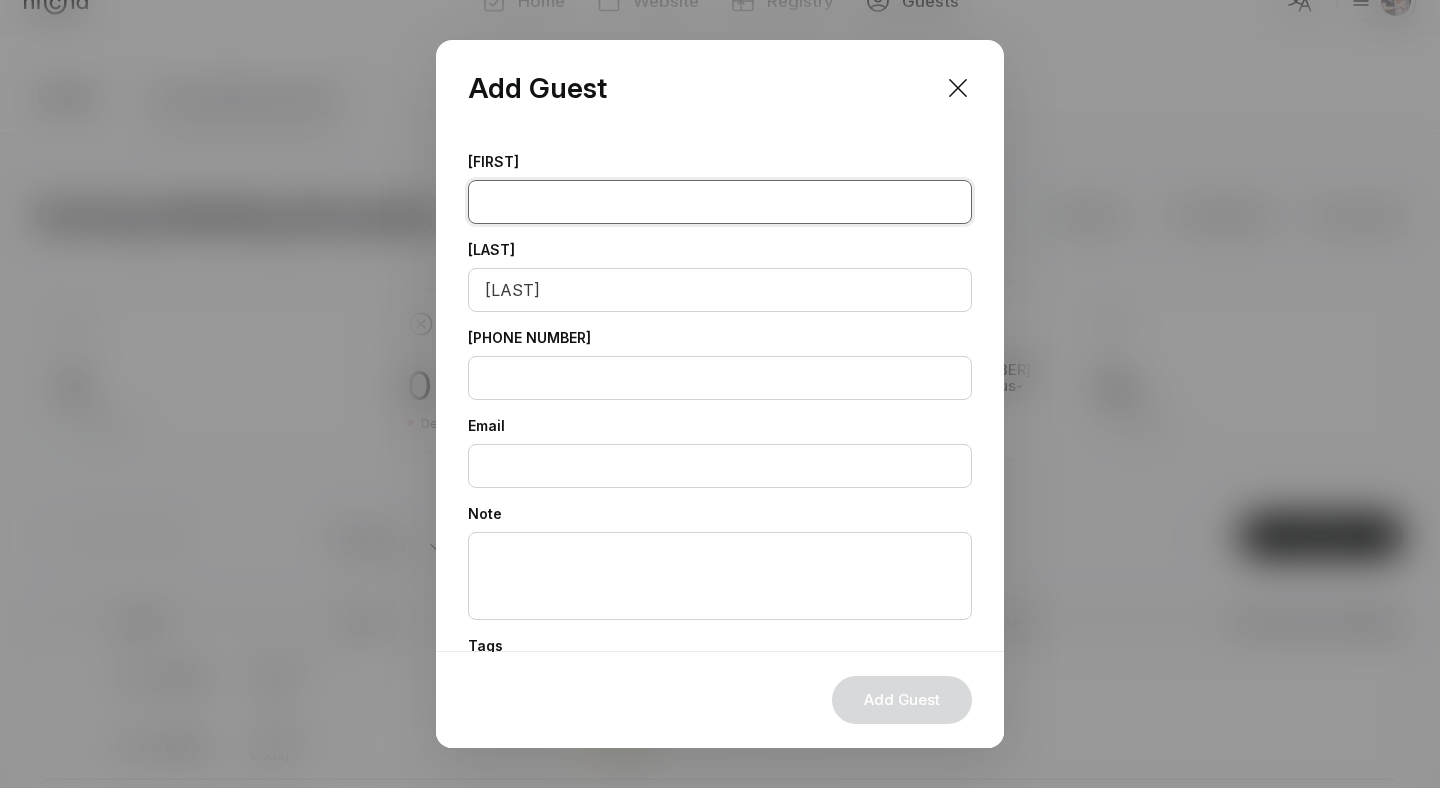 click at bounding box center (720, 202) 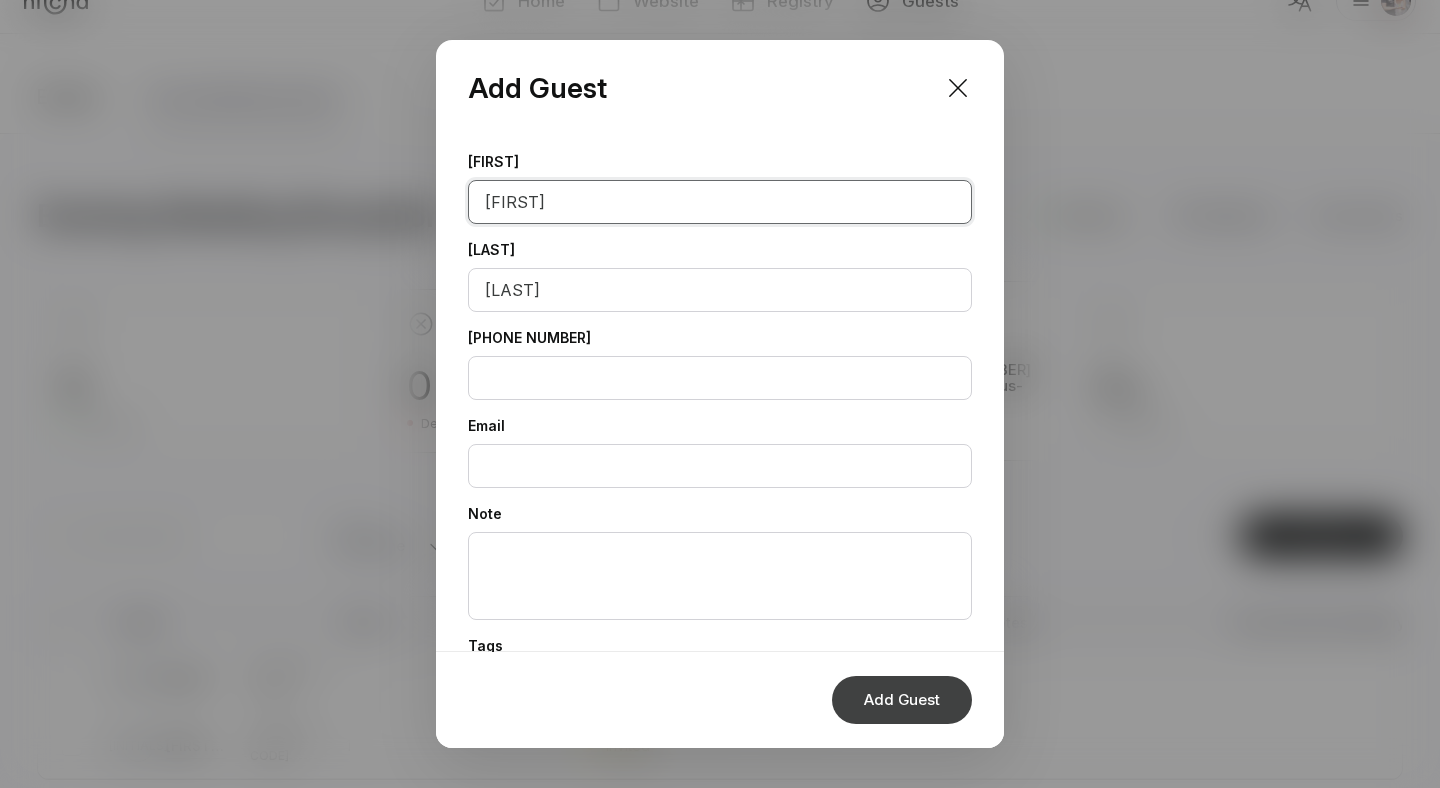 type on "[FIRST]" 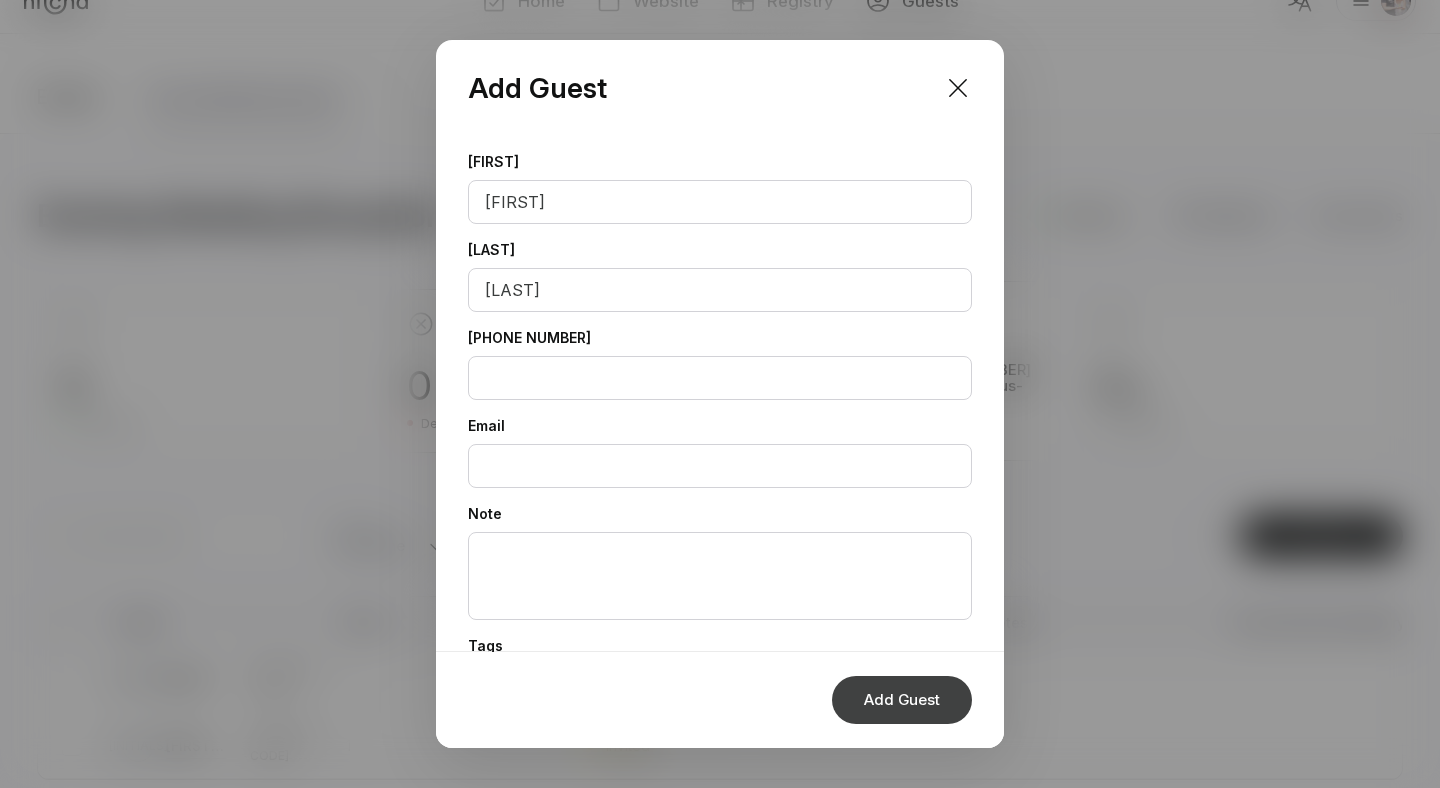click on "Add Guest" at bounding box center [902, 700] 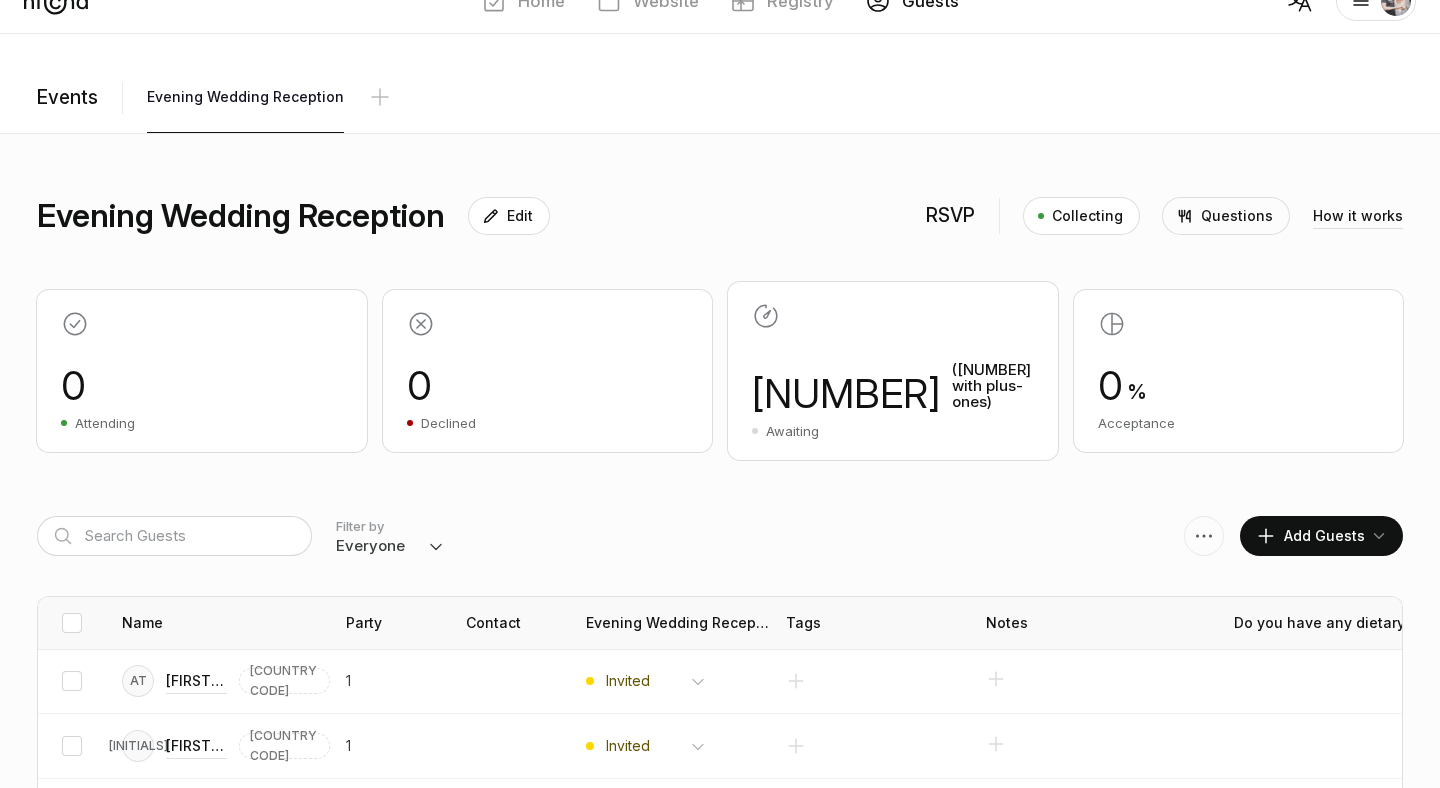 click on "Add Guests" at bounding box center (1310, 536) 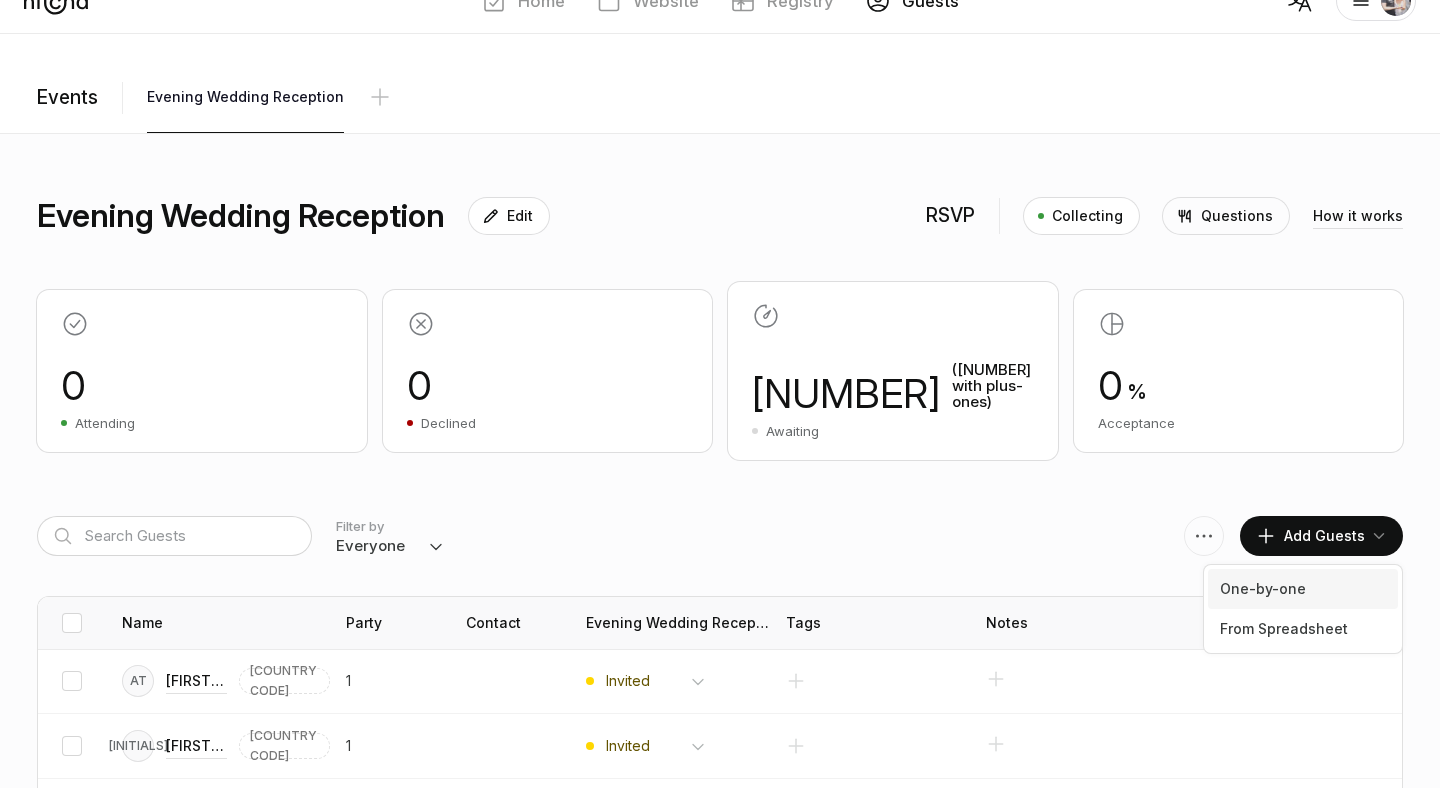 click on "One-by-one" at bounding box center [1303, 589] 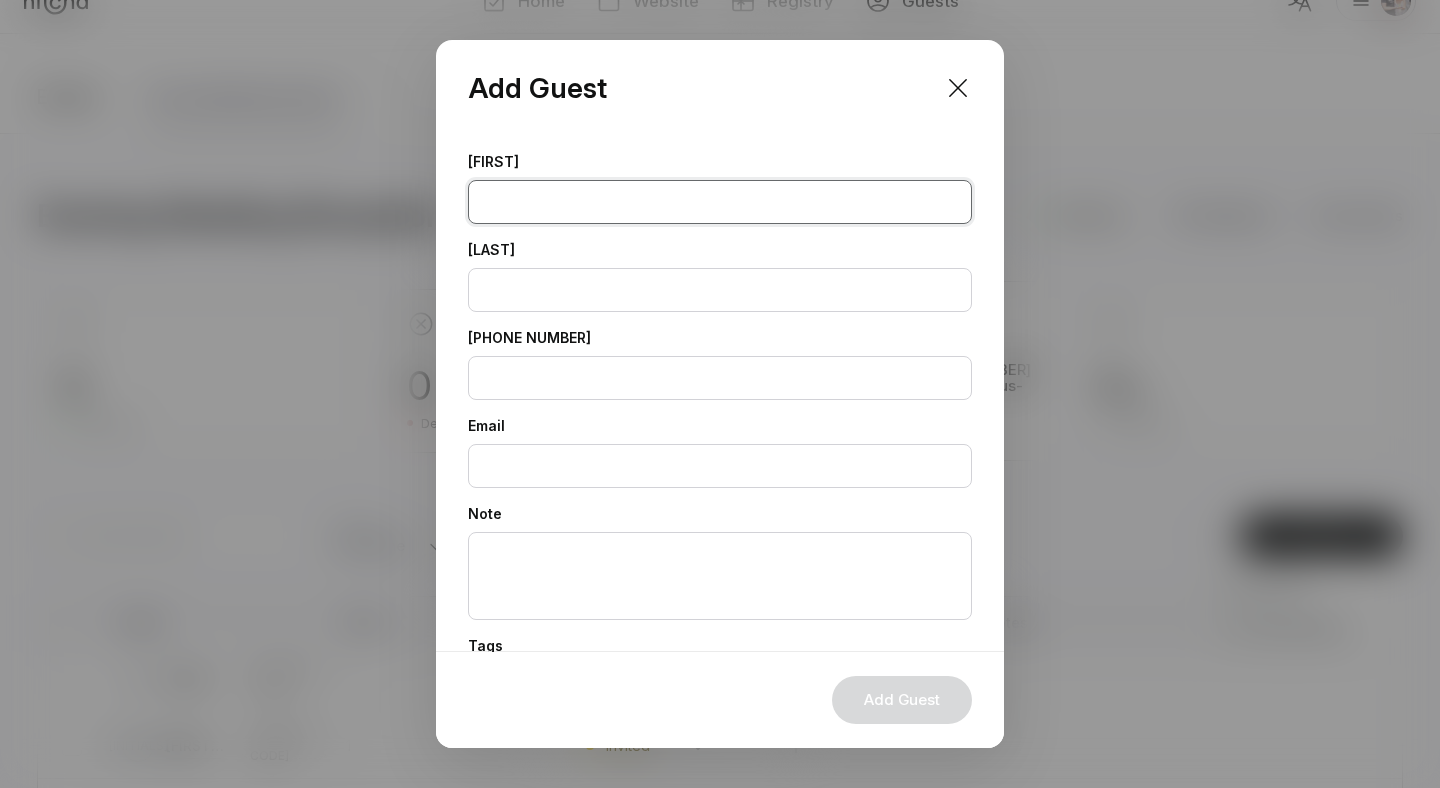 click at bounding box center (720, 202) 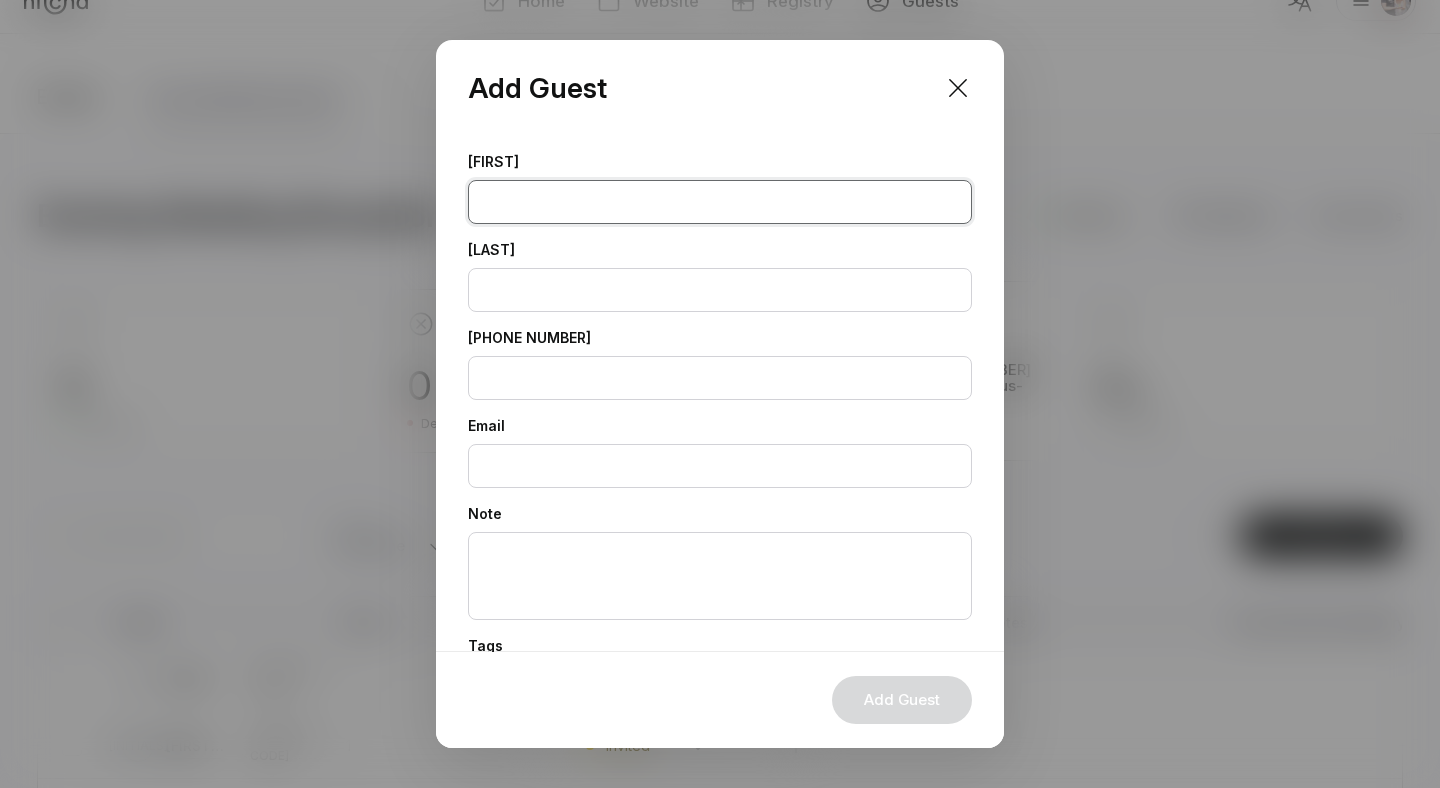 paste on "[FIRST]" 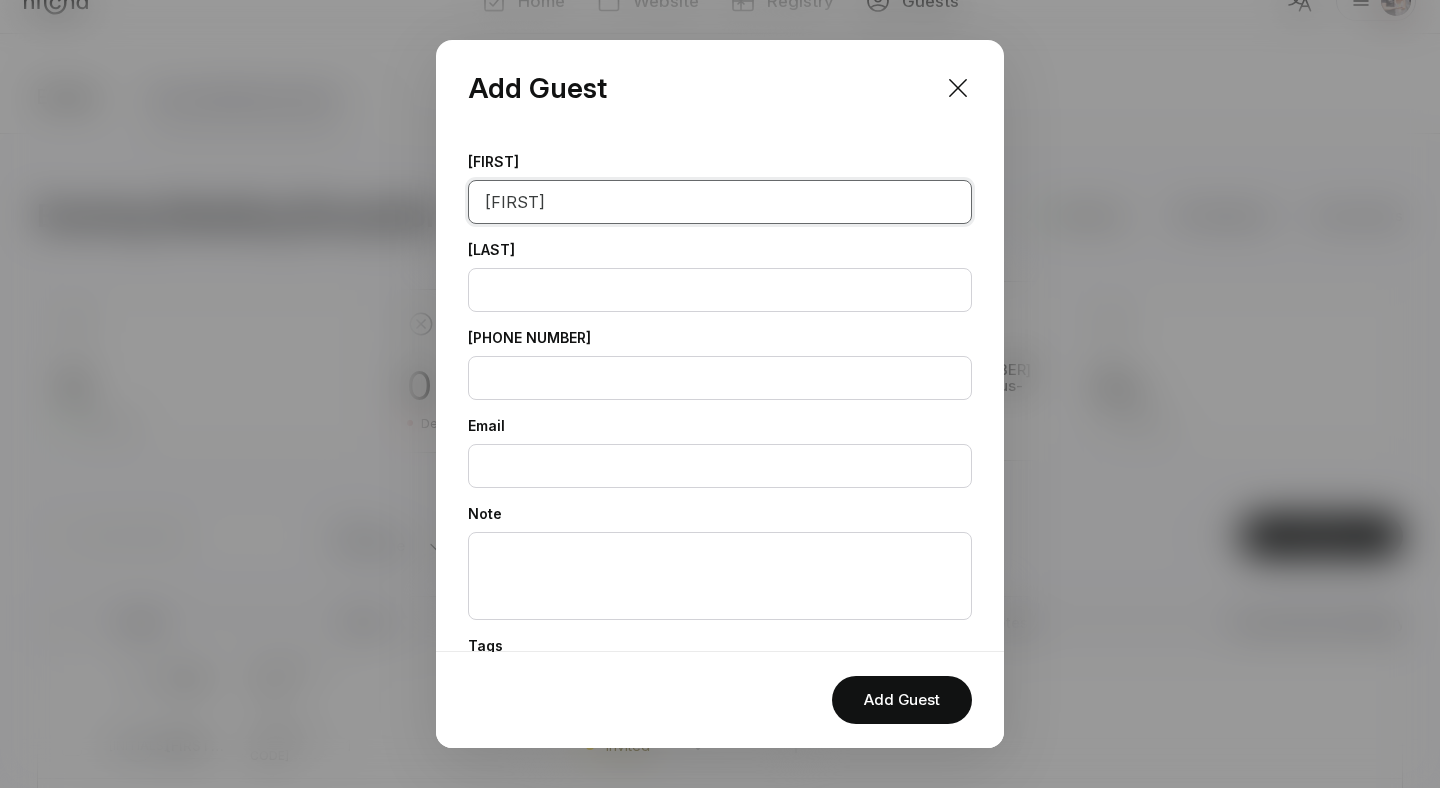 type on "[FIRST]" 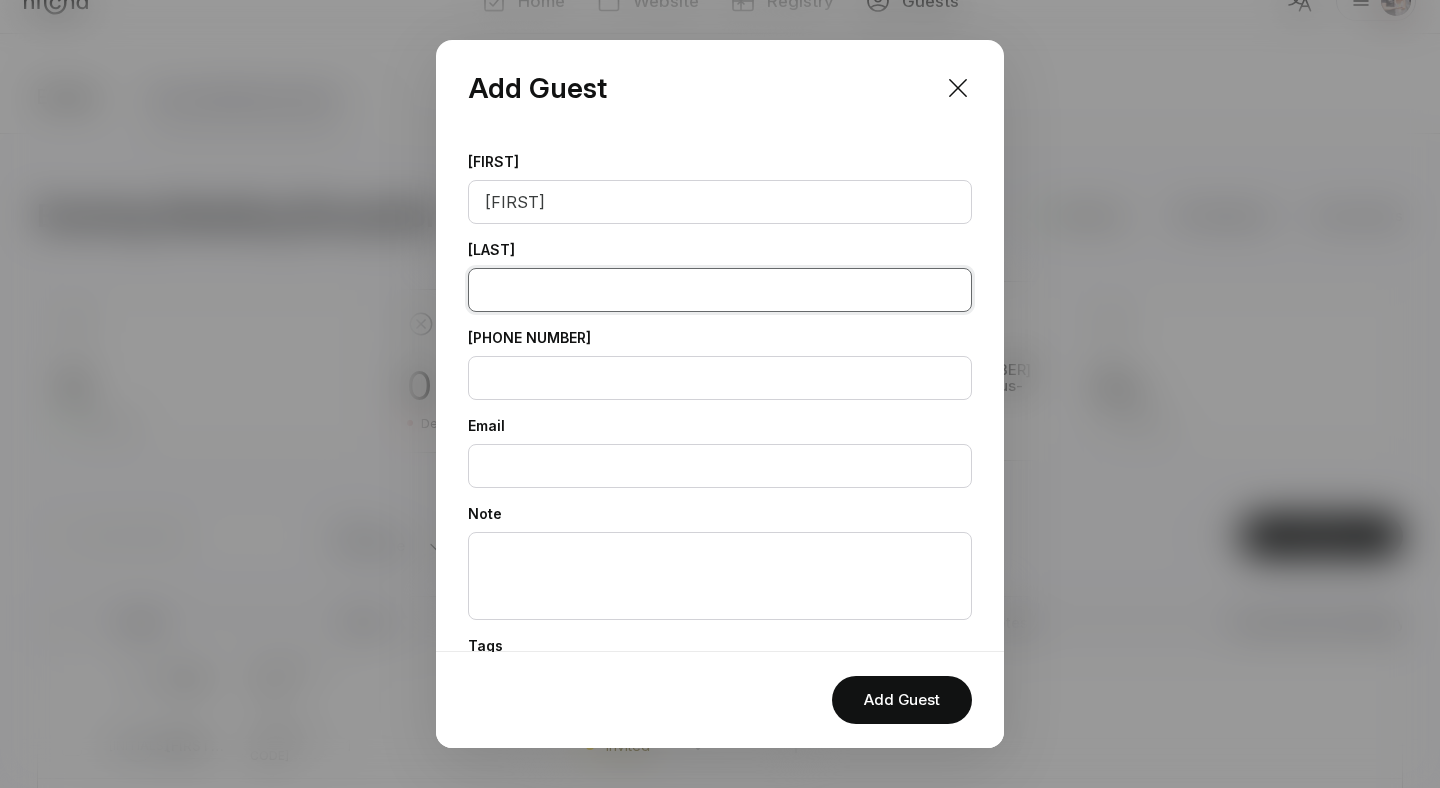 click at bounding box center (720, 290) 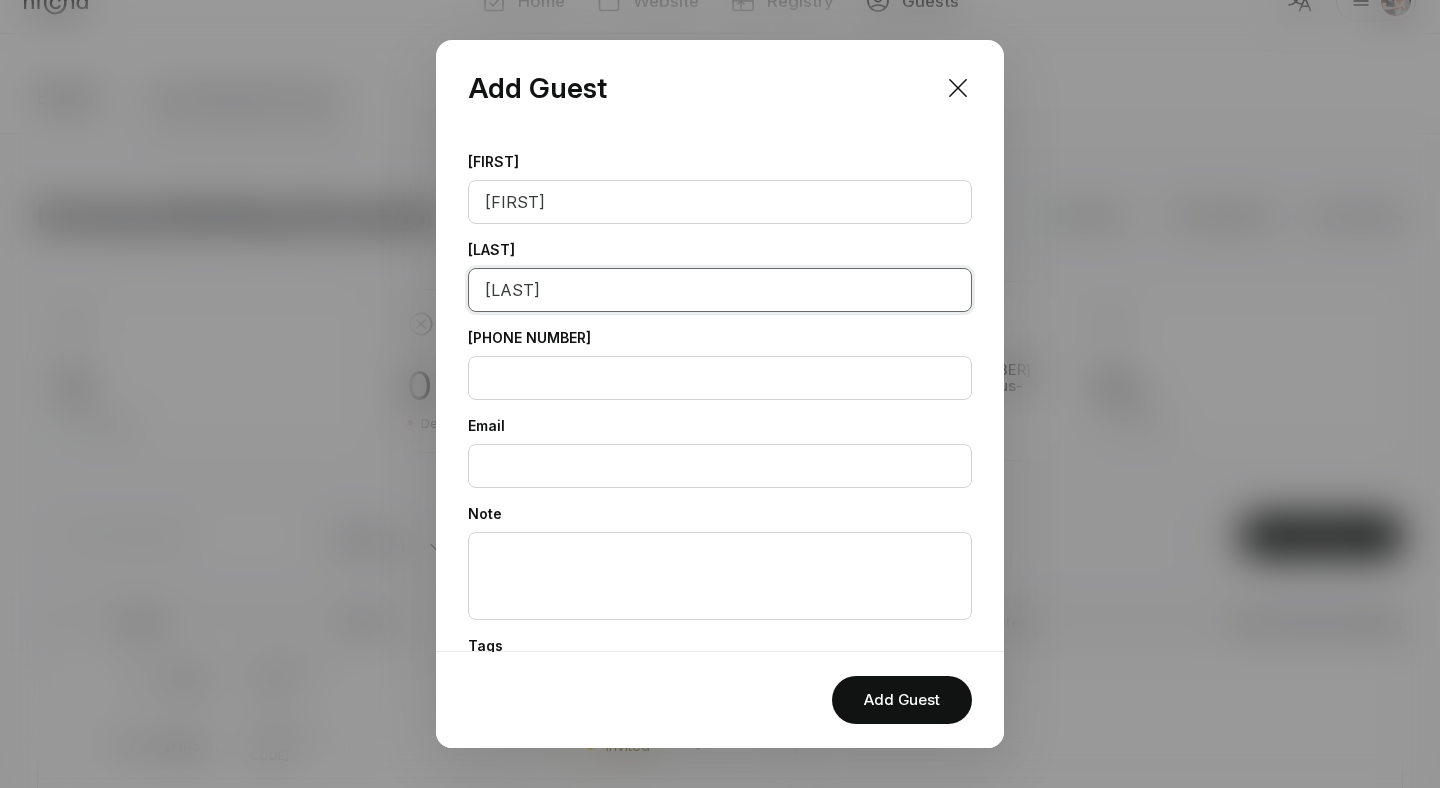 scroll, scrollTop: 185, scrollLeft: 0, axis: vertical 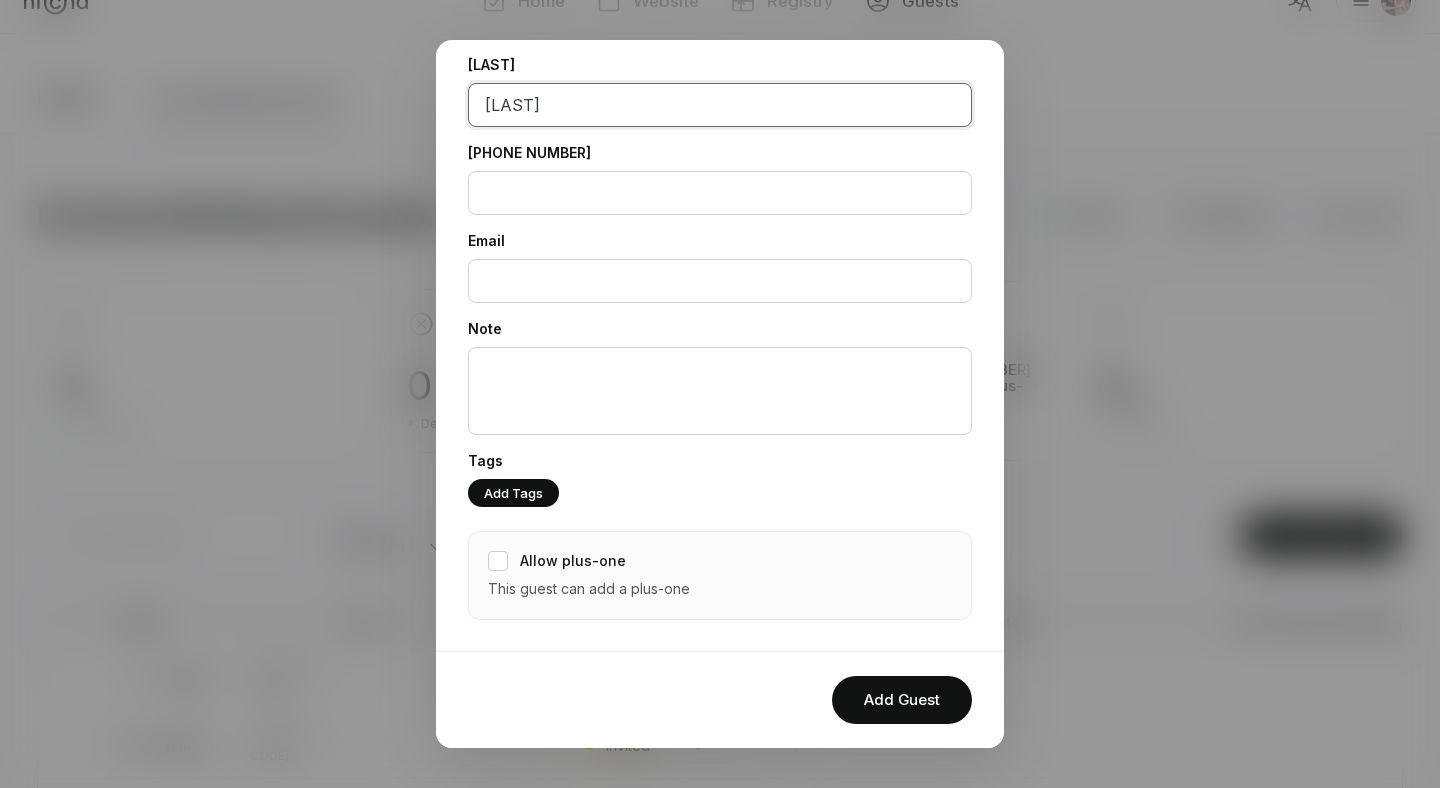 type on "[LAST]" 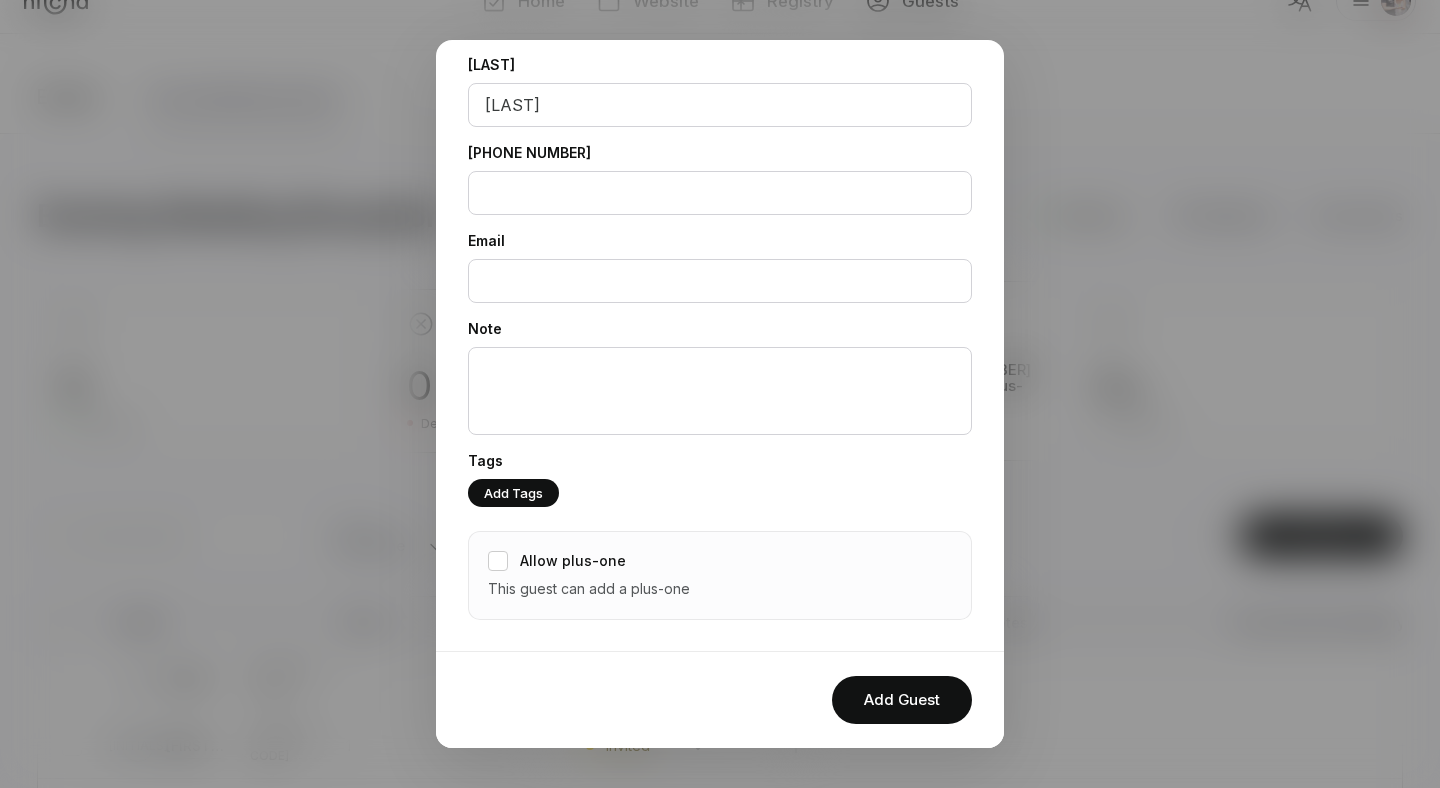 click on "Allow plus-one" at bounding box center [573, 561] 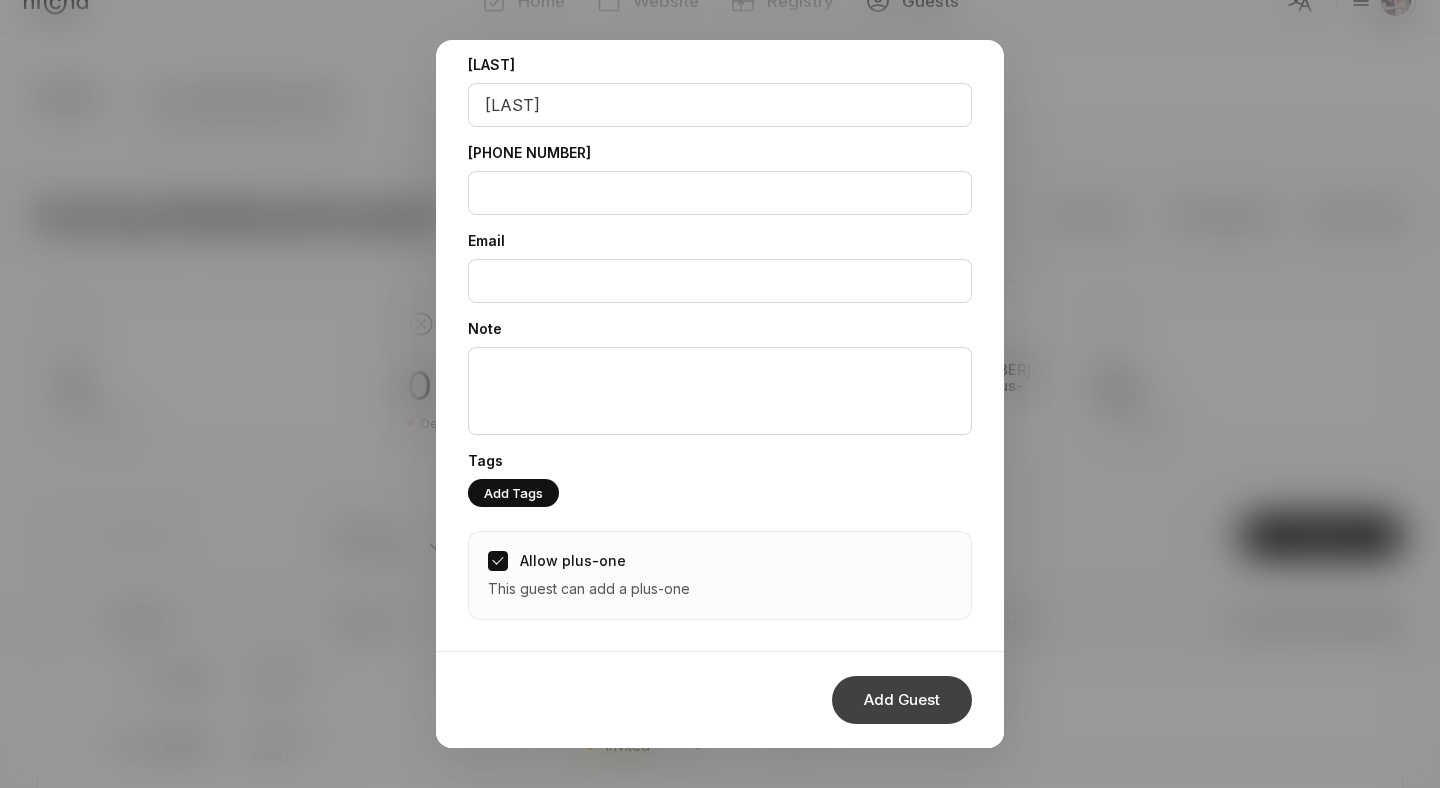 click on "Add Guest" at bounding box center (902, 700) 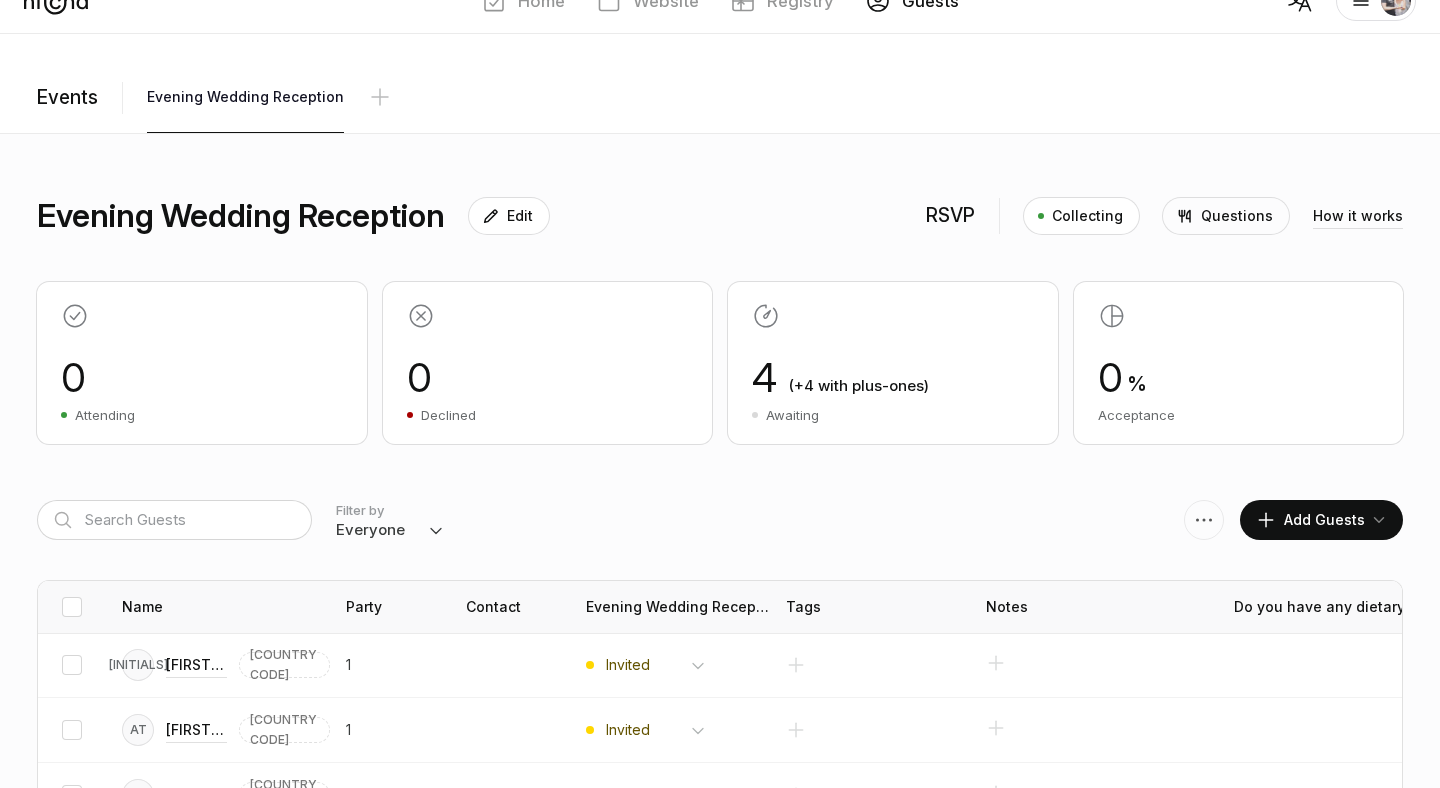click on "Add Guests" at bounding box center (1310, 520) 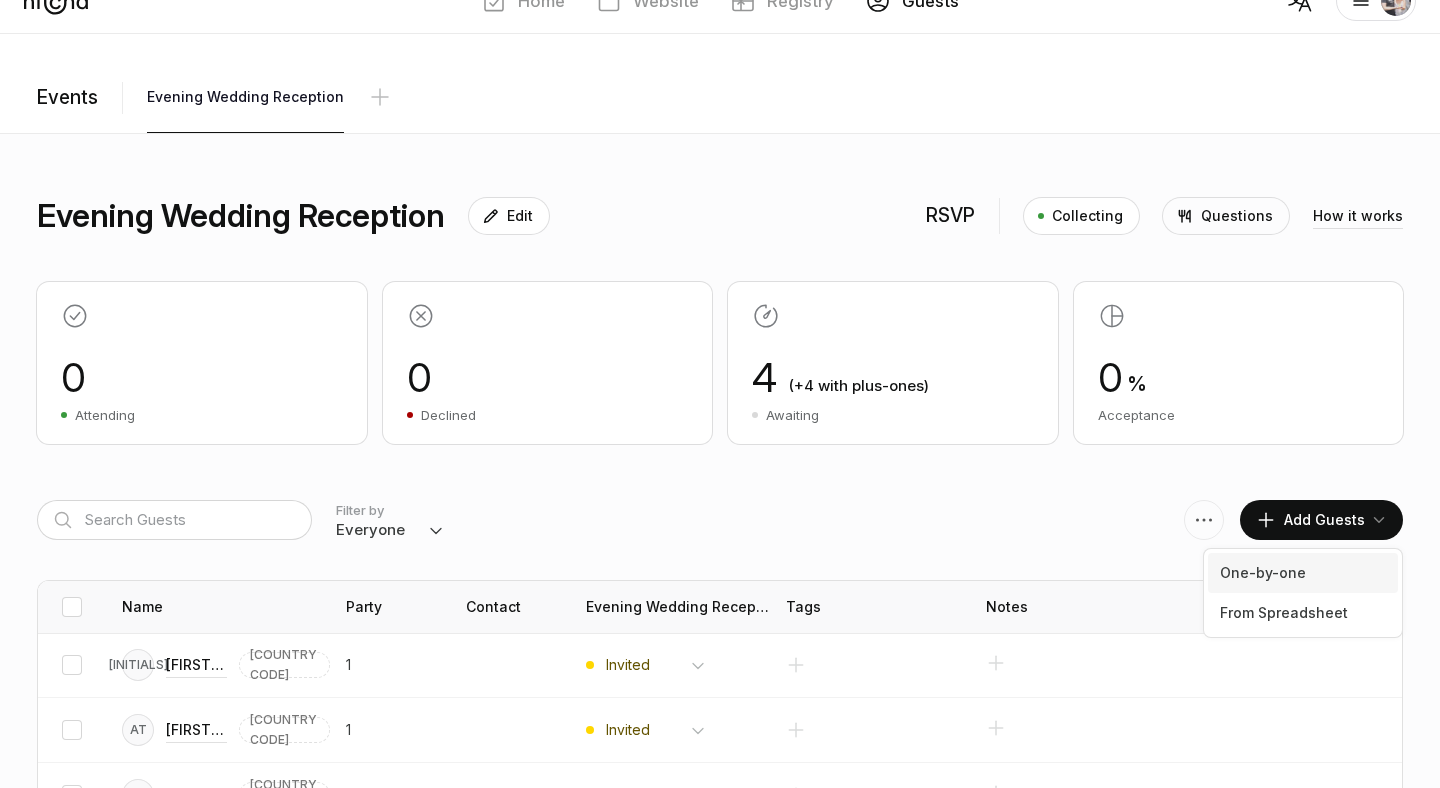 click on "One-by-one" at bounding box center (1303, 573) 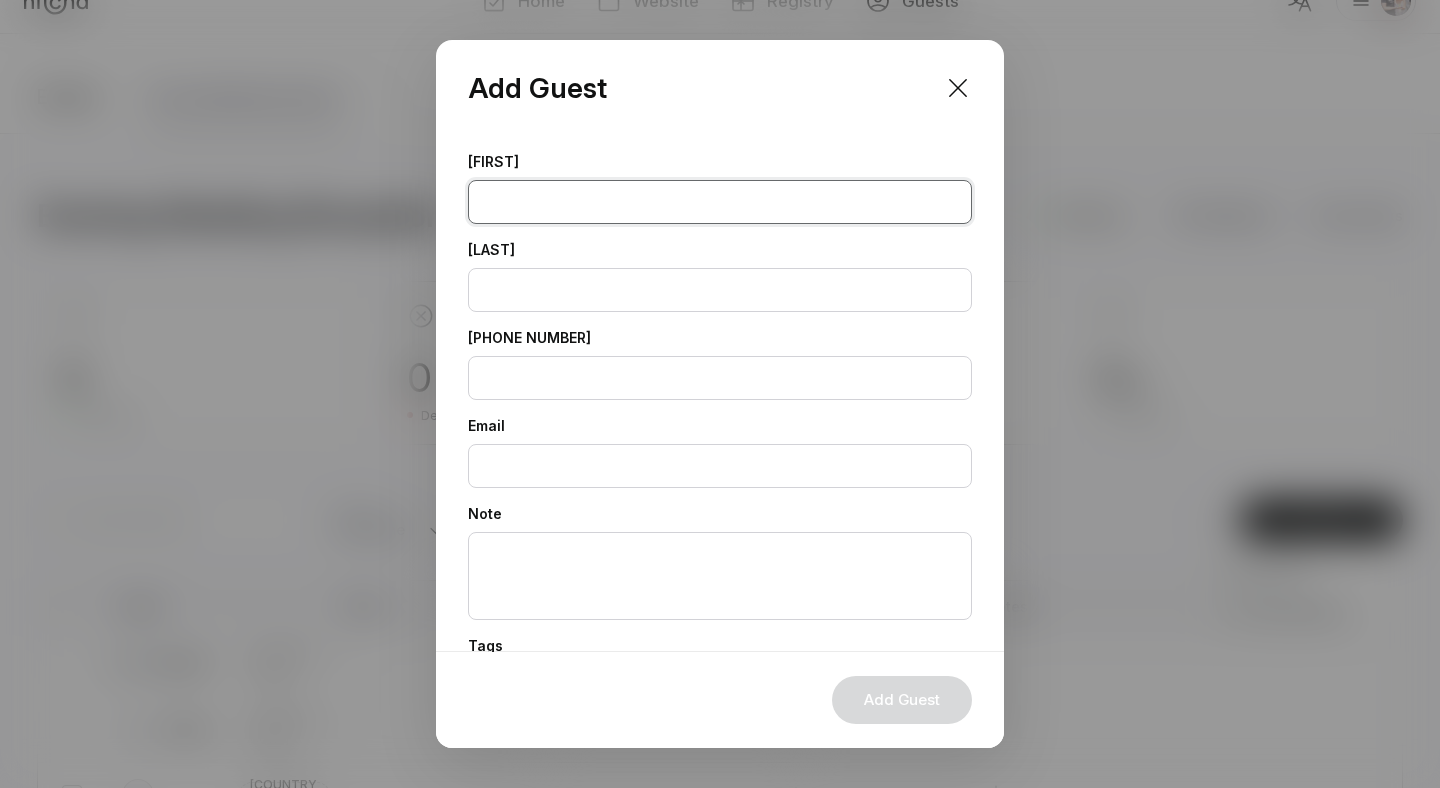 click at bounding box center [720, 202] 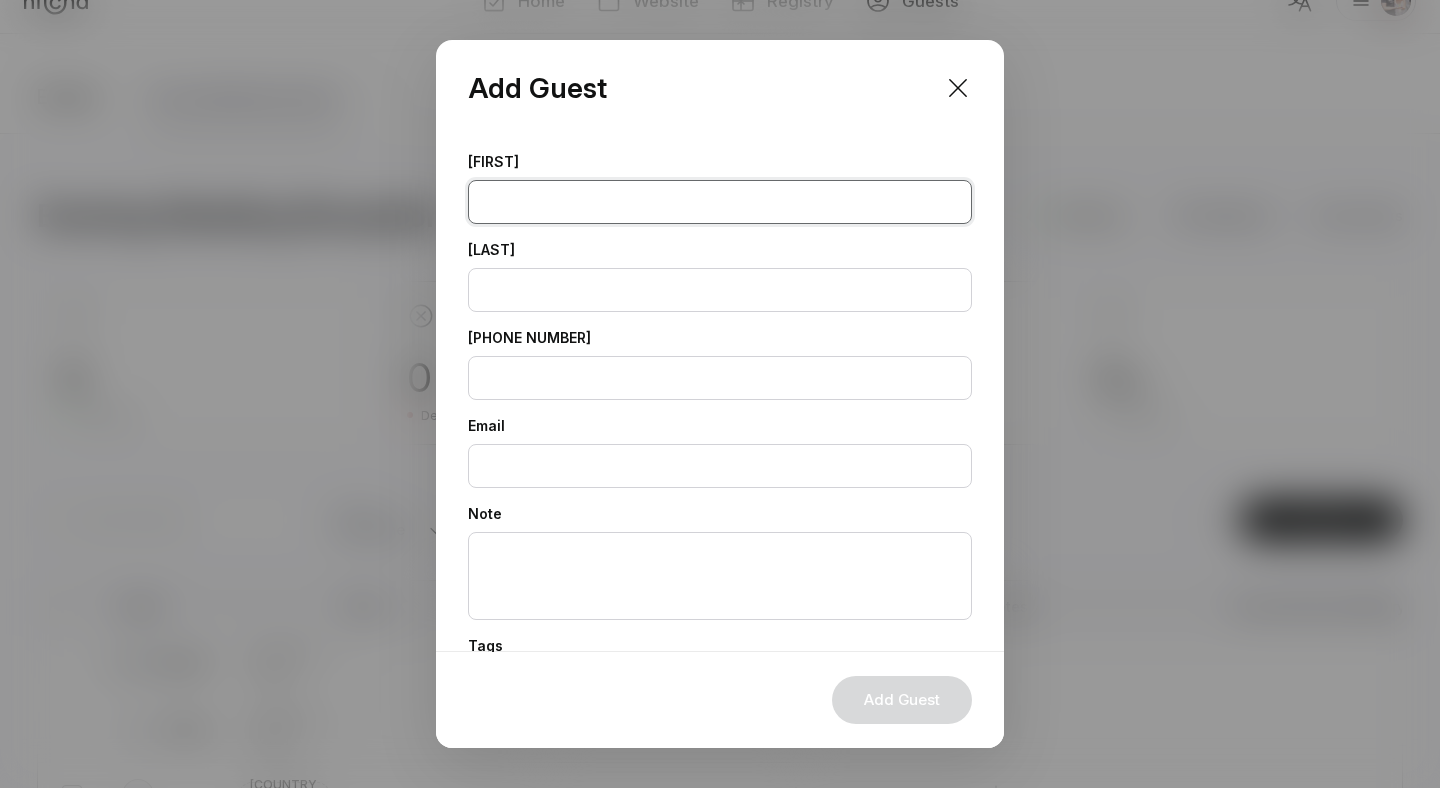 paste on "[FIRST]" 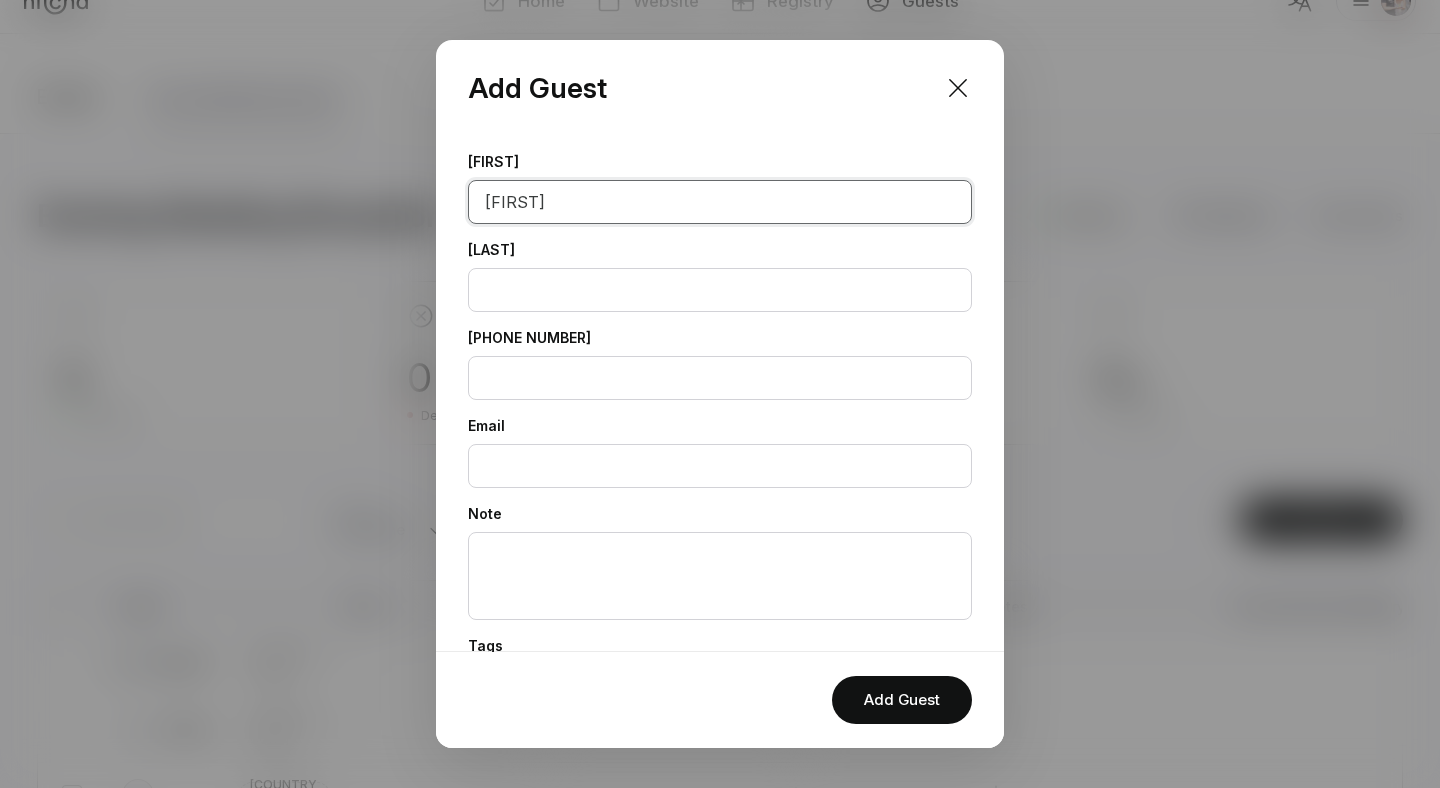 type on "[FIRST]" 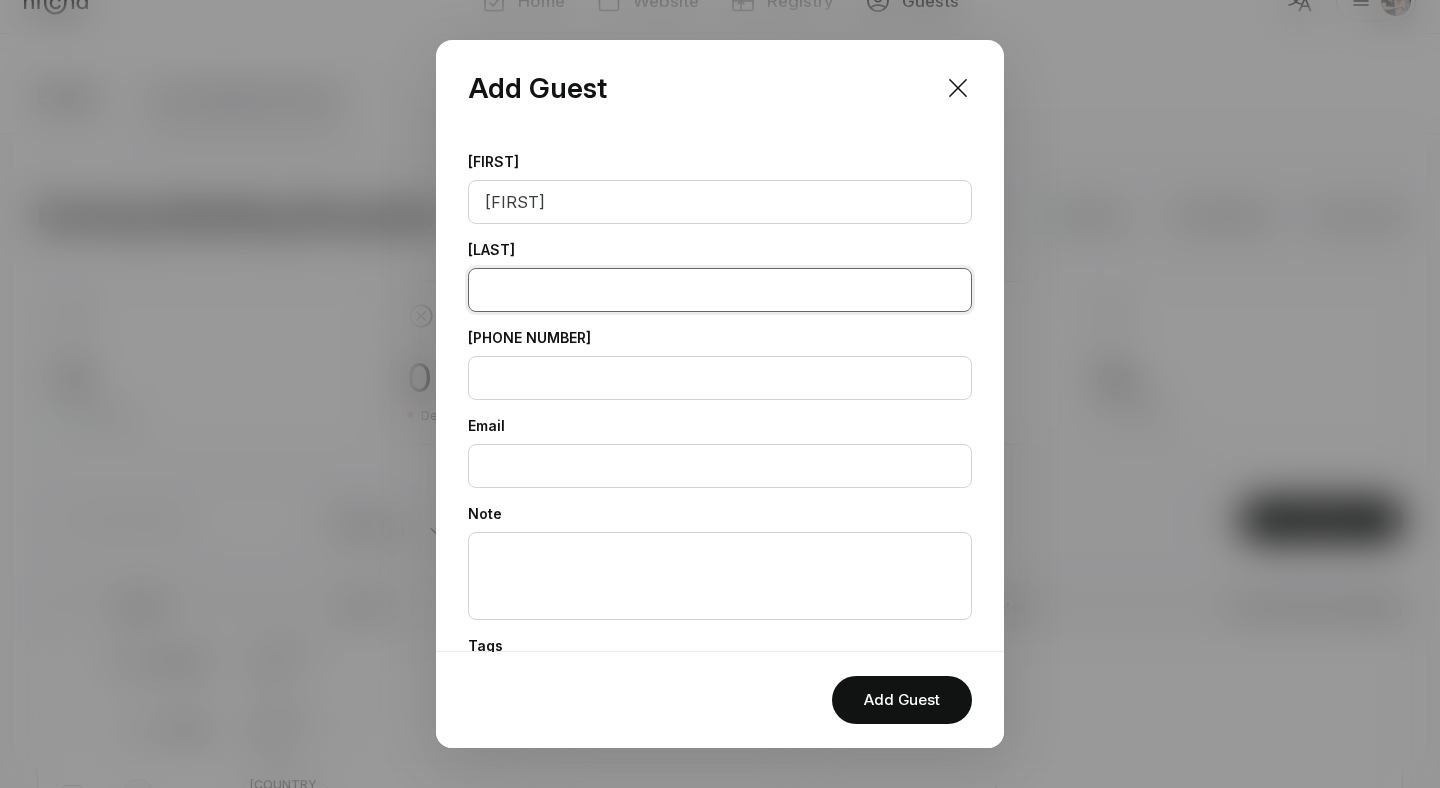 click at bounding box center [720, 290] 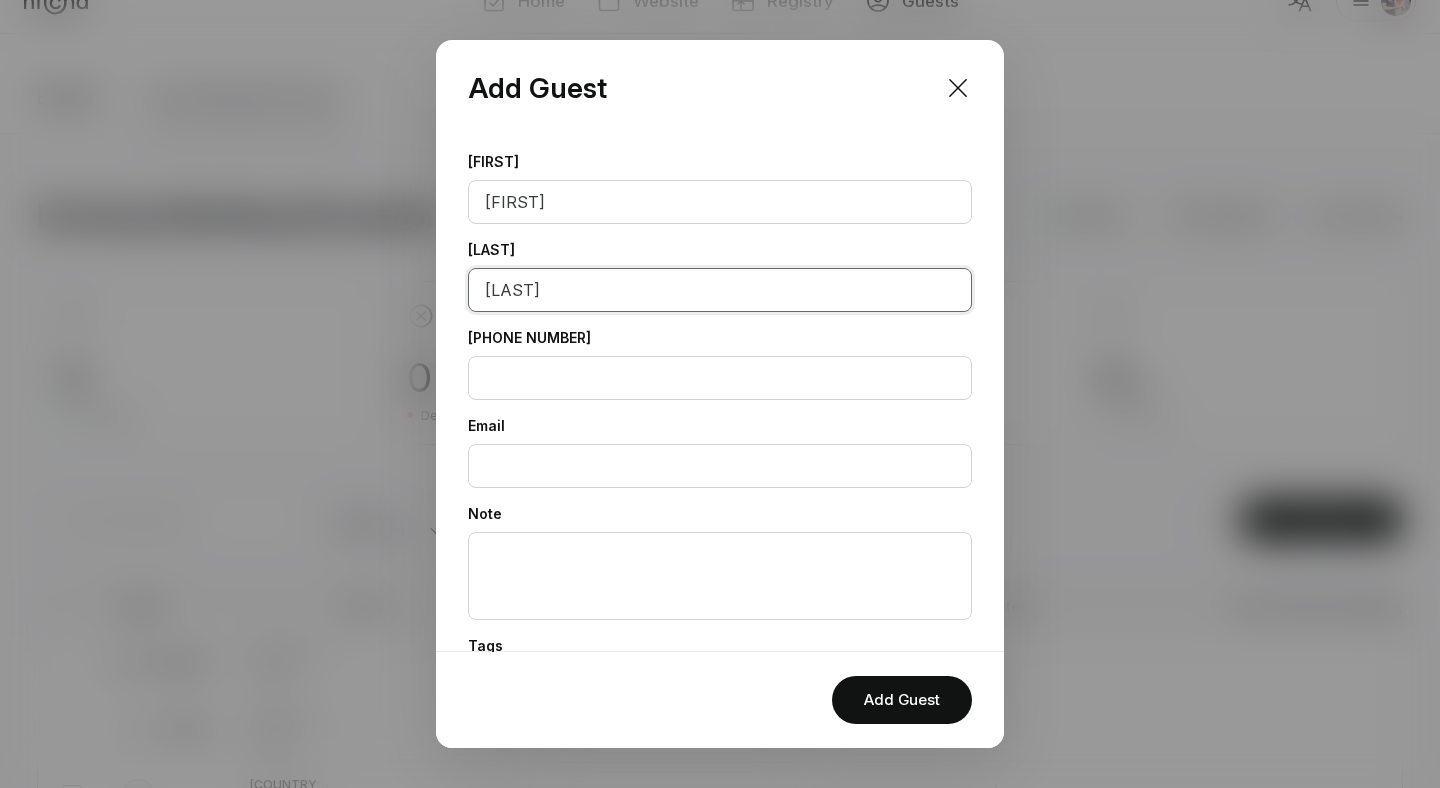 scroll, scrollTop: 185, scrollLeft: 0, axis: vertical 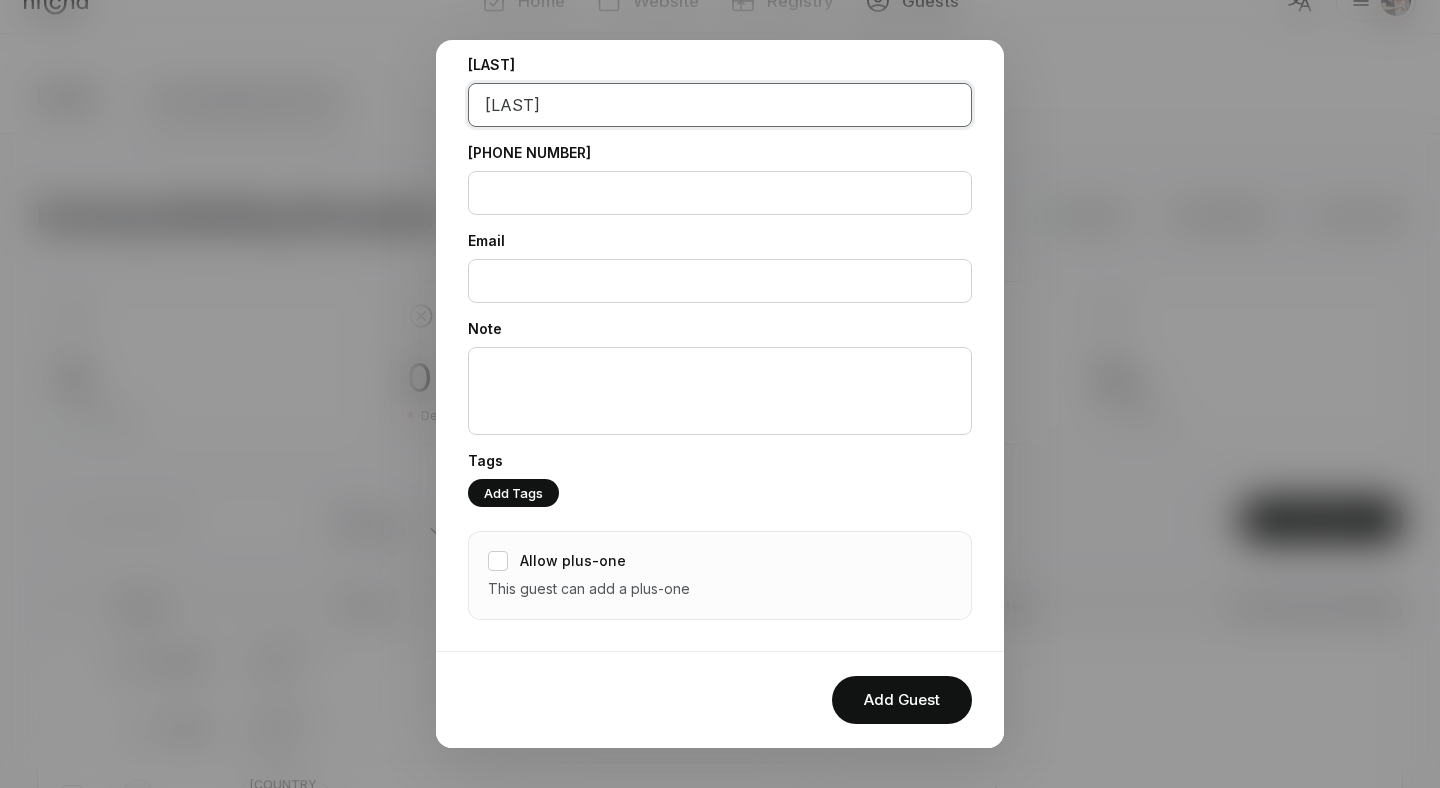 type on "[LAST]" 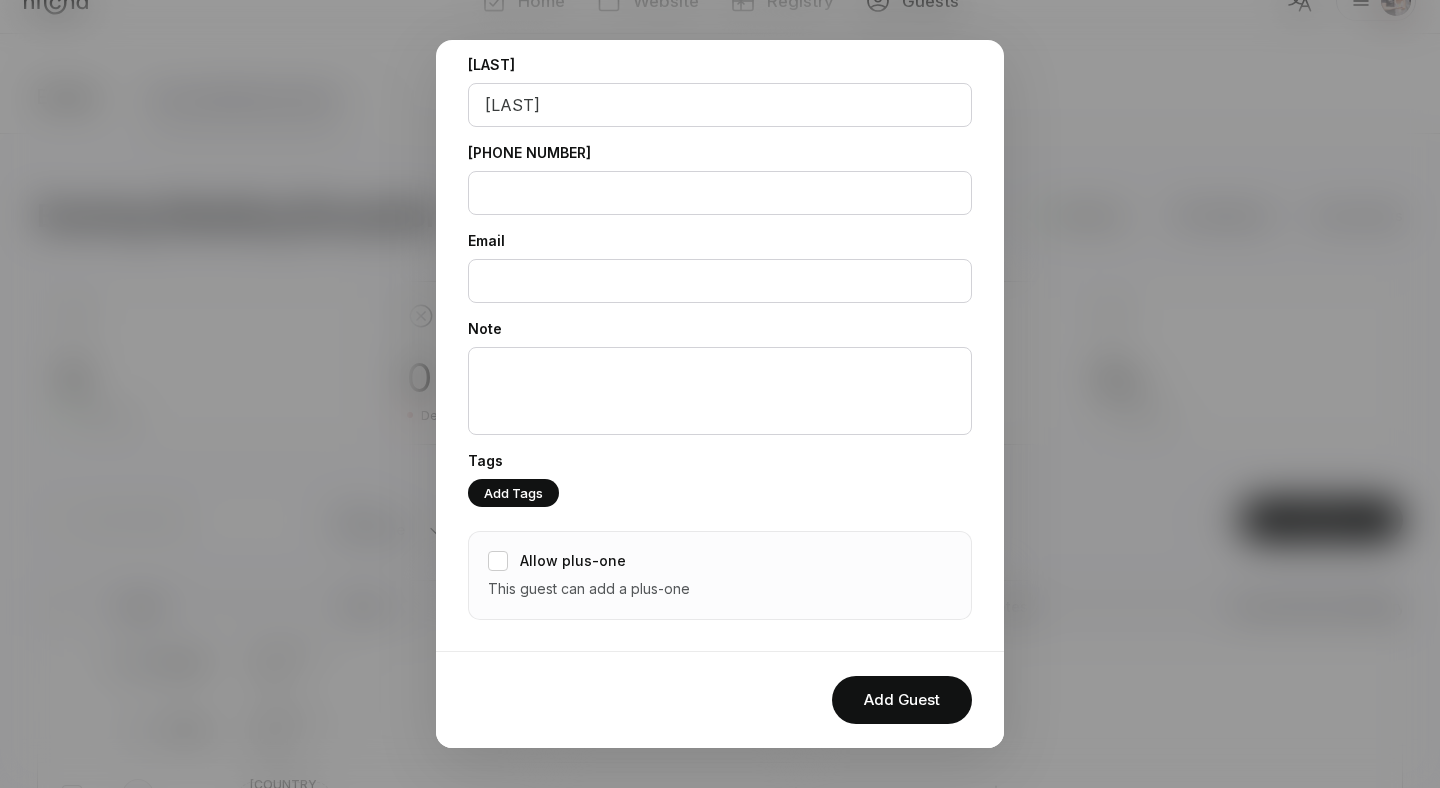 click on "Allow plus-one" at bounding box center [573, 561] 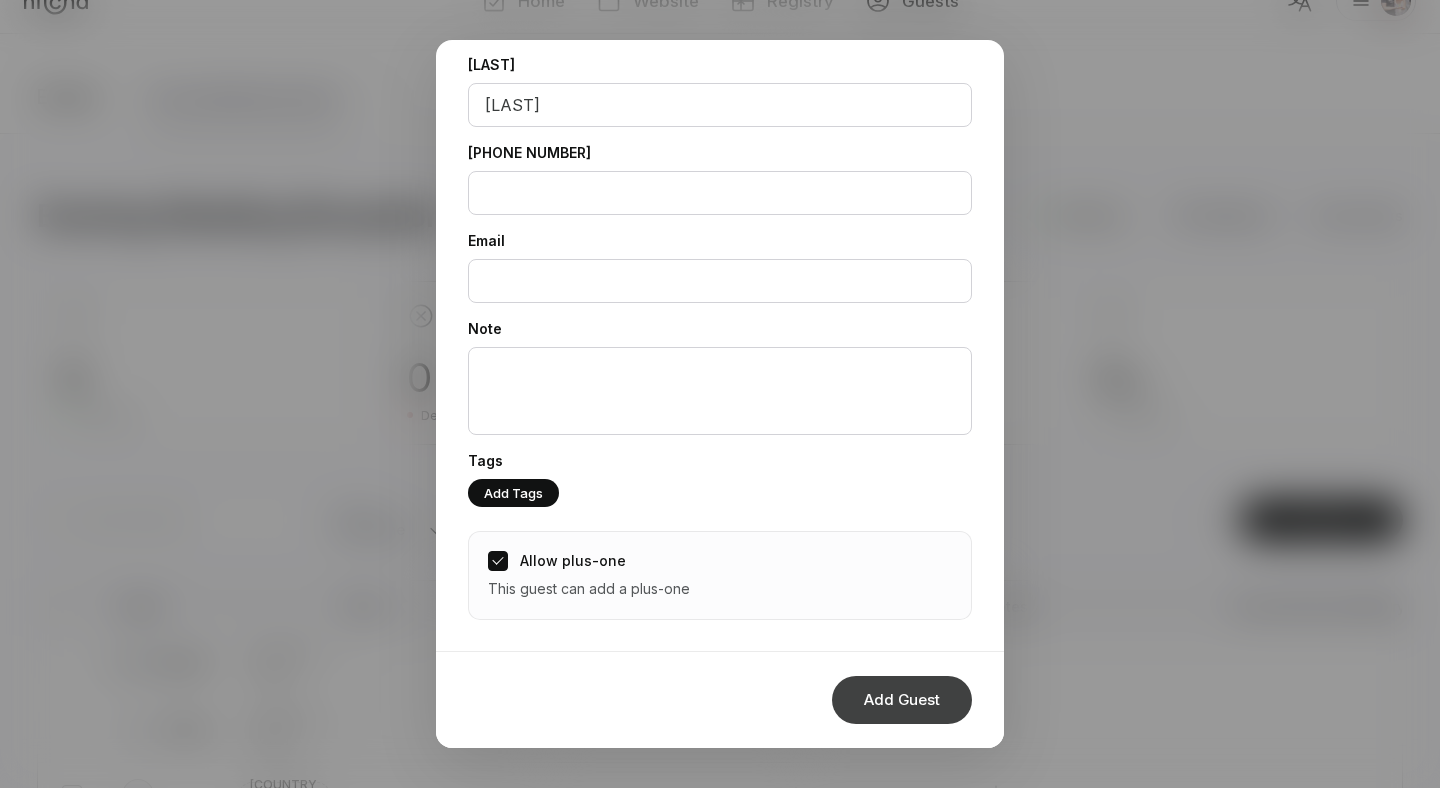 click on "Add Guest" at bounding box center [902, 700] 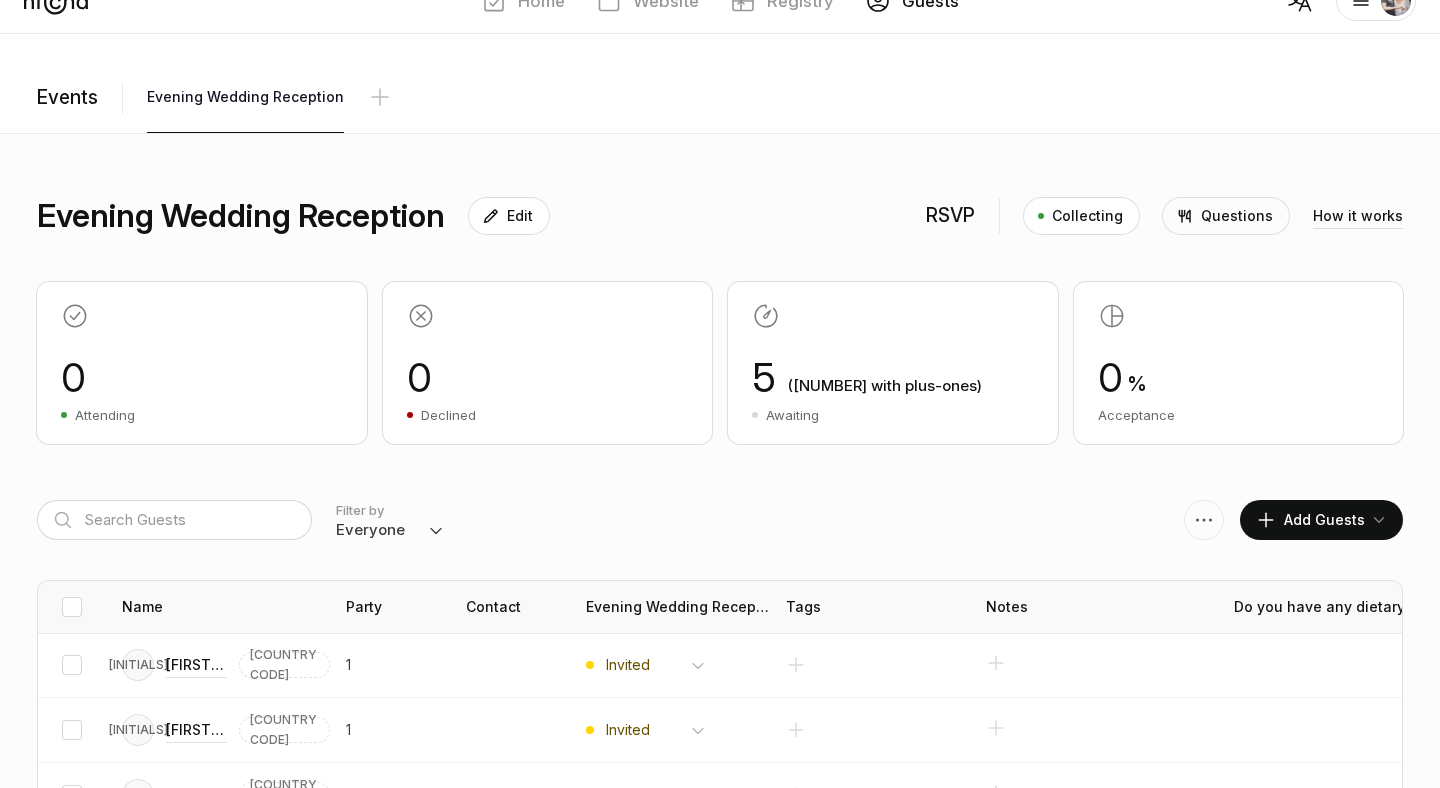 scroll, scrollTop: 22, scrollLeft: 0, axis: vertical 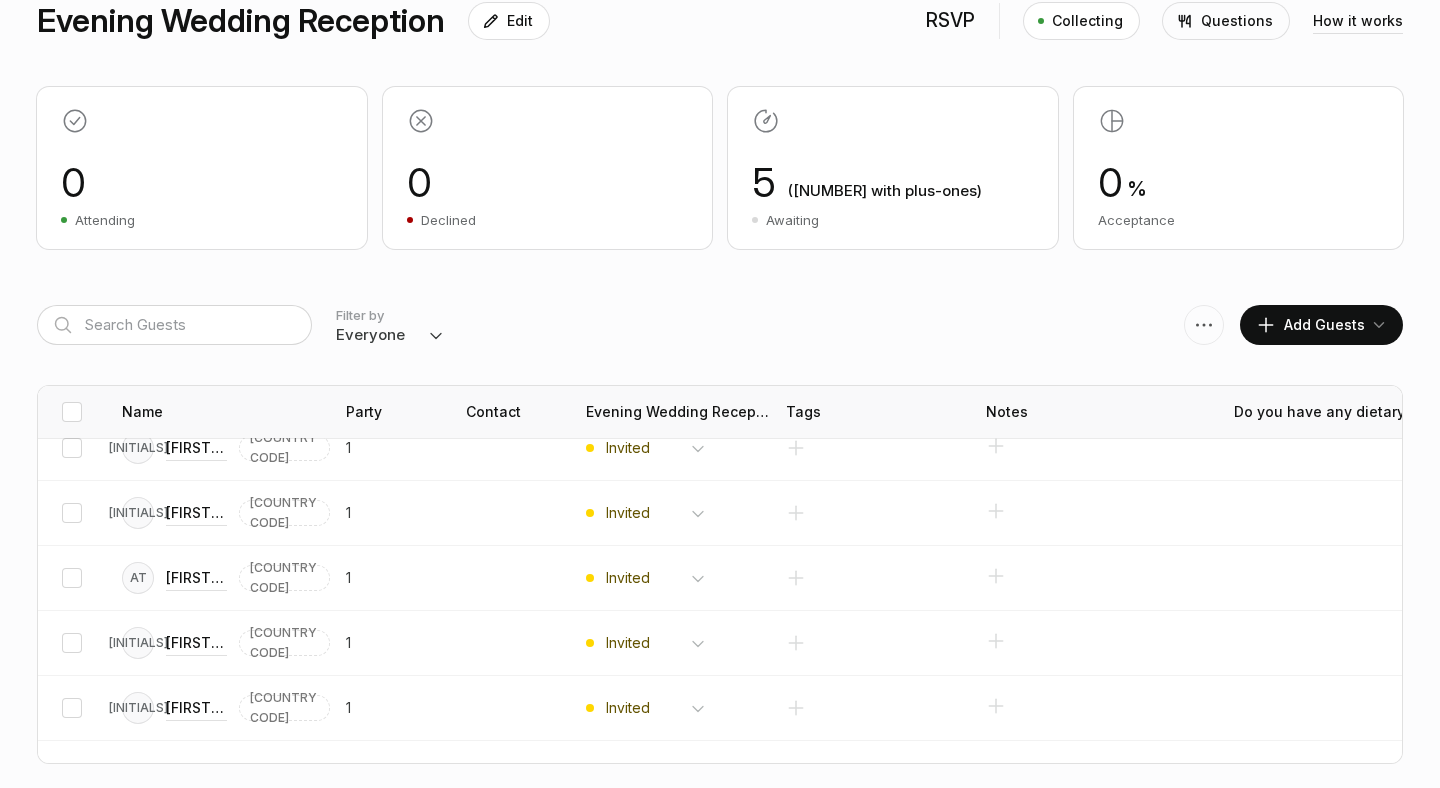 click on "Add Guests" at bounding box center (1310, 325) 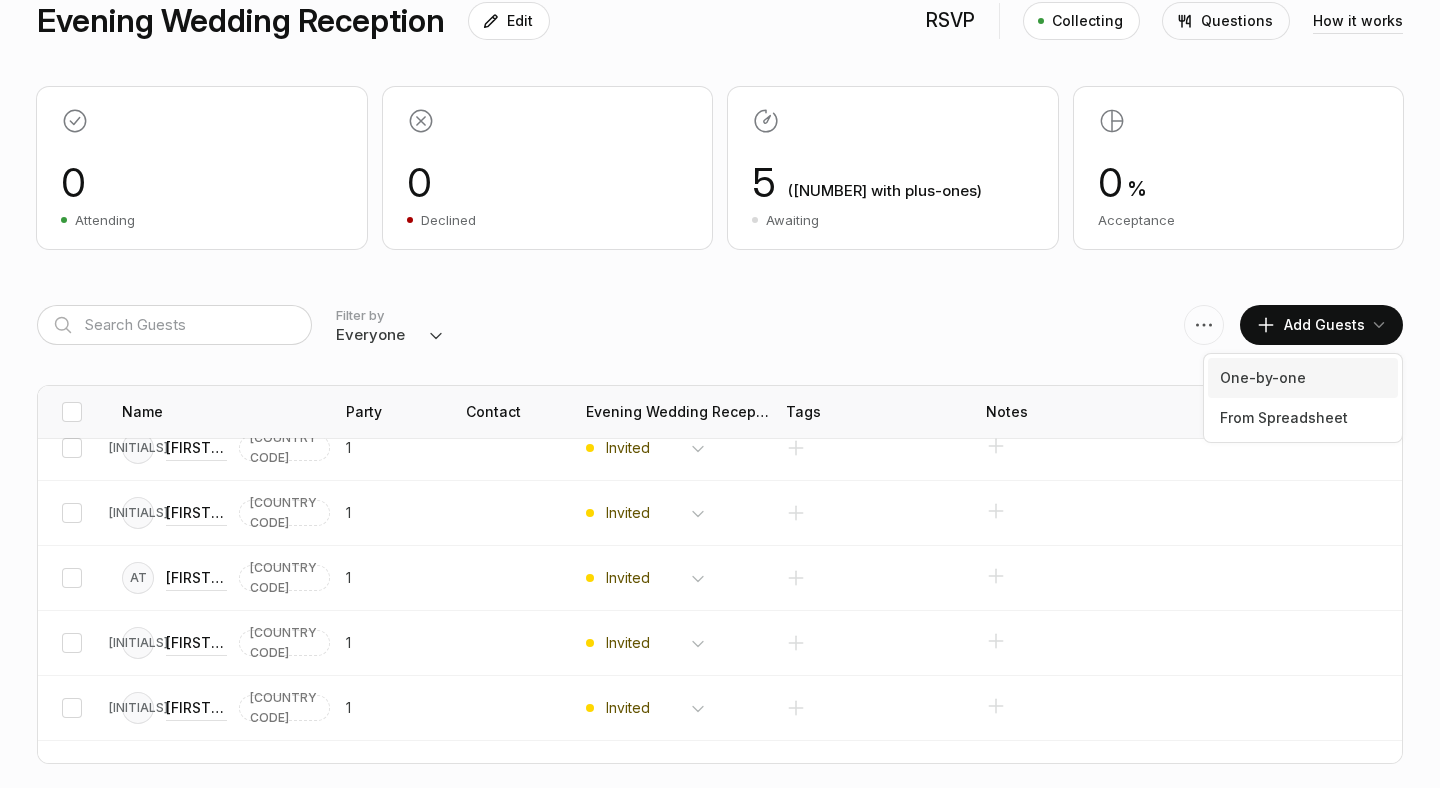 click on "One-by-one" at bounding box center (1303, 378) 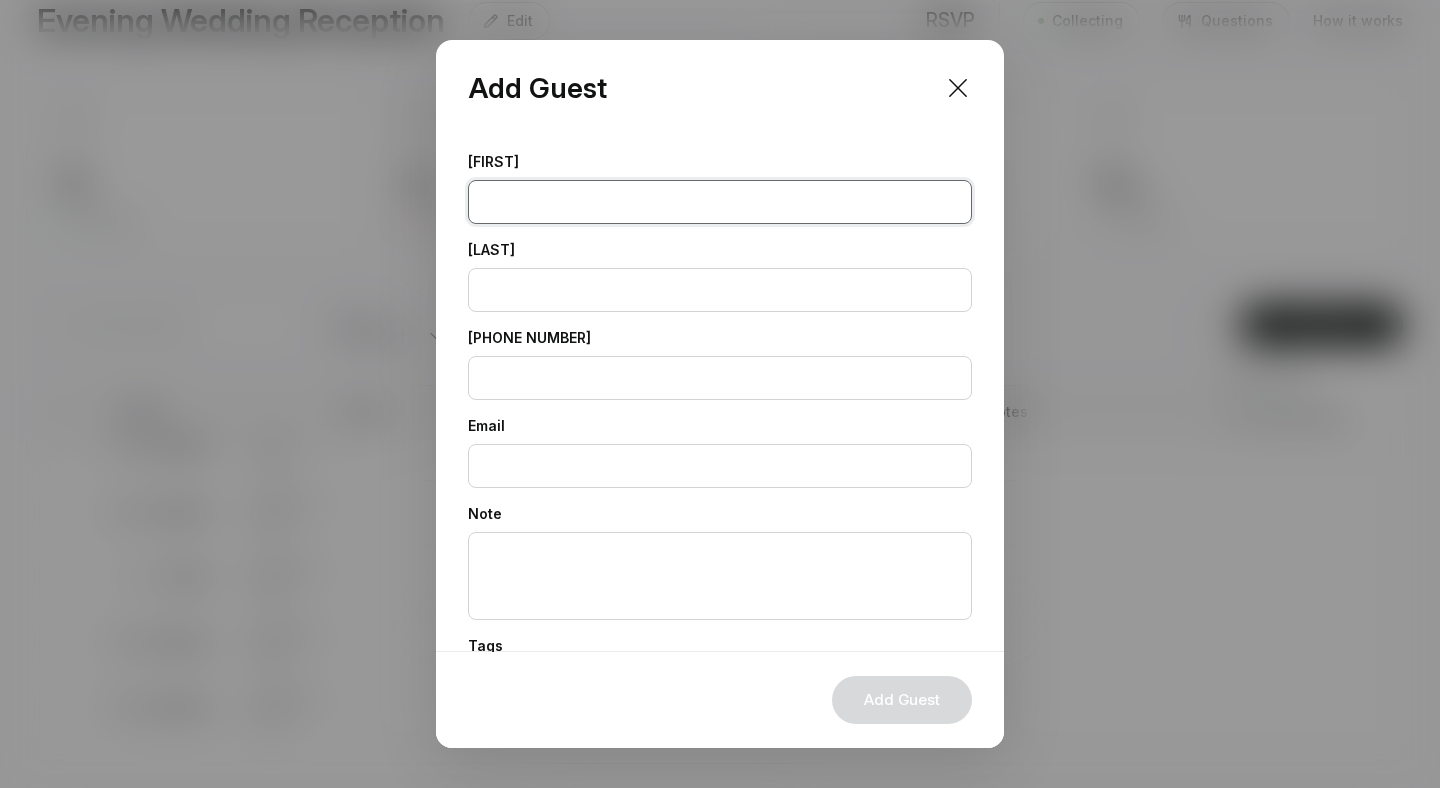 click at bounding box center [720, 202] 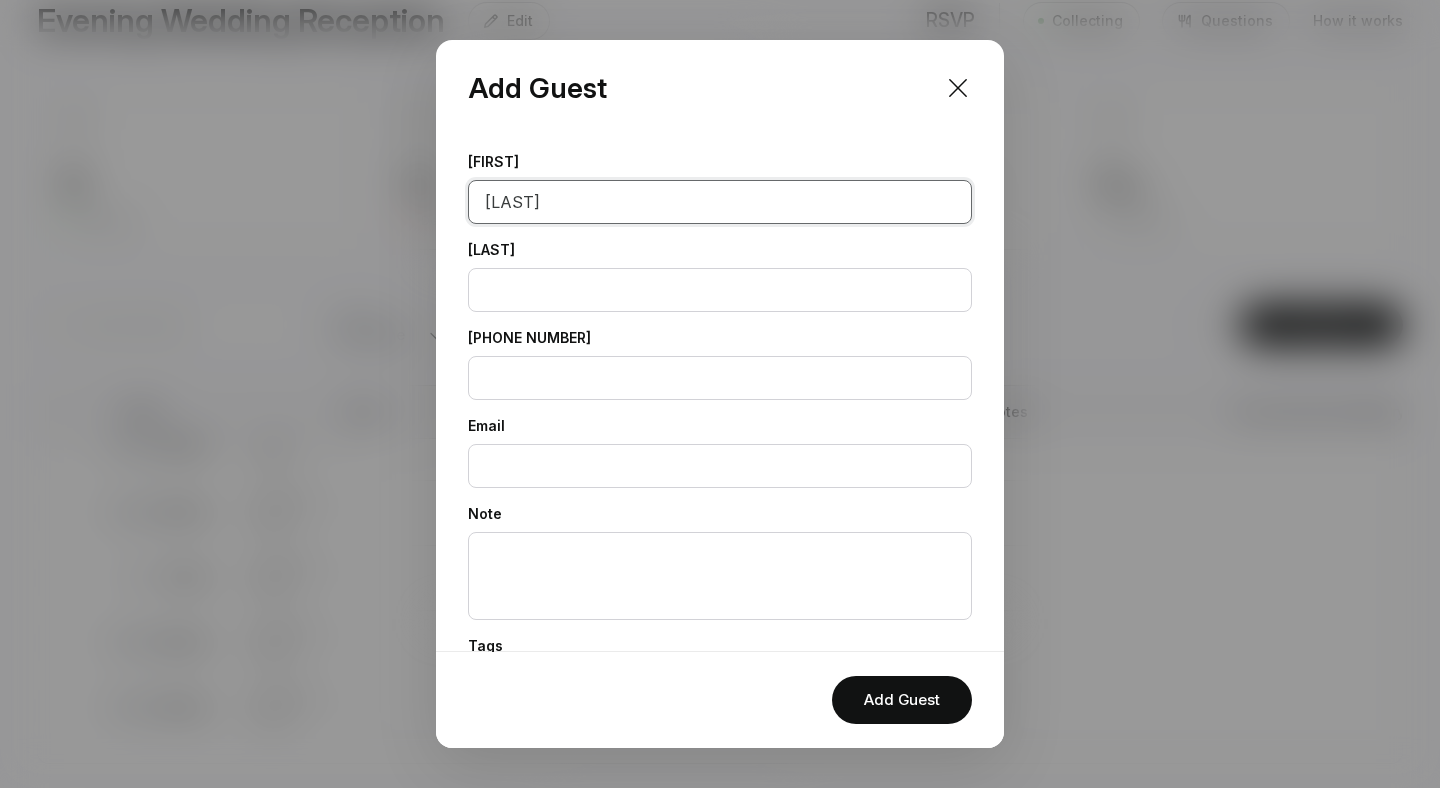 type on "[LAST]" 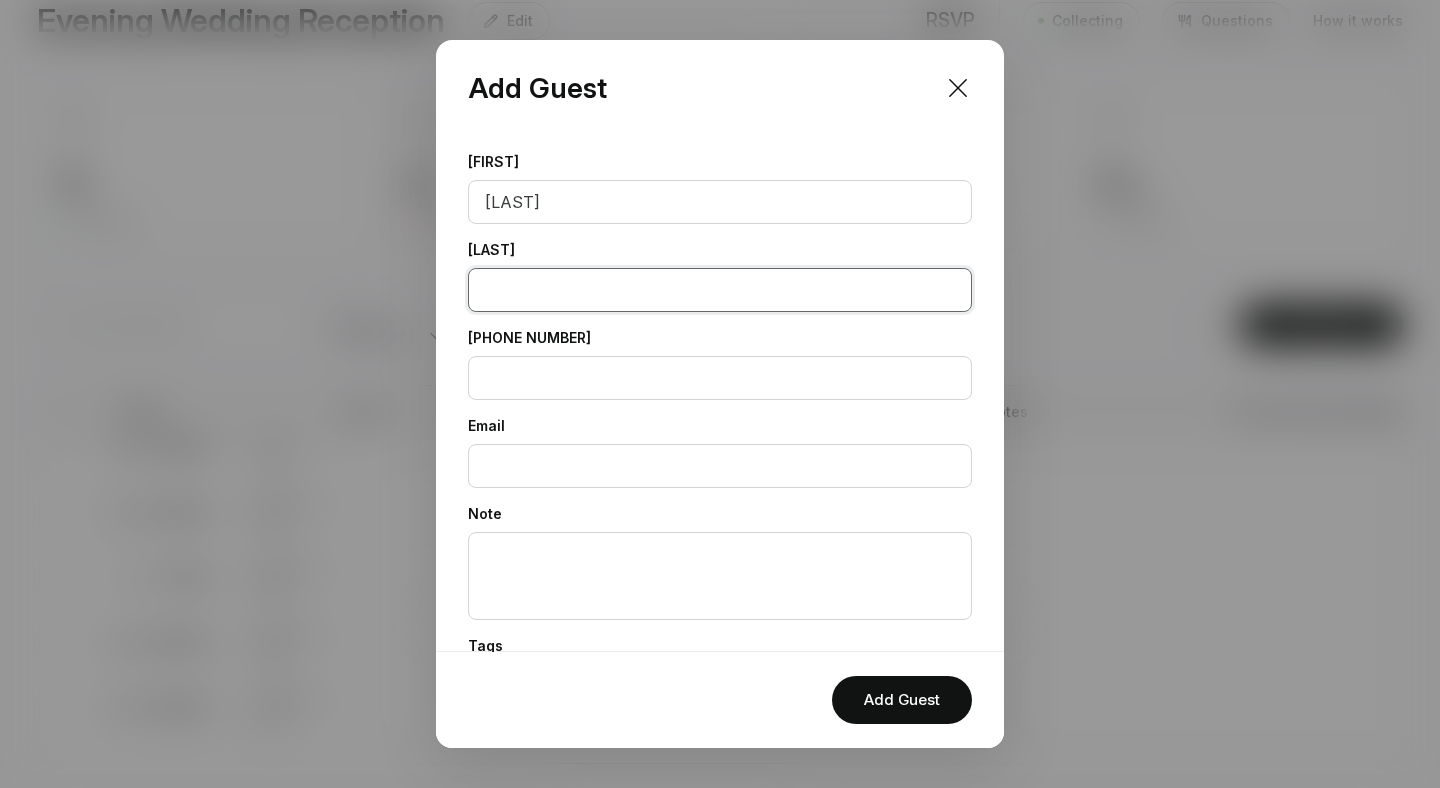 click at bounding box center [720, 290] 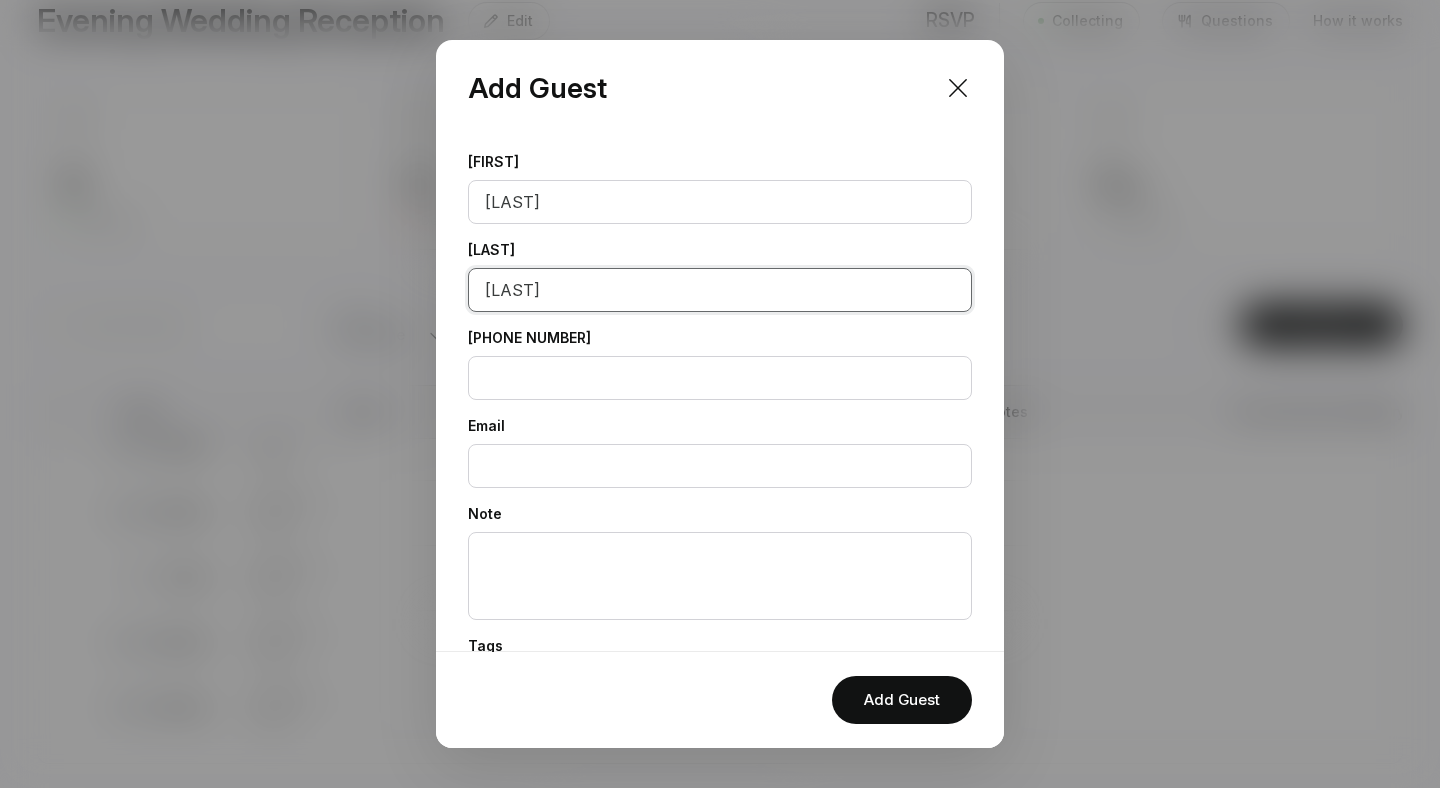 scroll, scrollTop: 185, scrollLeft: 0, axis: vertical 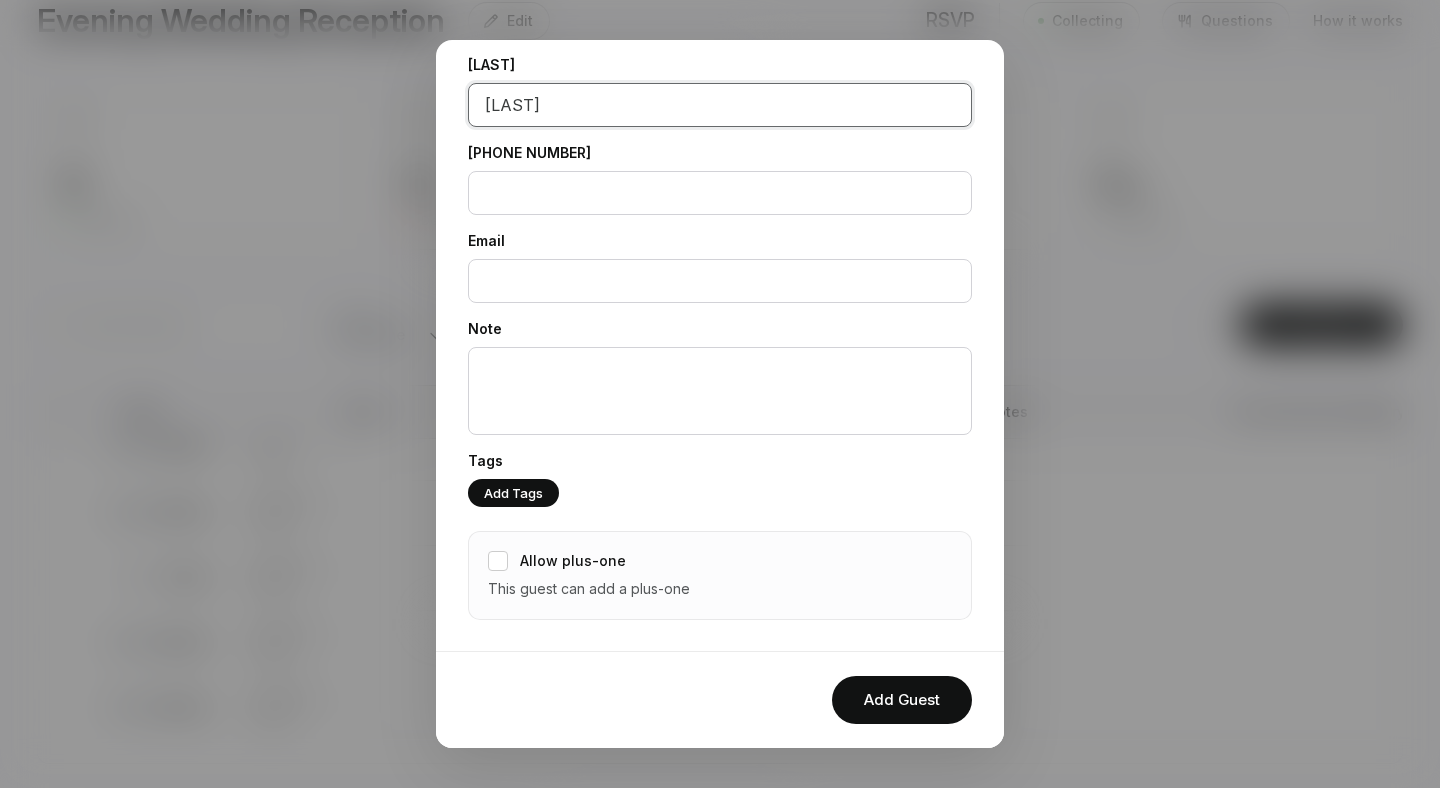 type on "[LAST]" 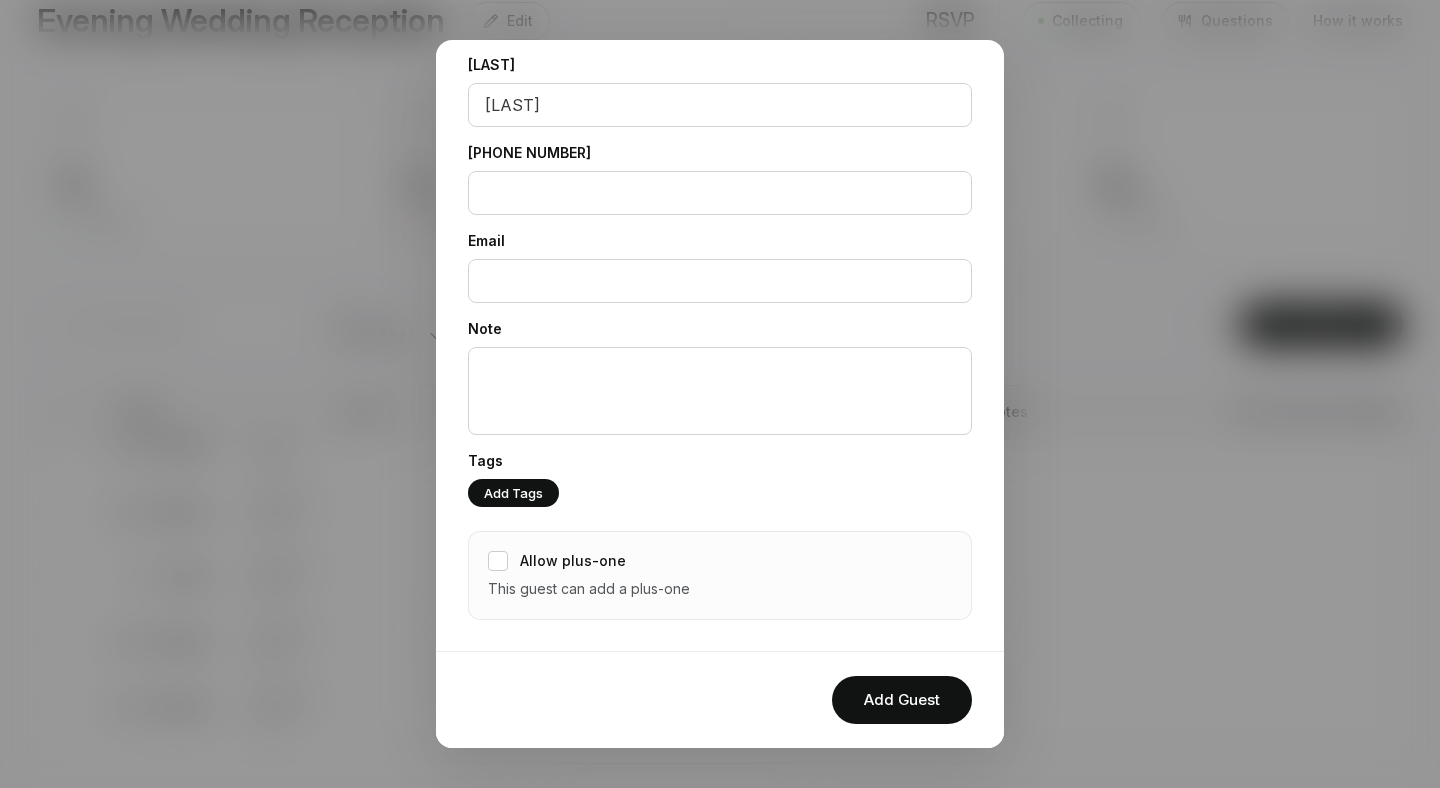 click on "Allow plus-one
This guest can add a plus-one" at bounding box center [720, 575] 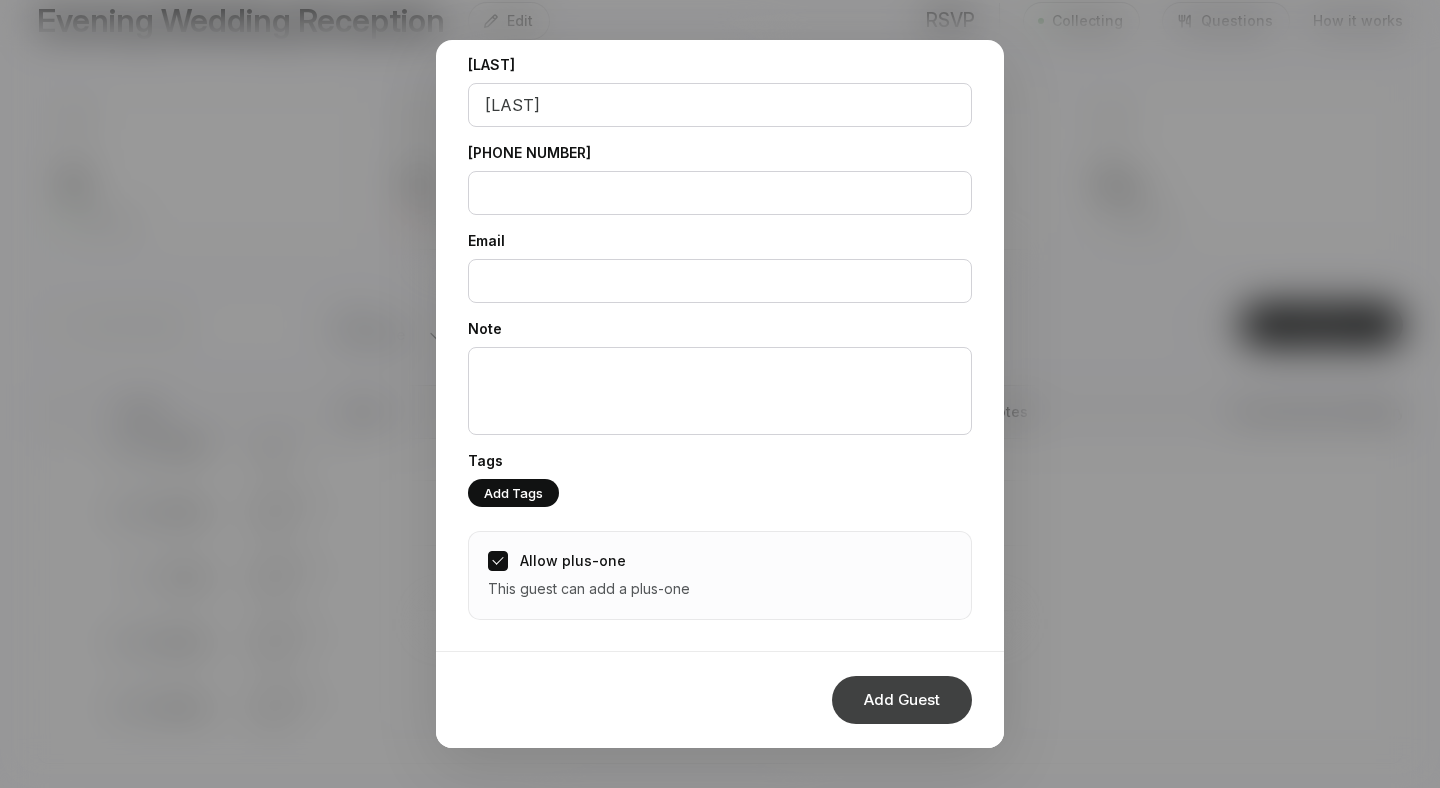 click on "Add Guest" at bounding box center (902, 700) 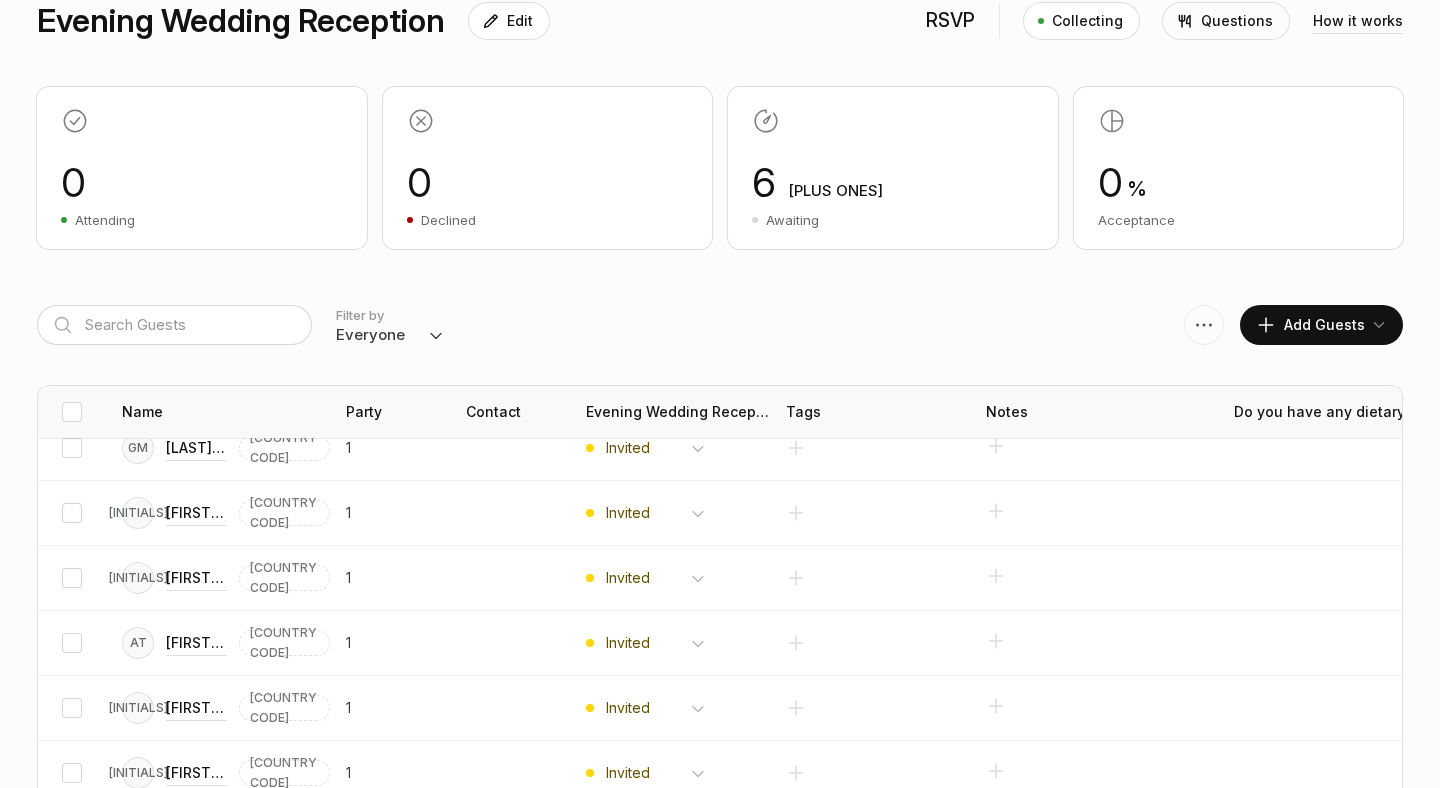 click on "Add Guests" at bounding box center (1310, 325) 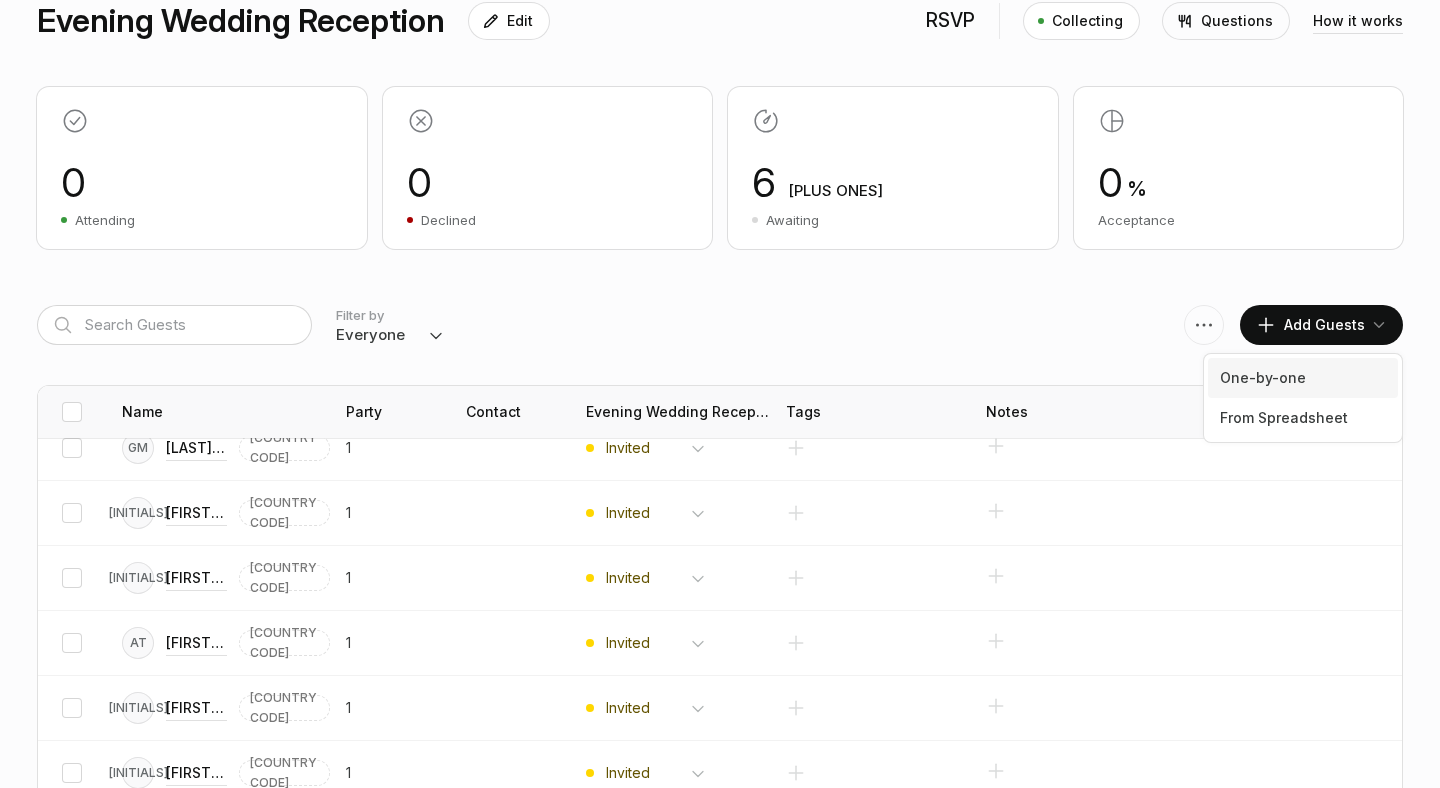 click on "One-by-one" at bounding box center [1303, 378] 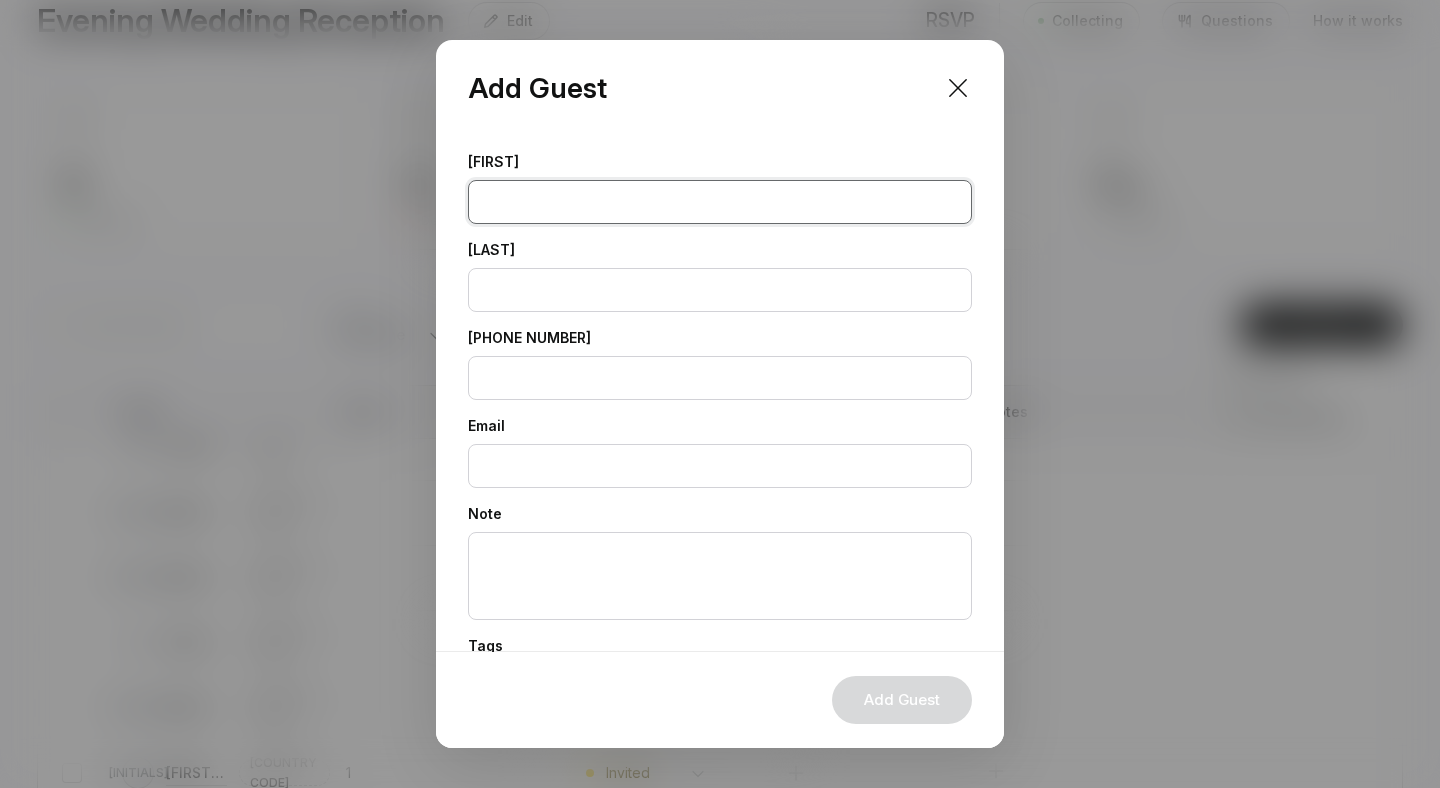 click at bounding box center (720, 202) 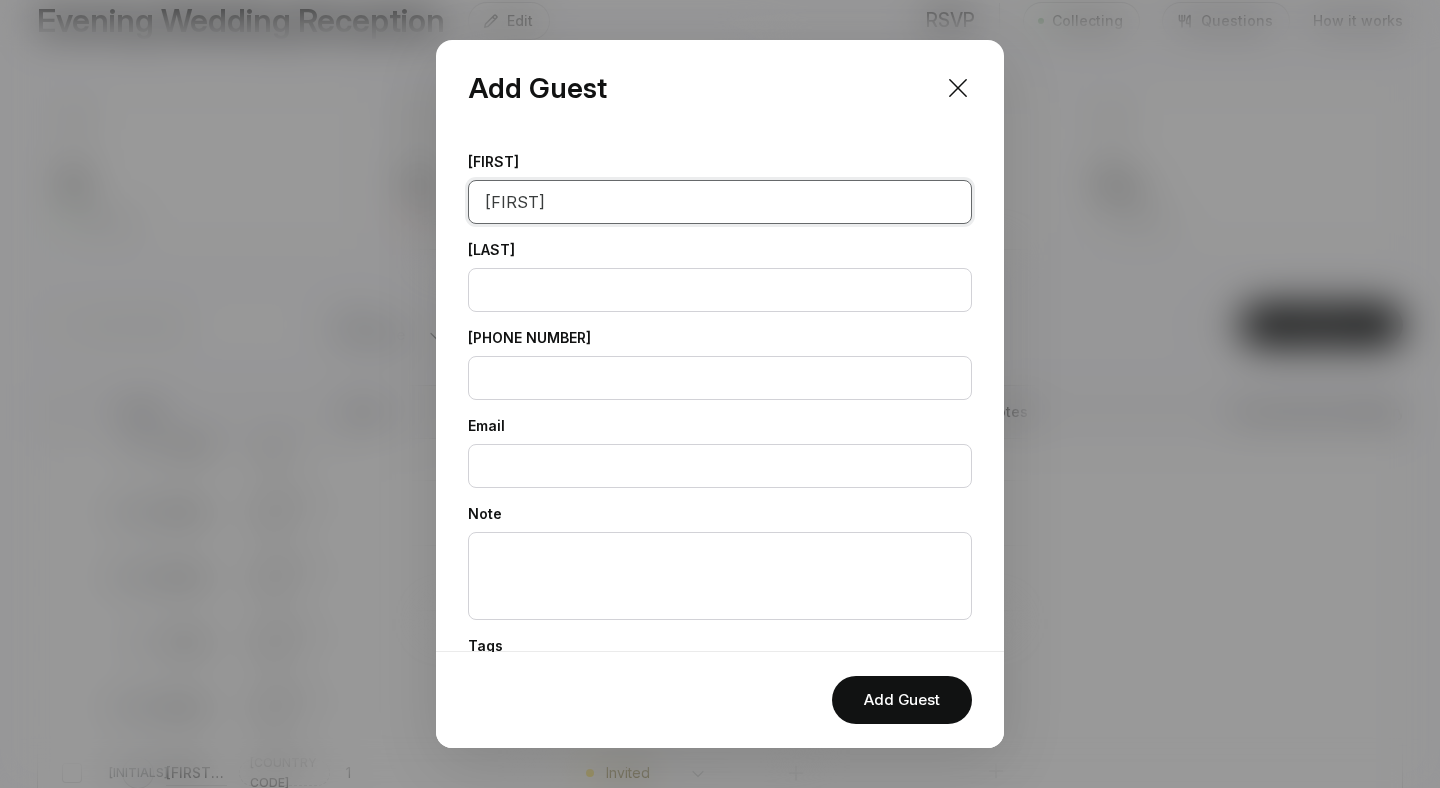type on "[FIRST]" 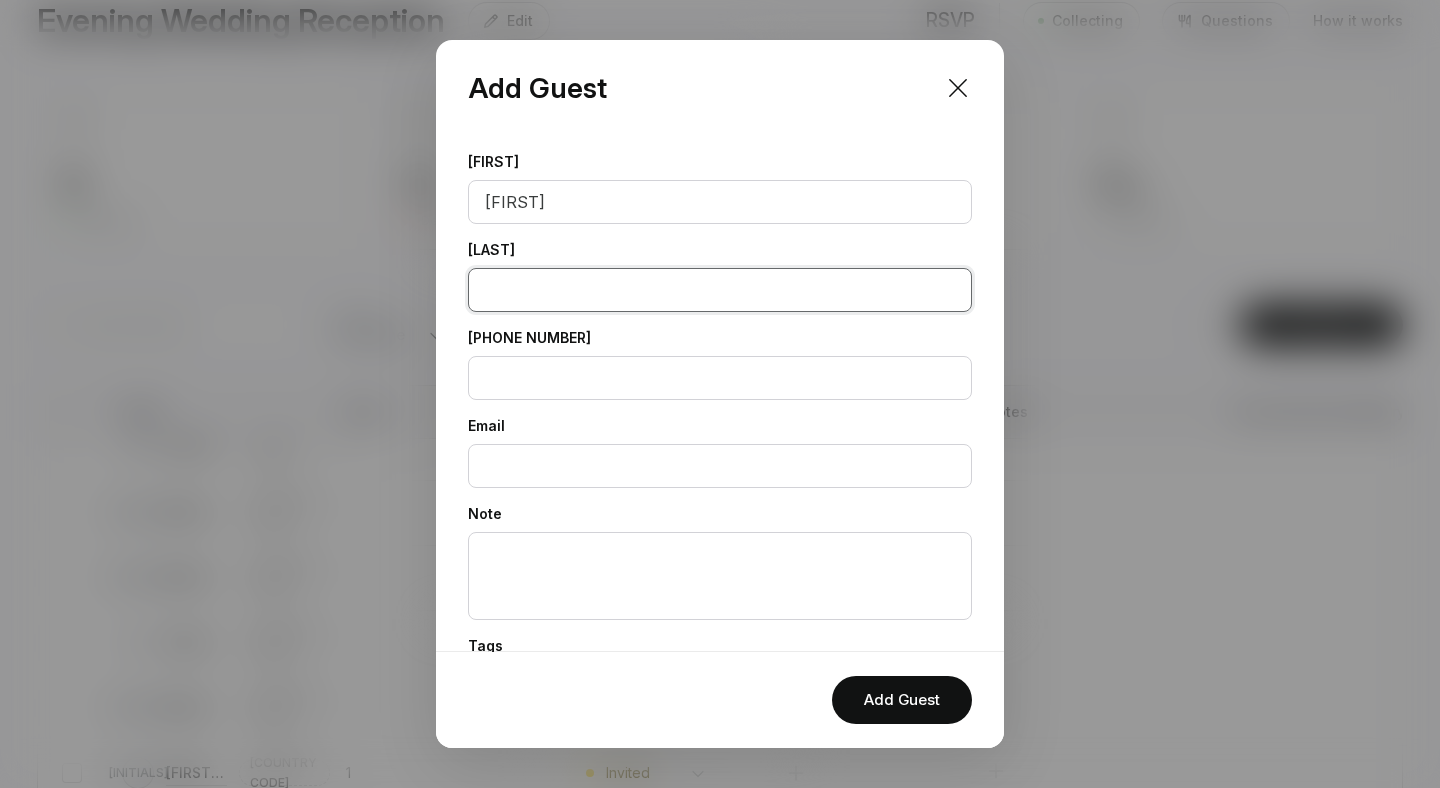 click at bounding box center [720, 290] 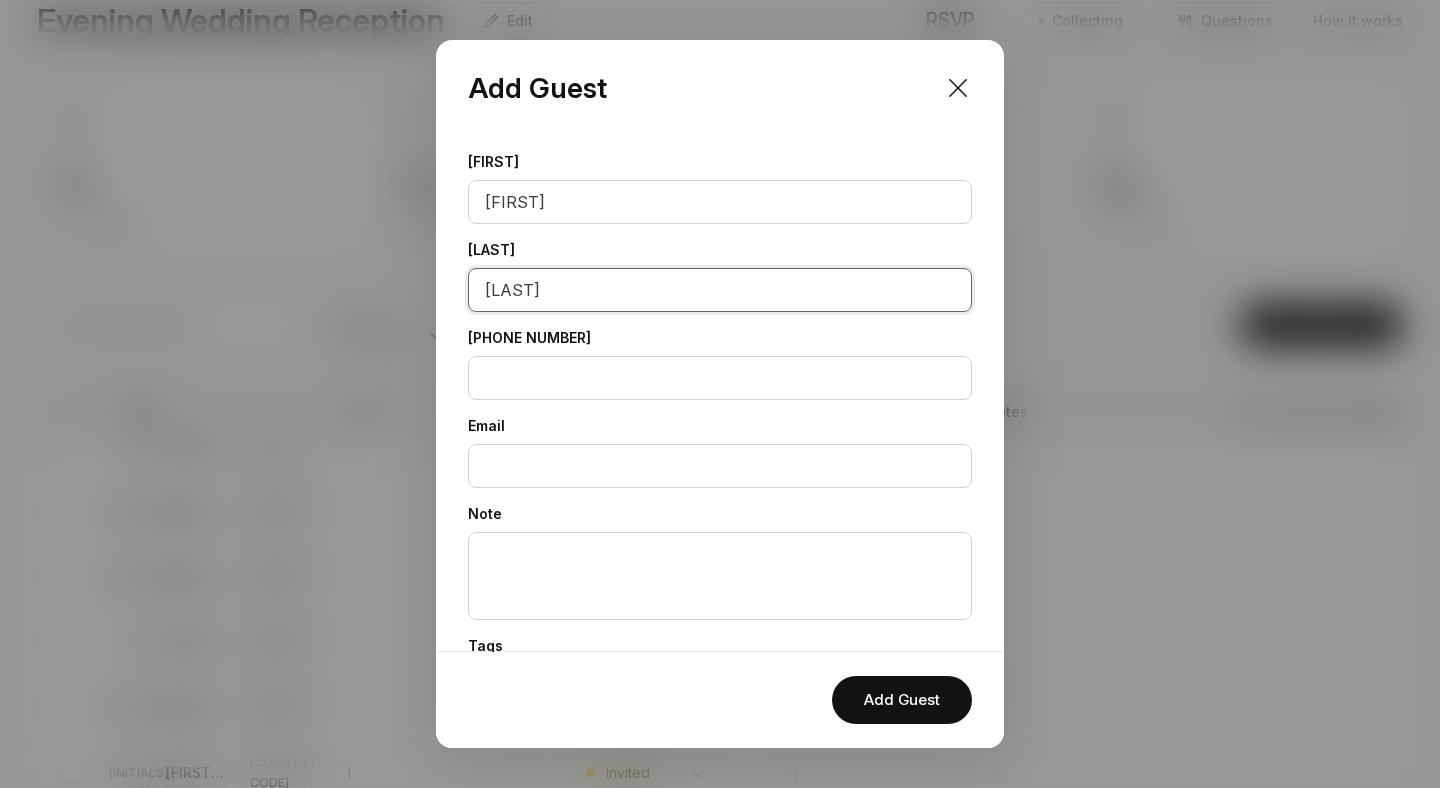 scroll, scrollTop: 185, scrollLeft: 0, axis: vertical 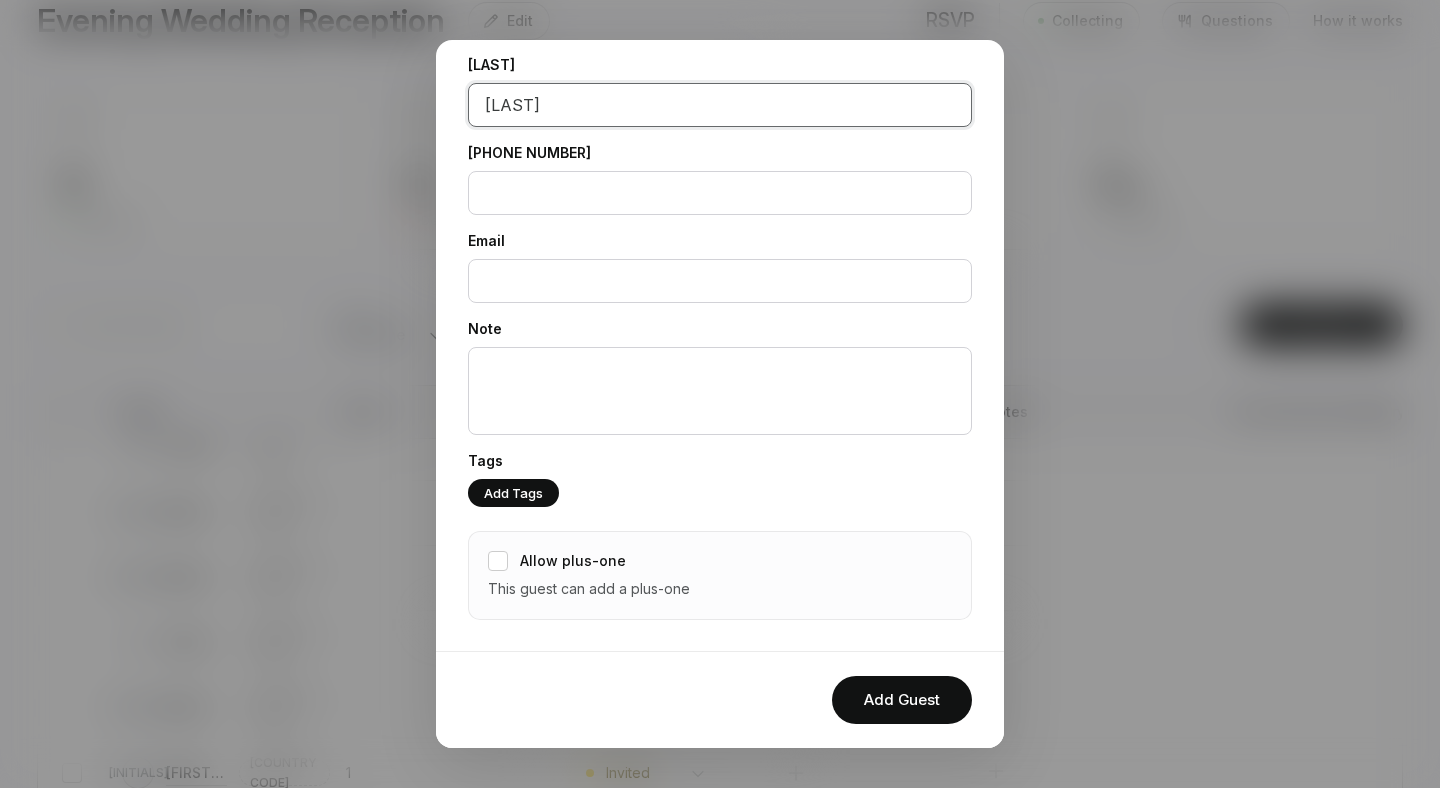type on "[LAST]" 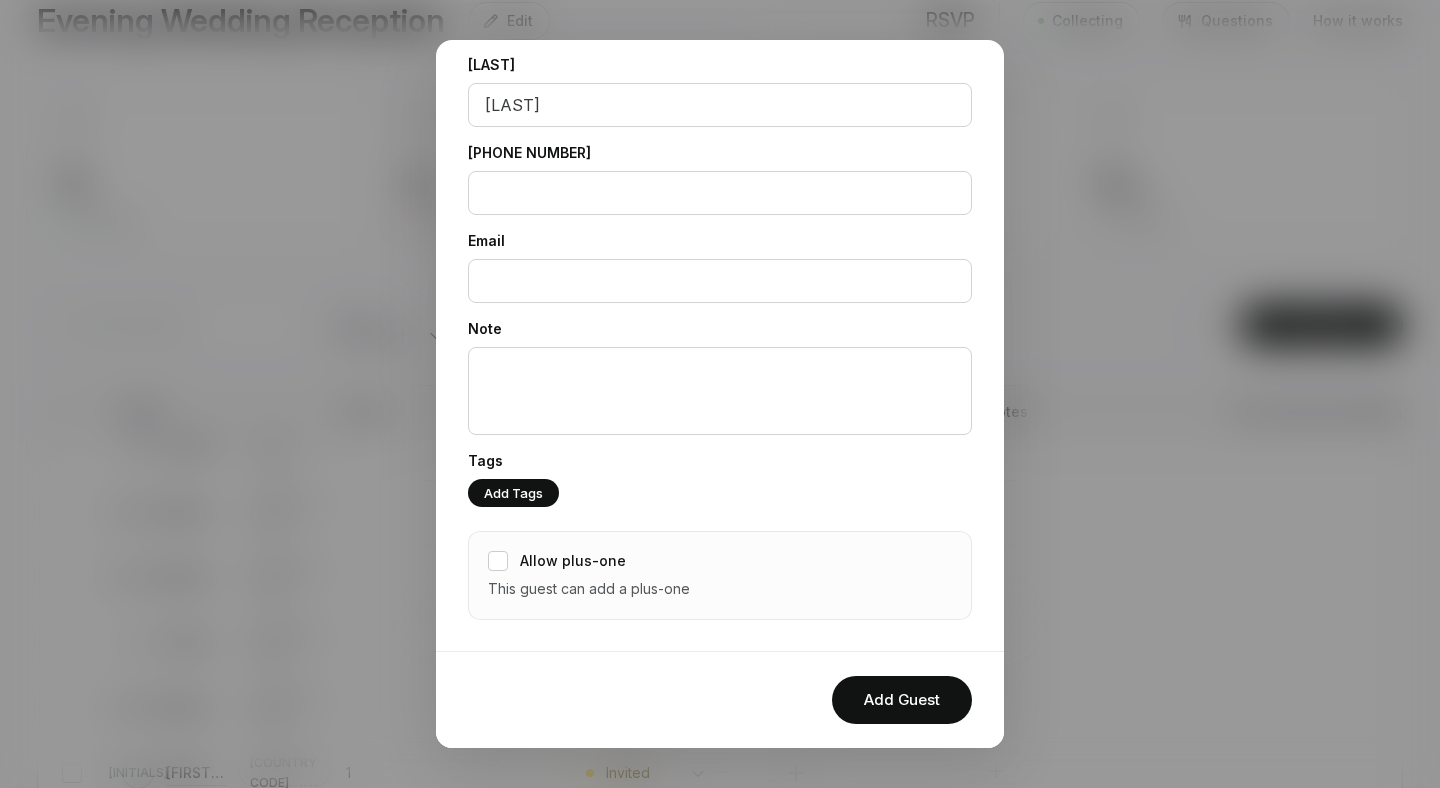 click on "Allow plus-one" at bounding box center [573, 561] 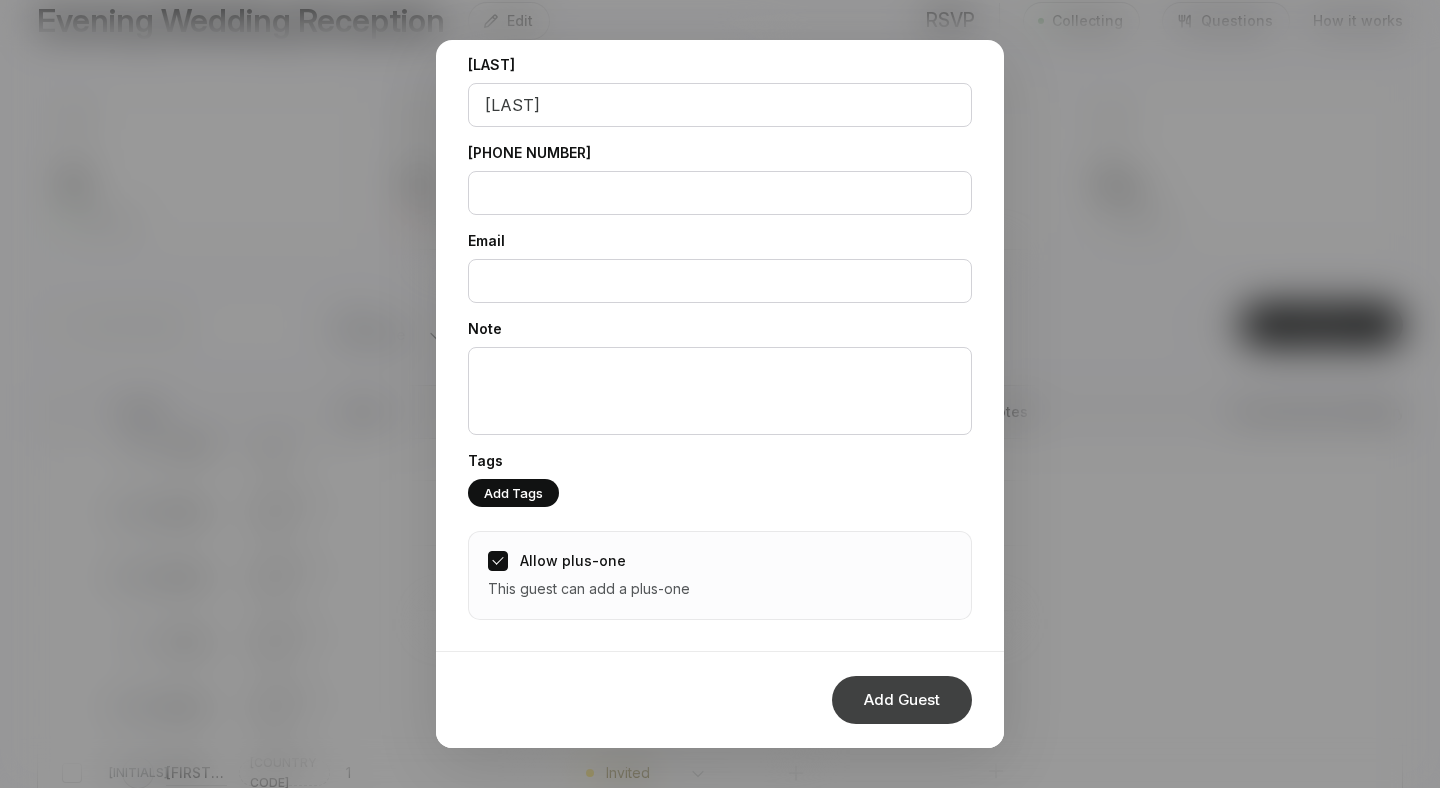 click on "Add Guest" at bounding box center [902, 700] 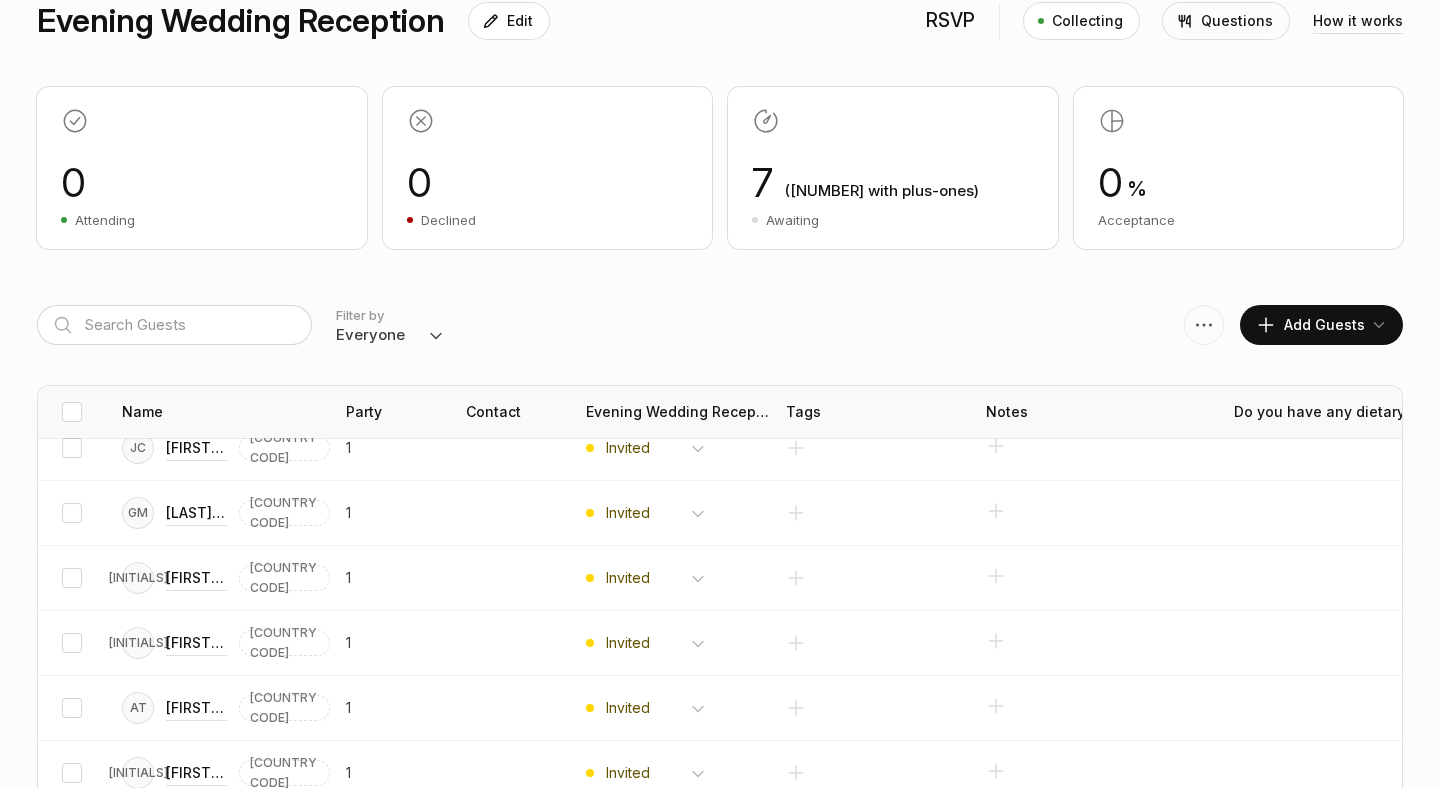 click on "Add Guests" at bounding box center (1310, 325) 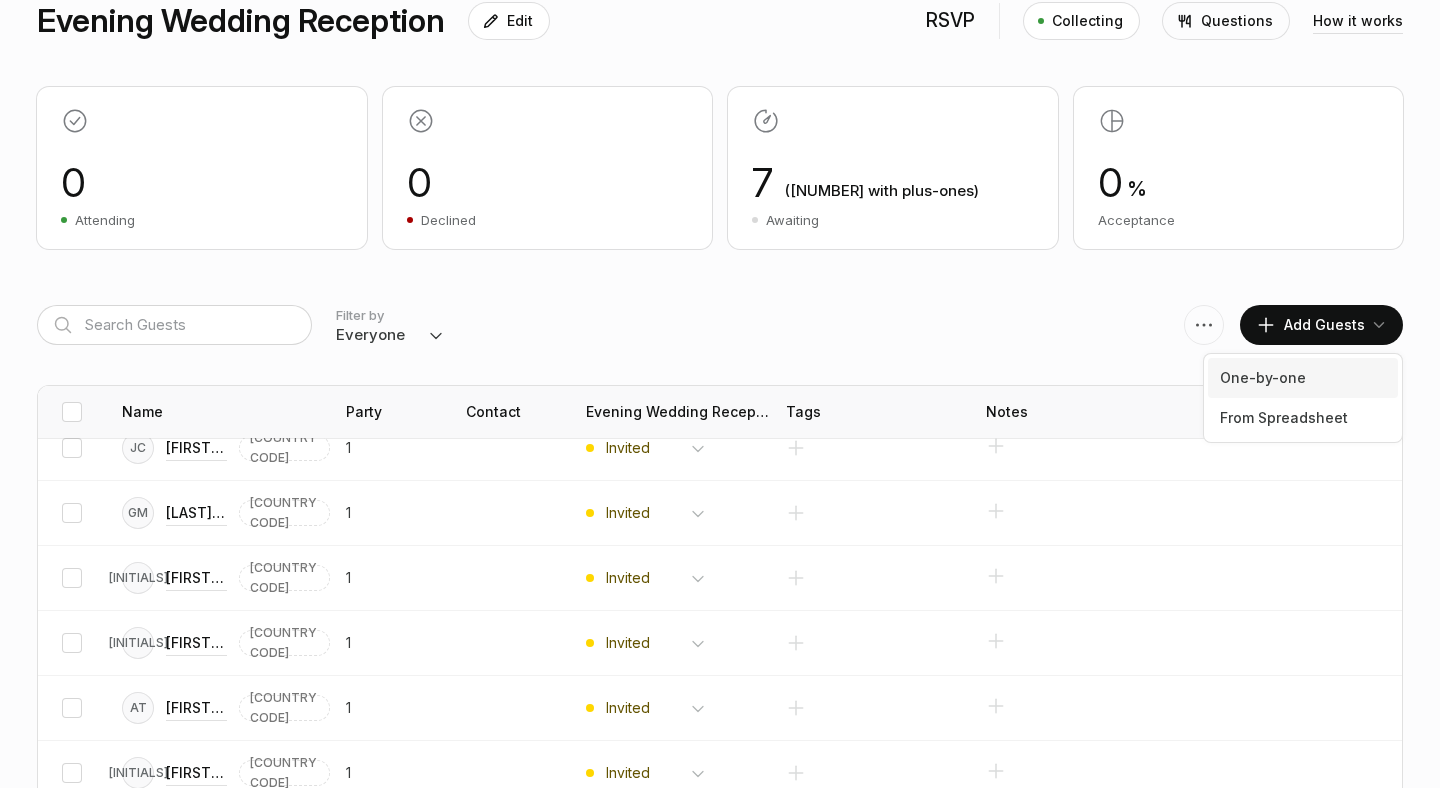 click on "One-by-one" at bounding box center [1303, 378] 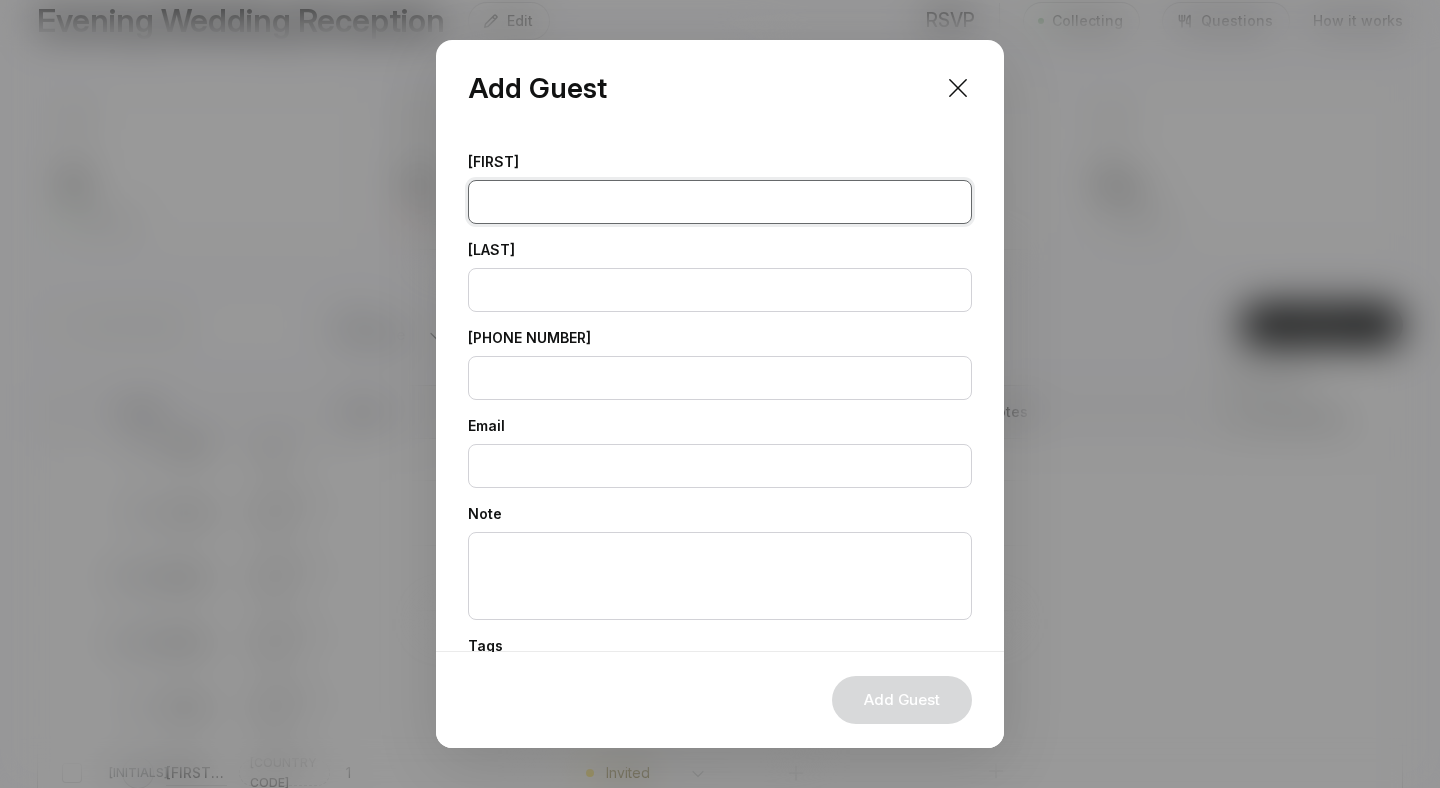 click at bounding box center [720, 202] 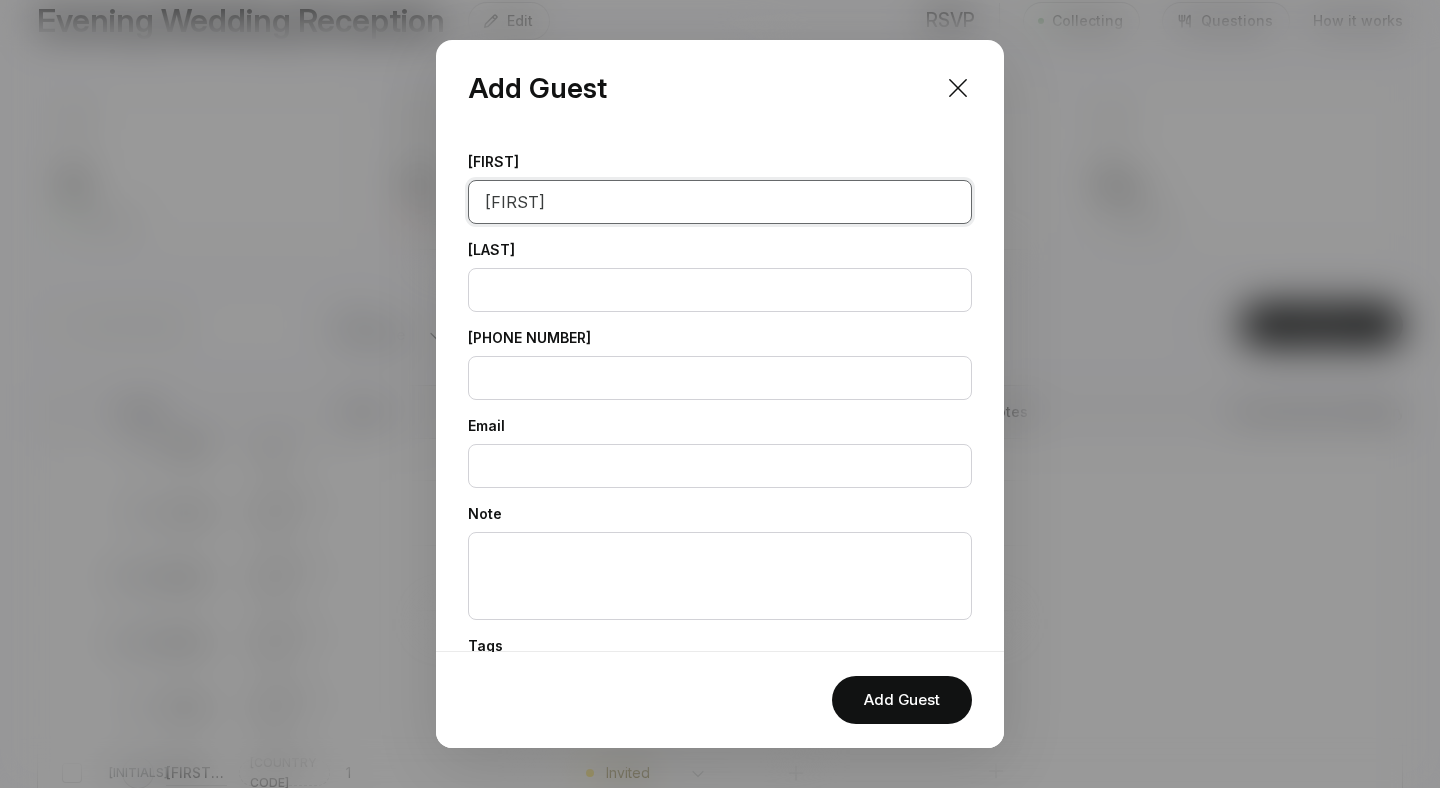 type on "[FIRST]" 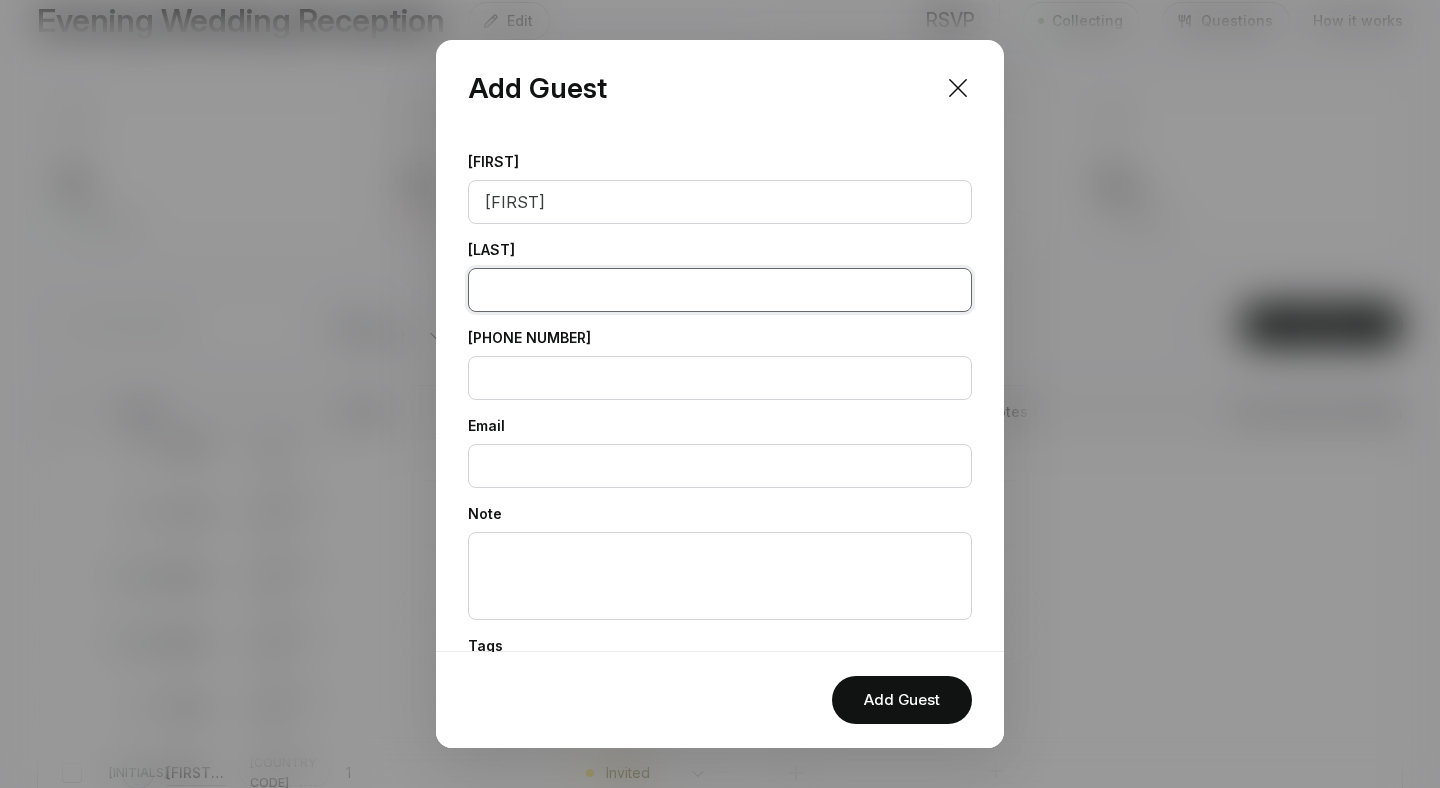 click at bounding box center (720, 290) 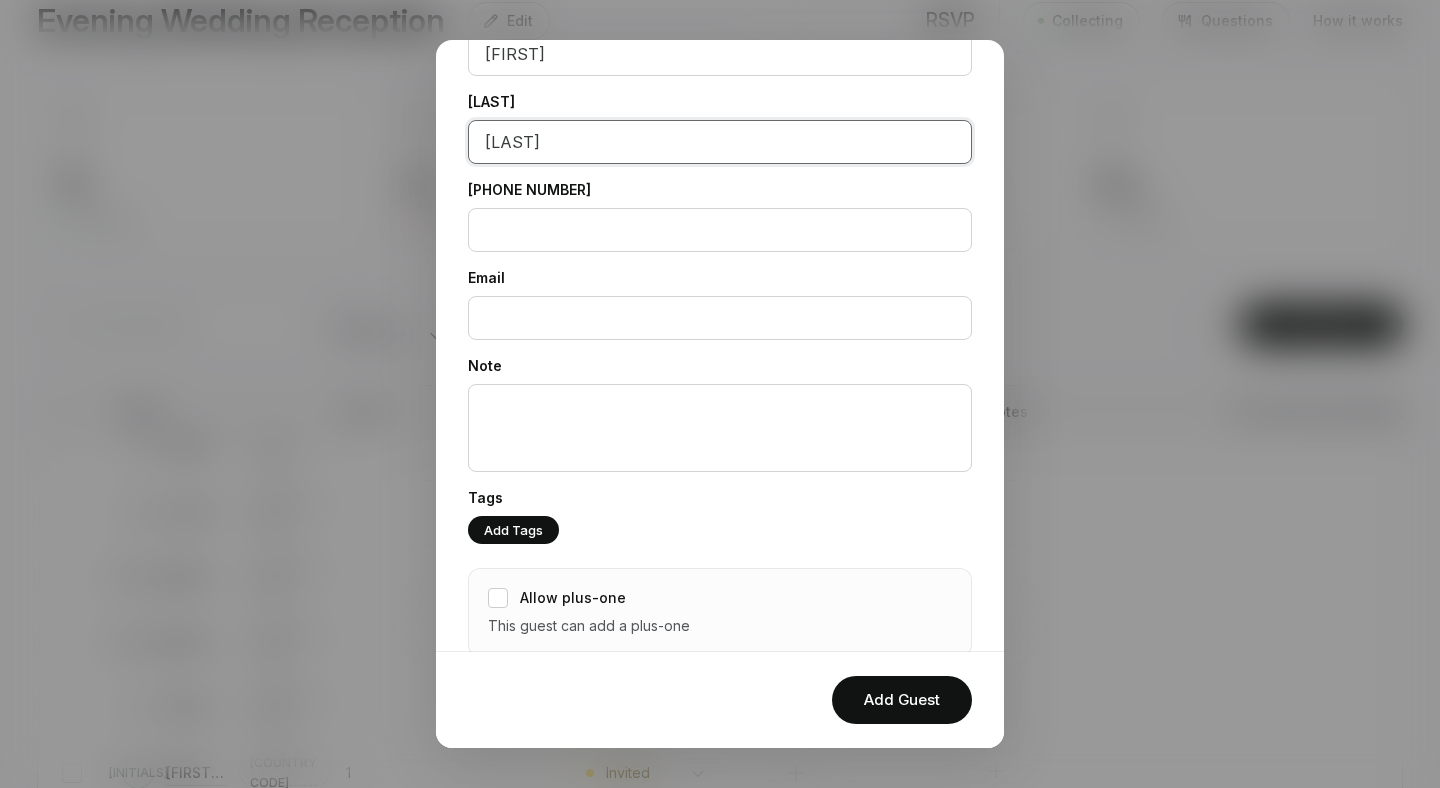 scroll, scrollTop: 149, scrollLeft: 0, axis: vertical 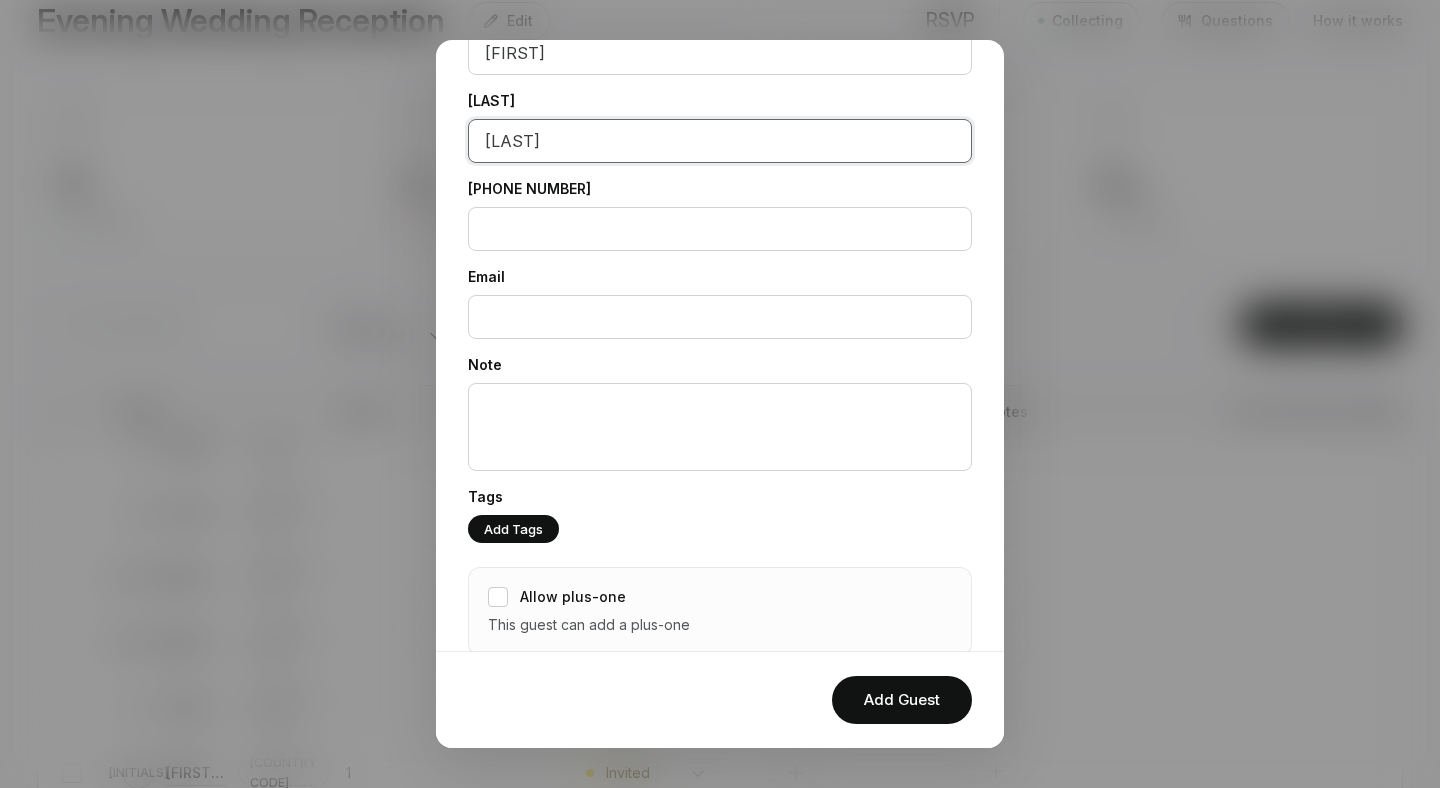type on "[LAST]" 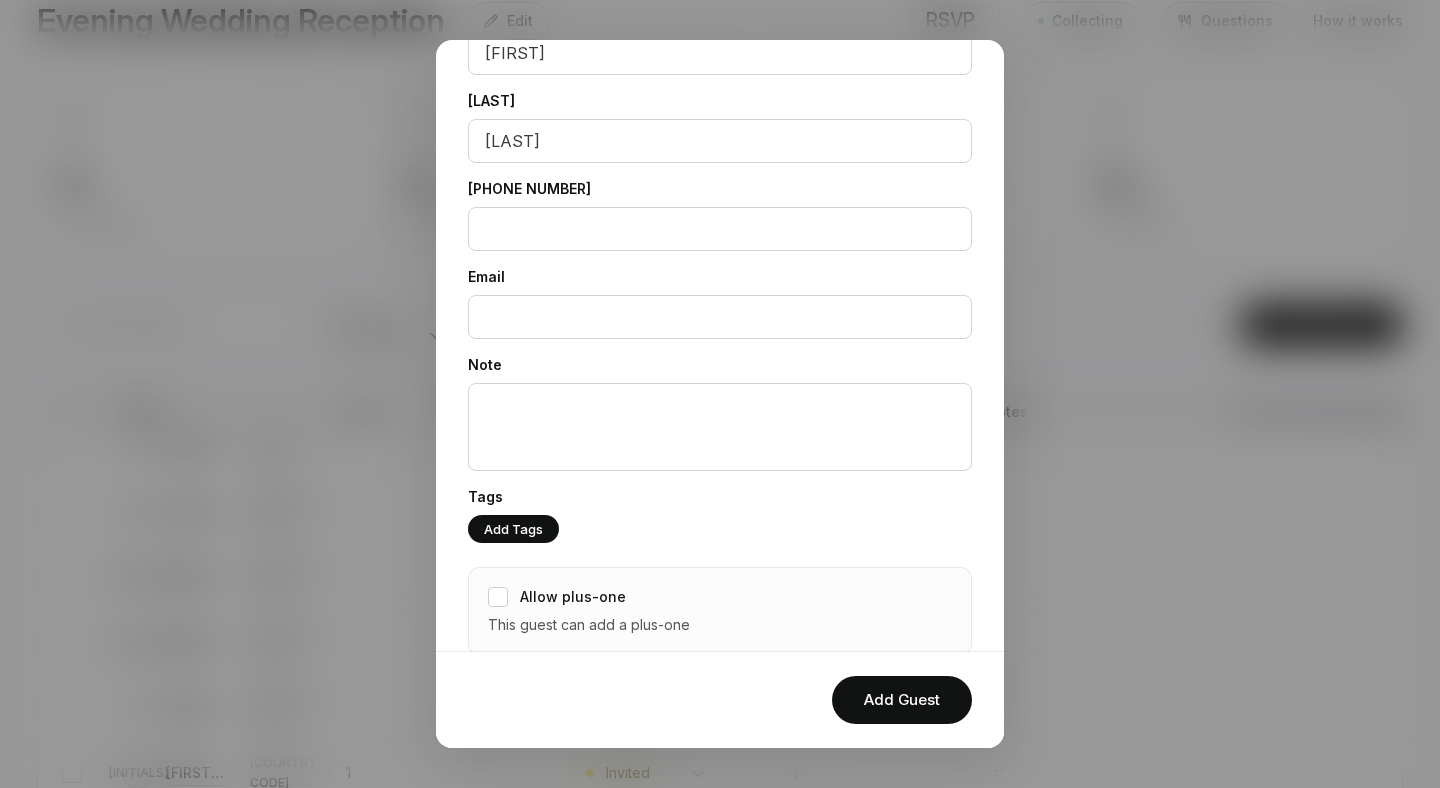 click on "Allow plus-one
This guest can add a plus-one" at bounding box center (720, 611) 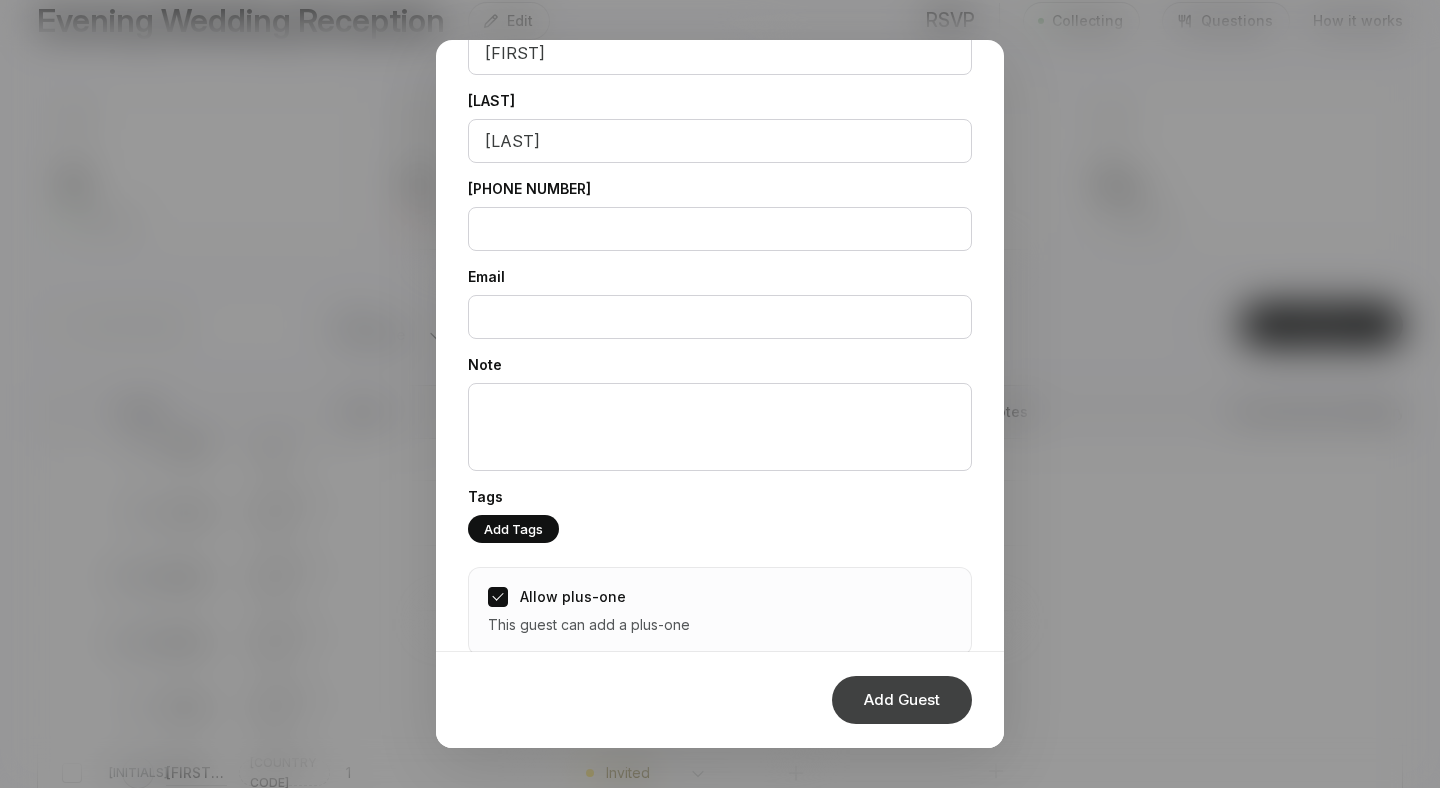 click on "Add Guest" at bounding box center [902, 700] 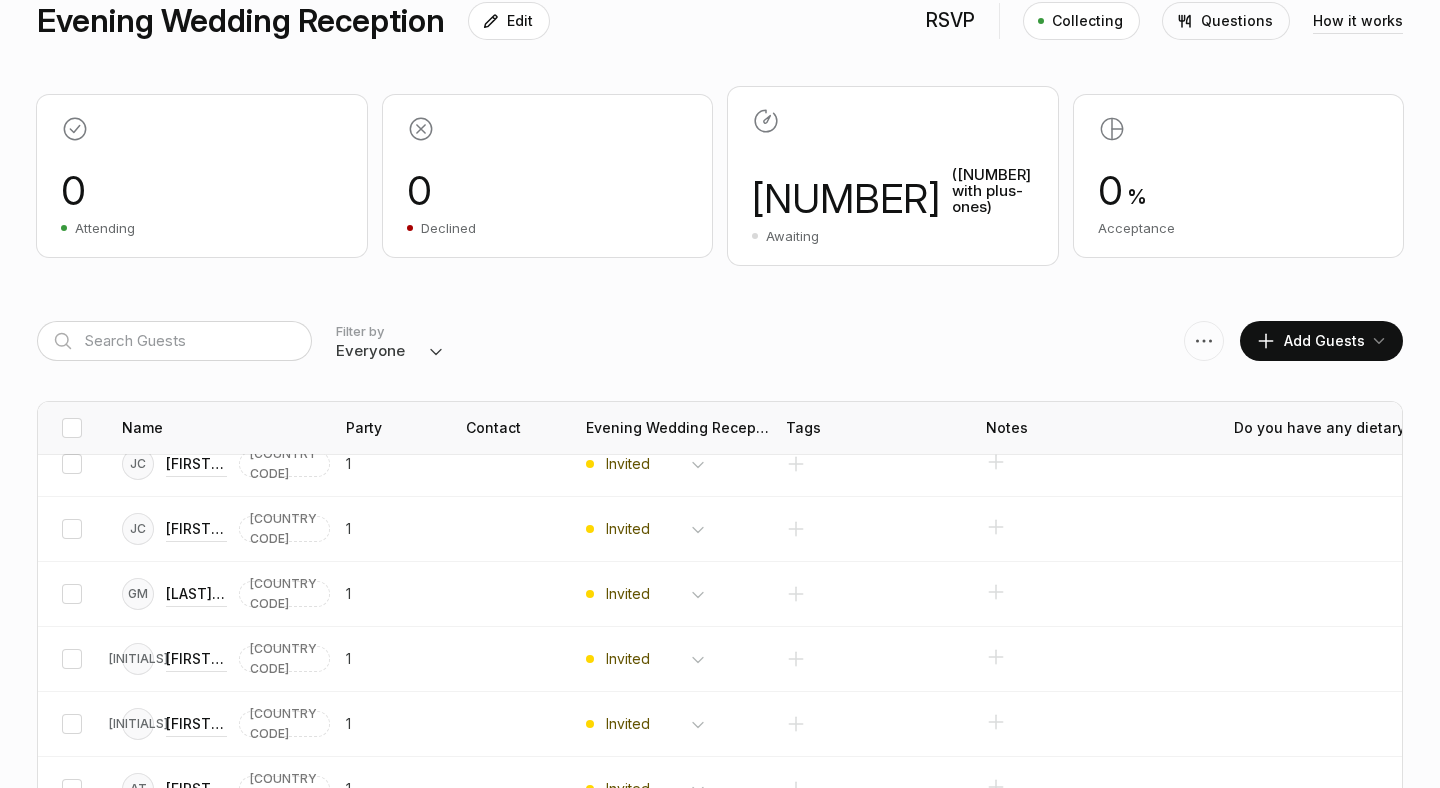 click on "Add Guests" at bounding box center (1310, 341) 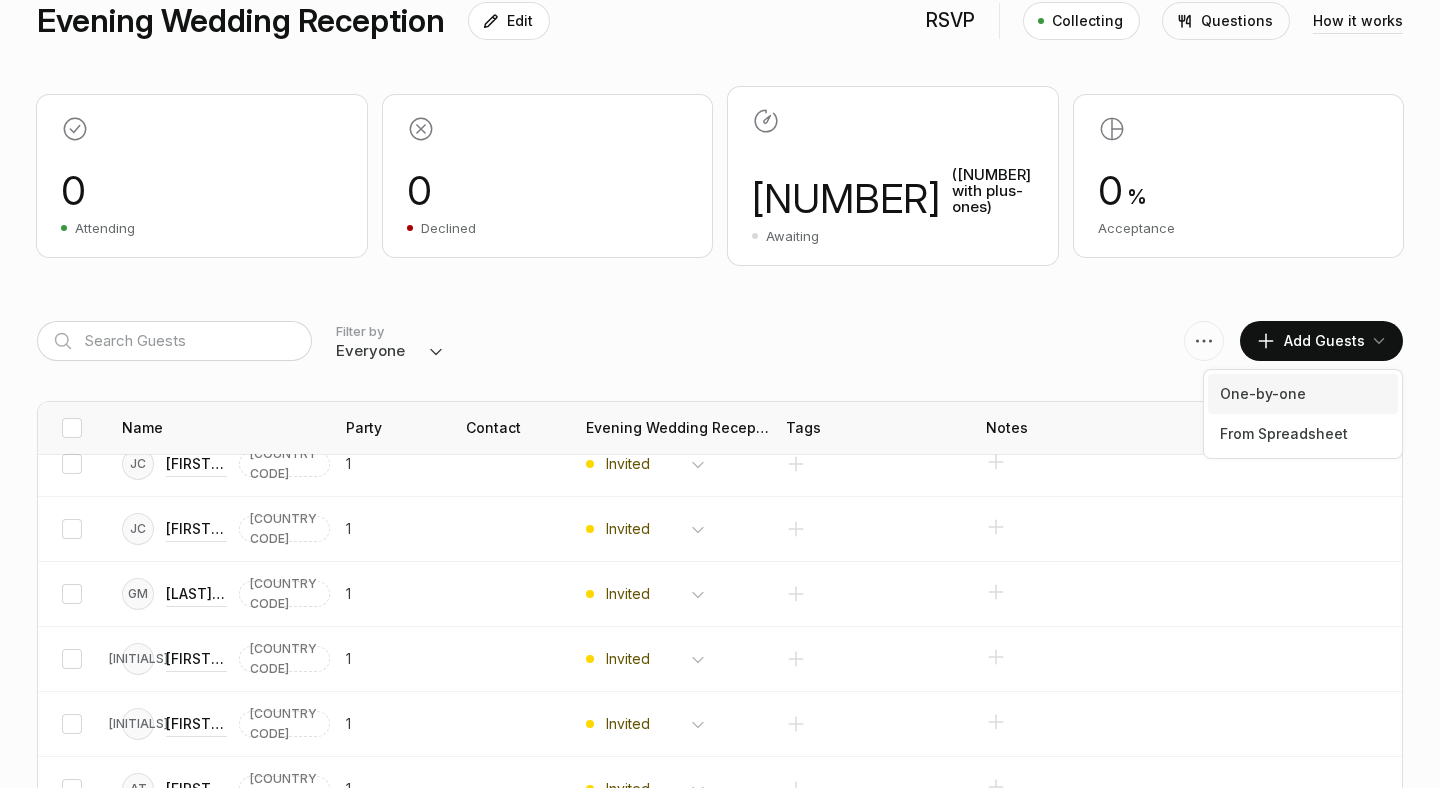 click on "One-by-one" at bounding box center (1303, 394) 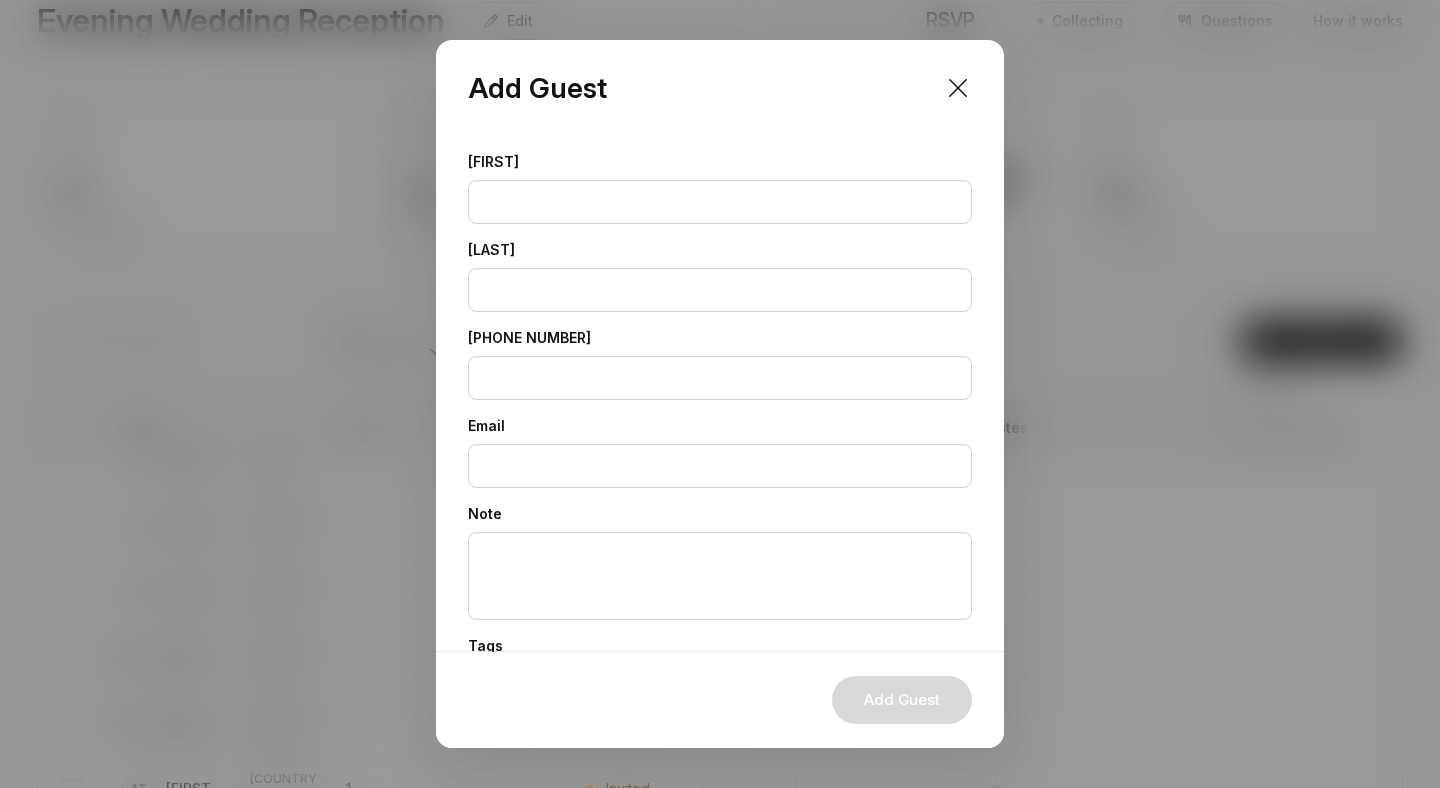 click on "[FIRST]" at bounding box center [720, 188] 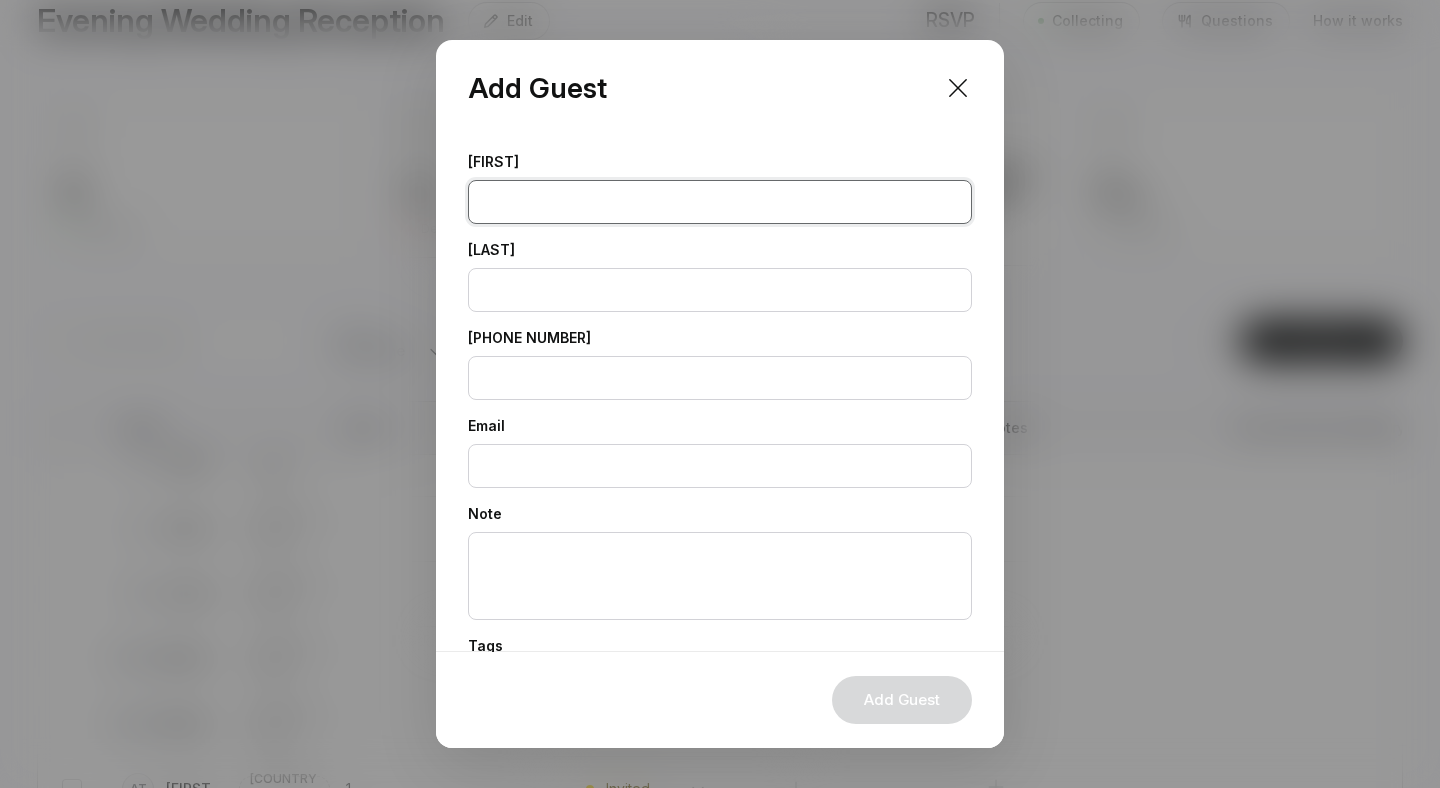 click at bounding box center (720, 202) 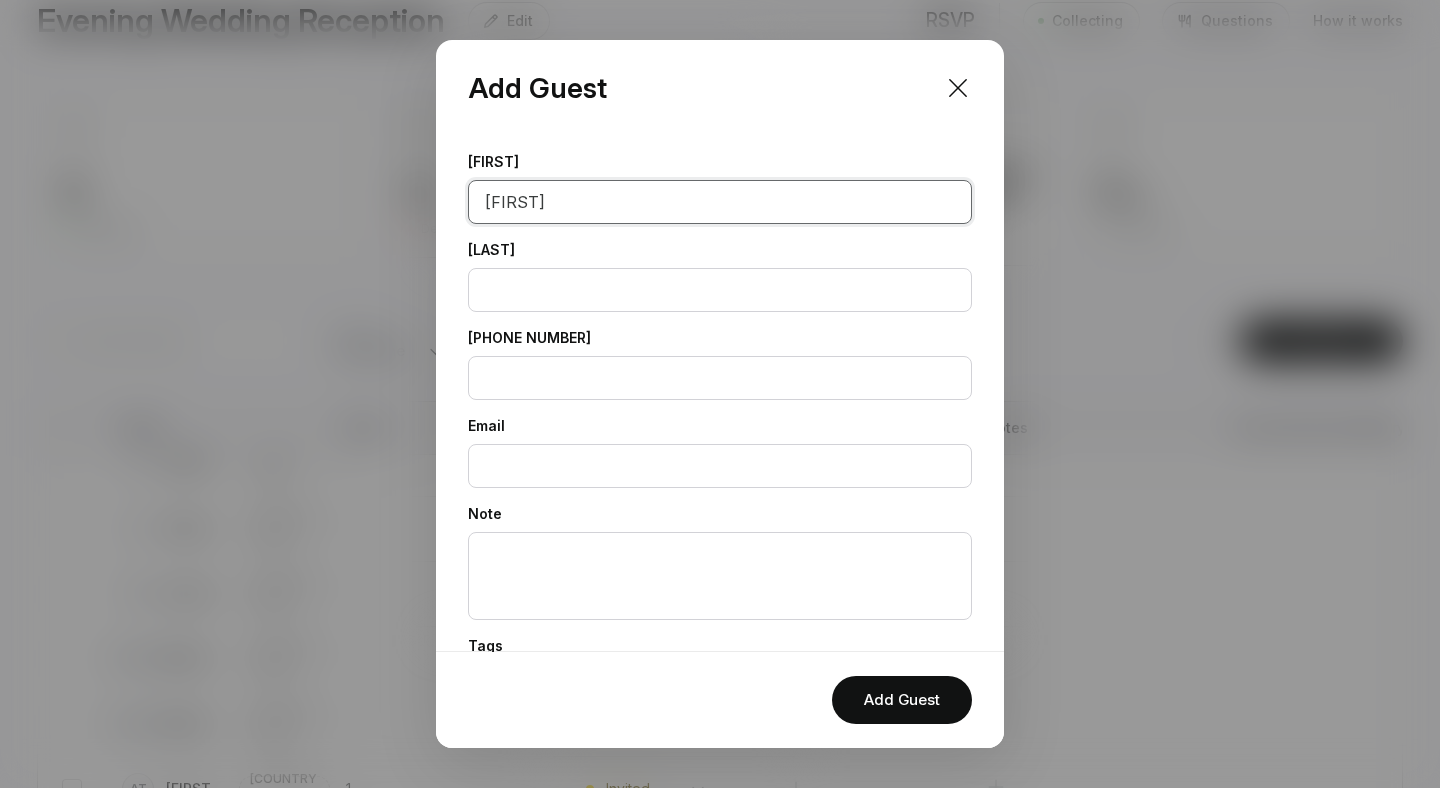 type on "[FIRST]" 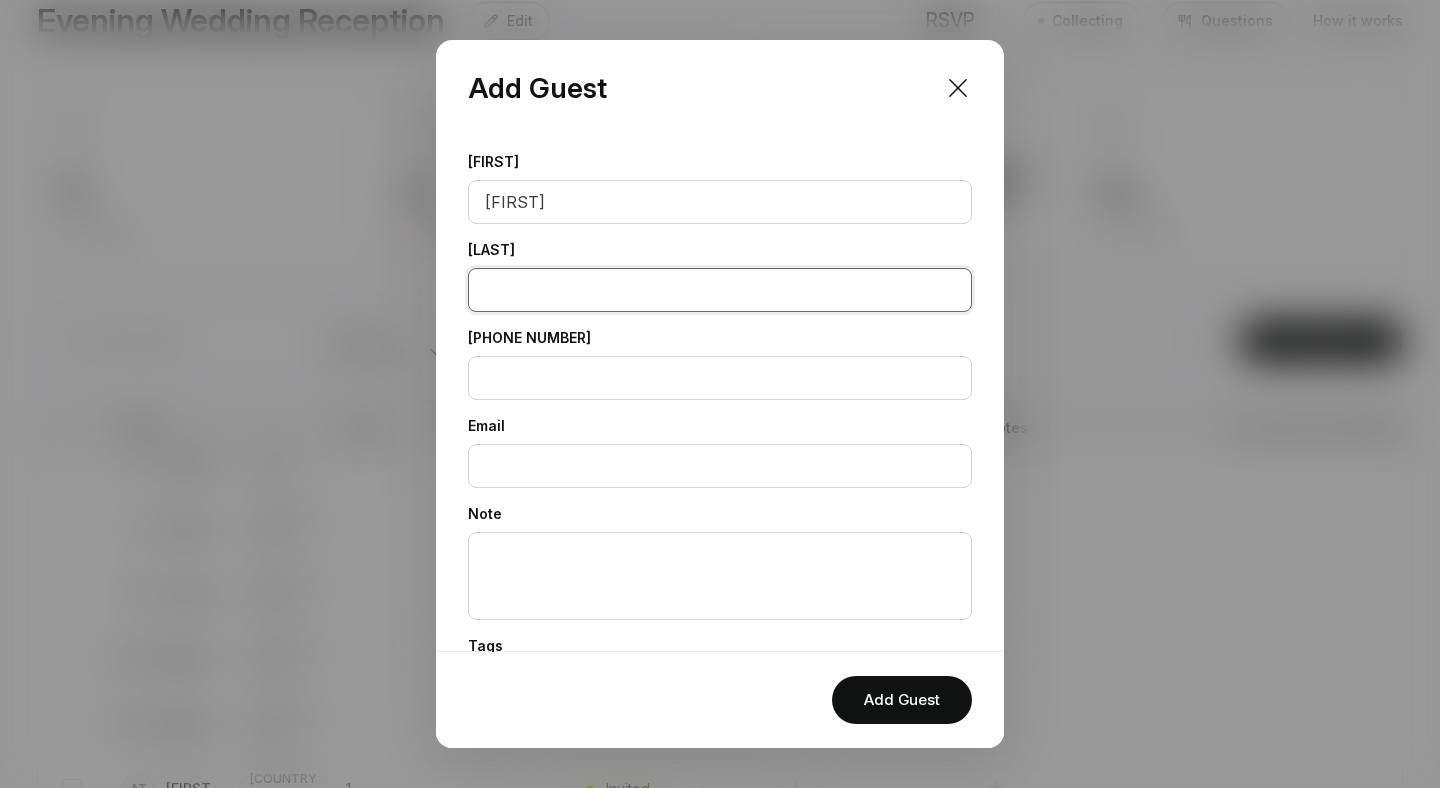 click at bounding box center [720, 290] 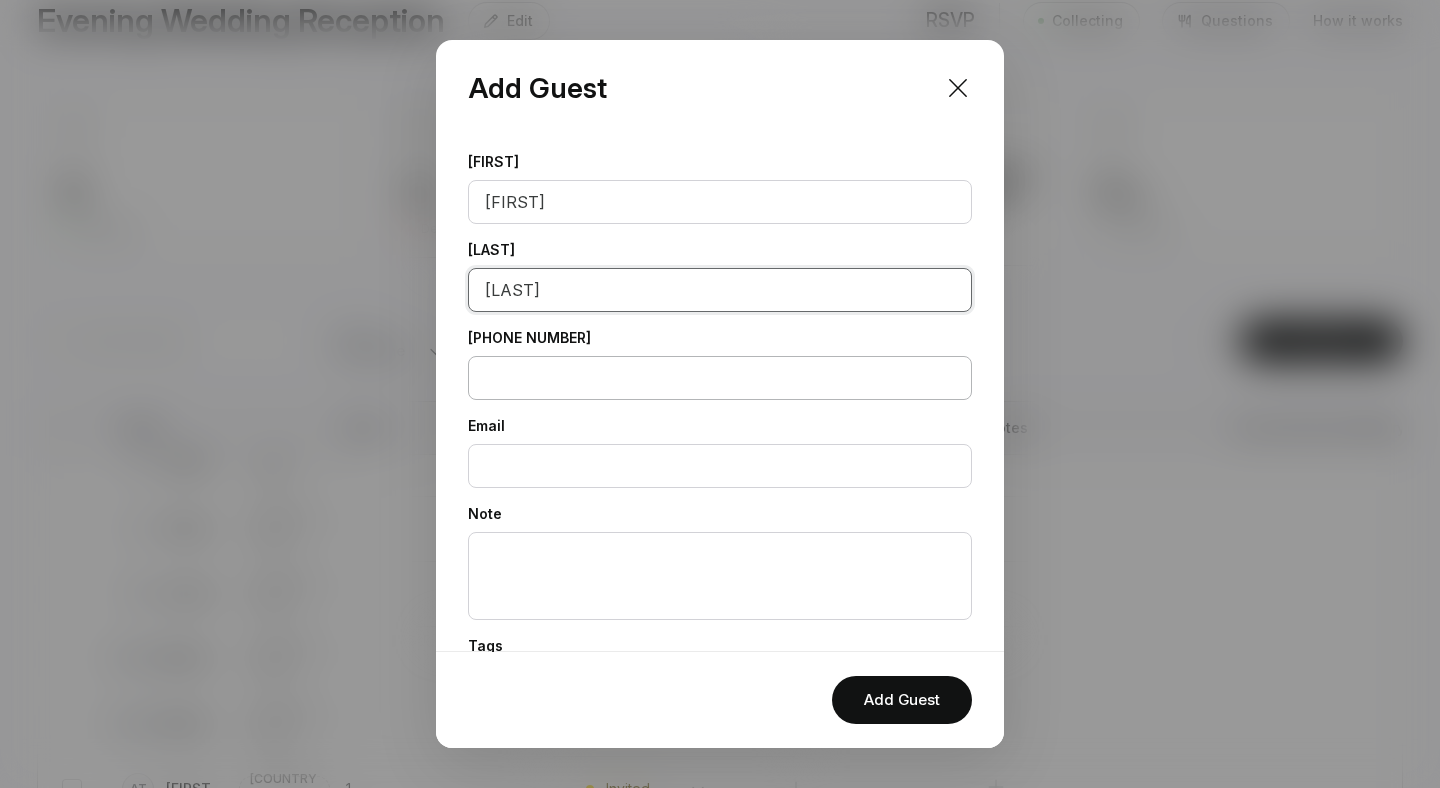 scroll, scrollTop: 185, scrollLeft: 0, axis: vertical 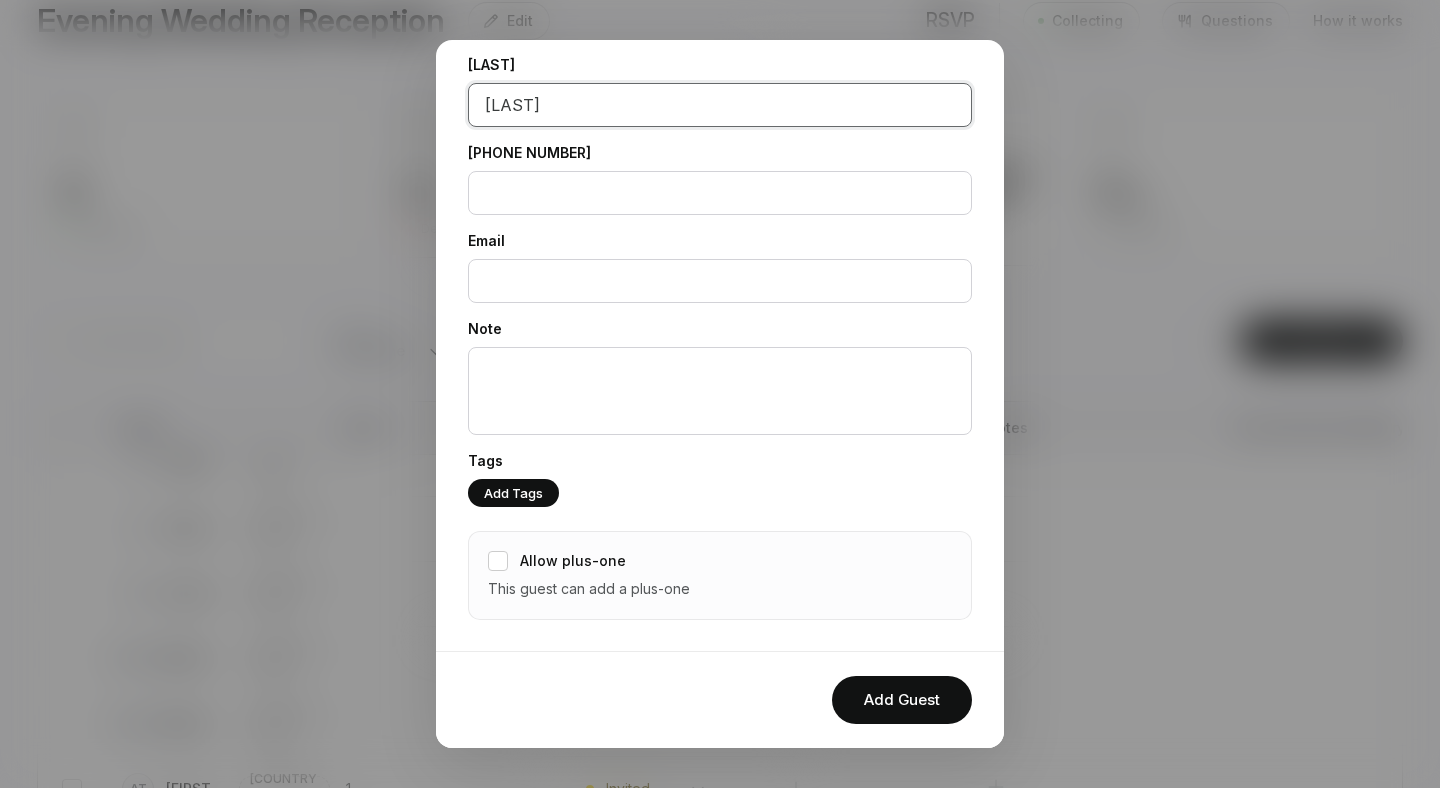 type on "[LAST]" 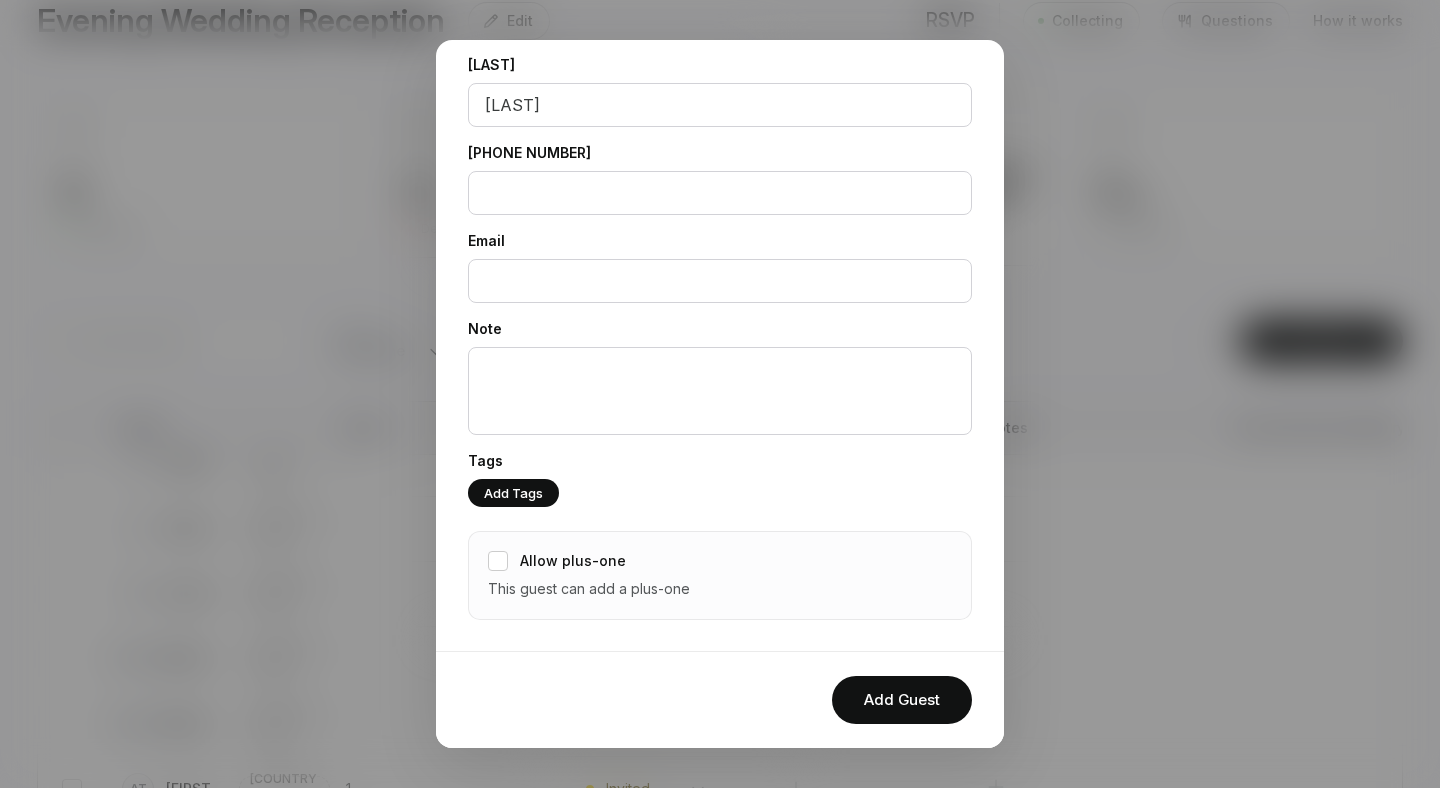 click on "Allow plus-one" at bounding box center [573, 561] 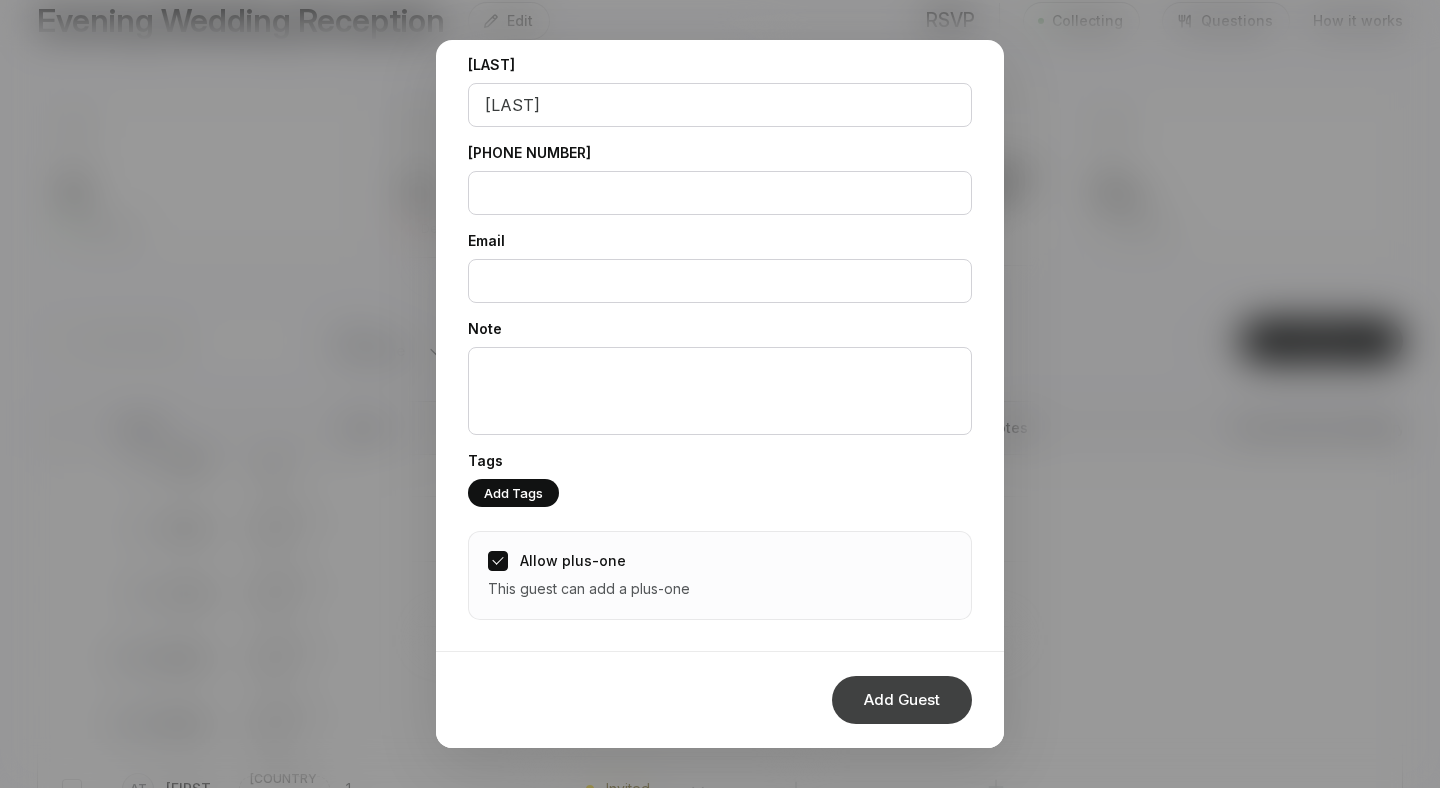 click on "Add Guest" at bounding box center (902, 700) 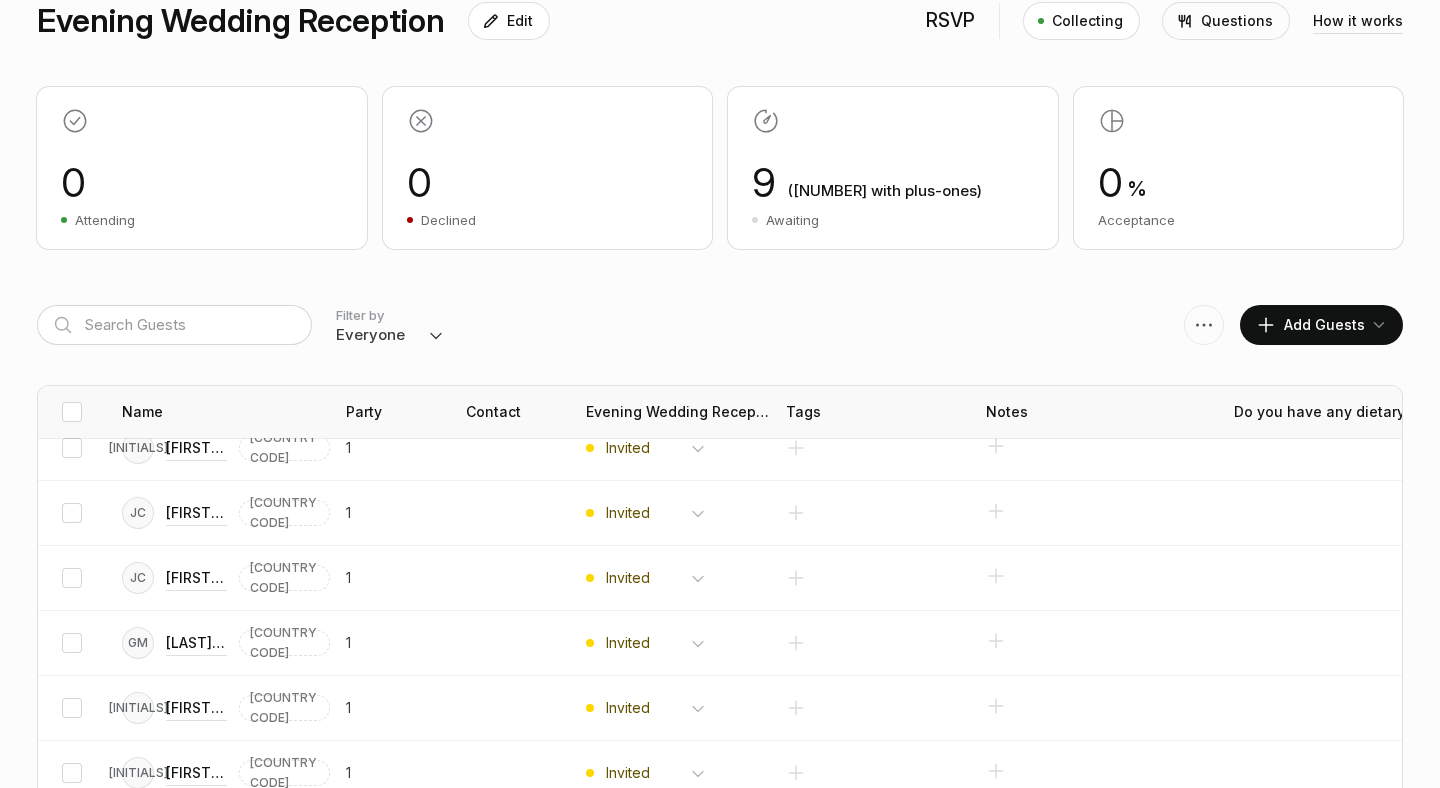 click on "Add Guests" at bounding box center (1310, 325) 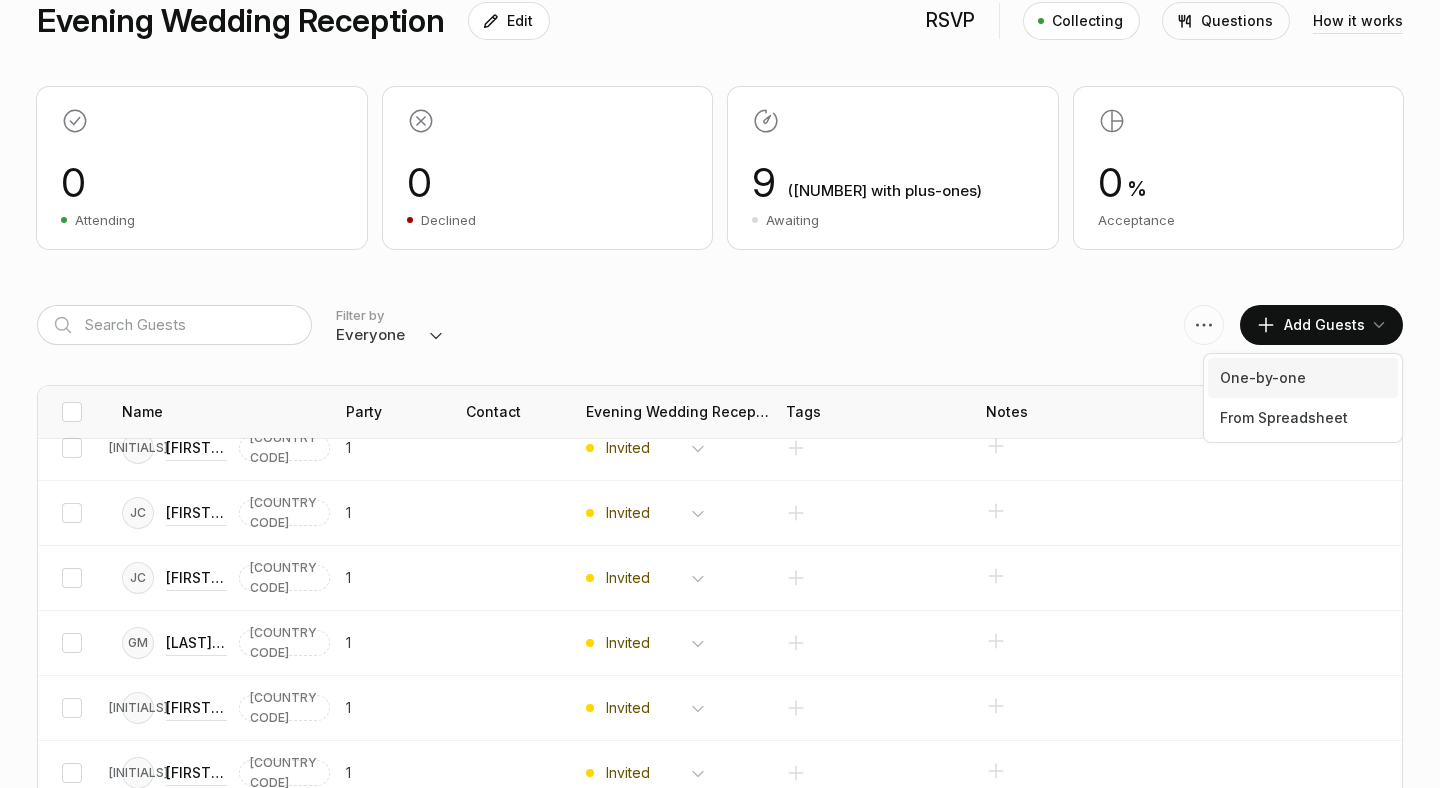 click on "One-by-one" at bounding box center [1303, 378] 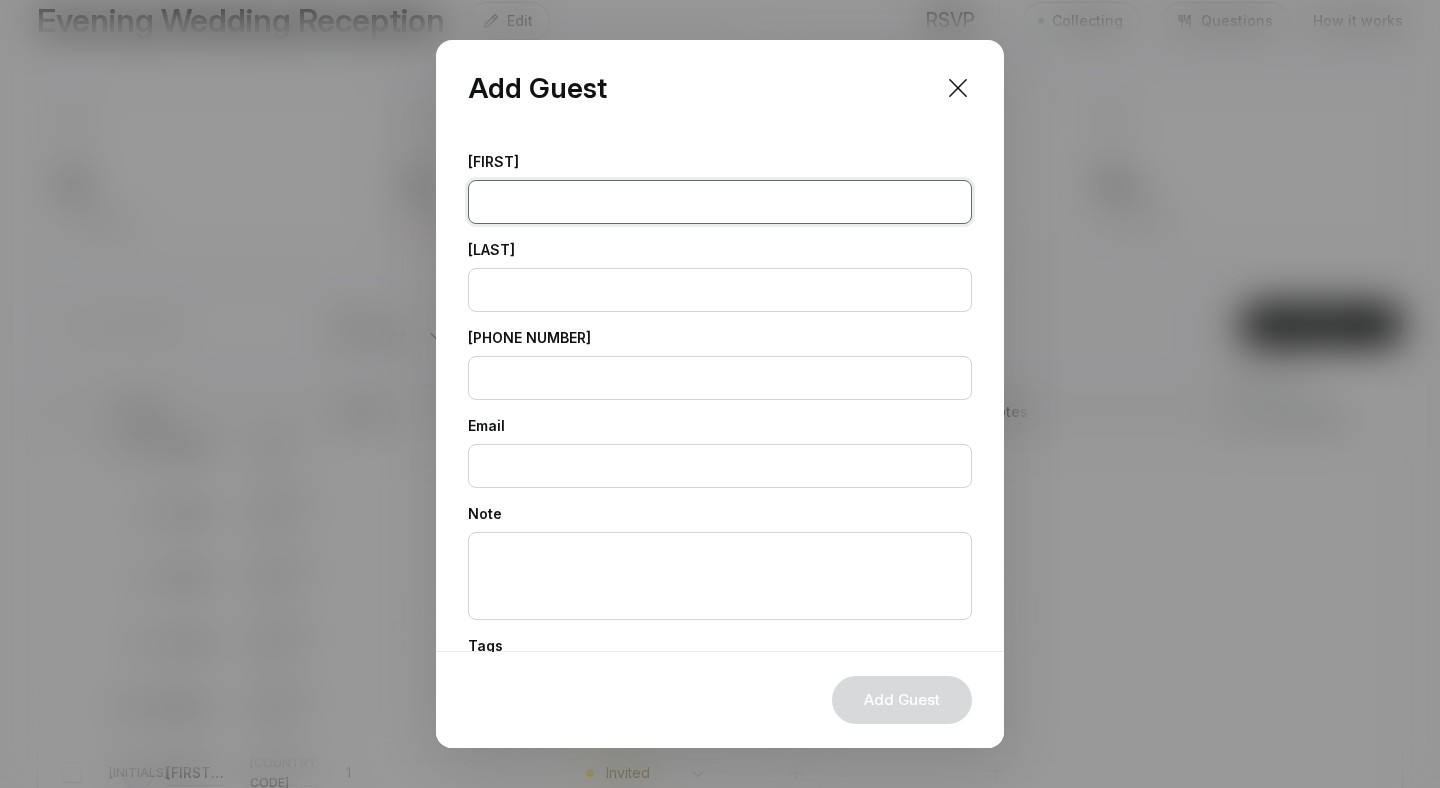 click at bounding box center (720, 202) 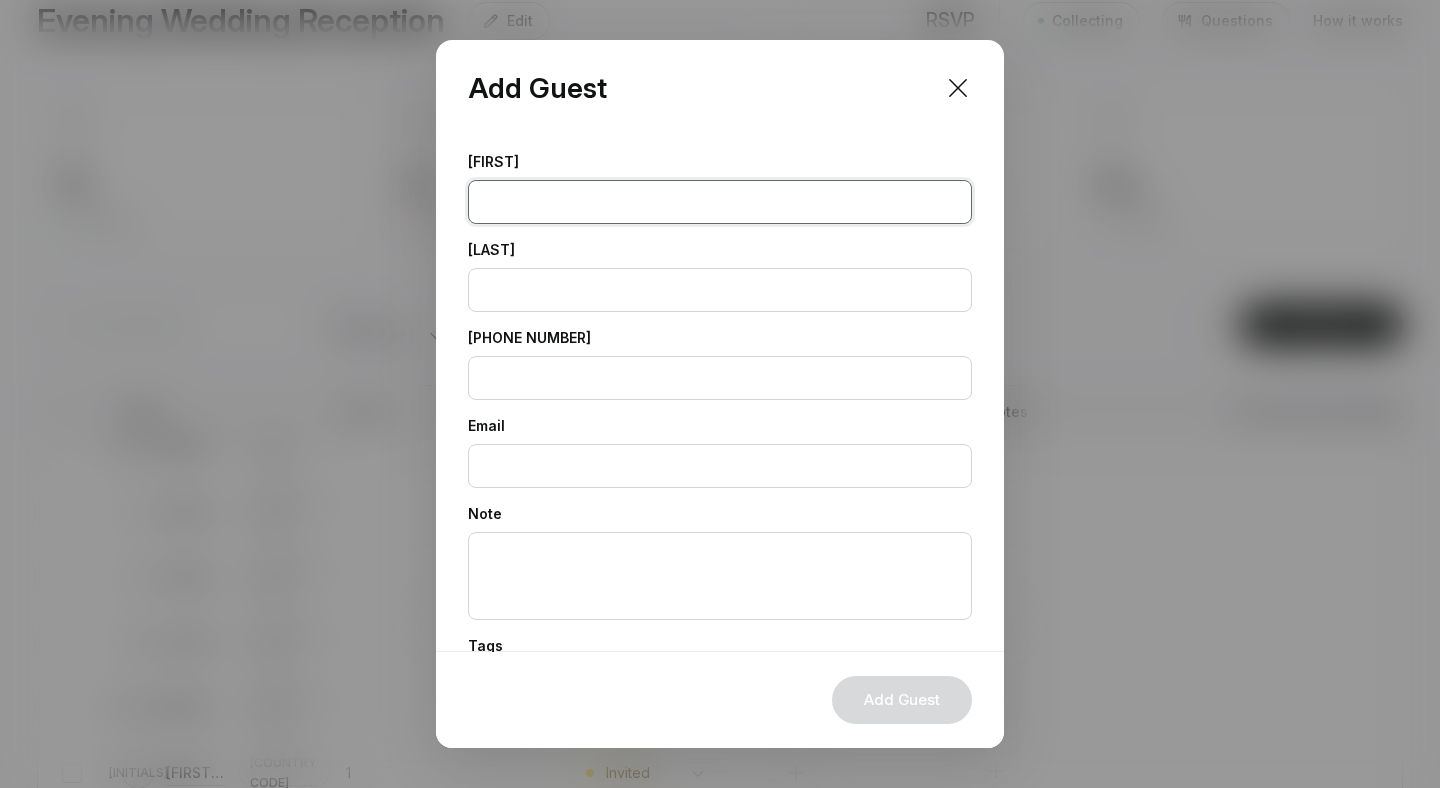 paste on "[LAST]" 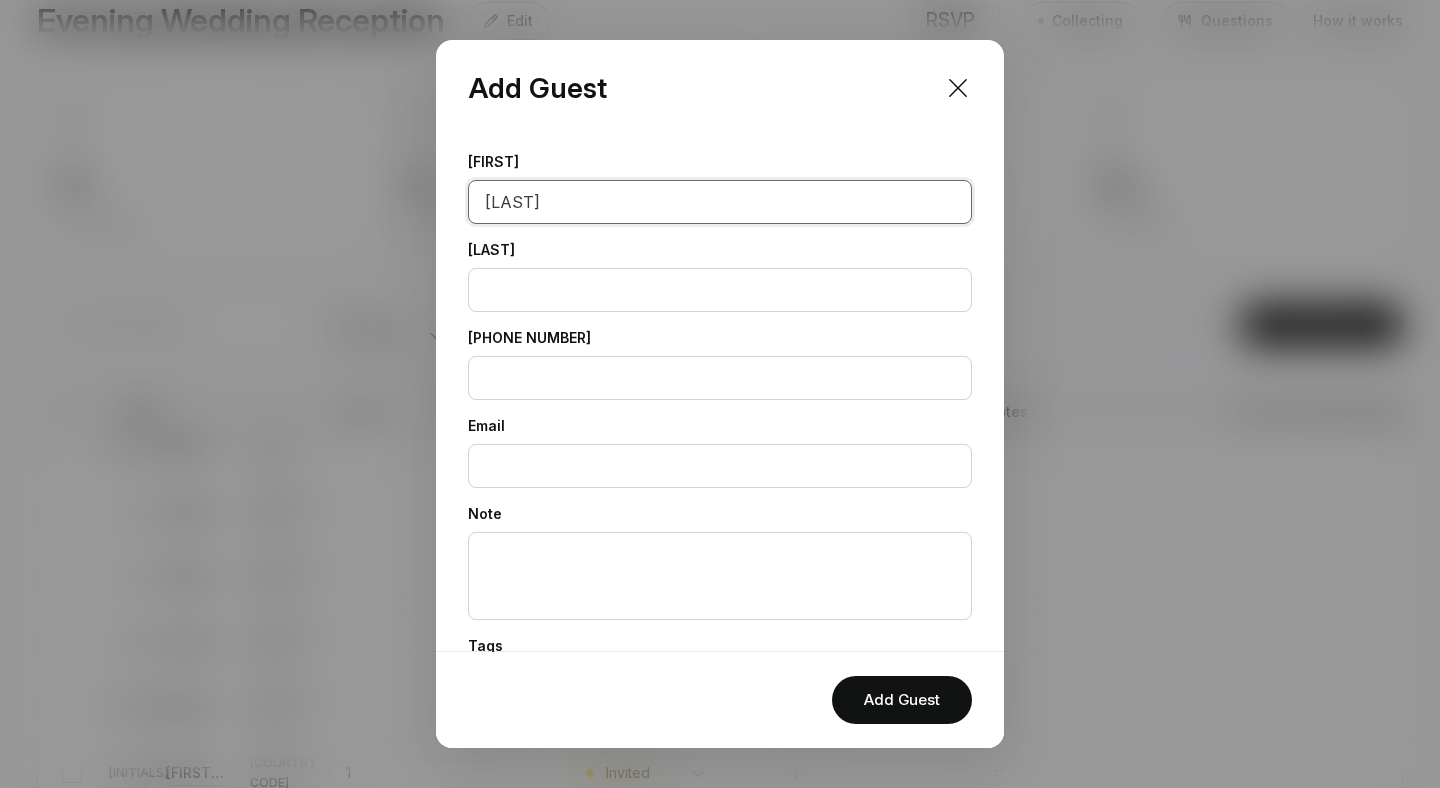 type on "[LAST]" 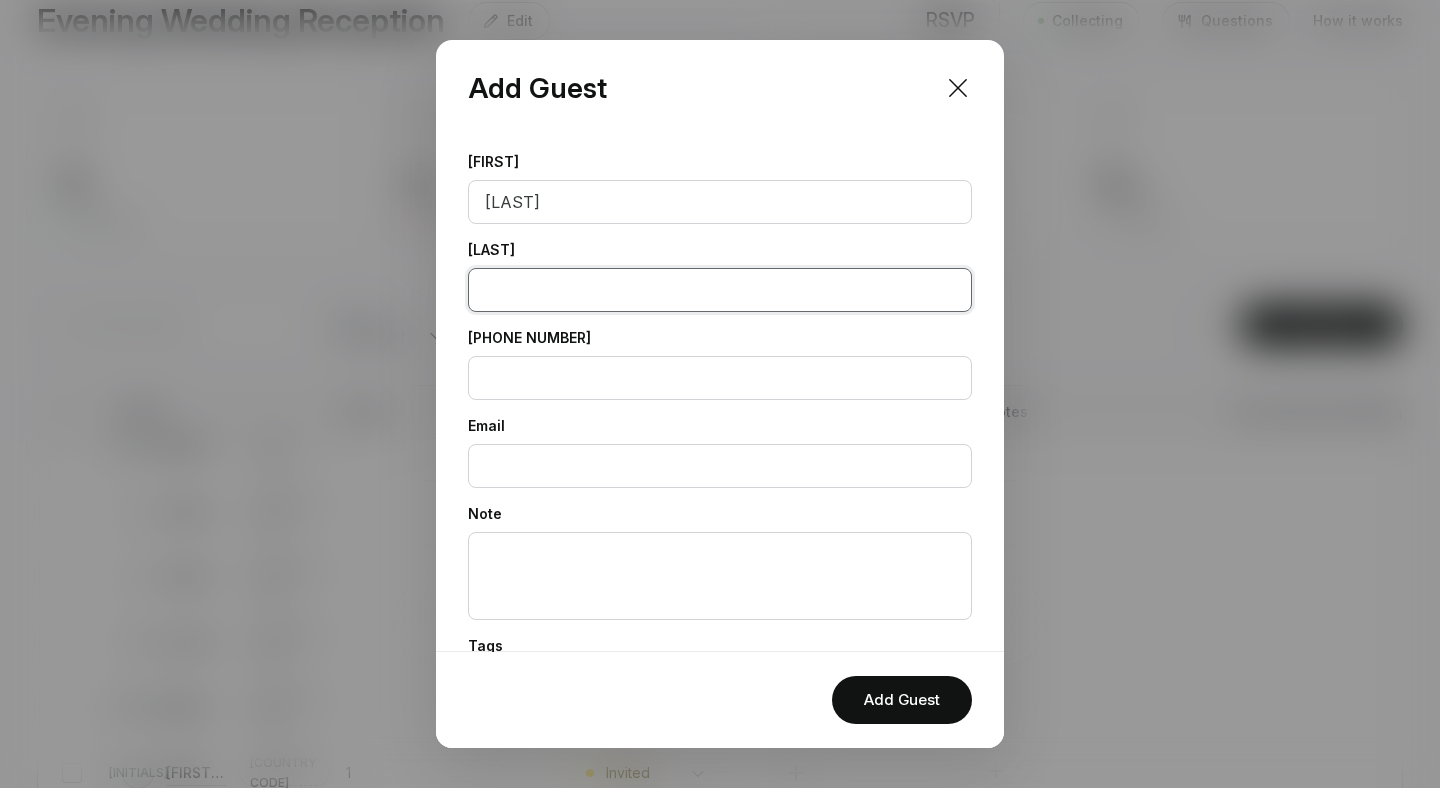 click at bounding box center [720, 290] 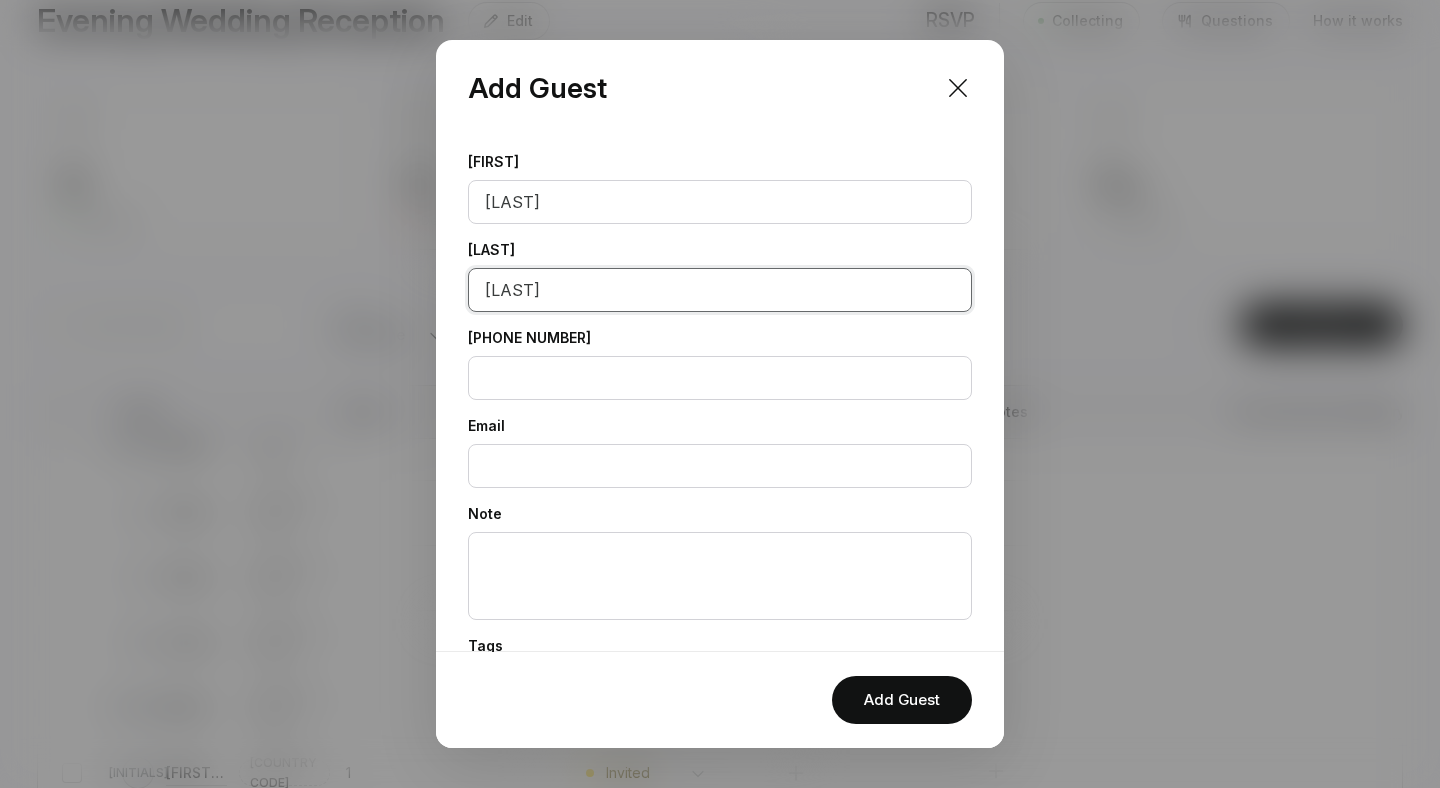 scroll, scrollTop: 185, scrollLeft: 0, axis: vertical 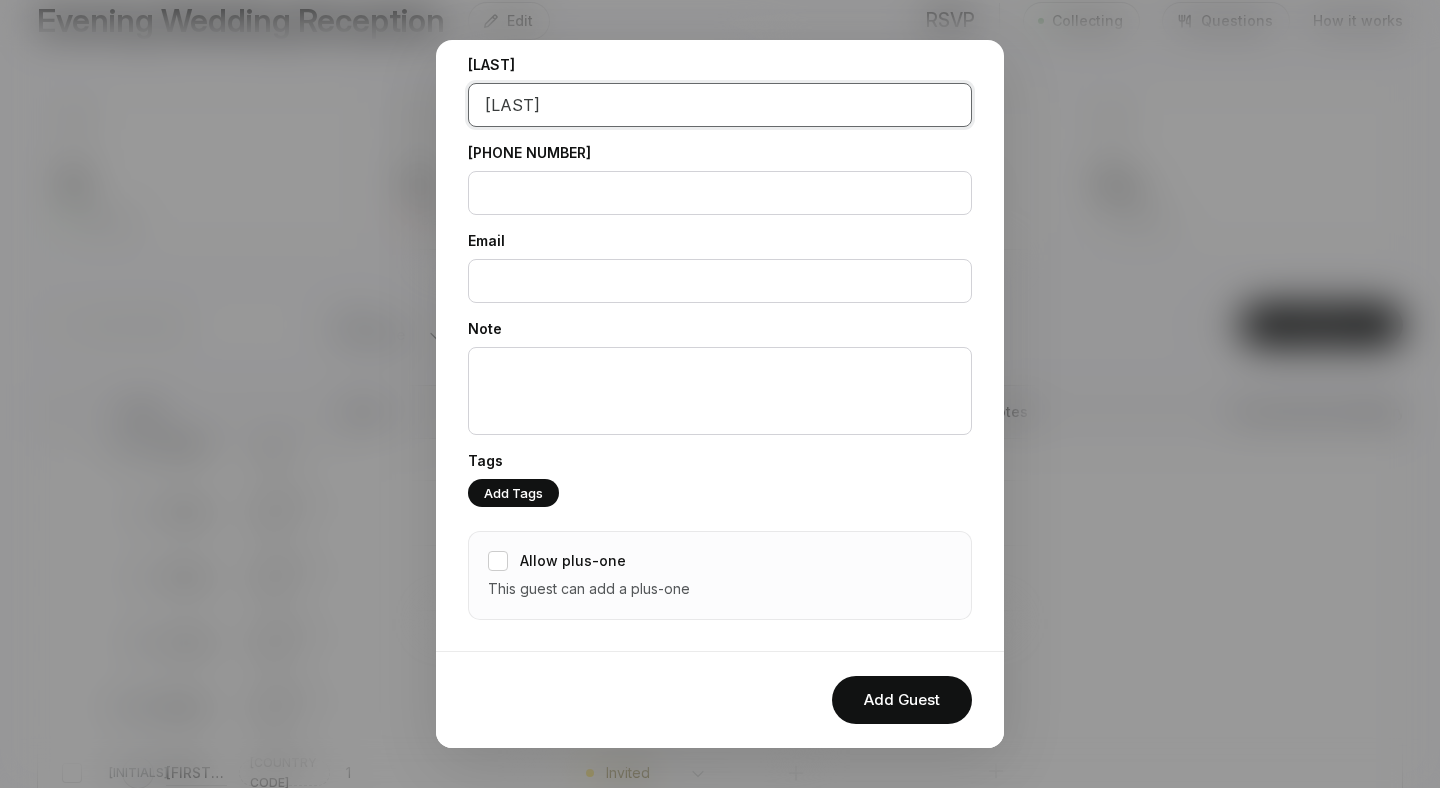 type on "[LAST]" 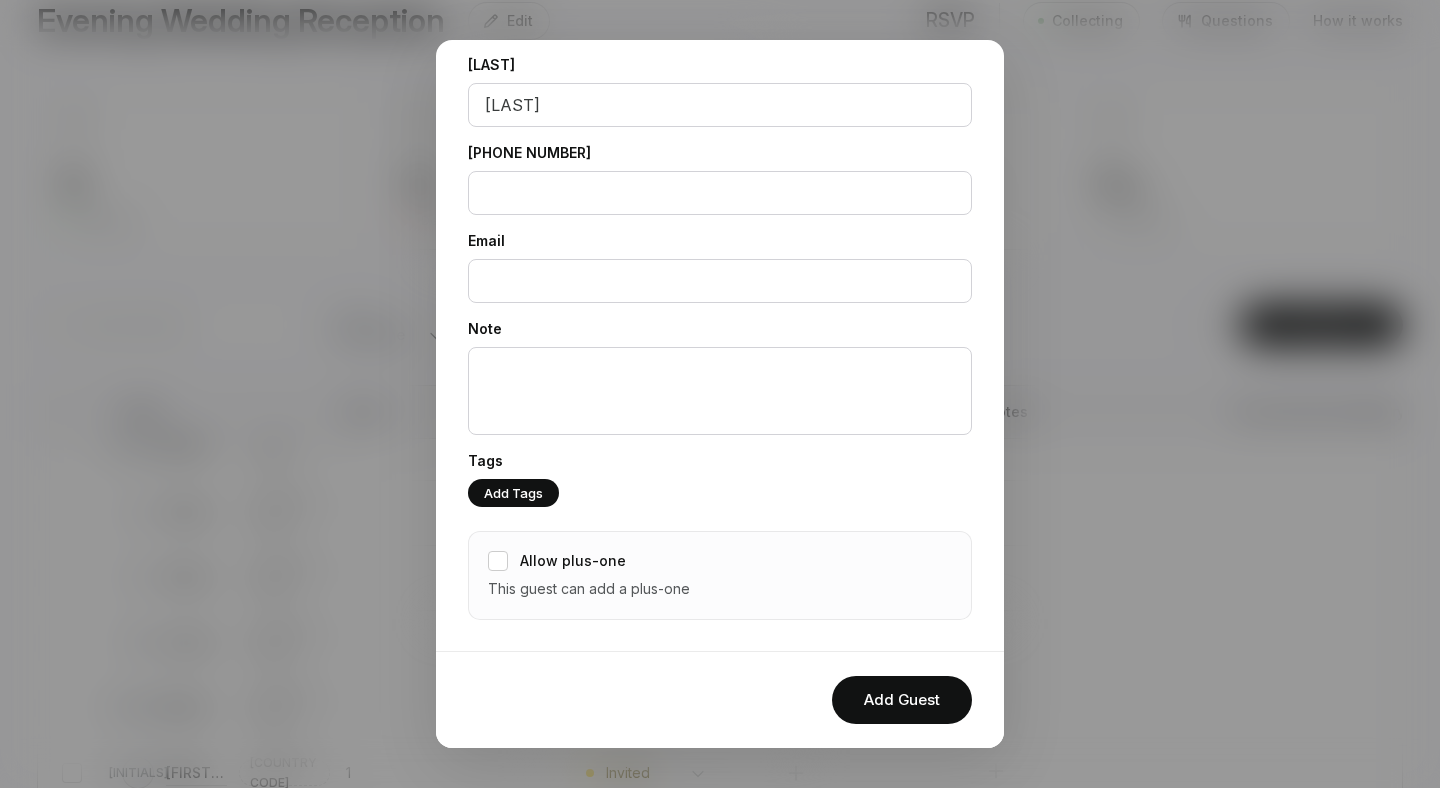 click on "Allow plus-one" at bounding box center [557, 561] 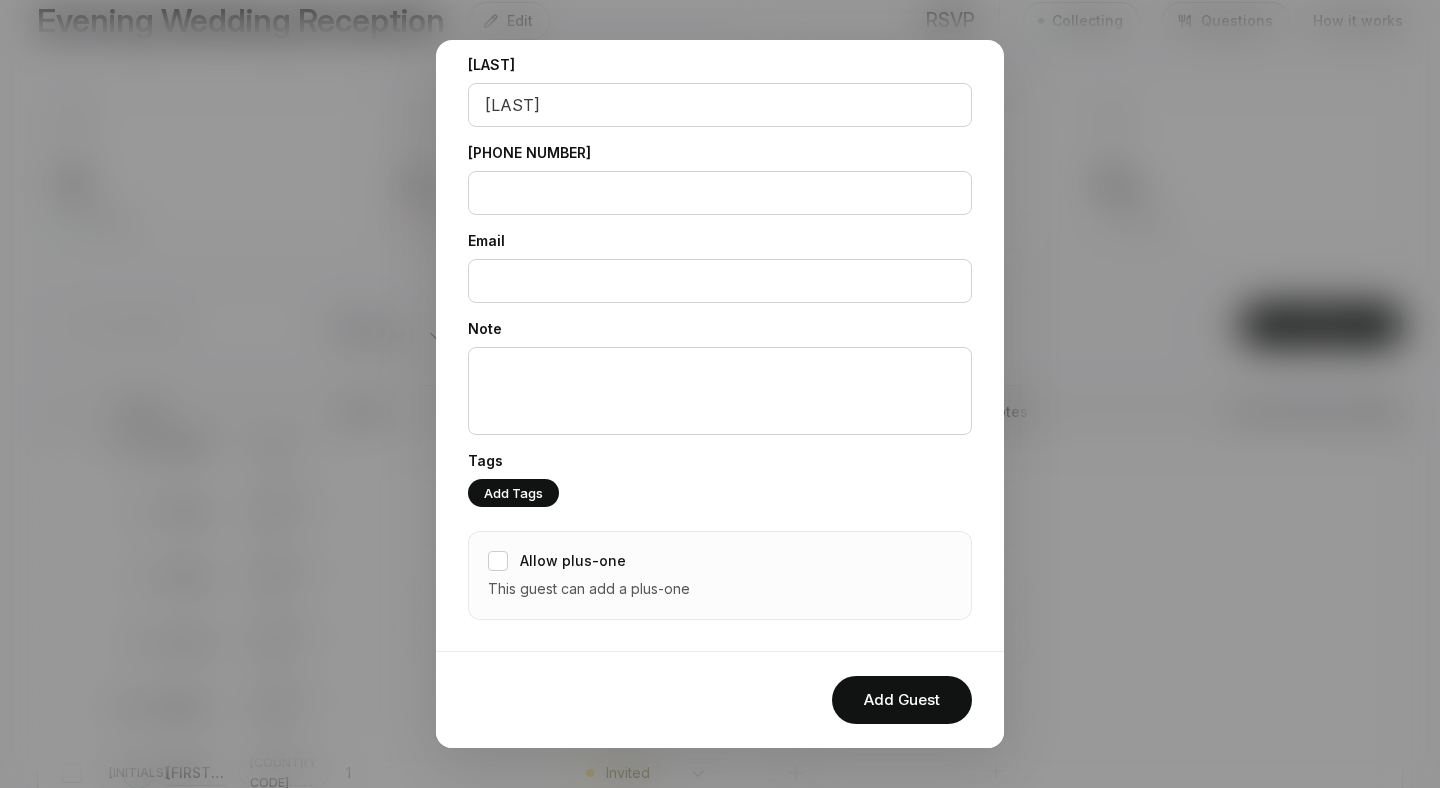 click on "Allow plus-one" at bounding box center [498, 561] 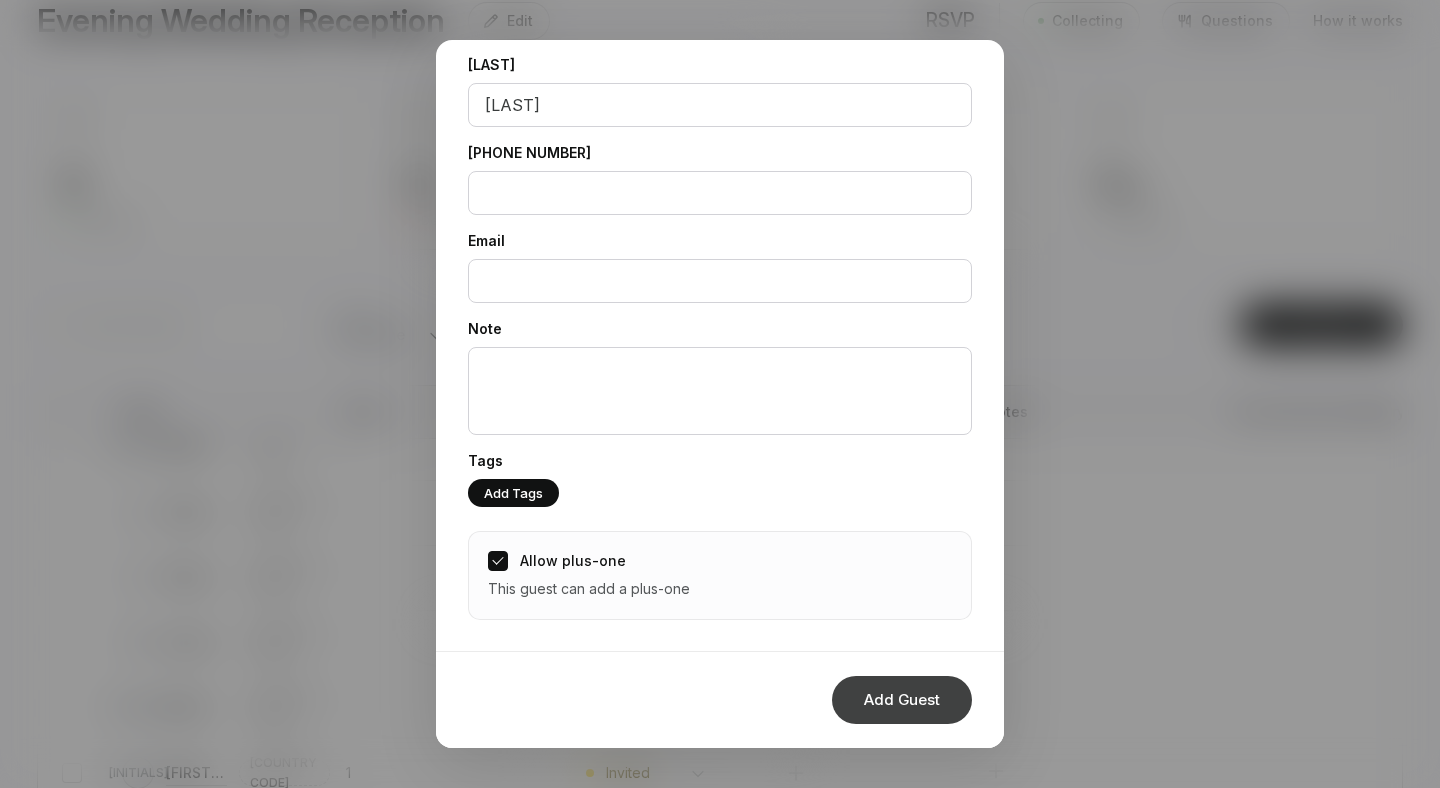 click on "Add Guest" at bounding box center [902, 700] 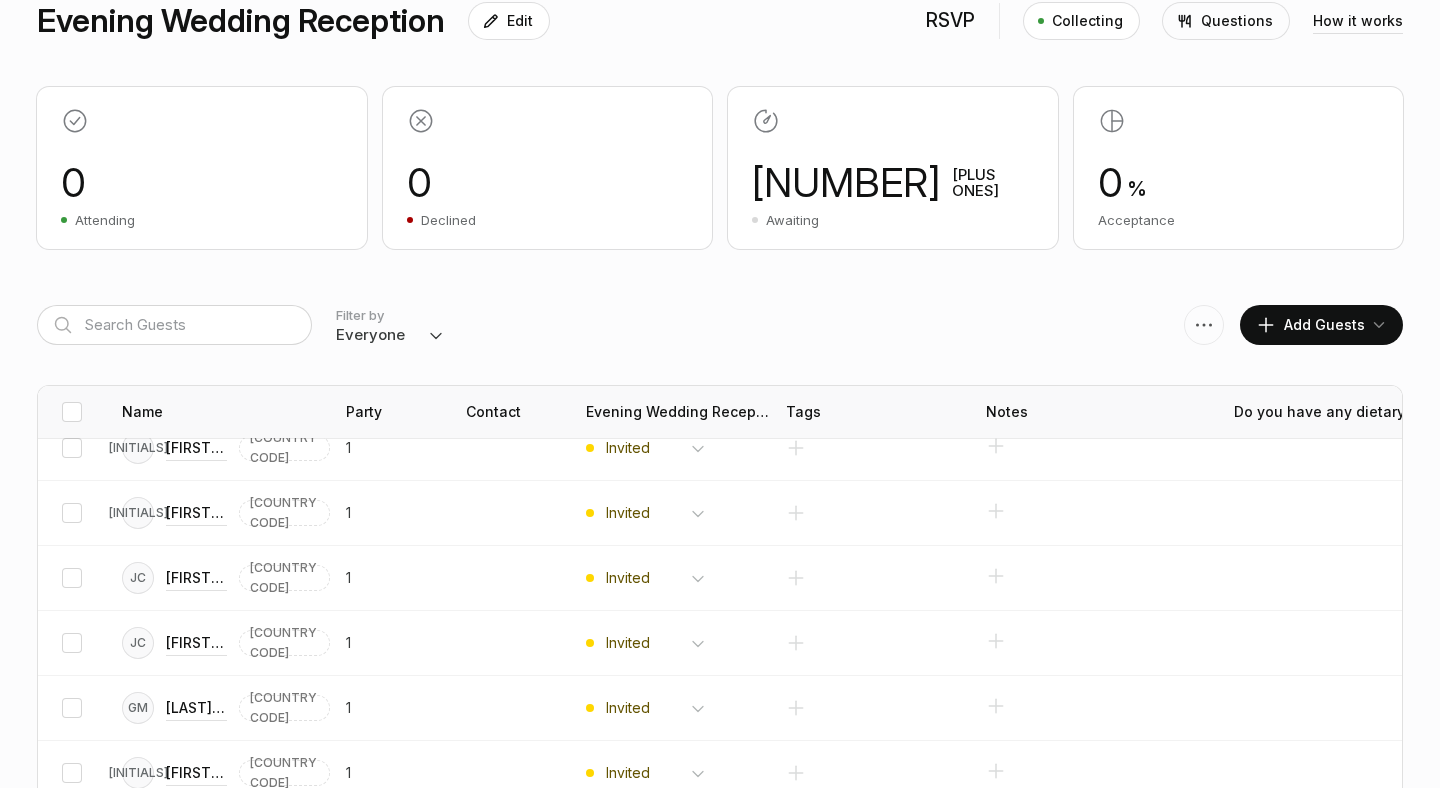 scroll, scrollTop: 22, scrollLeft: 2, axis: both 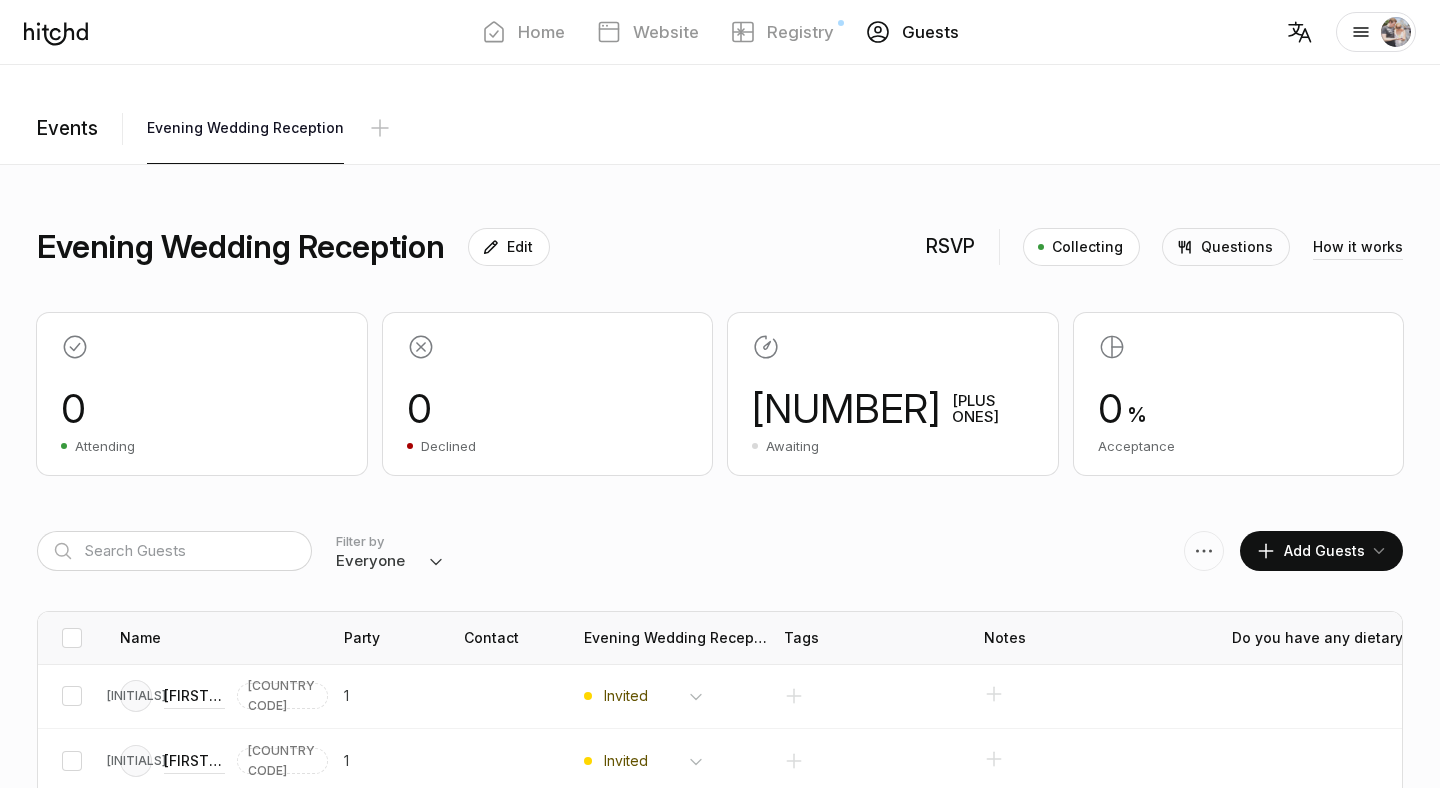 click on "Add Guests" at bounding box center [1310, 551] 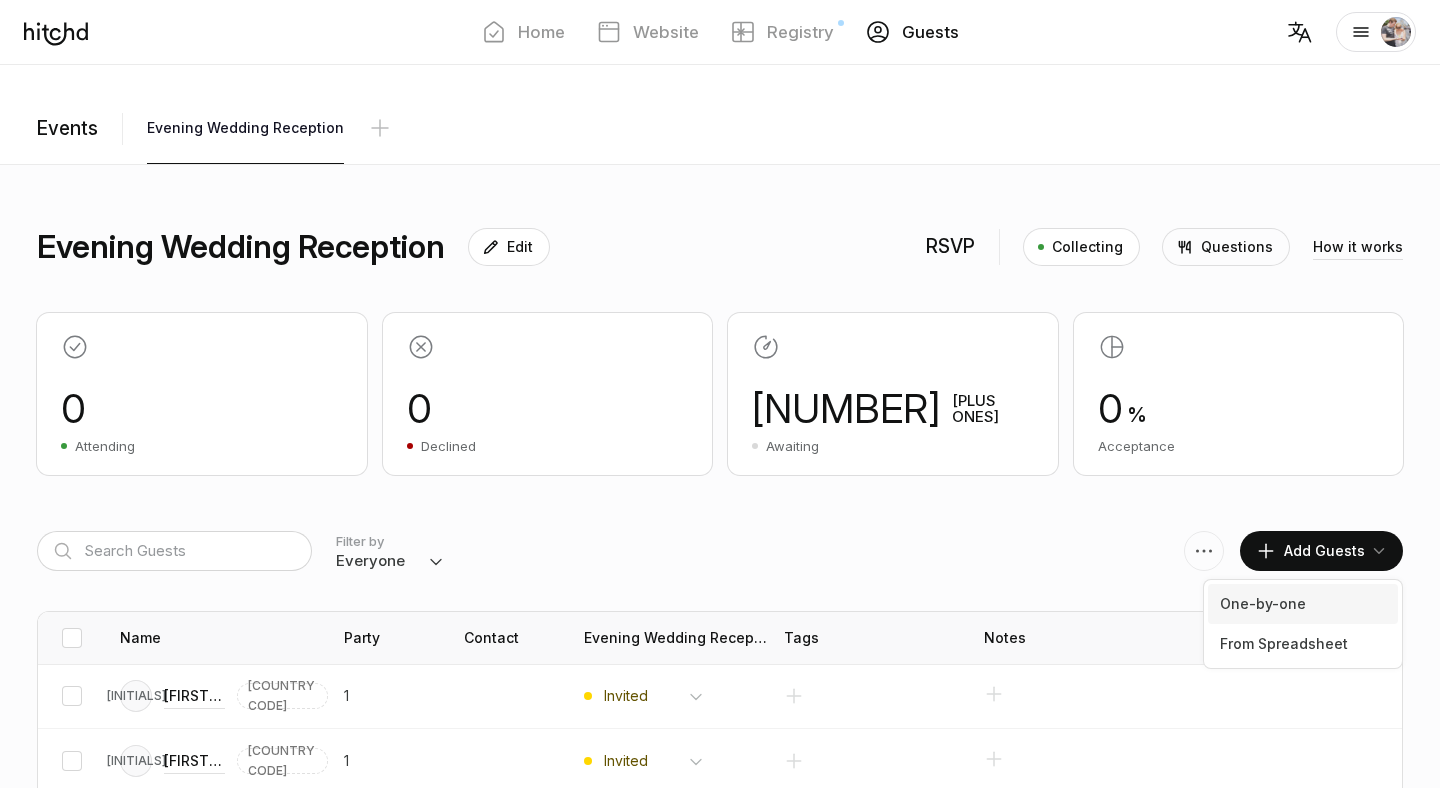 click on "One-by-one" at bounding box center (1303, 604) 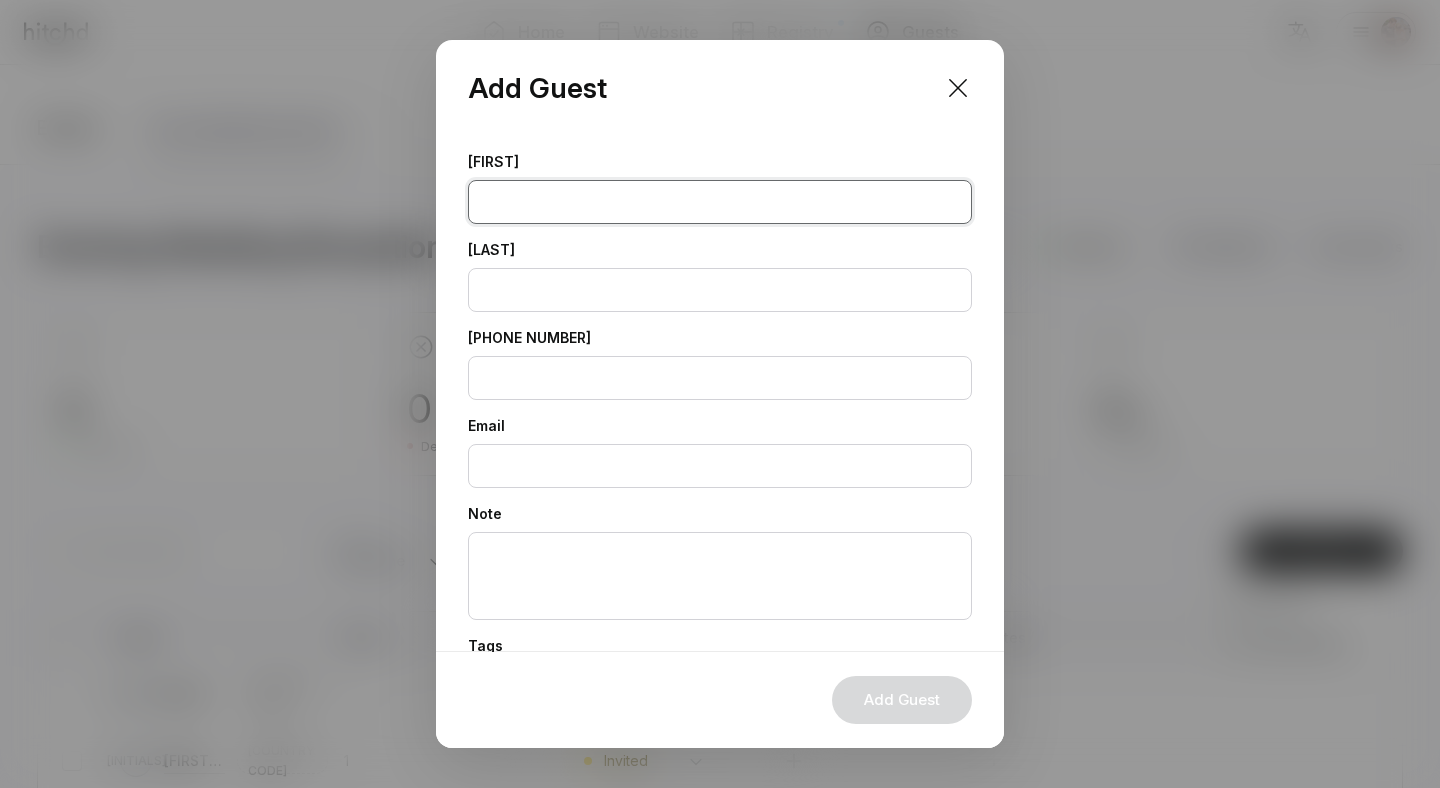 click at bounding box center [720, 202] 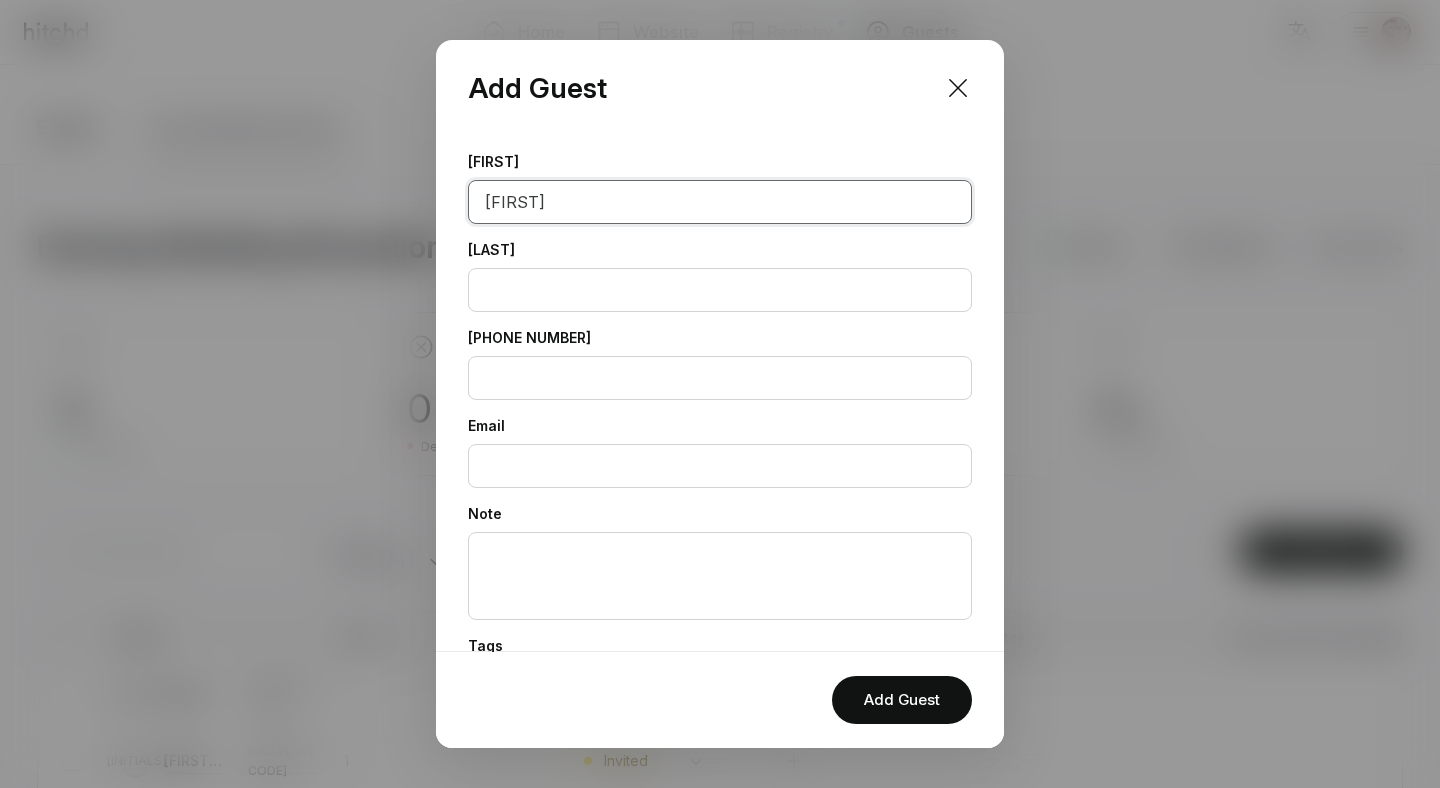 type on "[FIRST]" 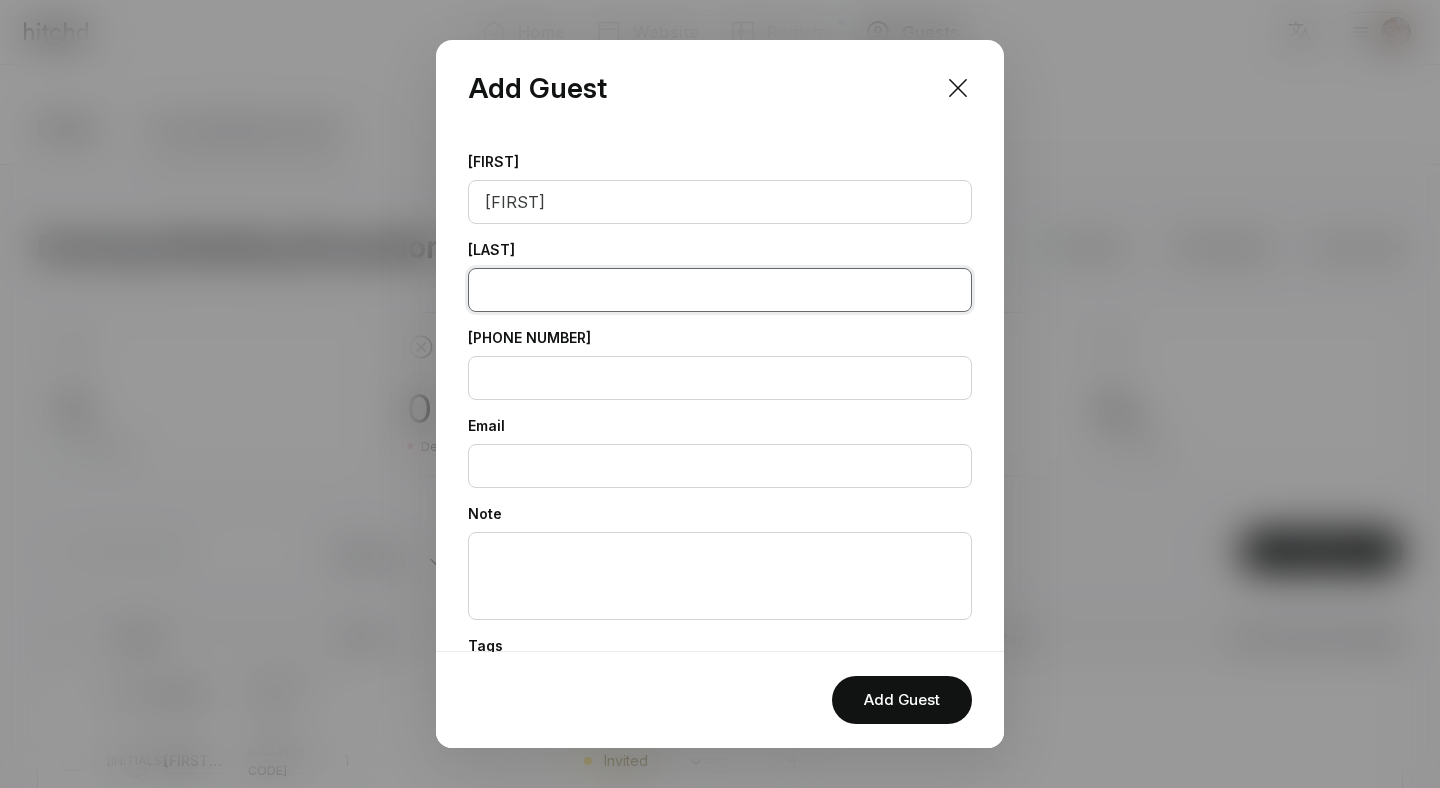 click at bounding box center [720, 290] 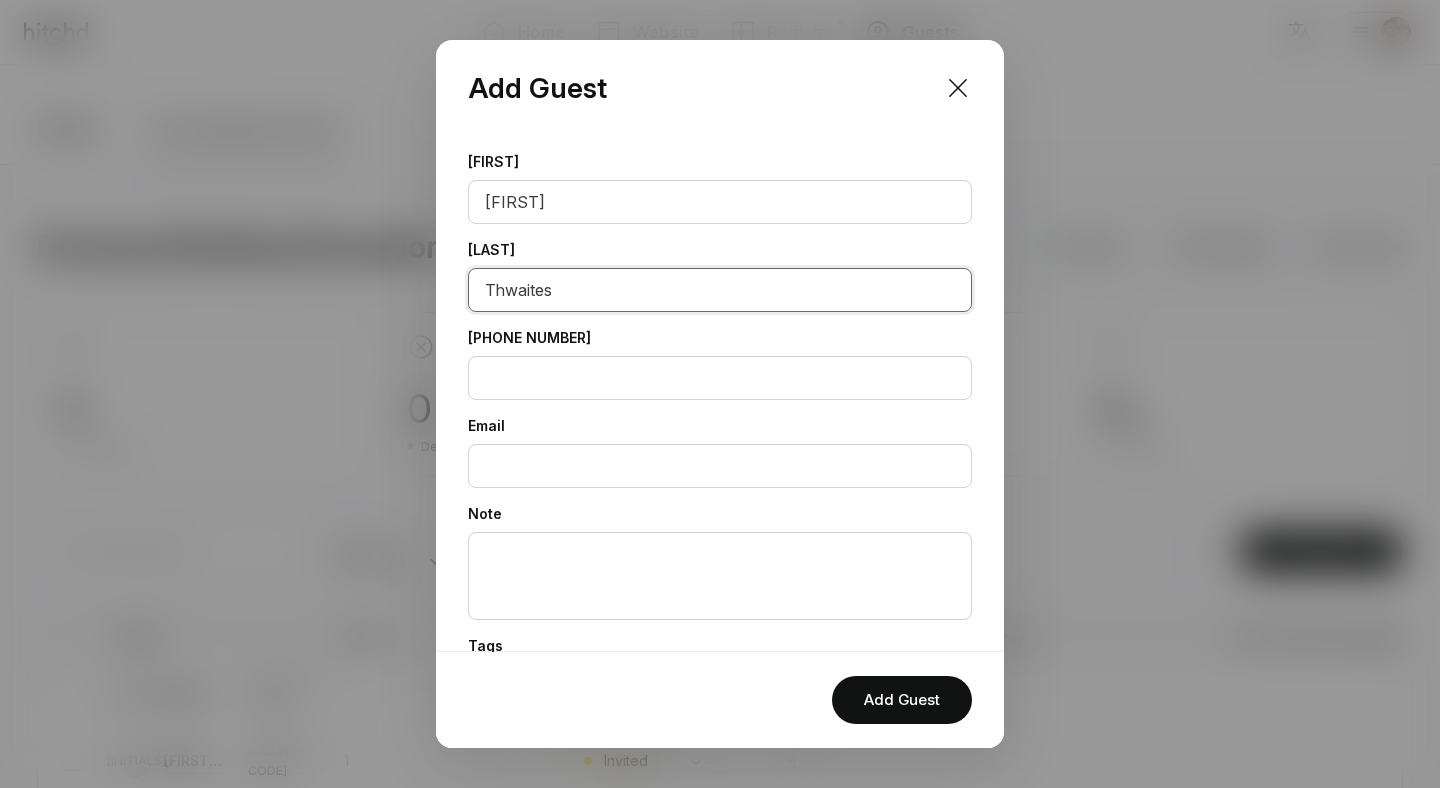scroll, scrollTop: 185, scrollLeft: 0, axis: vertical 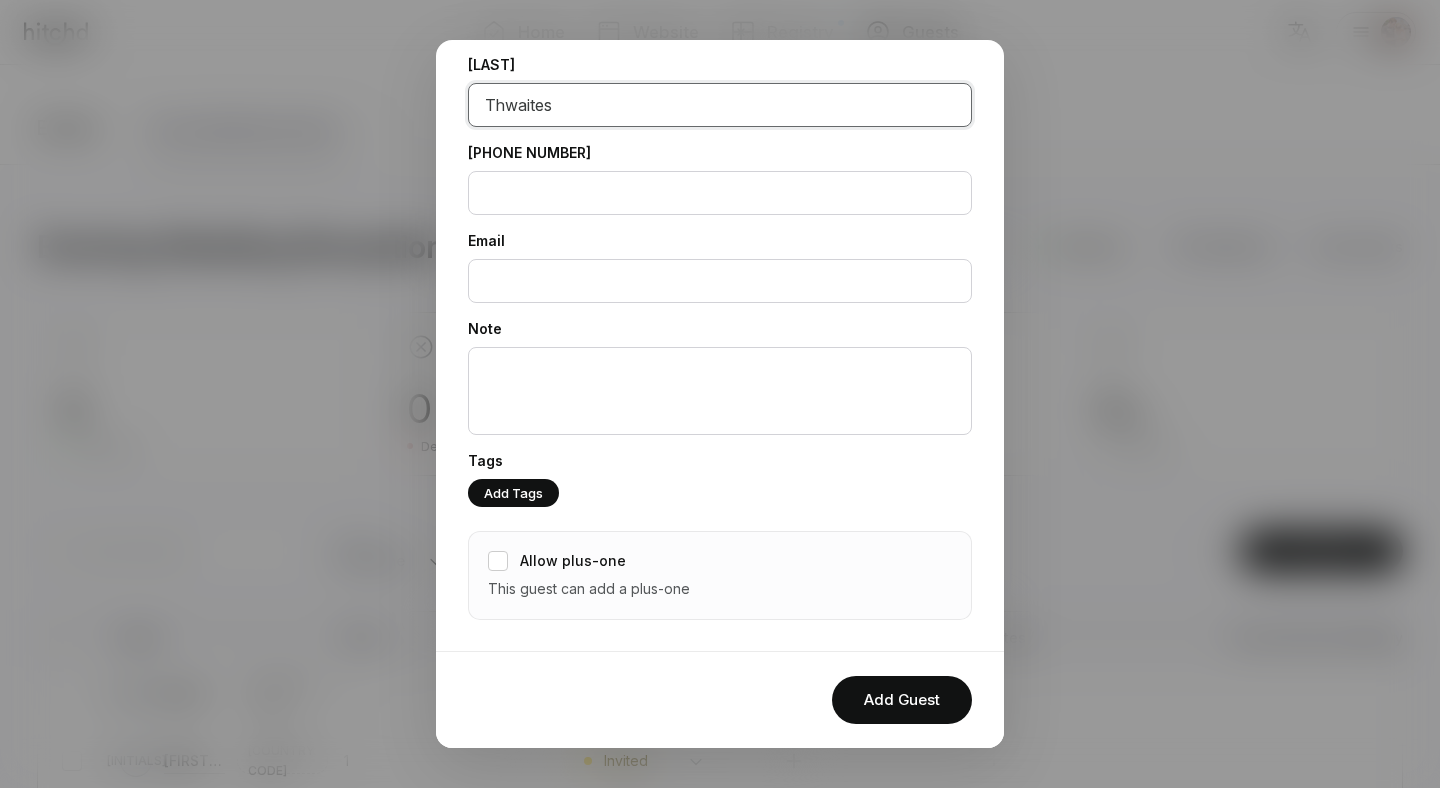 type on "Thwaites" 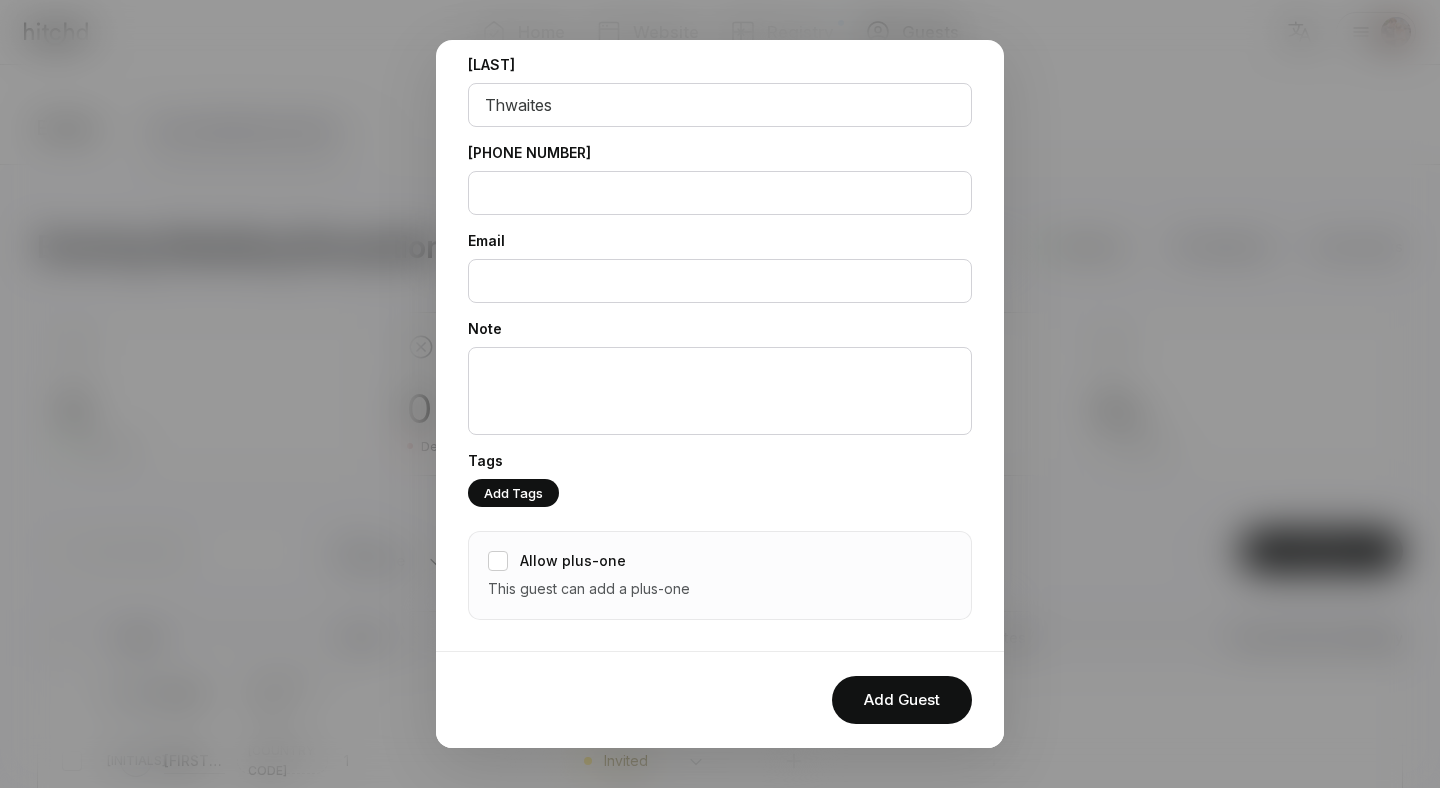 click on "Allow plus-one" at bounding box center (573, 561) 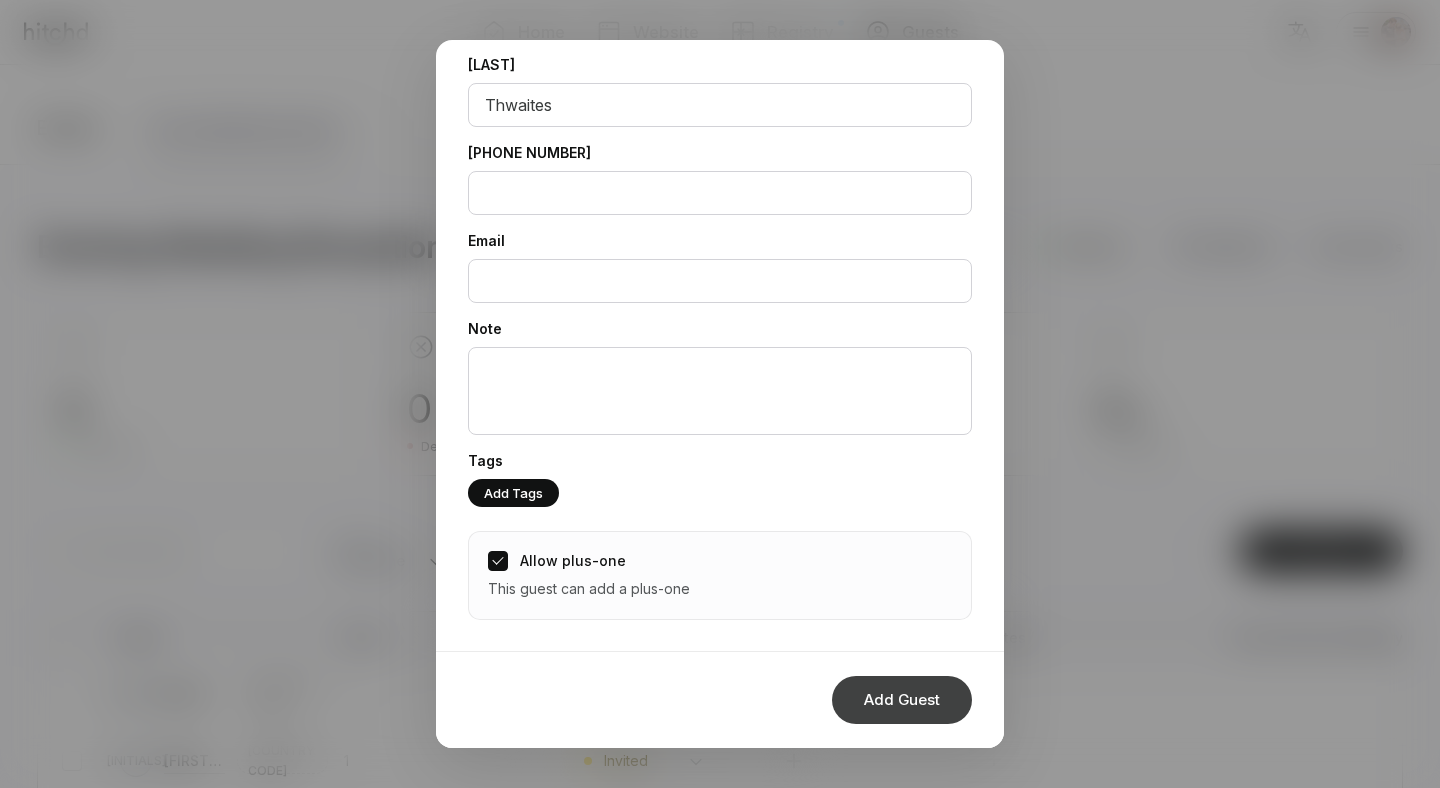 click on "Add Guest" at bounding box center [902, 700] 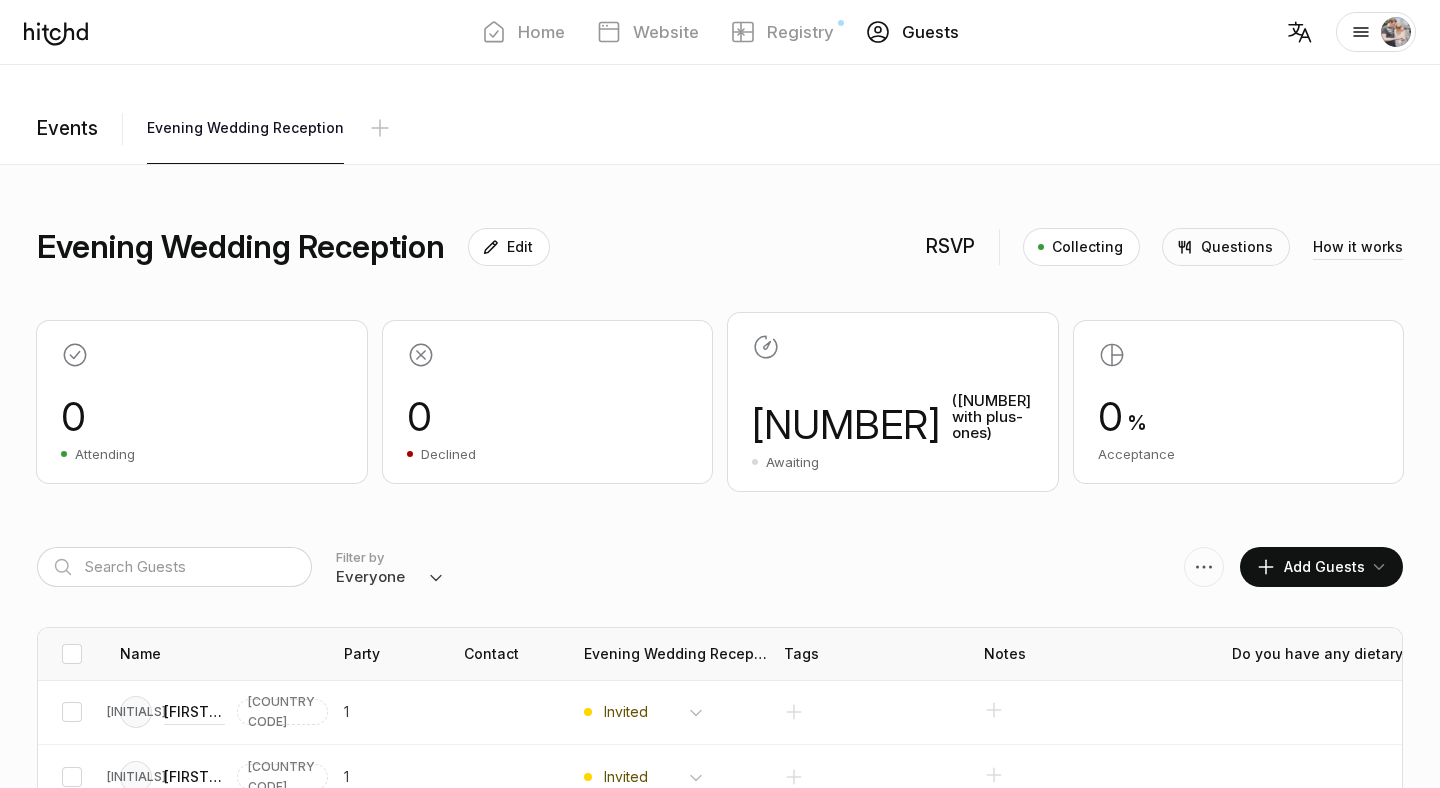 click on "Add Guests" at bounding box center (1310, 567) 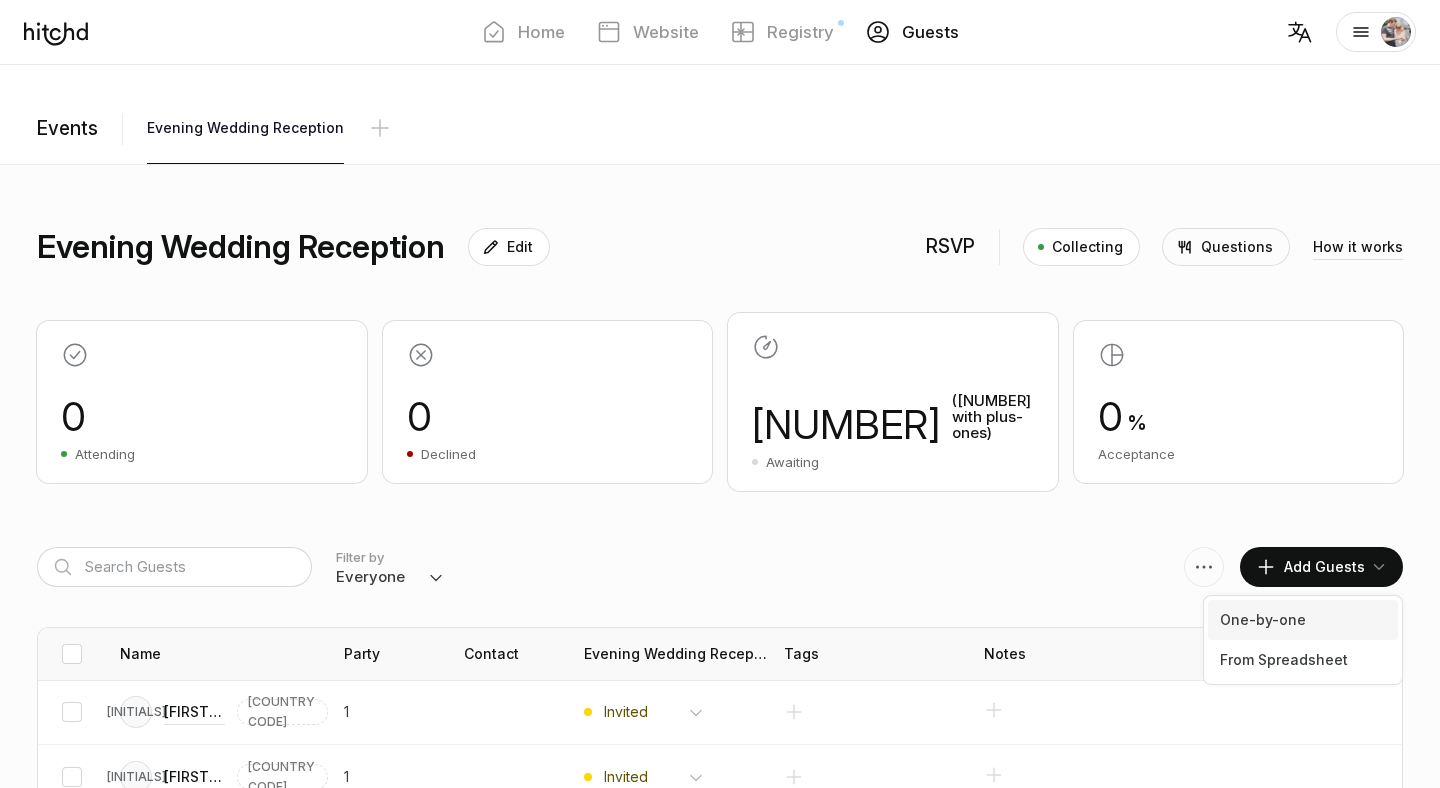 click on "One-by-one" at bounding box center [1303, 620] 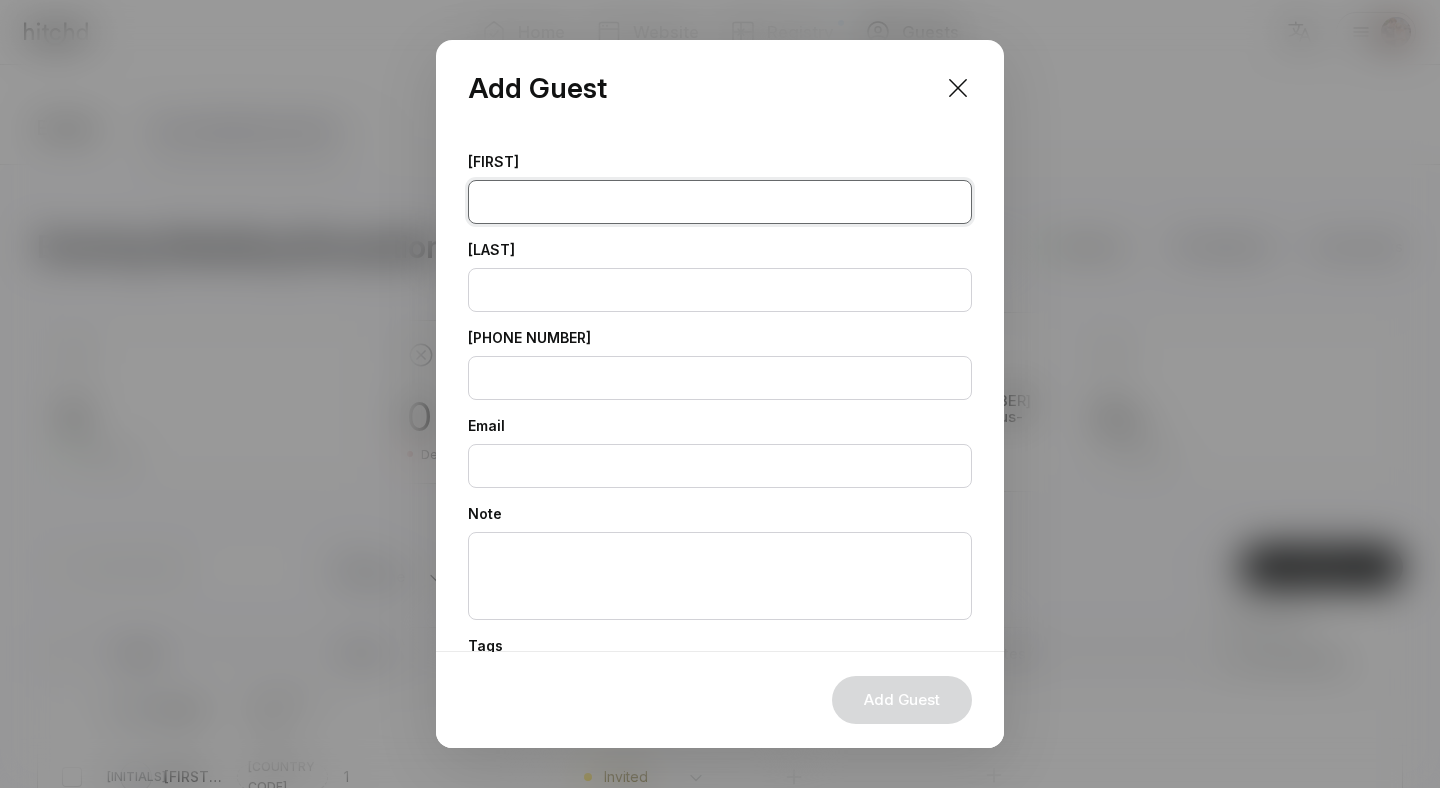 click at bounding box center (720, 202) 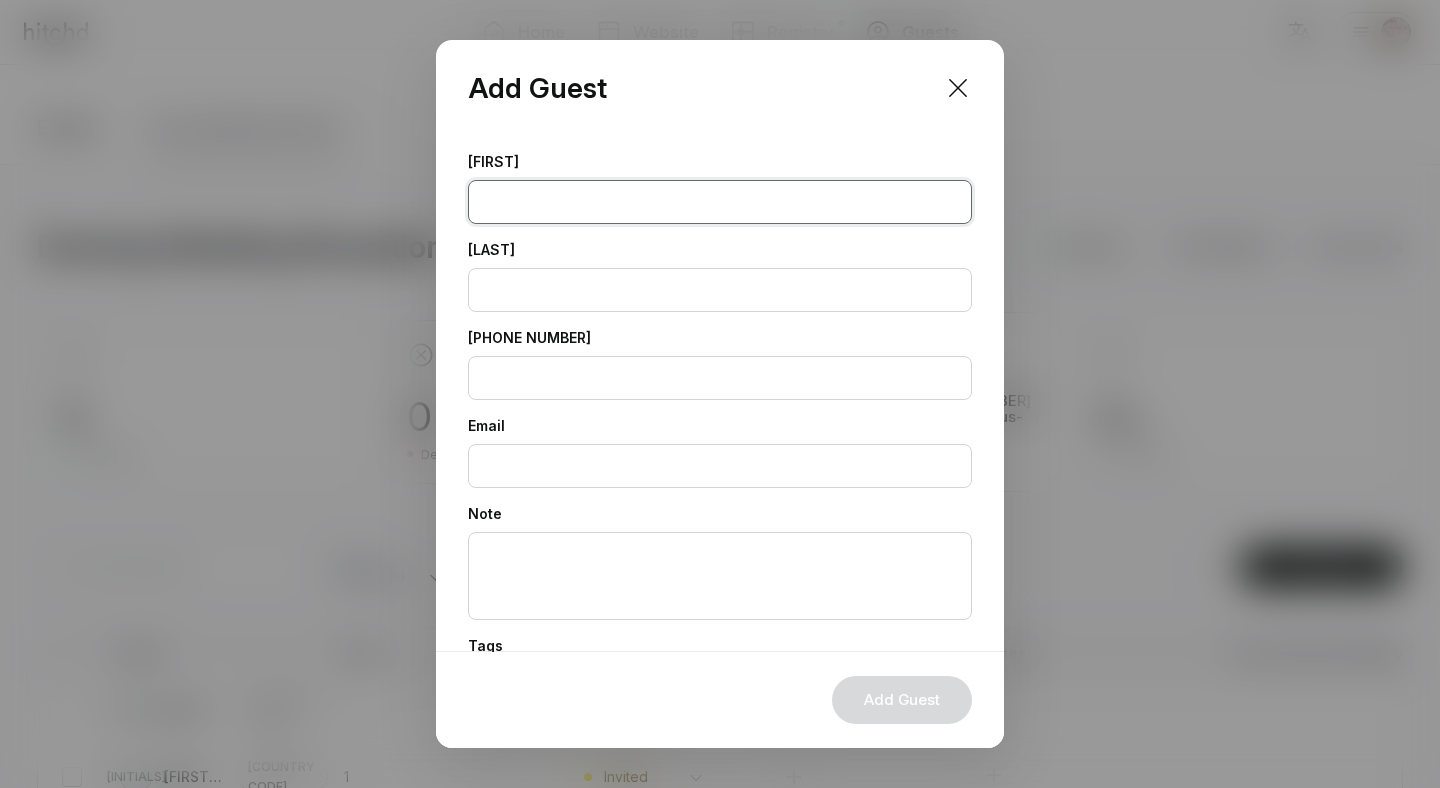 paste on "[FIRST]" 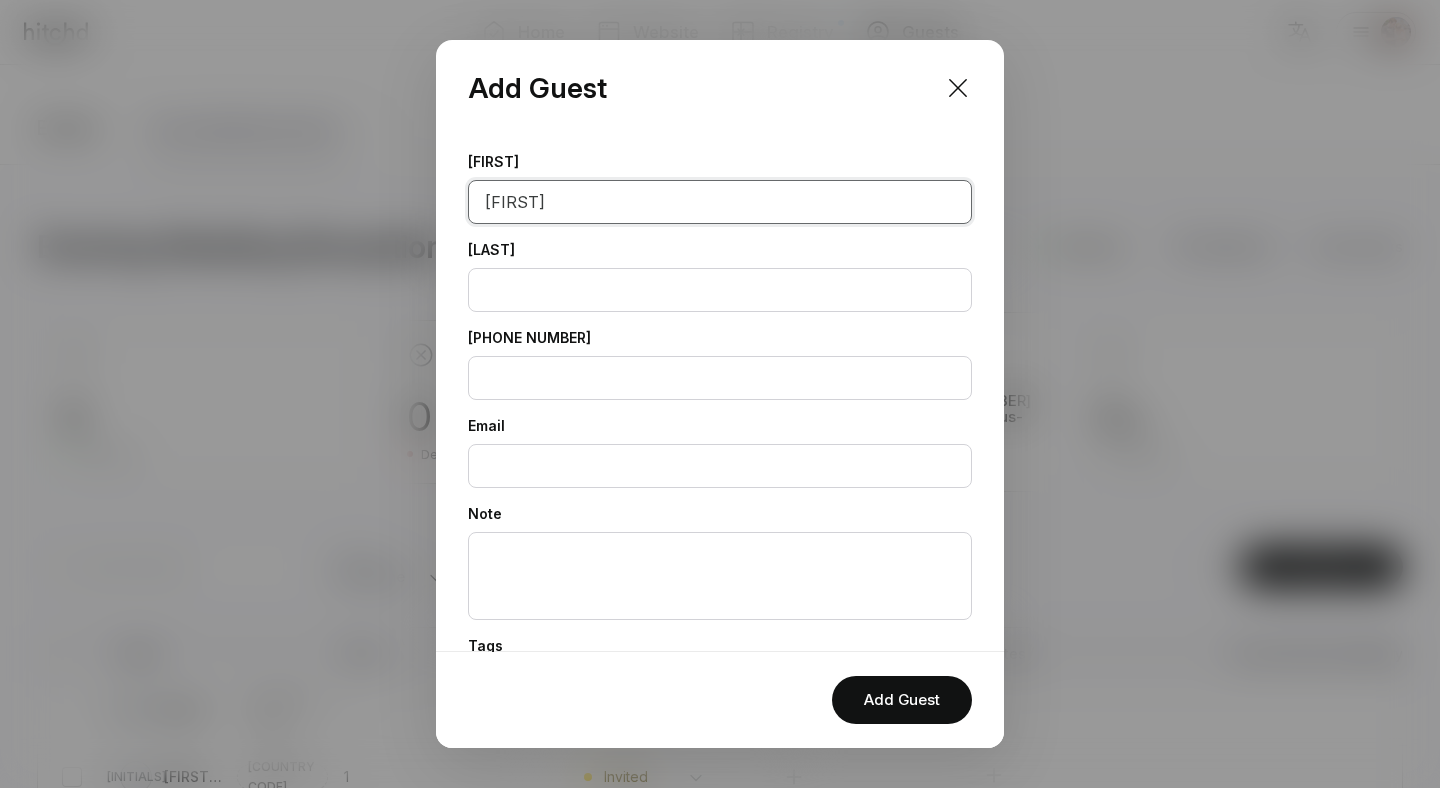 type on "[FIRST]" 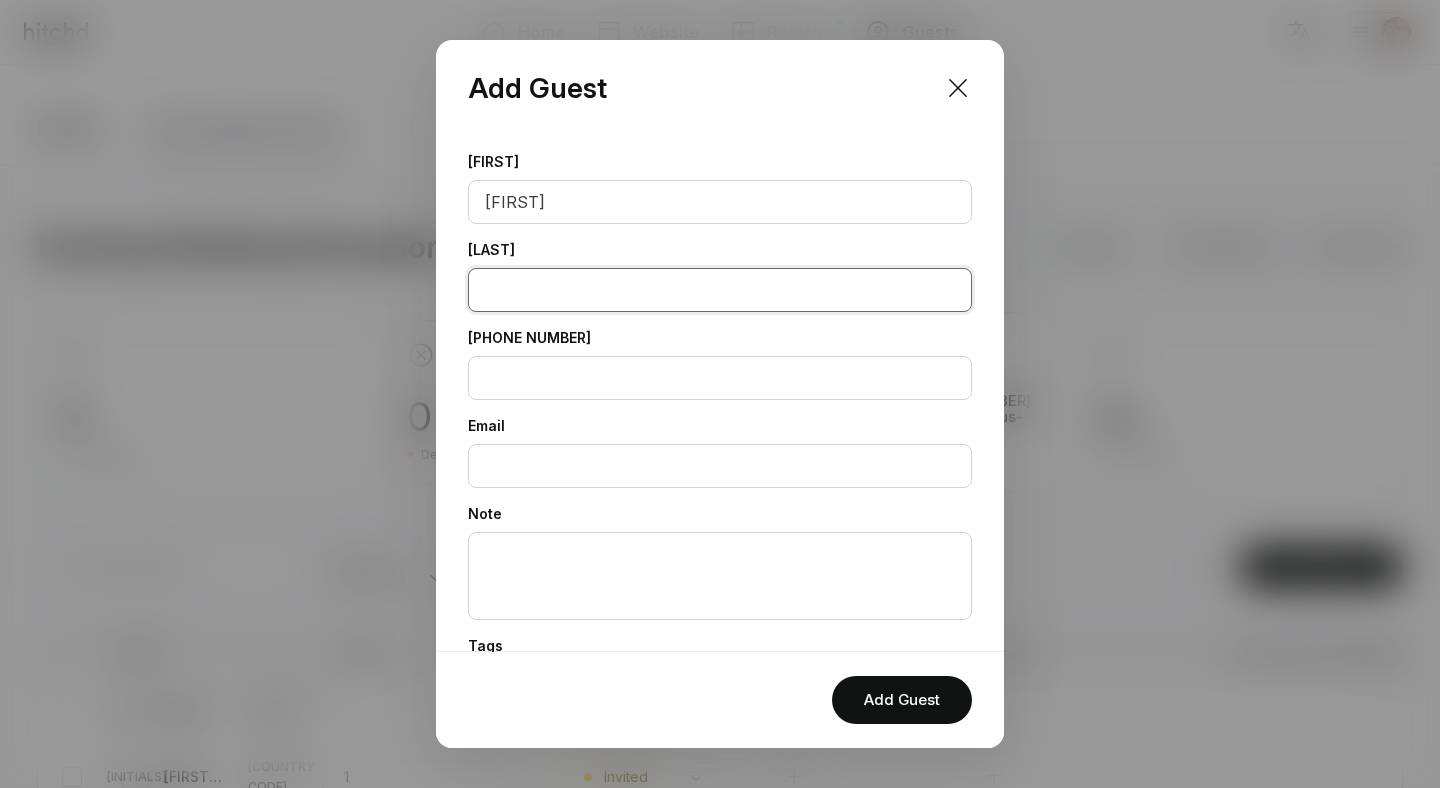 click at bounding box center [720, 290] 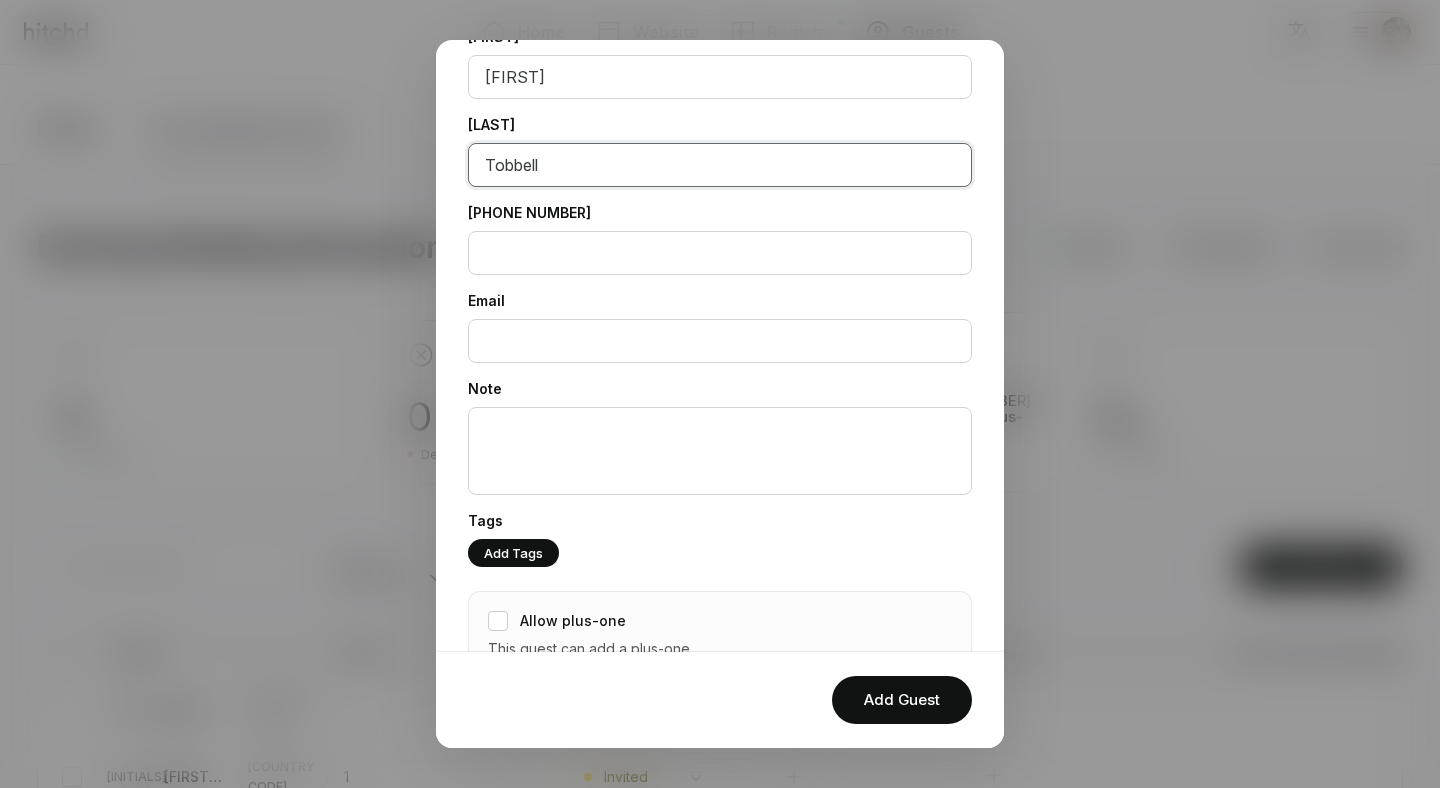 scroll, scrollTop: 185, scrollLeft: 0, axis: vertical 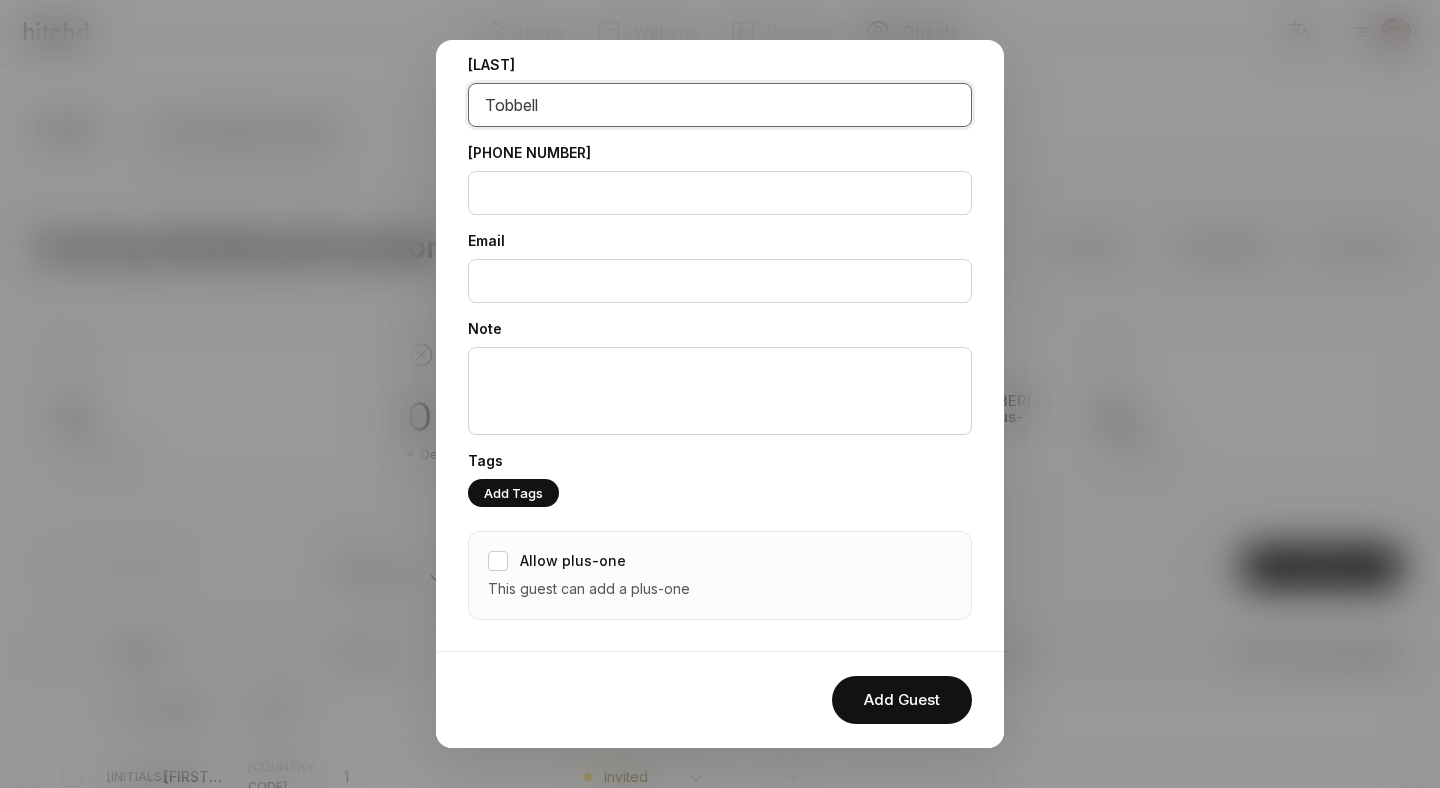 type on "Tobbell" 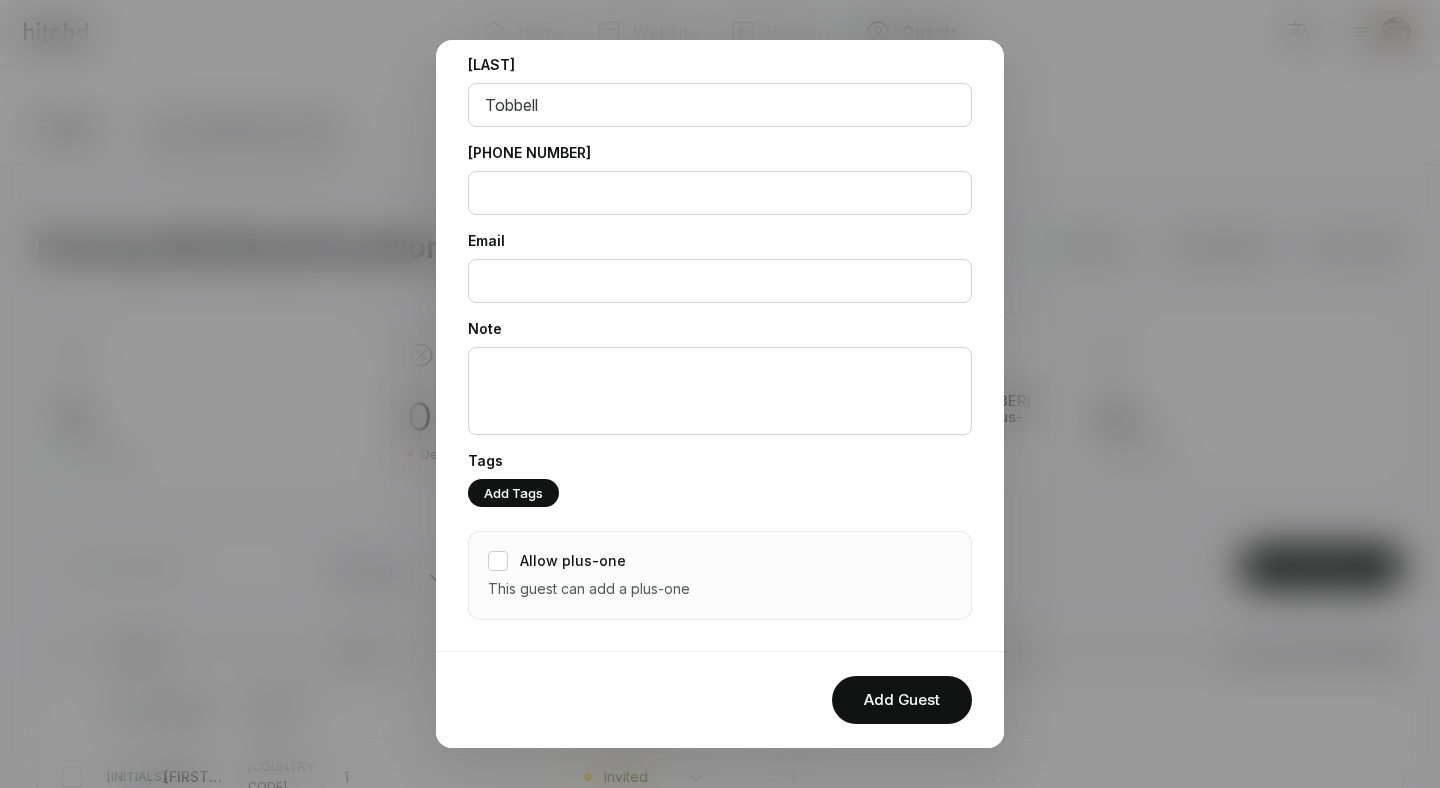 click on "Allow plus-one" at bounding box center [573, 561] 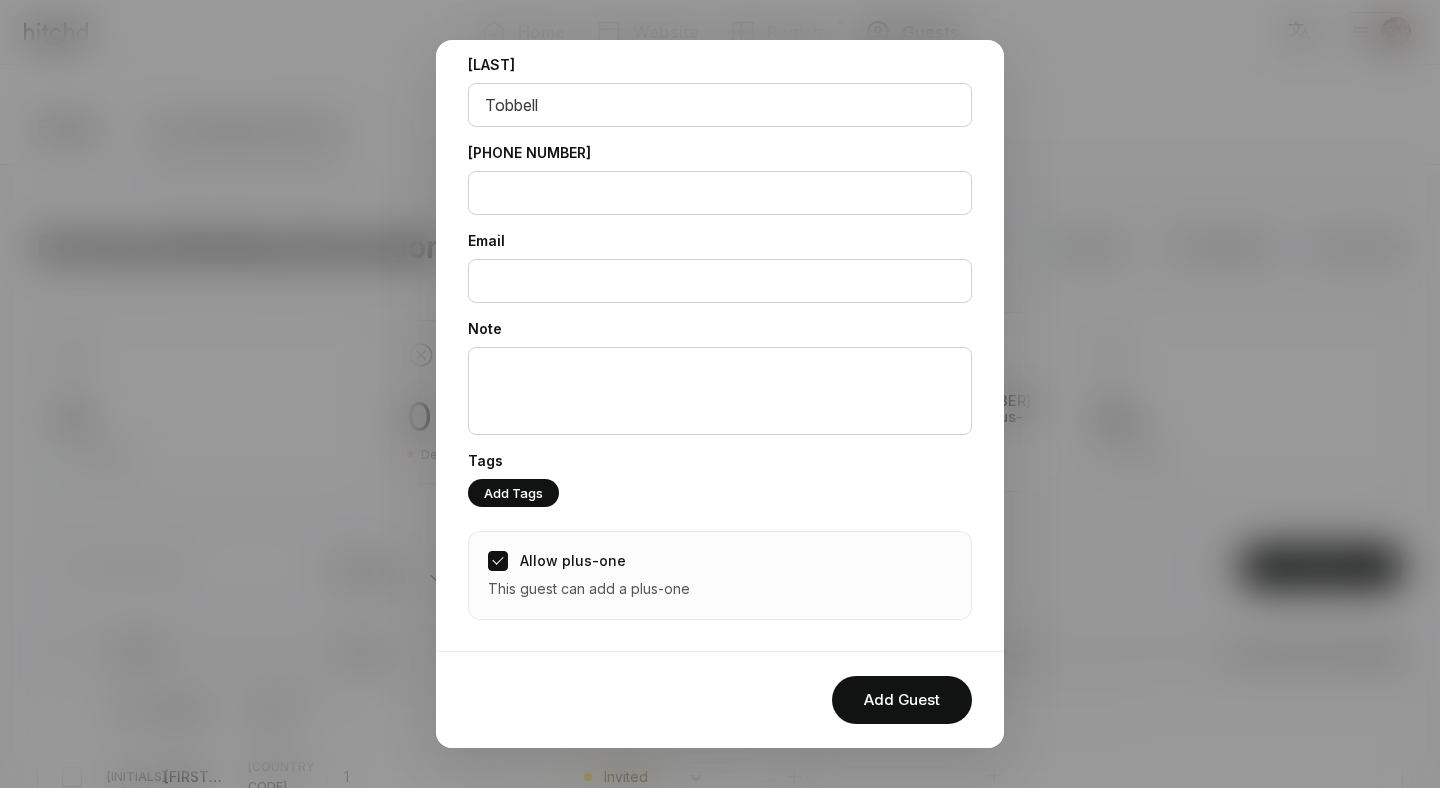 click on "Add Guest" at bounding box center [902, 700] 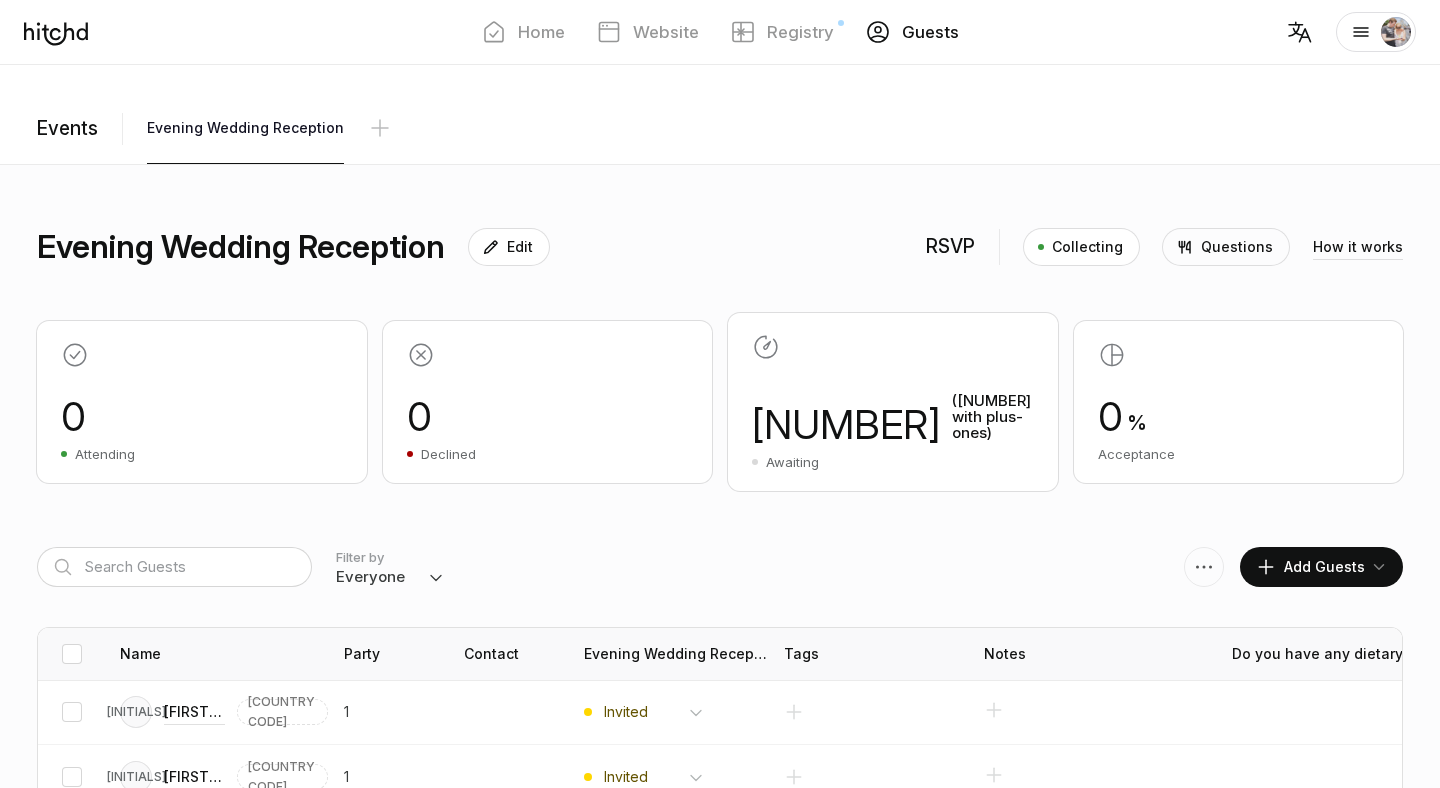 click on "Add Guests" at bounding box center (1310, 567) 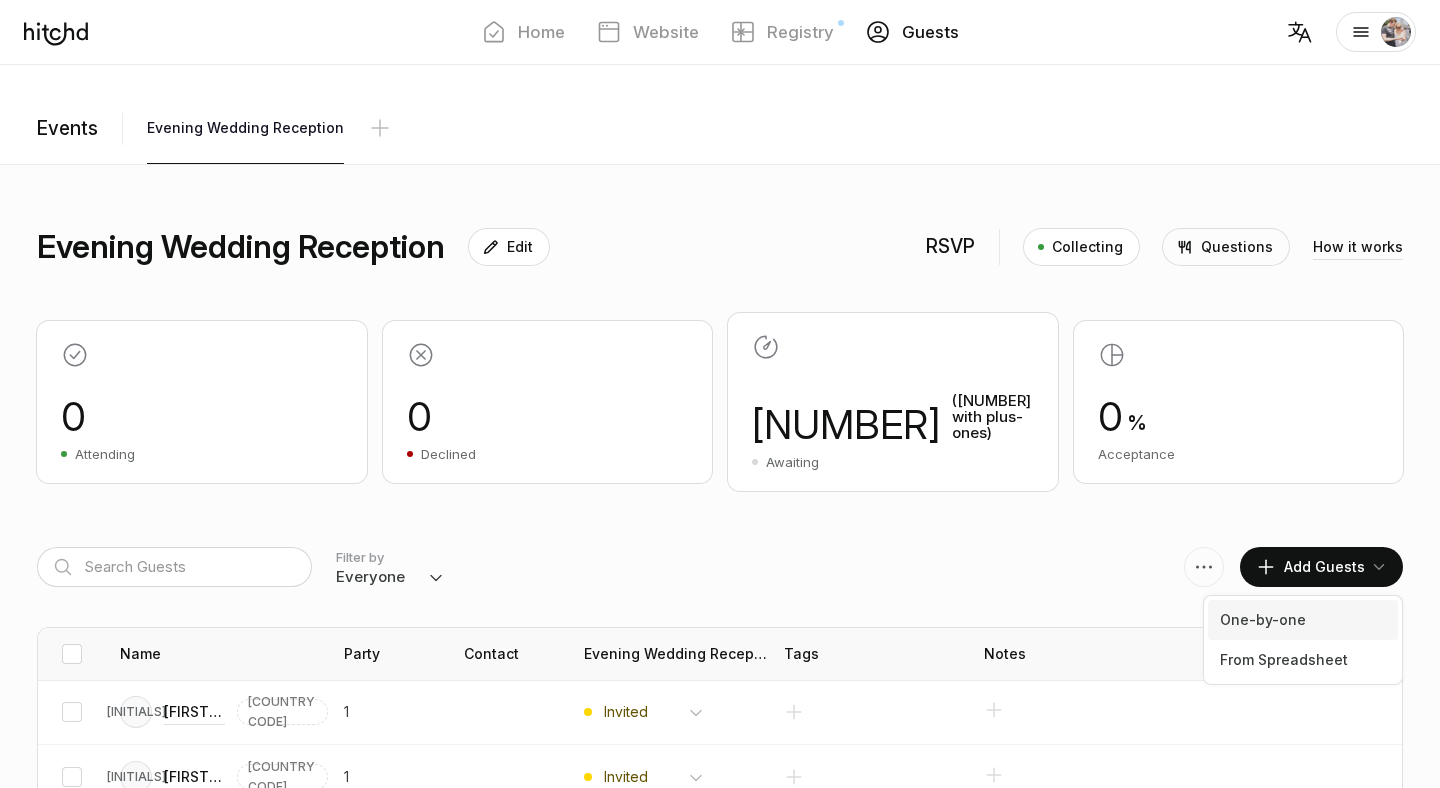 click on "One-by-one" at bounding box center [1303, 620] 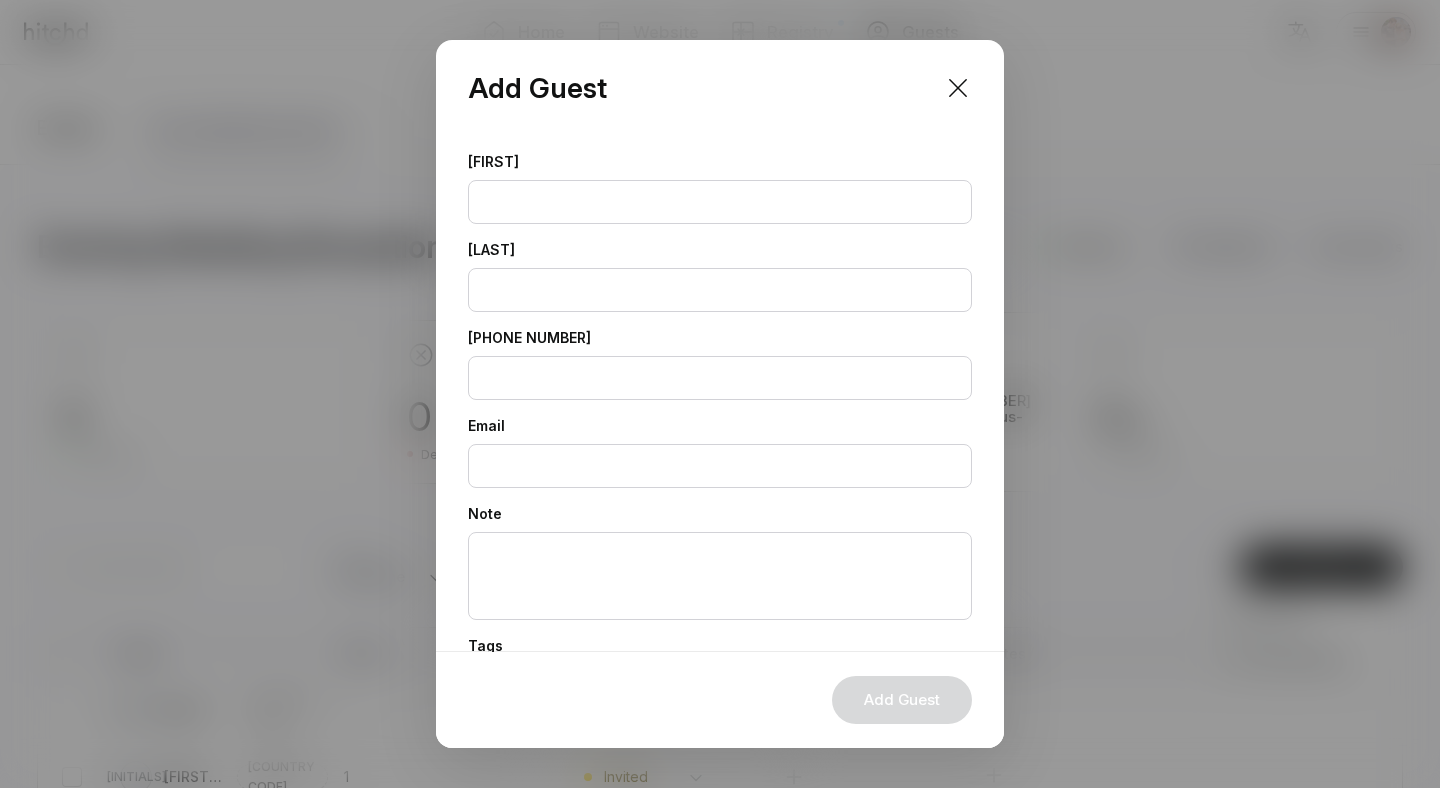 click on "[FIRST]" at bounding box center (720, 162) 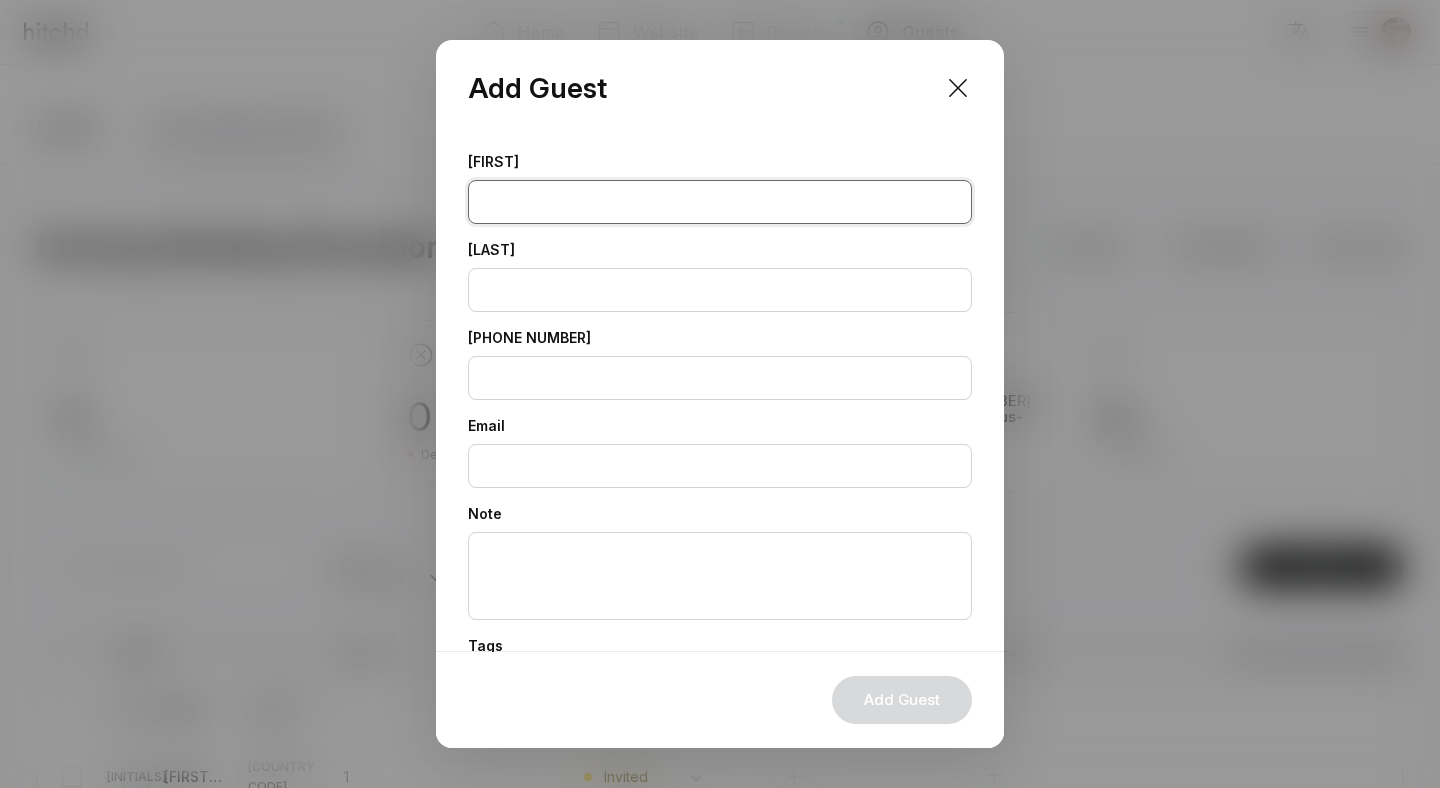 click at bounding box center (720, 202) 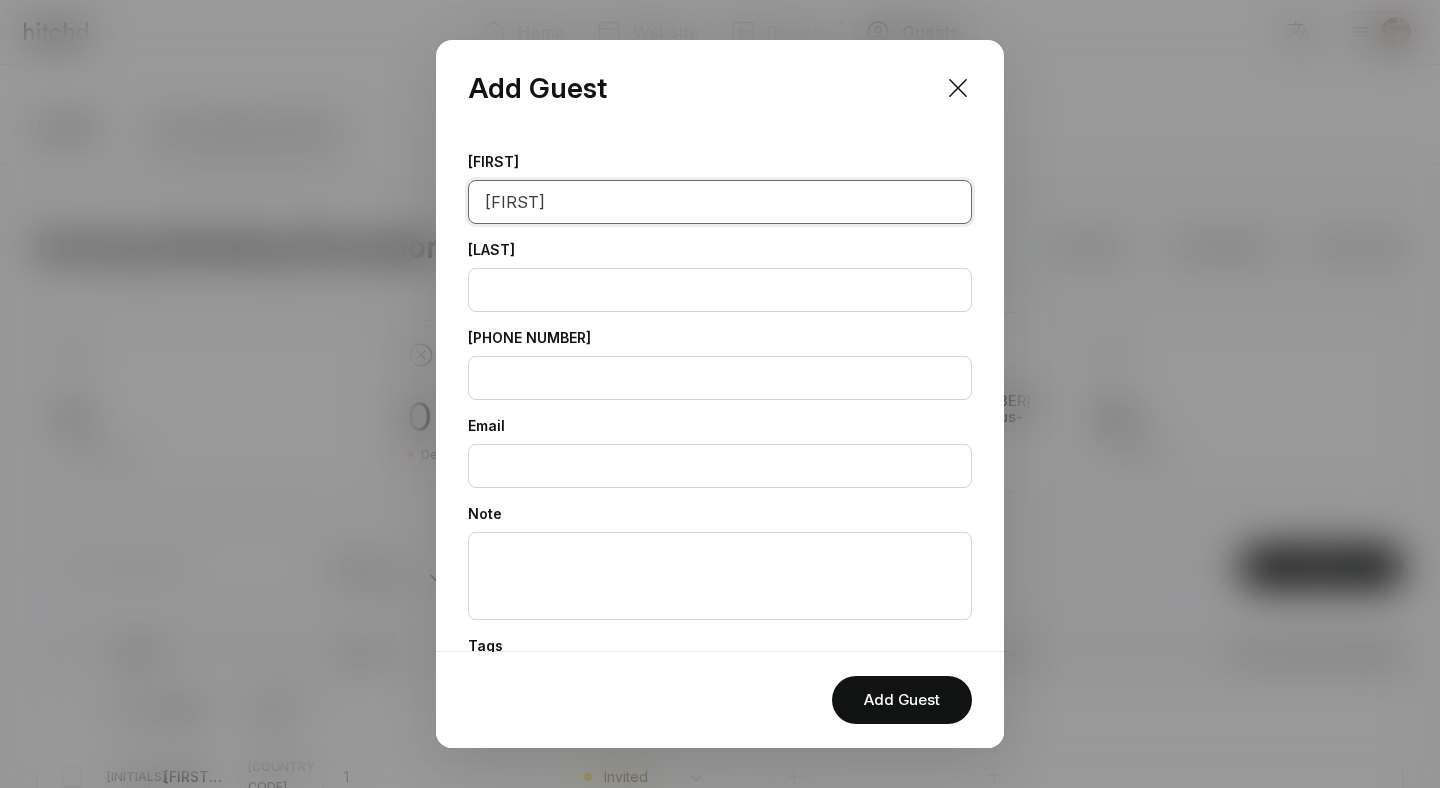 type on "[FIRST]" 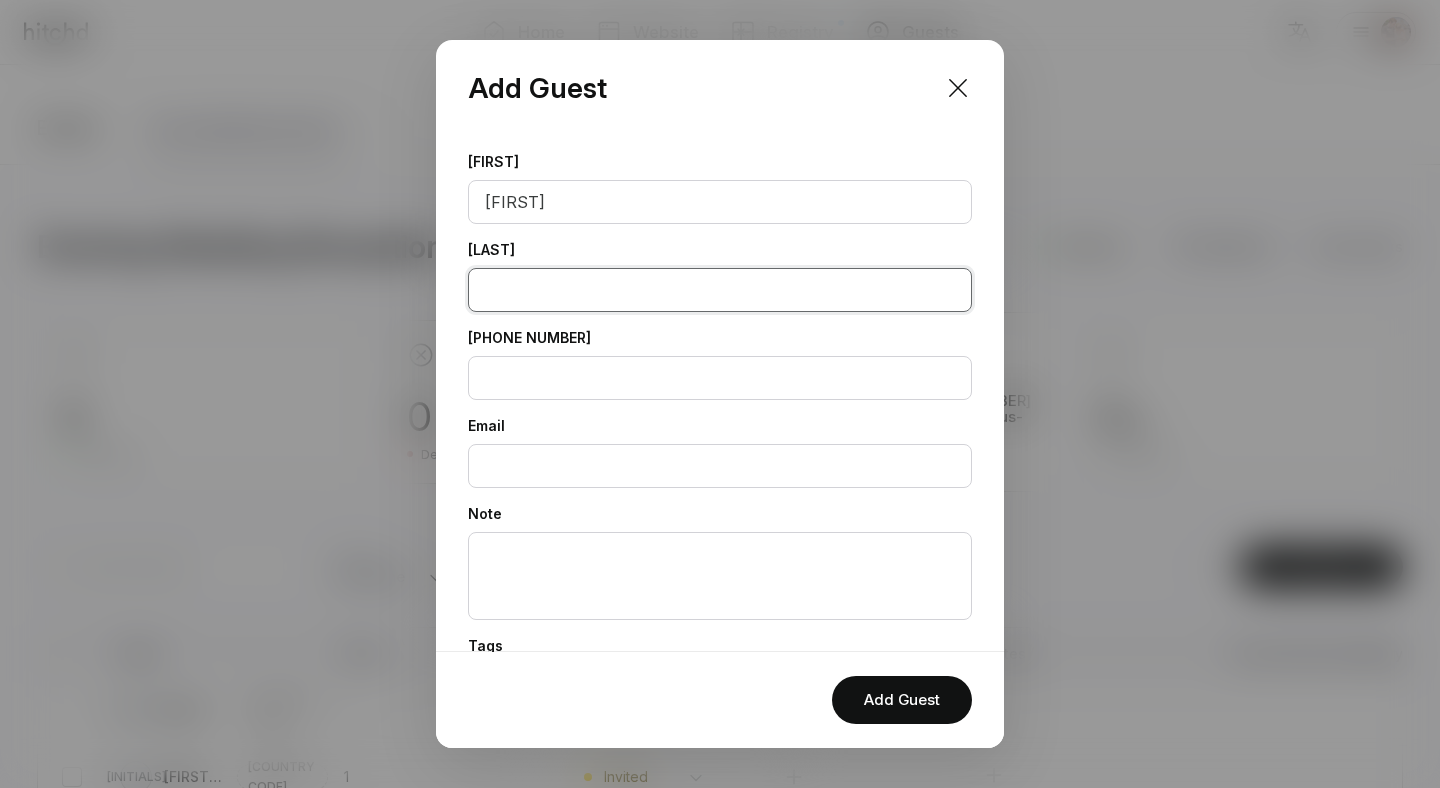 click at bounding box center [720, 290] 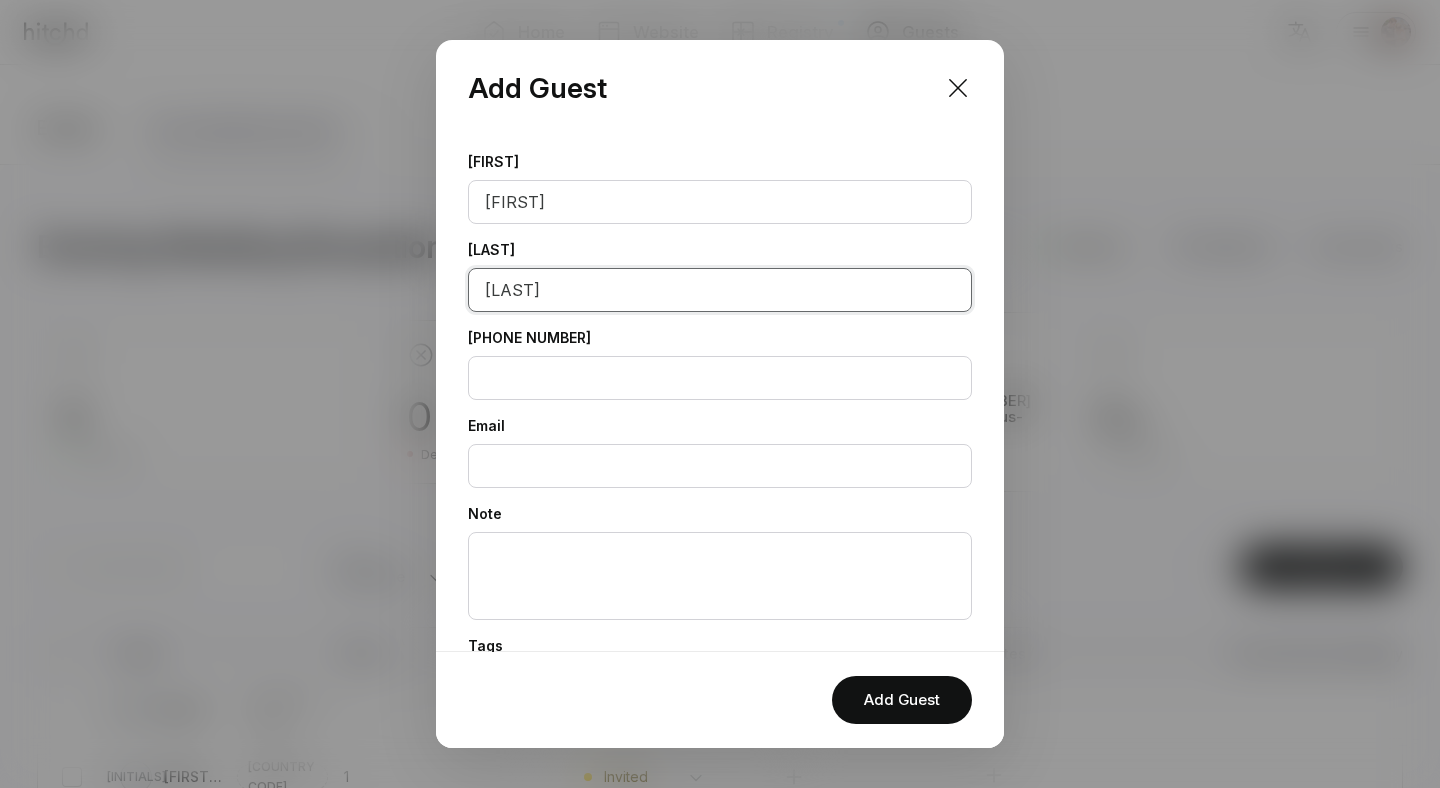scroll, scrollTop: 185, scrollLeft: 0, axis: vertical 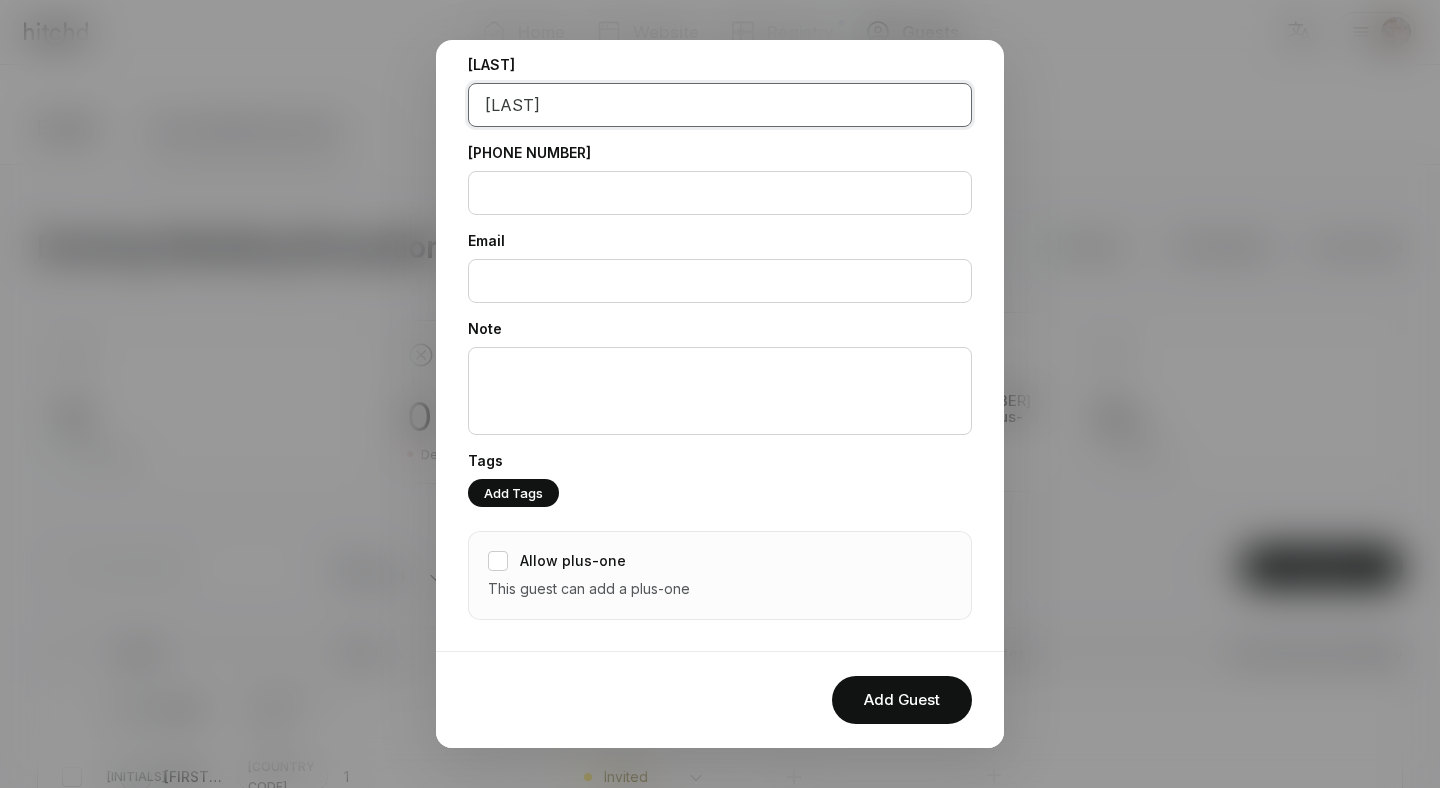 type on "[LAST]" 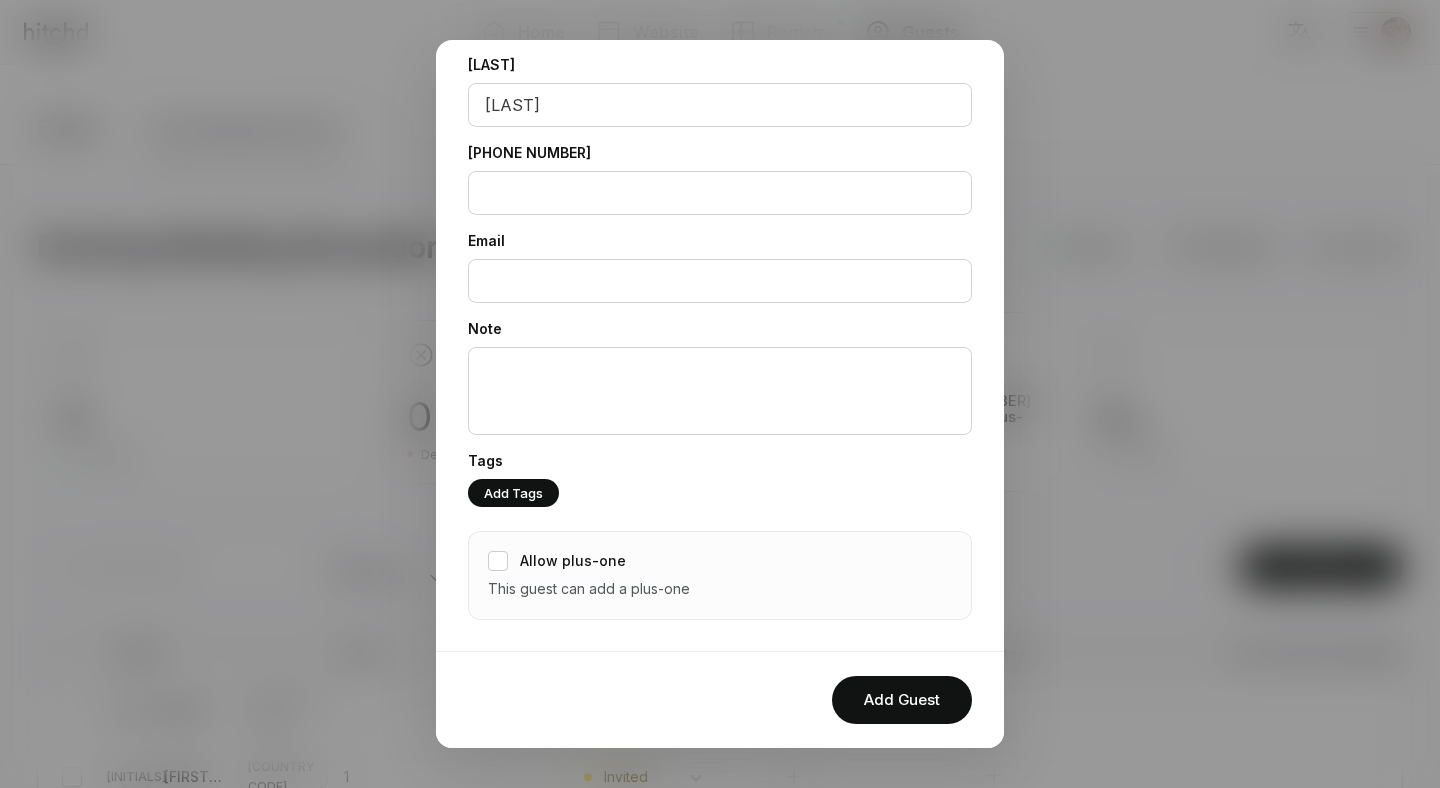 click on "This guest can add a plus-one" at bounding box center [589, 589] 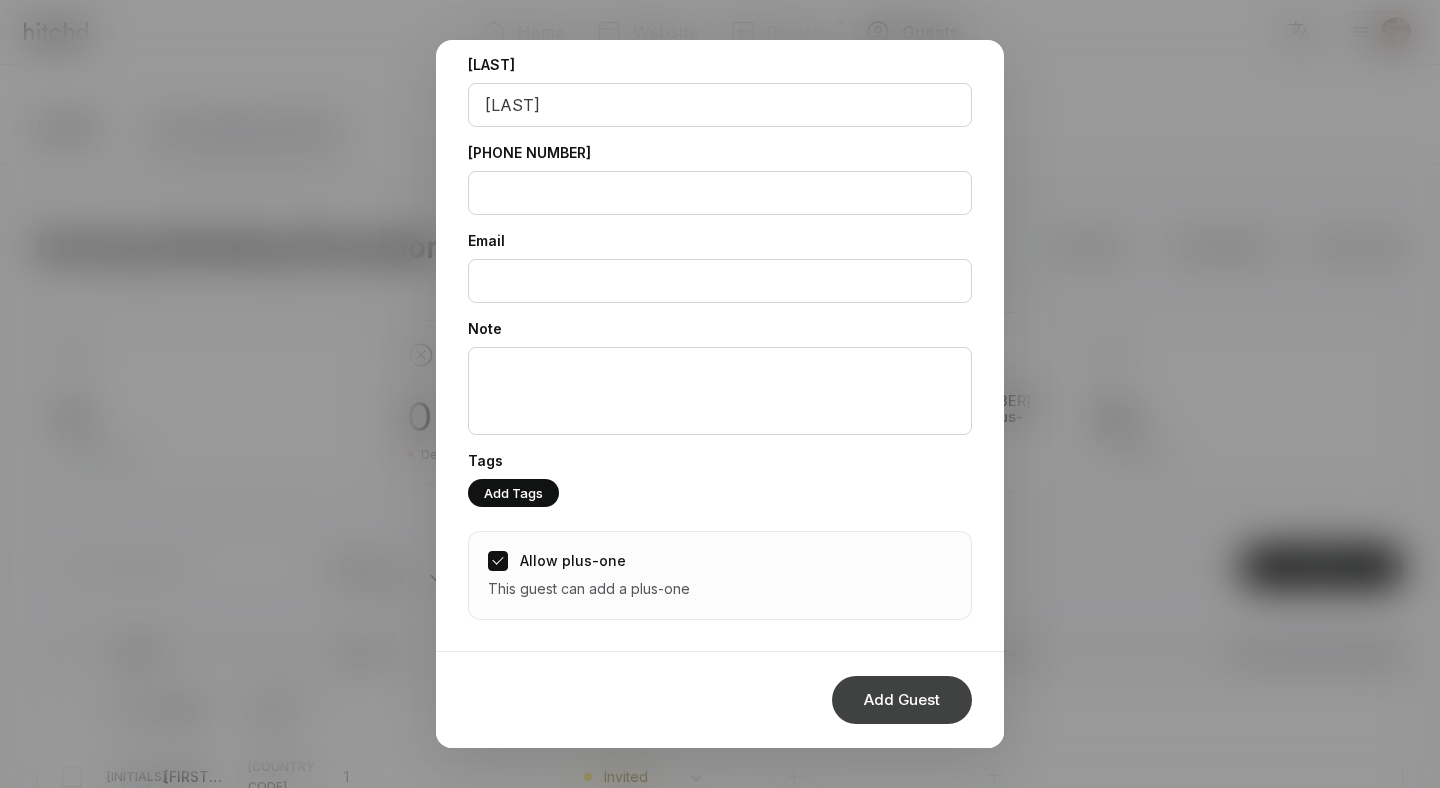 click on "Add Guest" at bounding box center (902, 700) 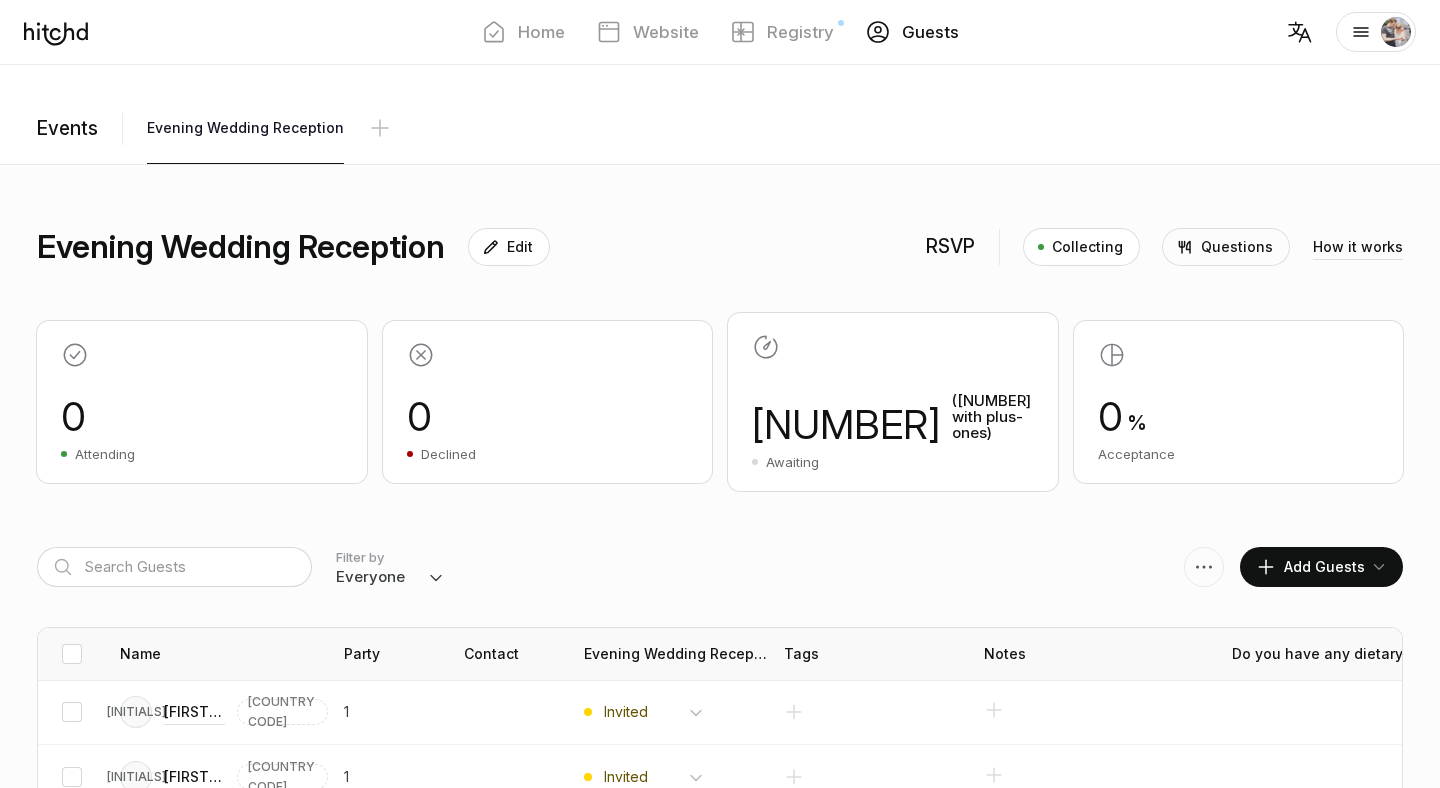 click on "Add Guests" at bounding box center [1310, 567] 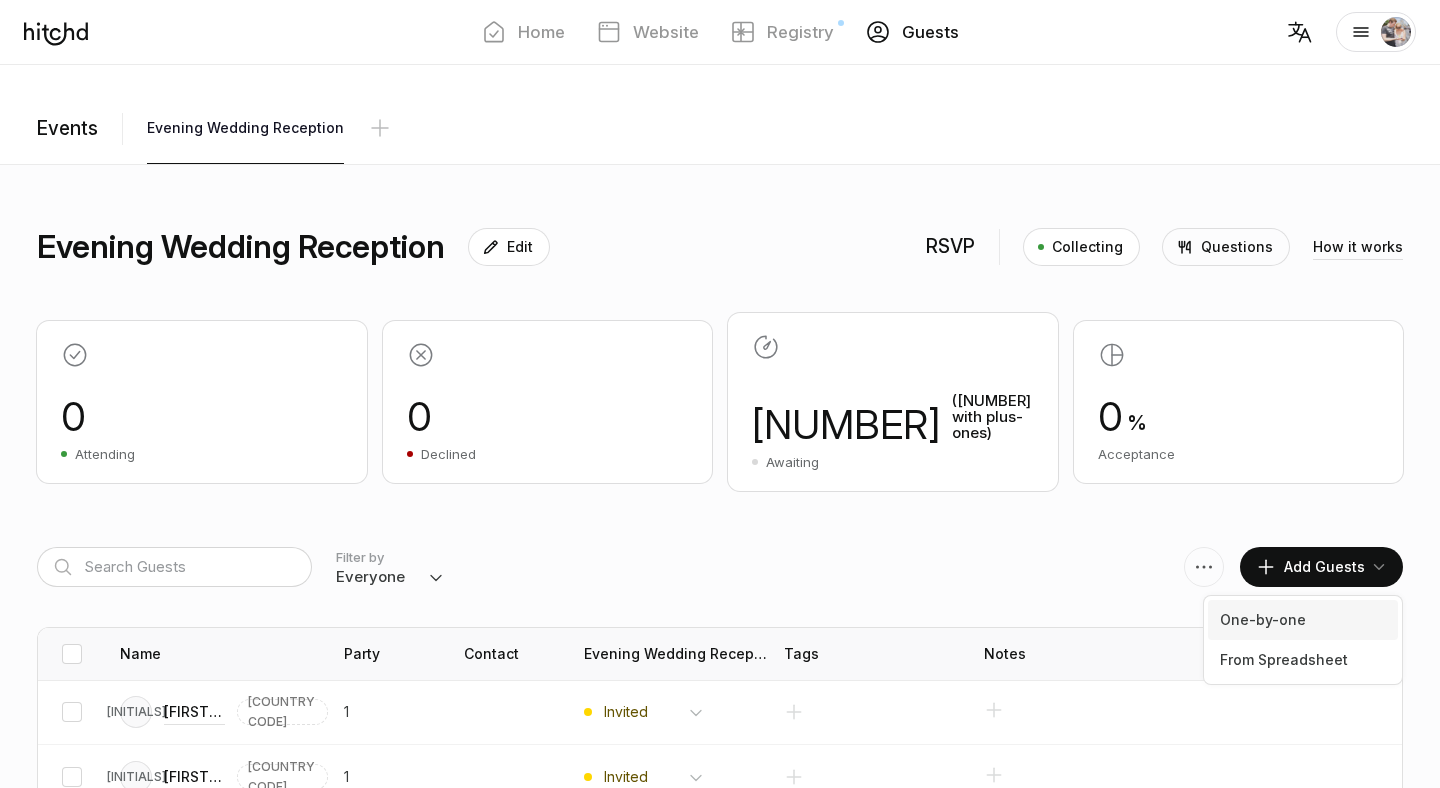 click on "One-by-one" at bounding box center (1303, 620) 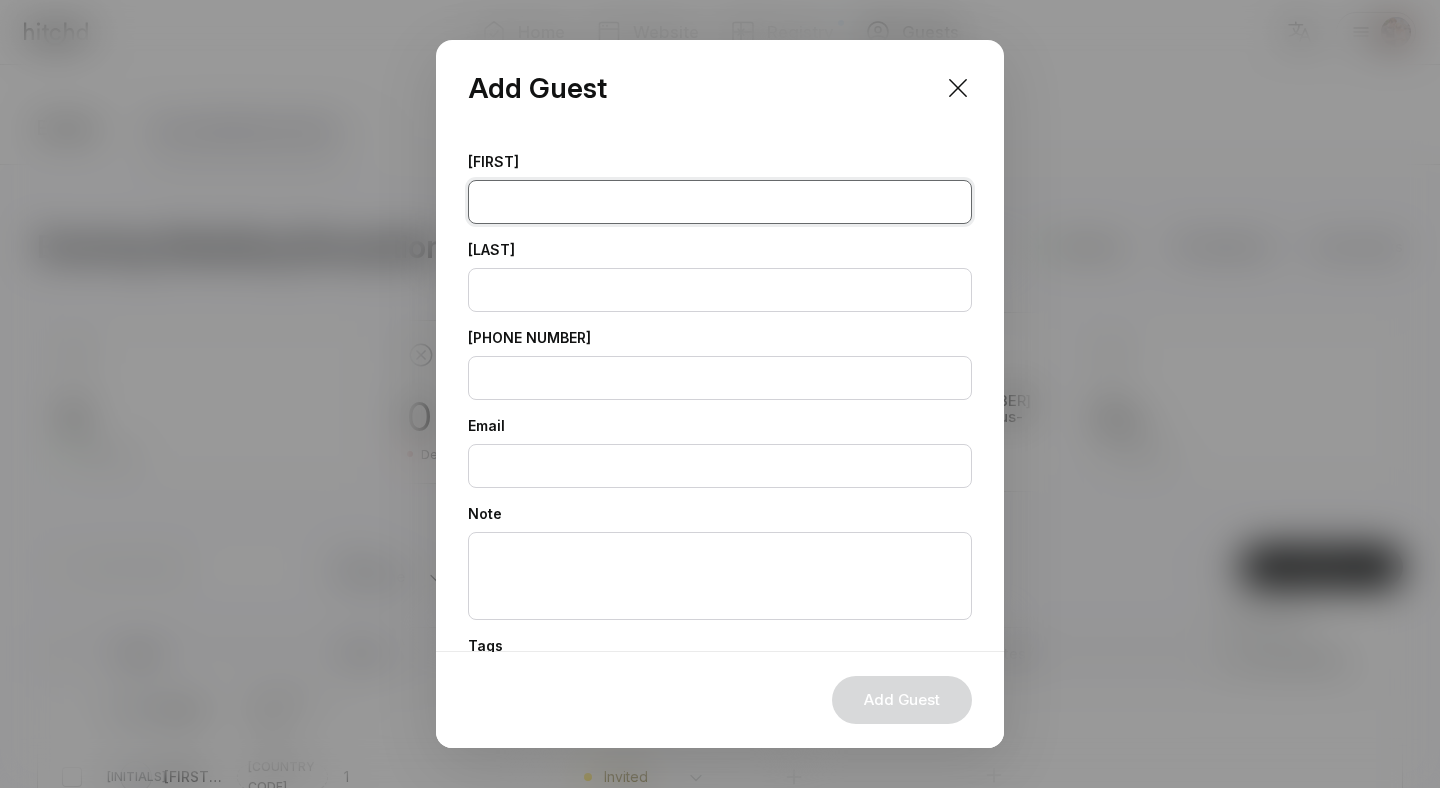 click at bounding box center [720, 202] 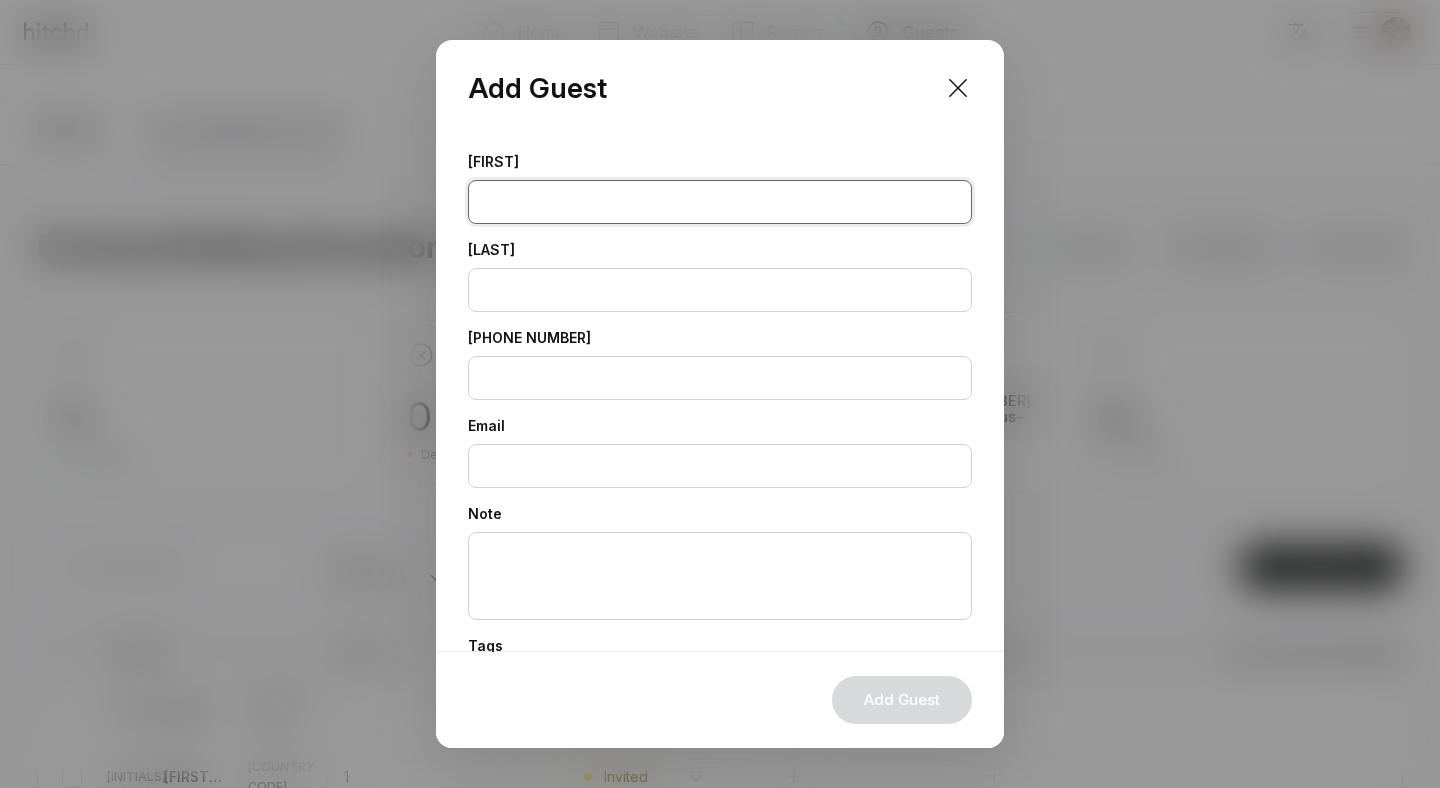 paste on "[FIRST]" 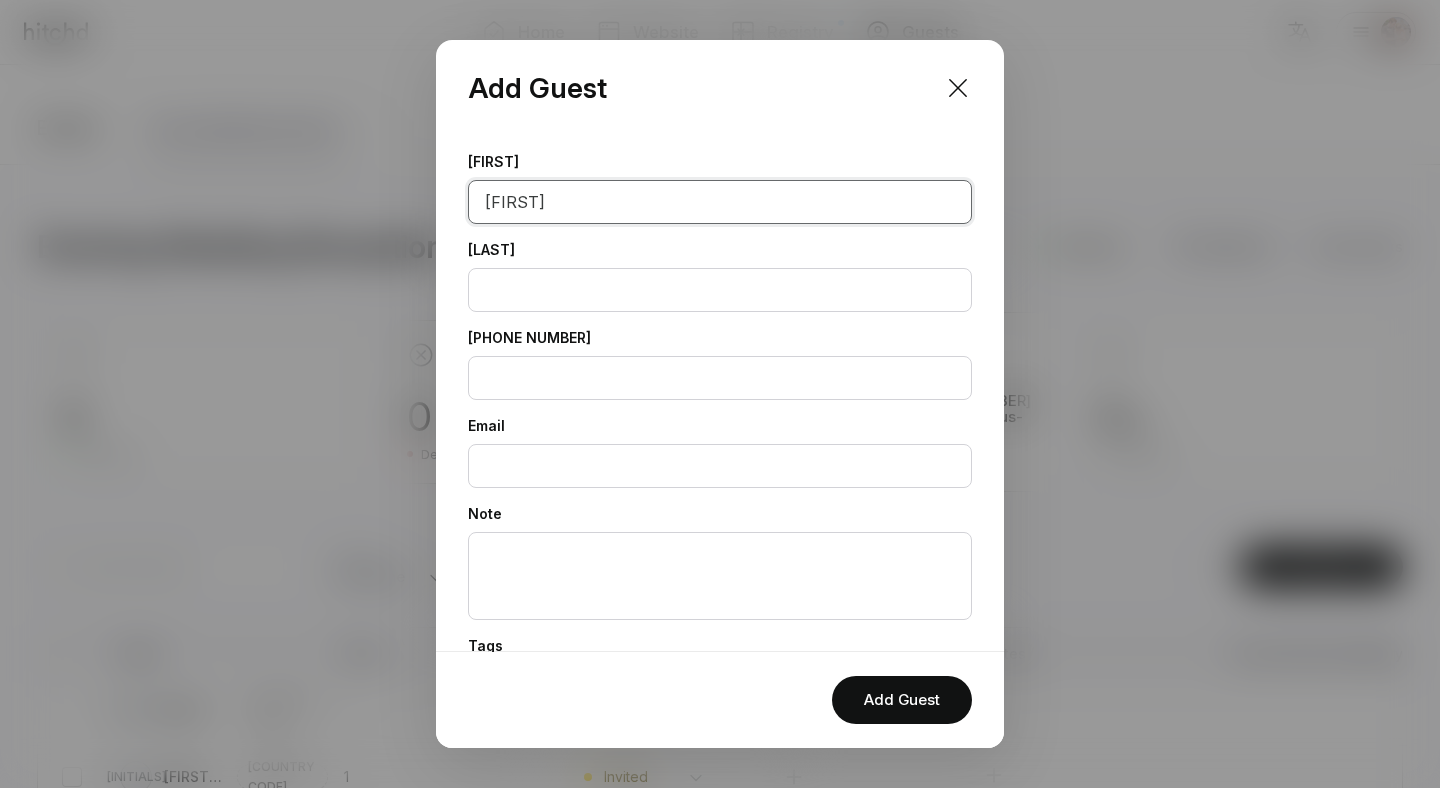 type on "[FIRST]" 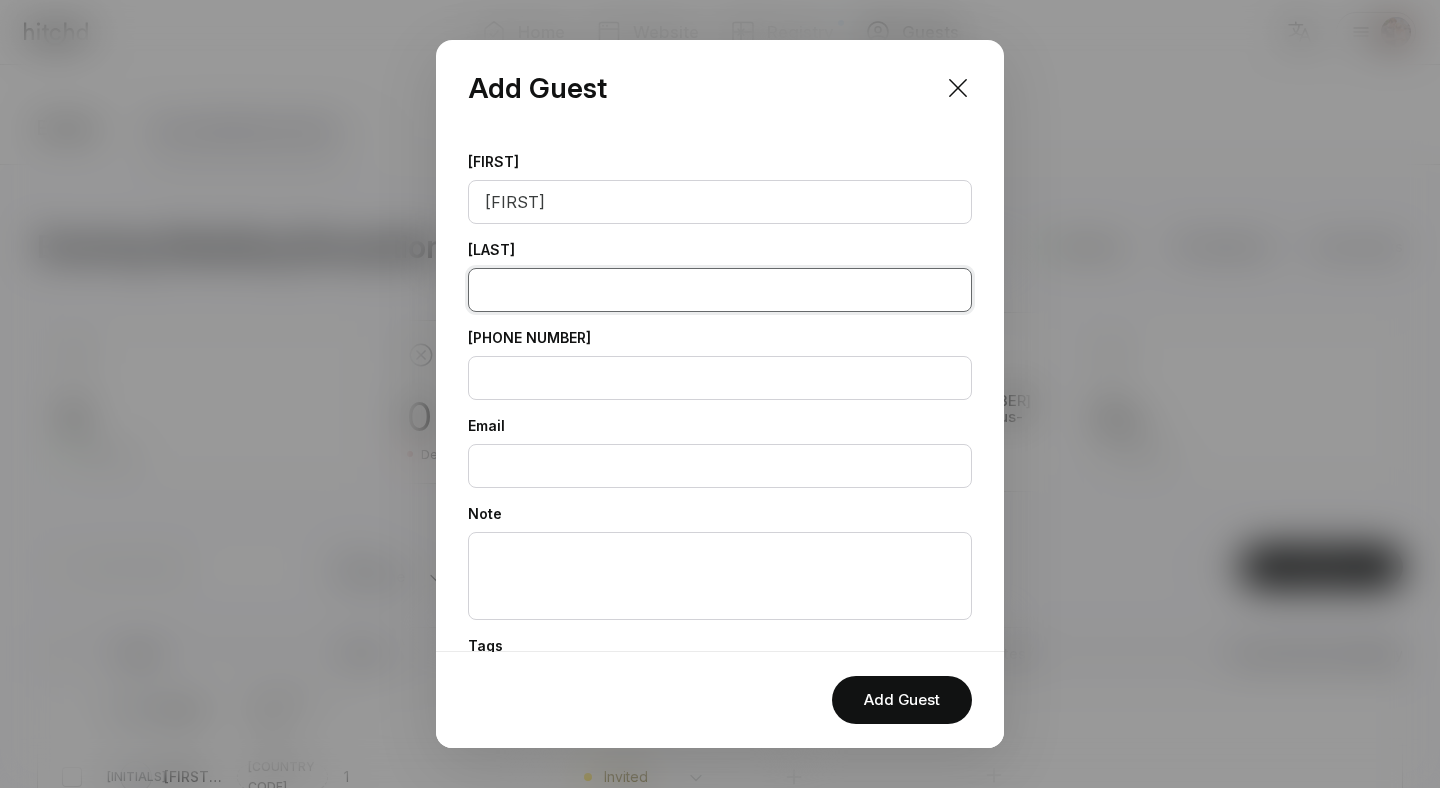 click at bounding box center [720, 290] 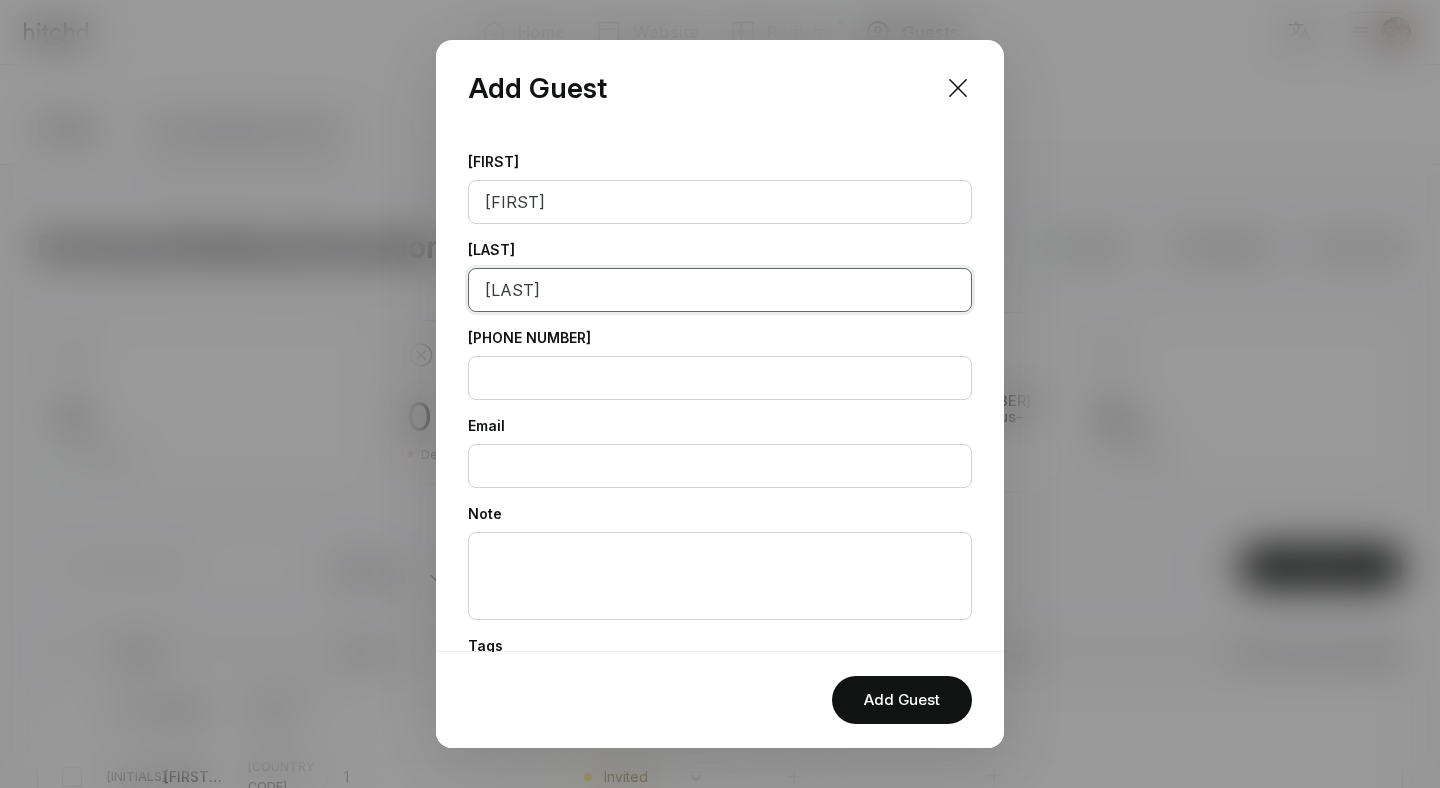 scroll, scrollTop: 185, scrollLeft: 0, axis: vertical 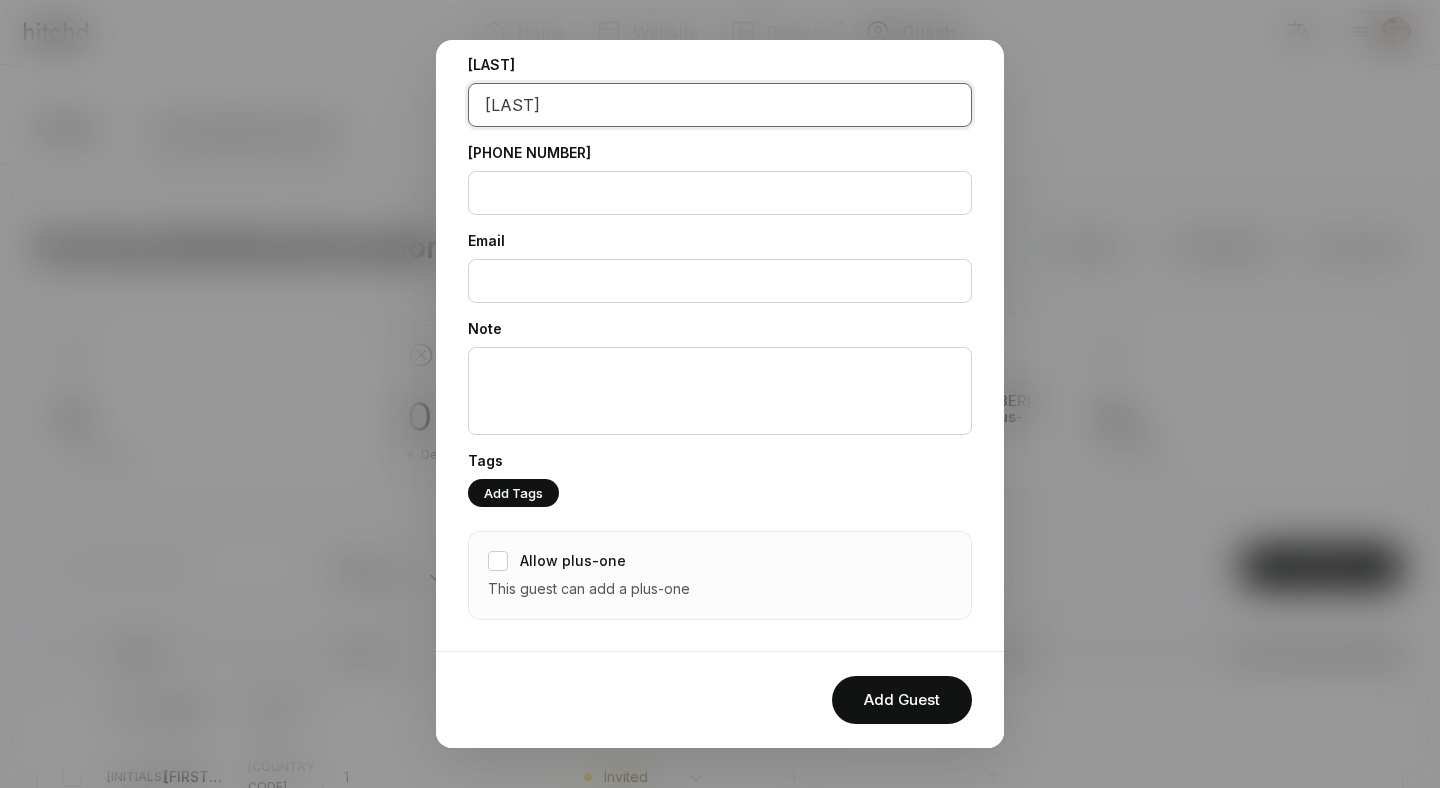 type on "[LAST]" 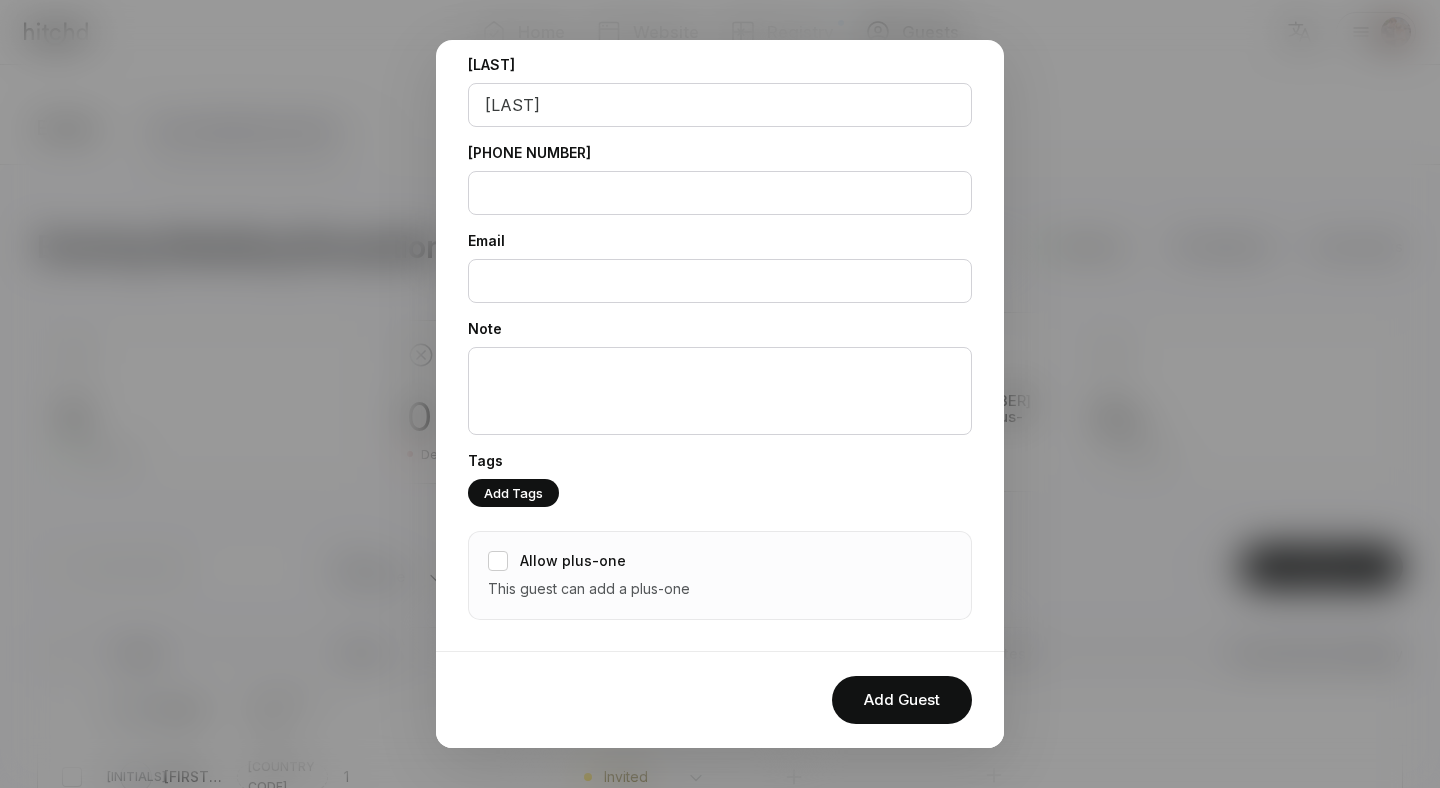 click on "Allow plus-one" at bounding box center (573, 561) 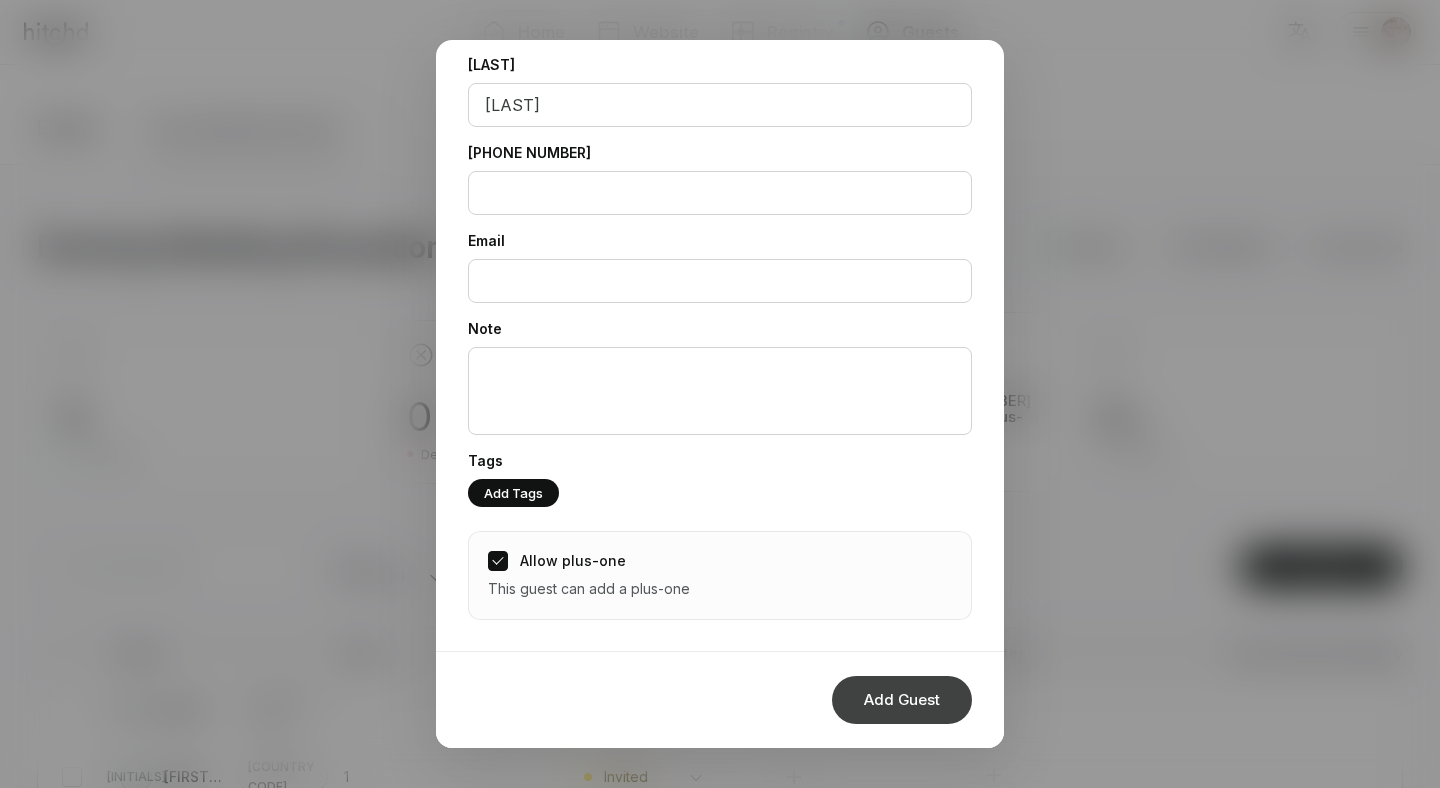 click on "Add Guest" at bounding box center [902, 700] 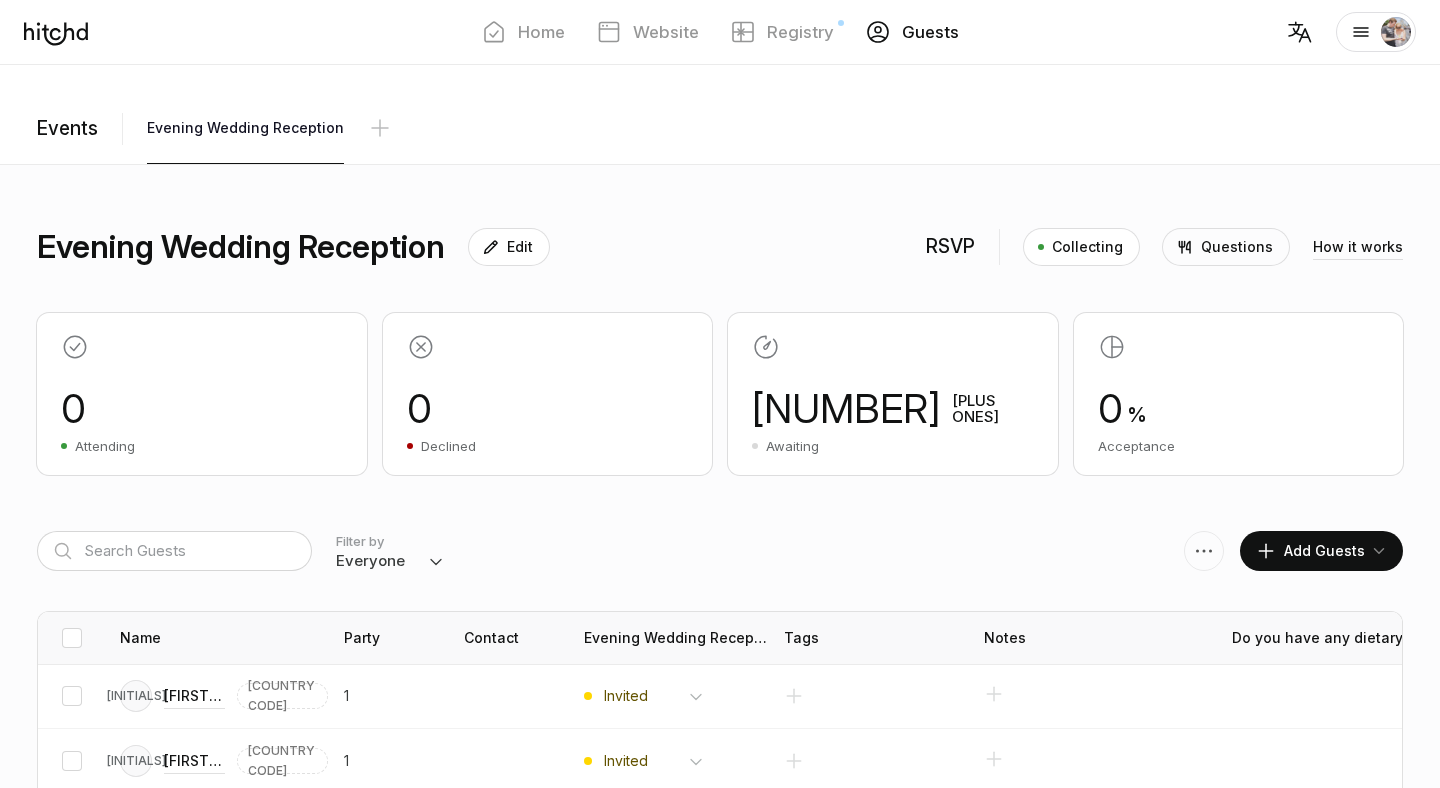 click on "Add Guests" at bounding box center (1310, 551) 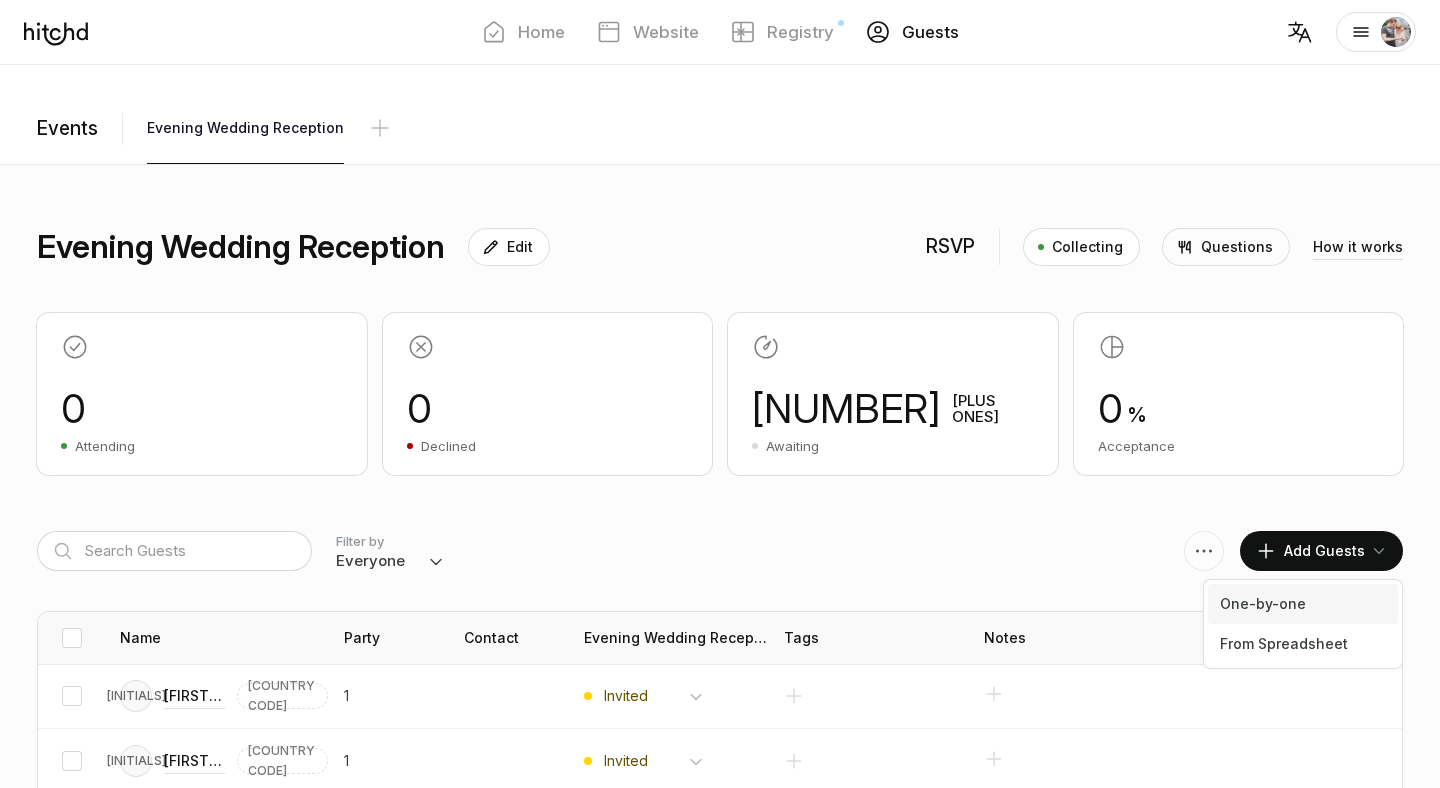 click on "One-by-one" at bounding box center [1303, 604] 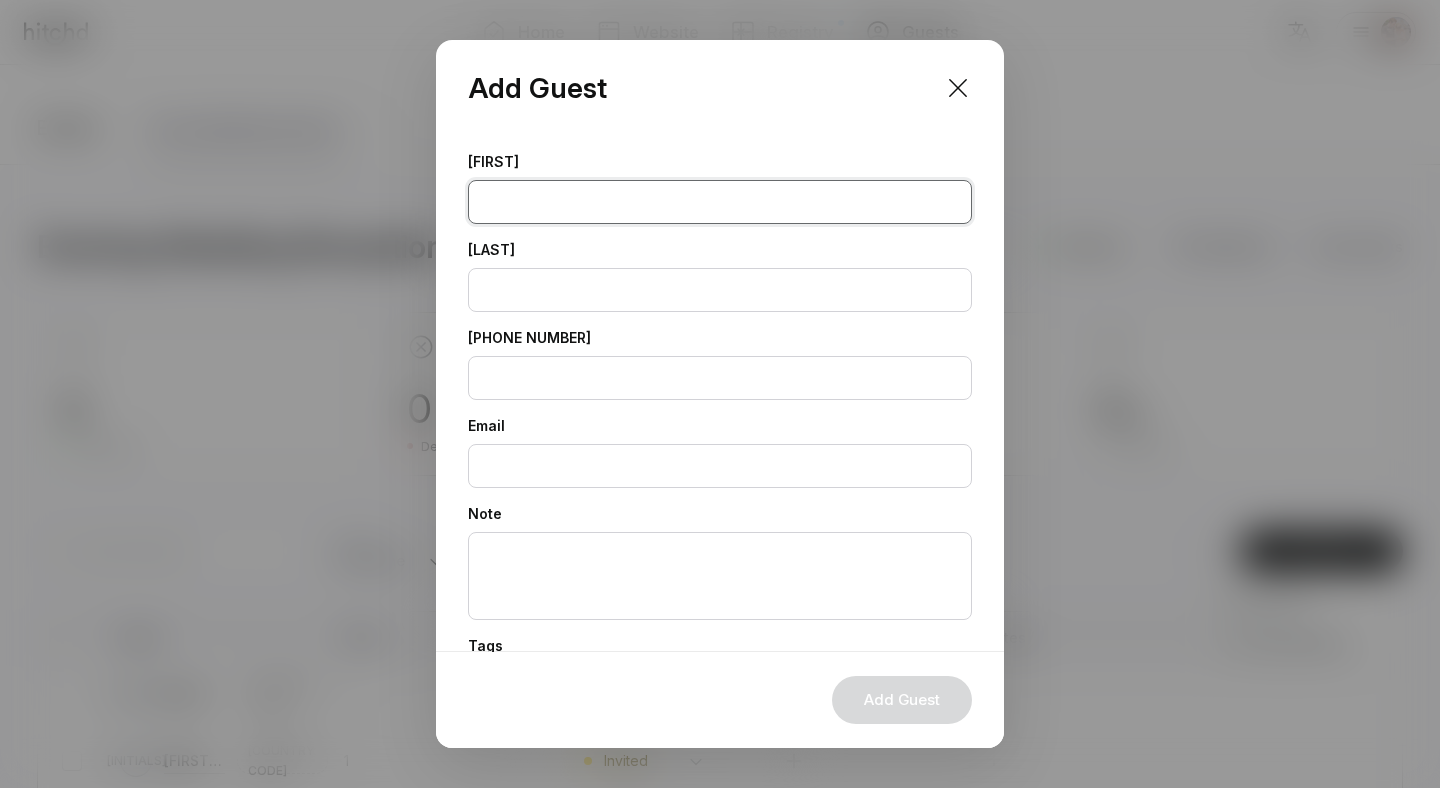 click at bounding box center [720, 202] 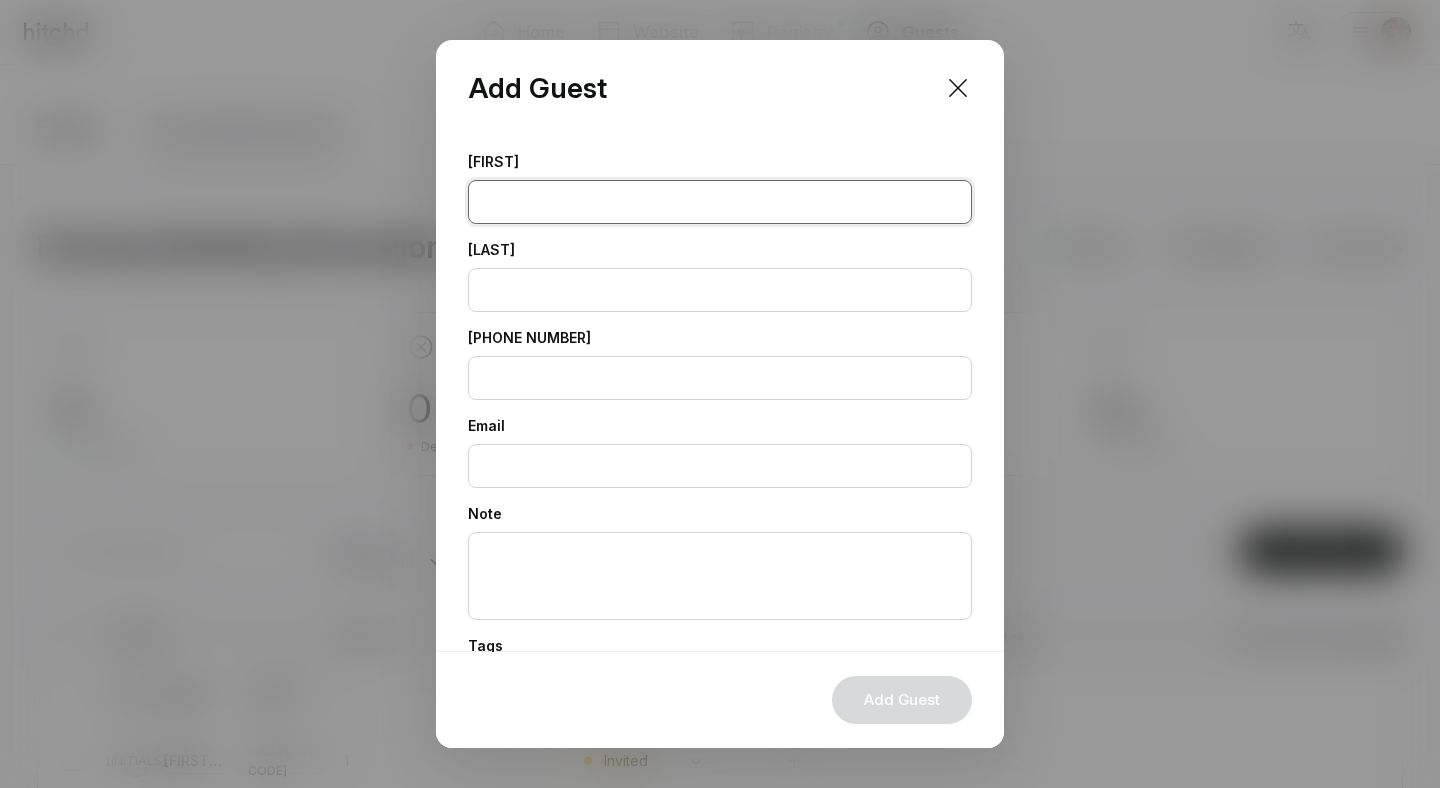paste on "[FIRST]" 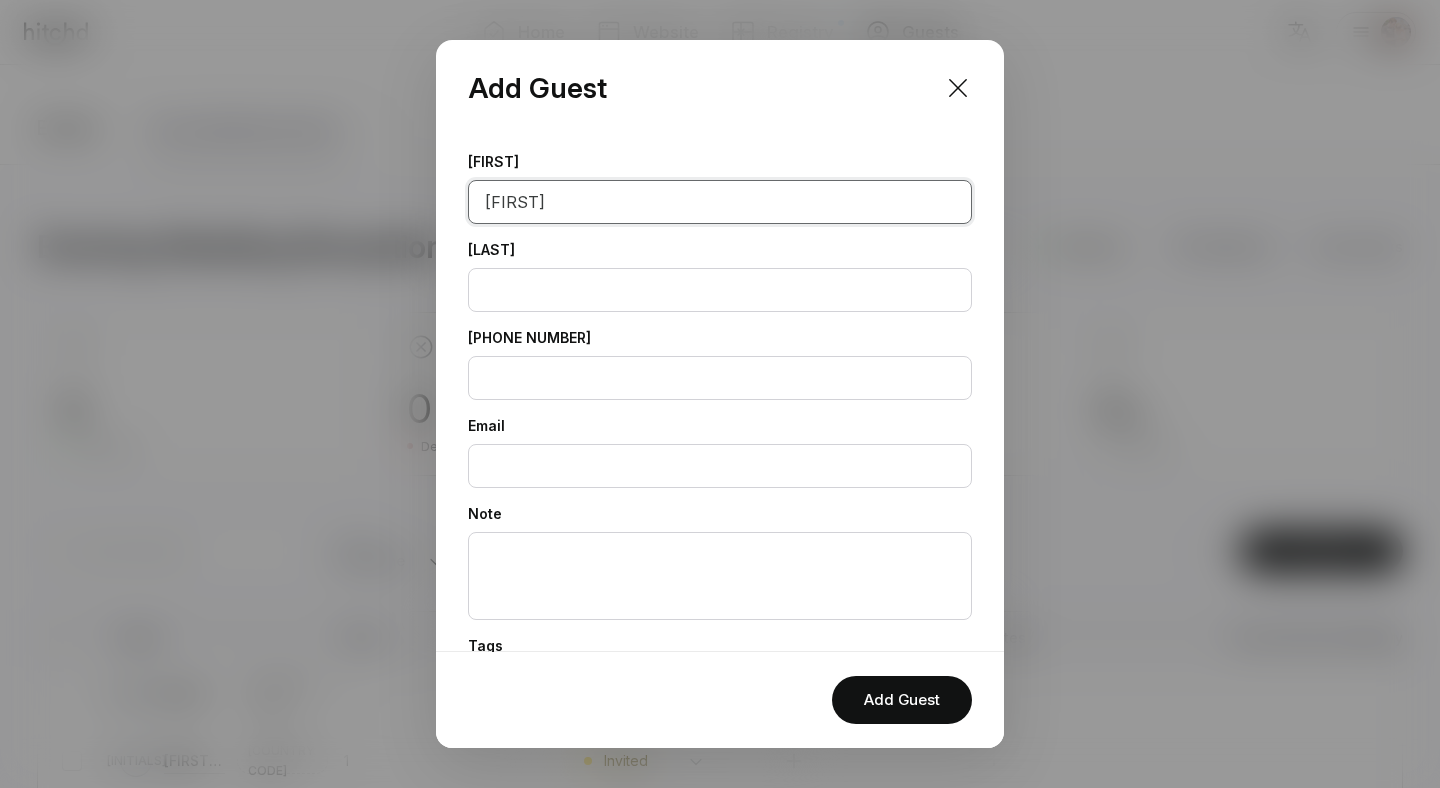 type on "[FIRST]" 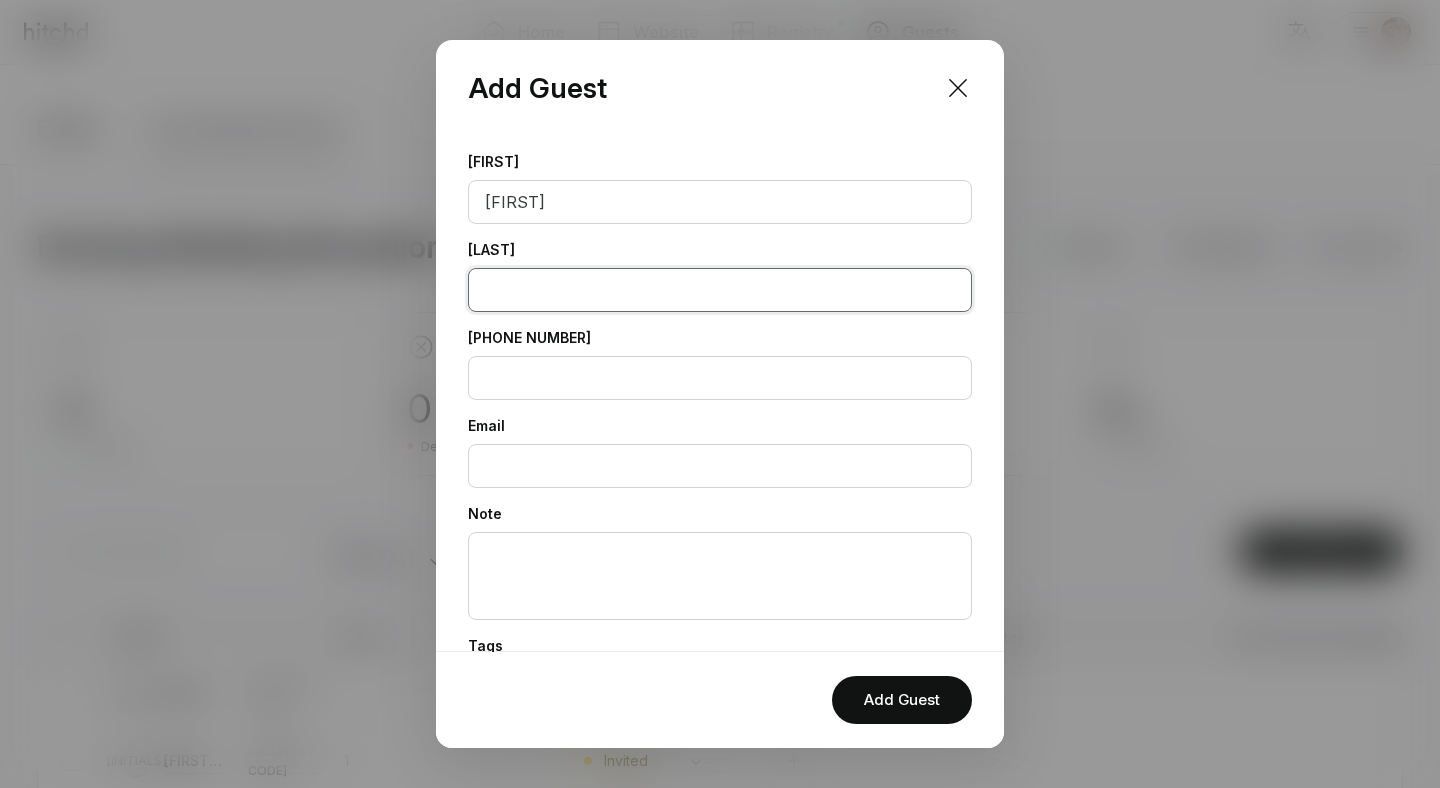 click at bounding box center [720, 290] 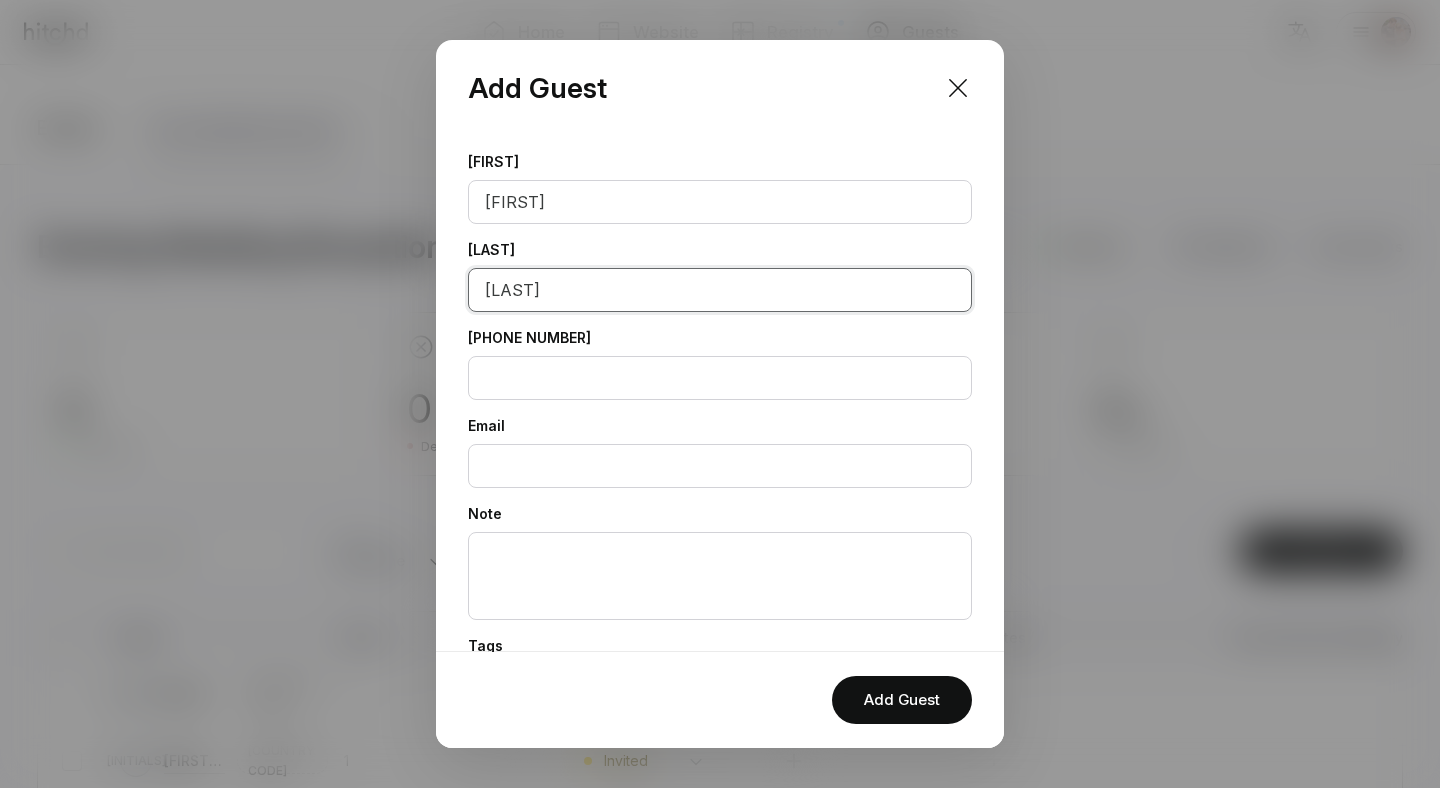 scroll, scrollTop: 185, scrollLeft: 0, axis: vertical 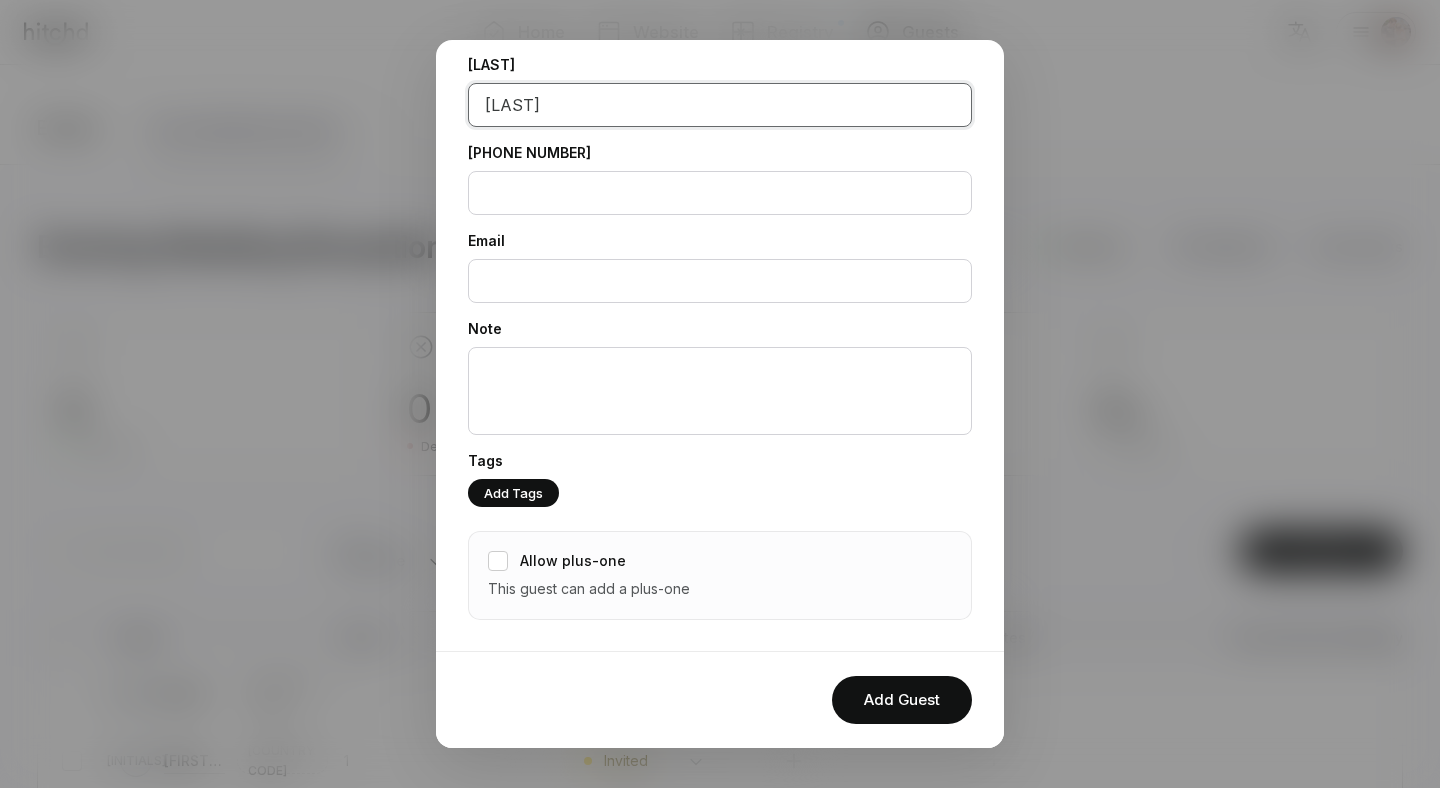 type on "[LAST]" 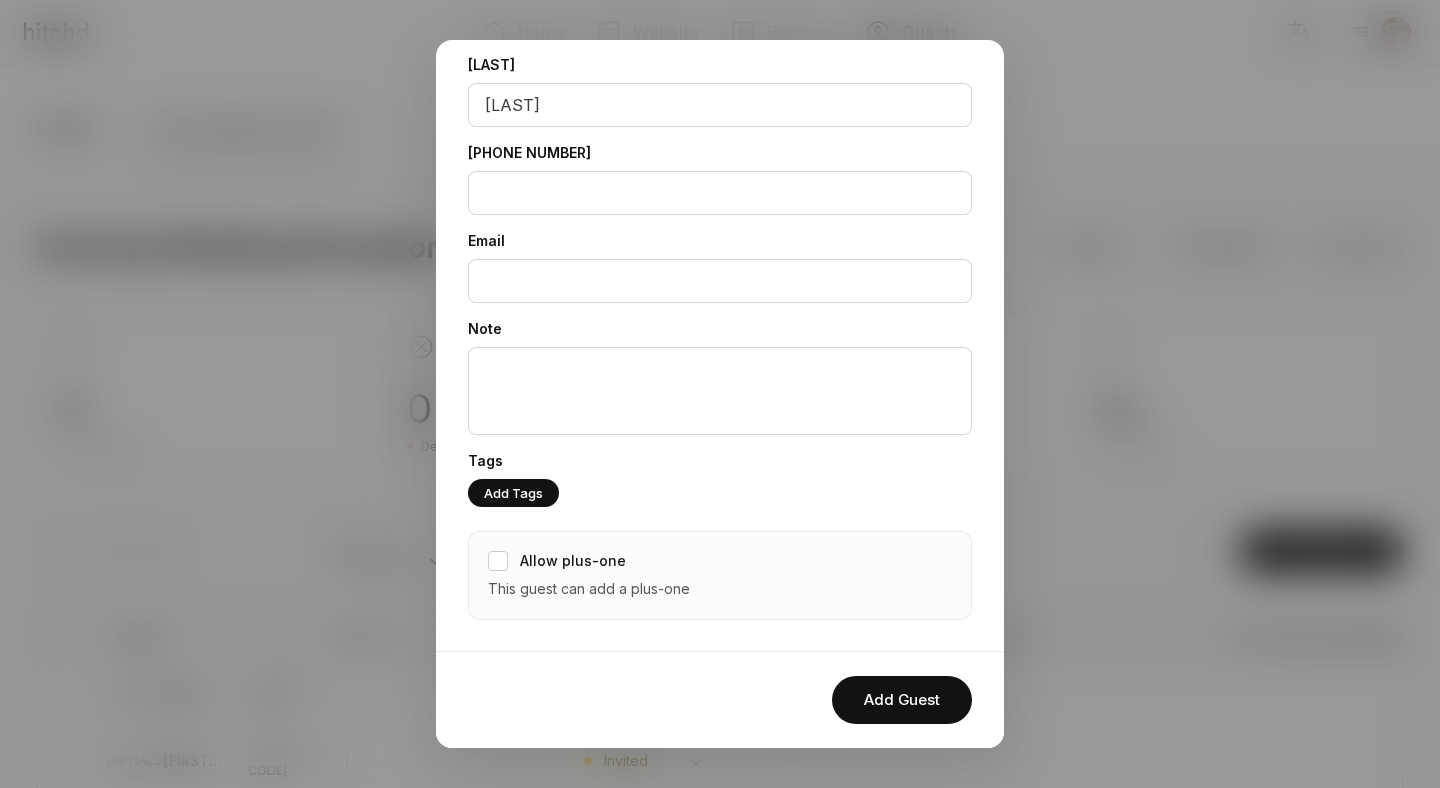 click on "Allow plus-one" at bounding box center [573, 561] 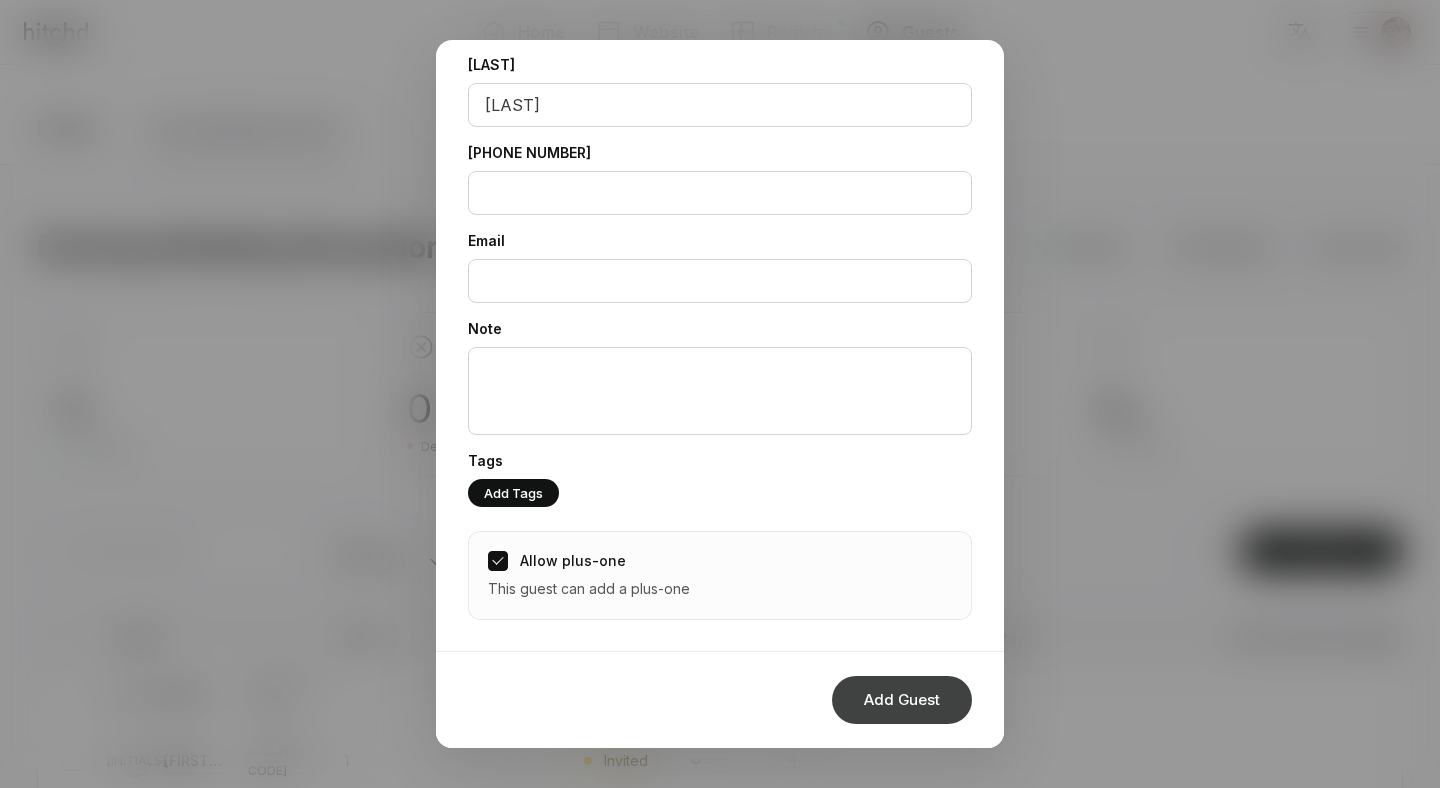 click on "Add Guest" at bounding box center [902, 700] 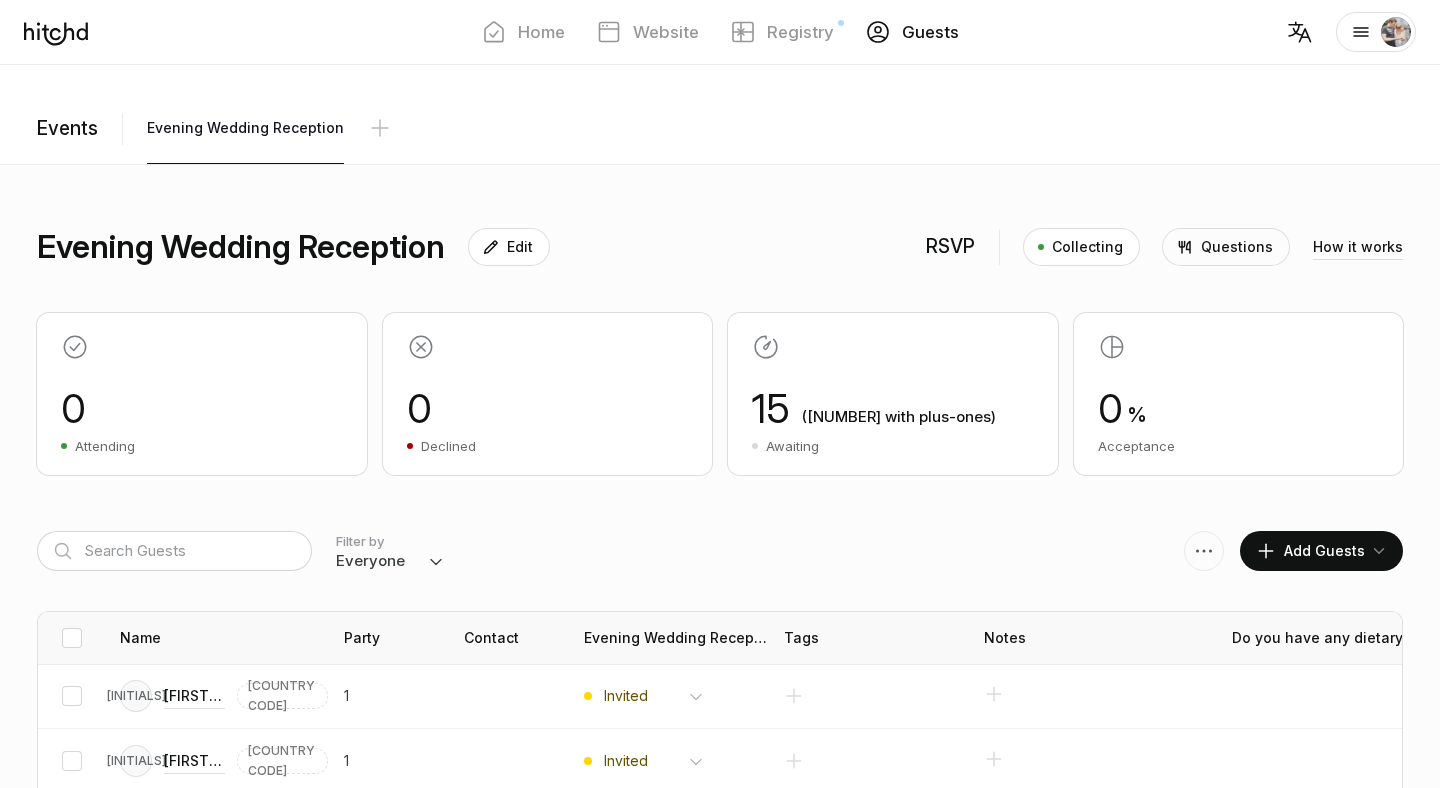 click at bounding box center (1266, 551) 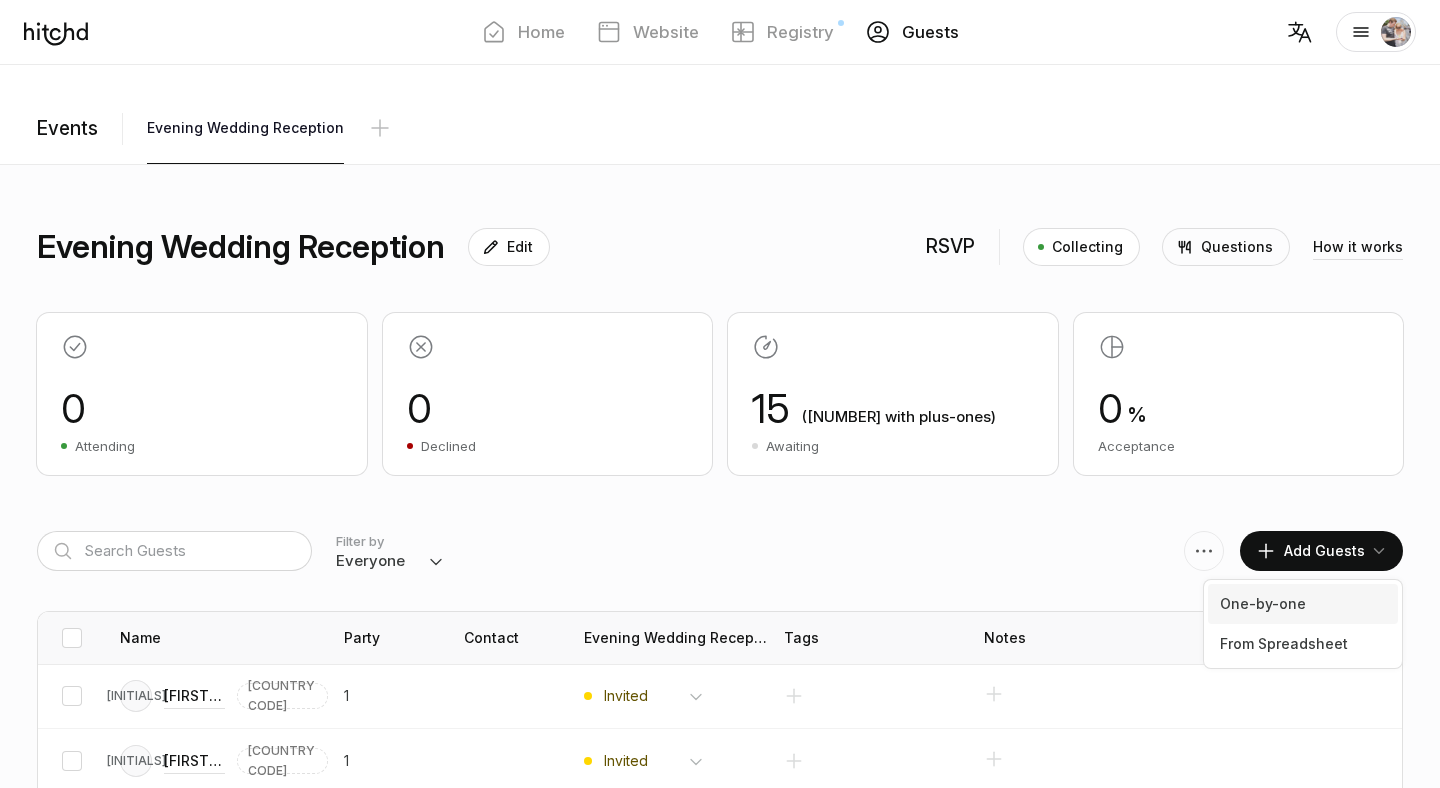 click on "One-by-one" at bounding box center (1303, 604) 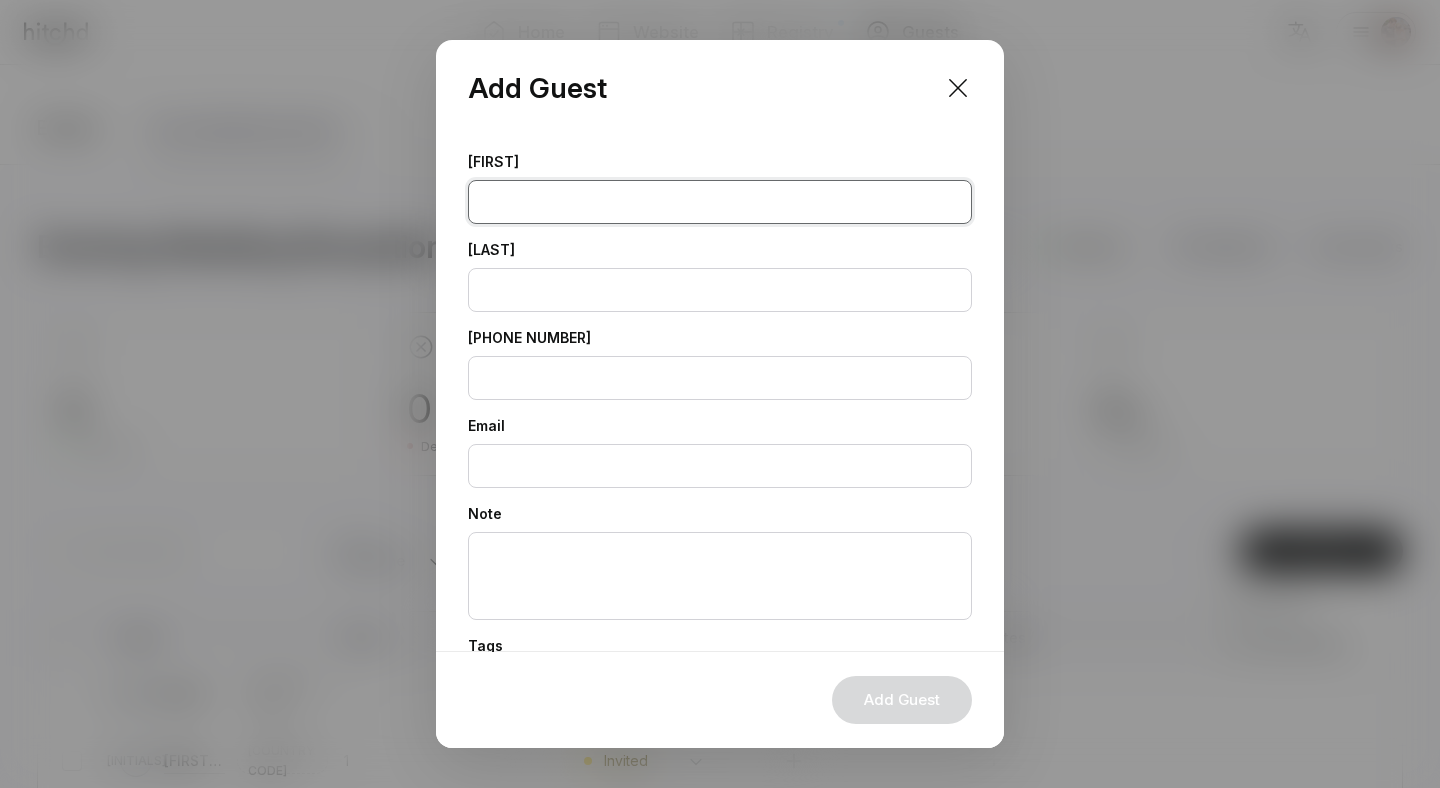 click at bounding box center [720, 202] 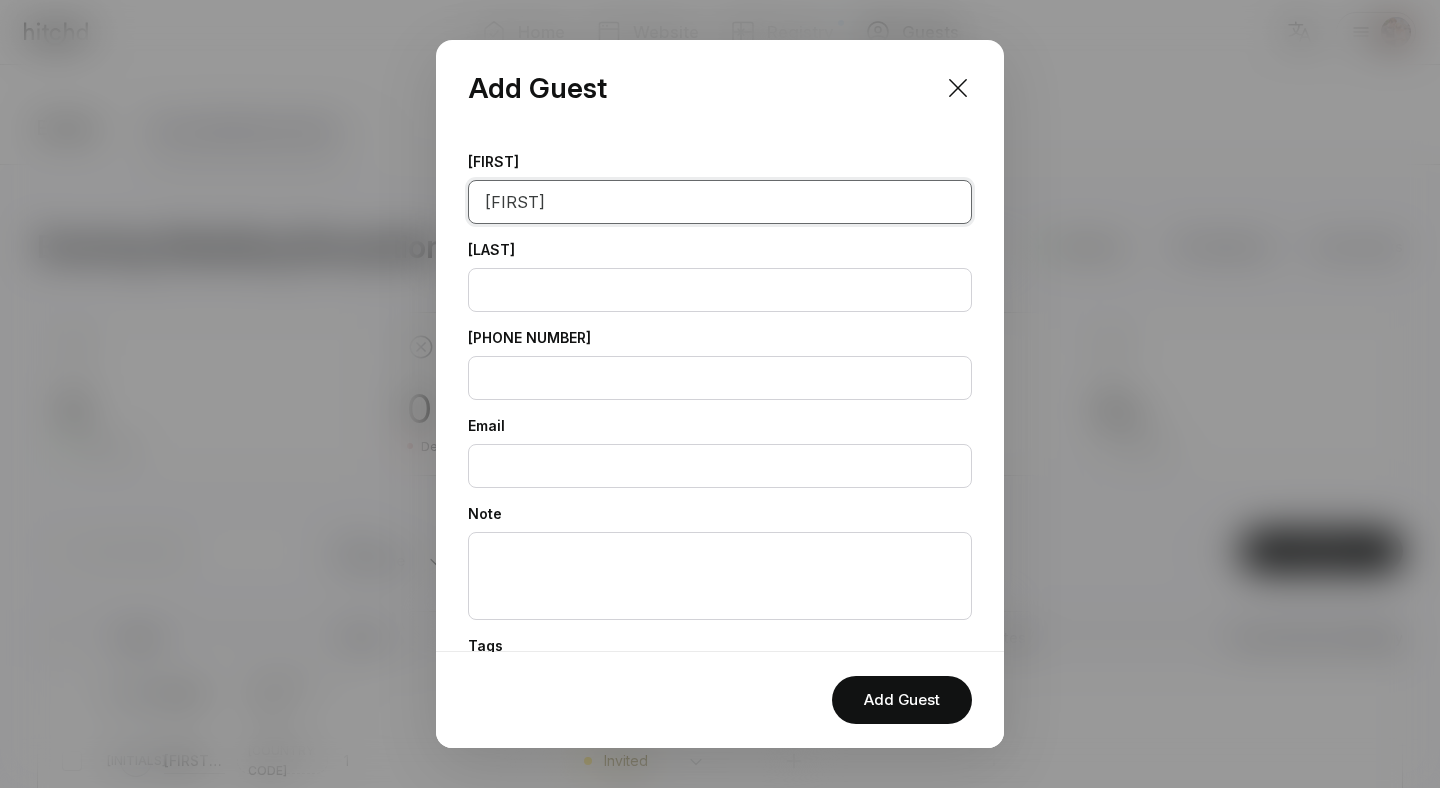 type on "[FIRST]" 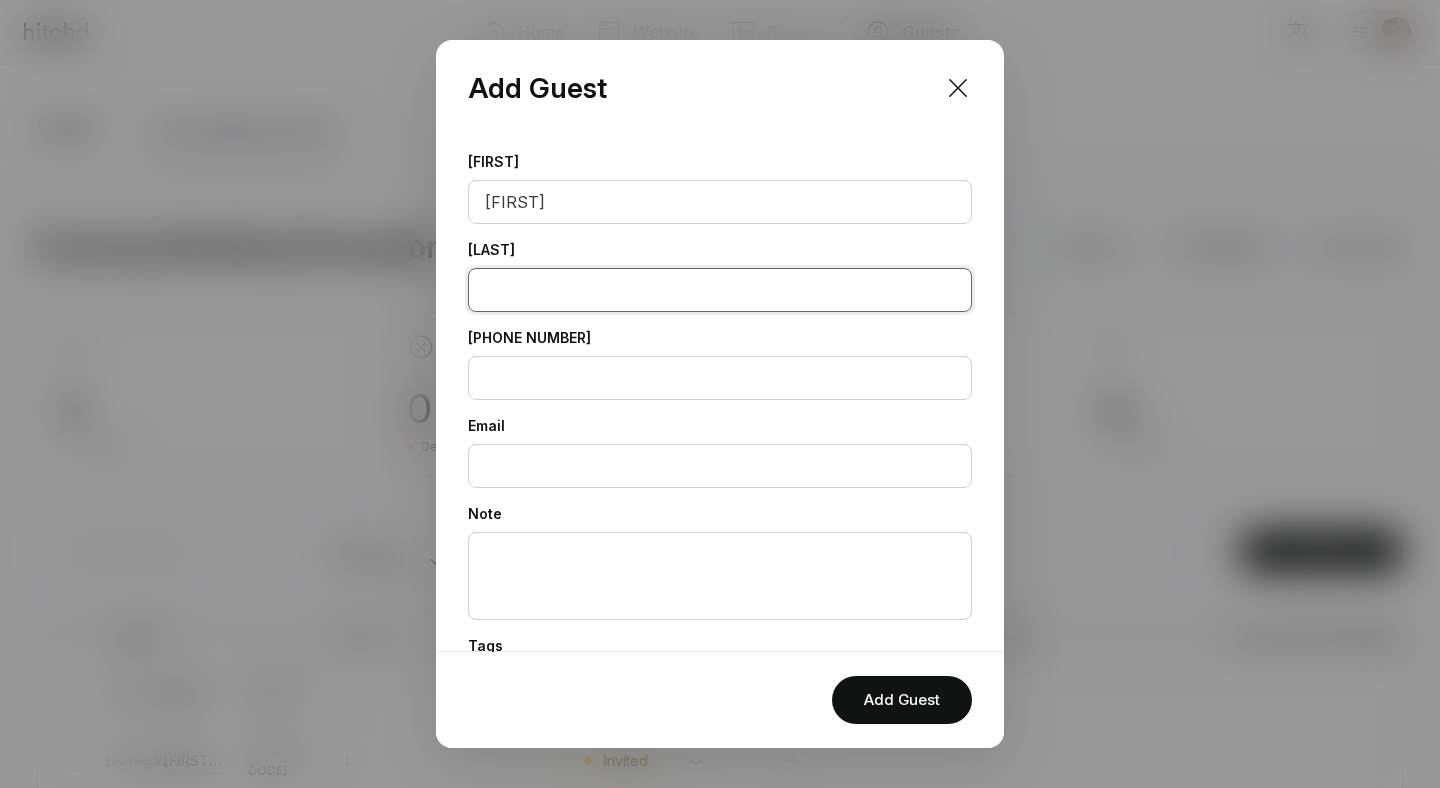 click at bounding box center [720, 290] 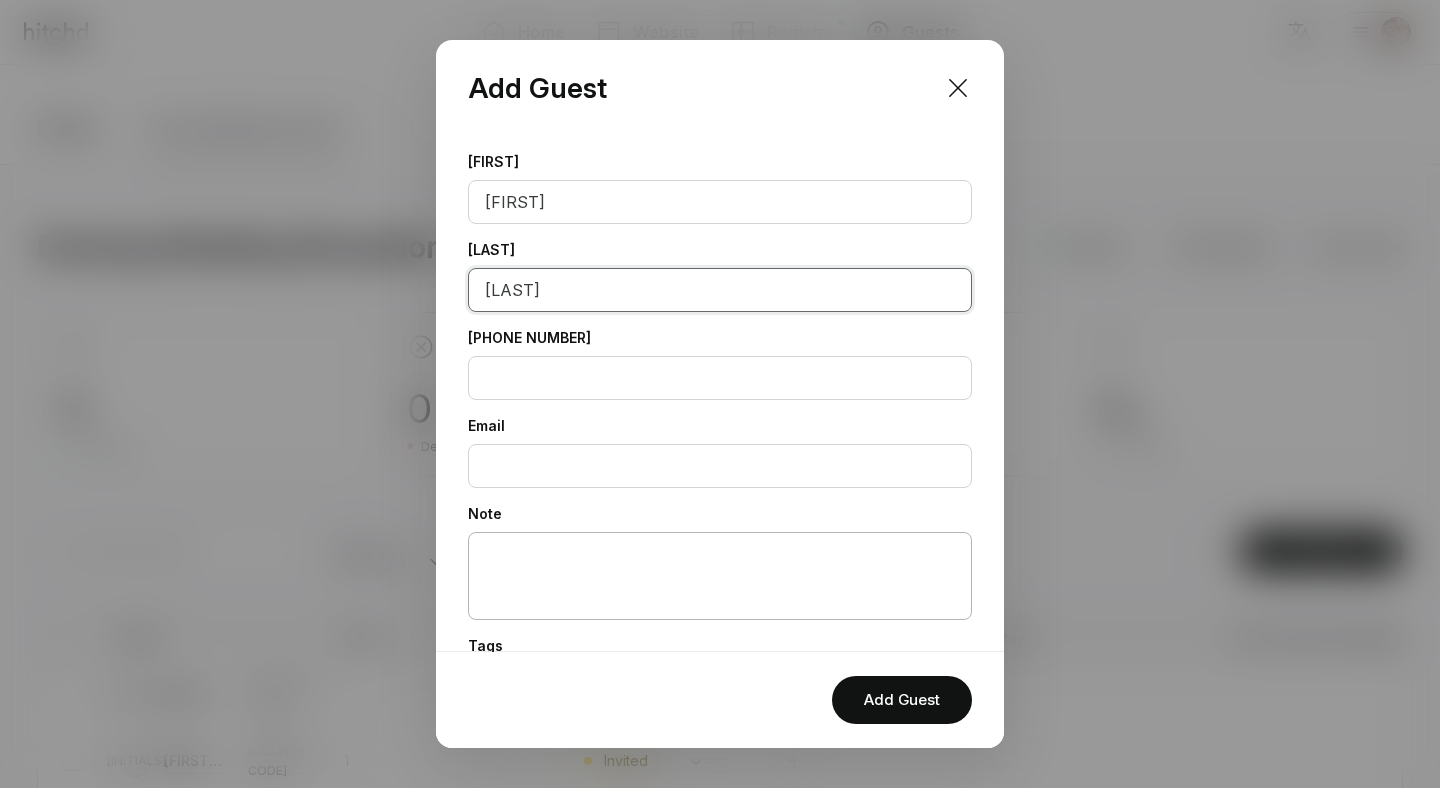 scroll, scrollTop: 185, scrollLeft: 0, axis: vertical 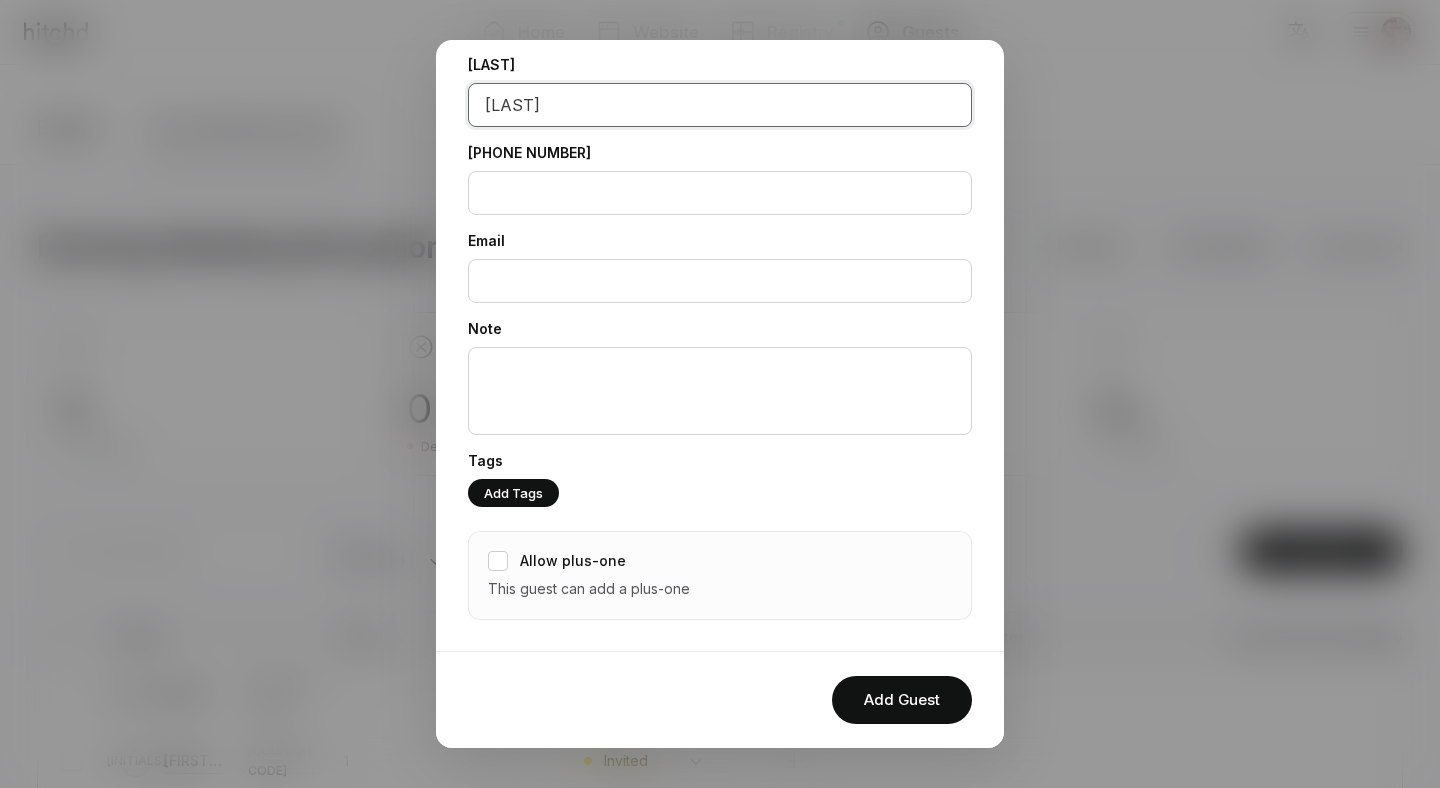 type on "[LAST]" 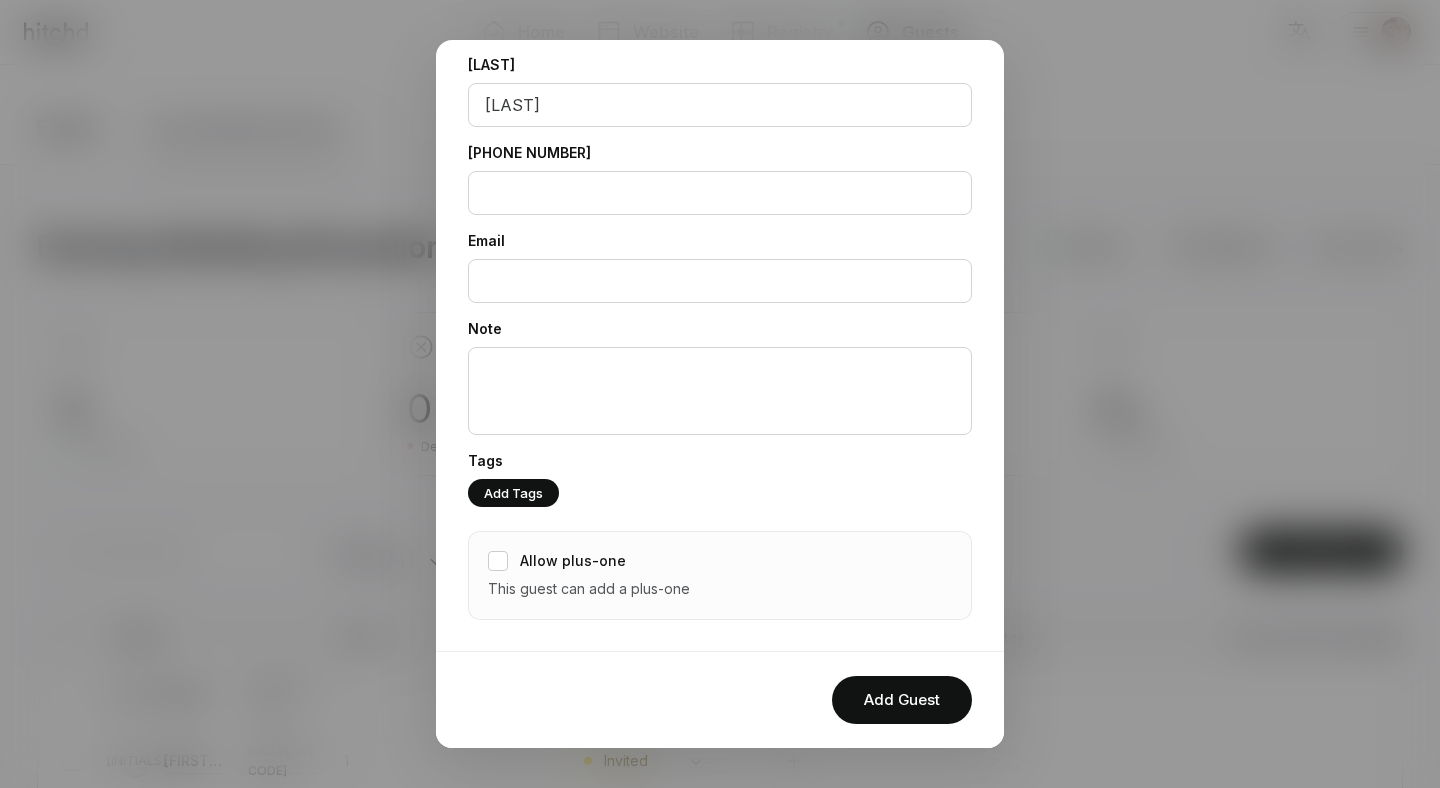click on "Allow plus-one" at bounding box center (573, 561) 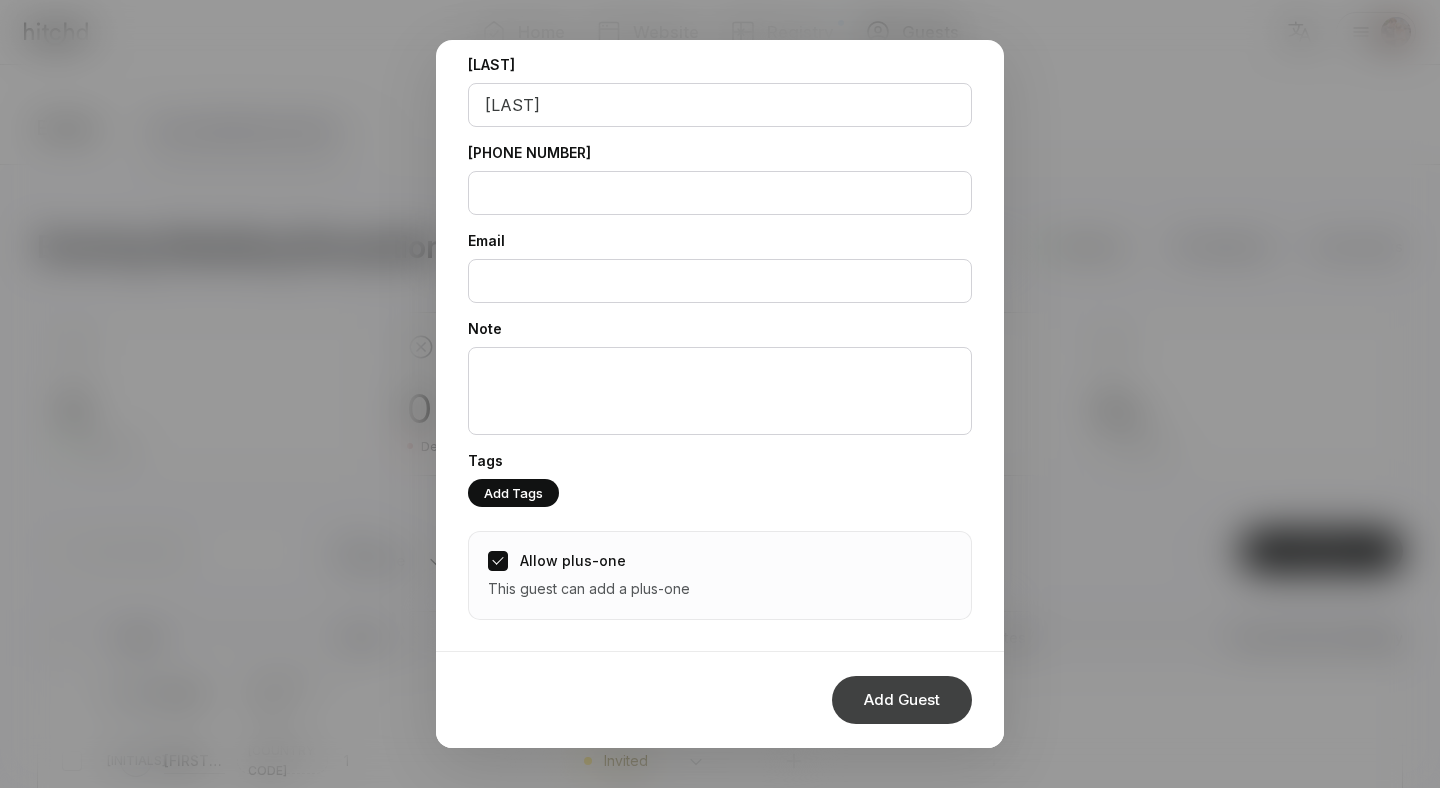 click on "Add Guest" at bounding box center [902, 700] 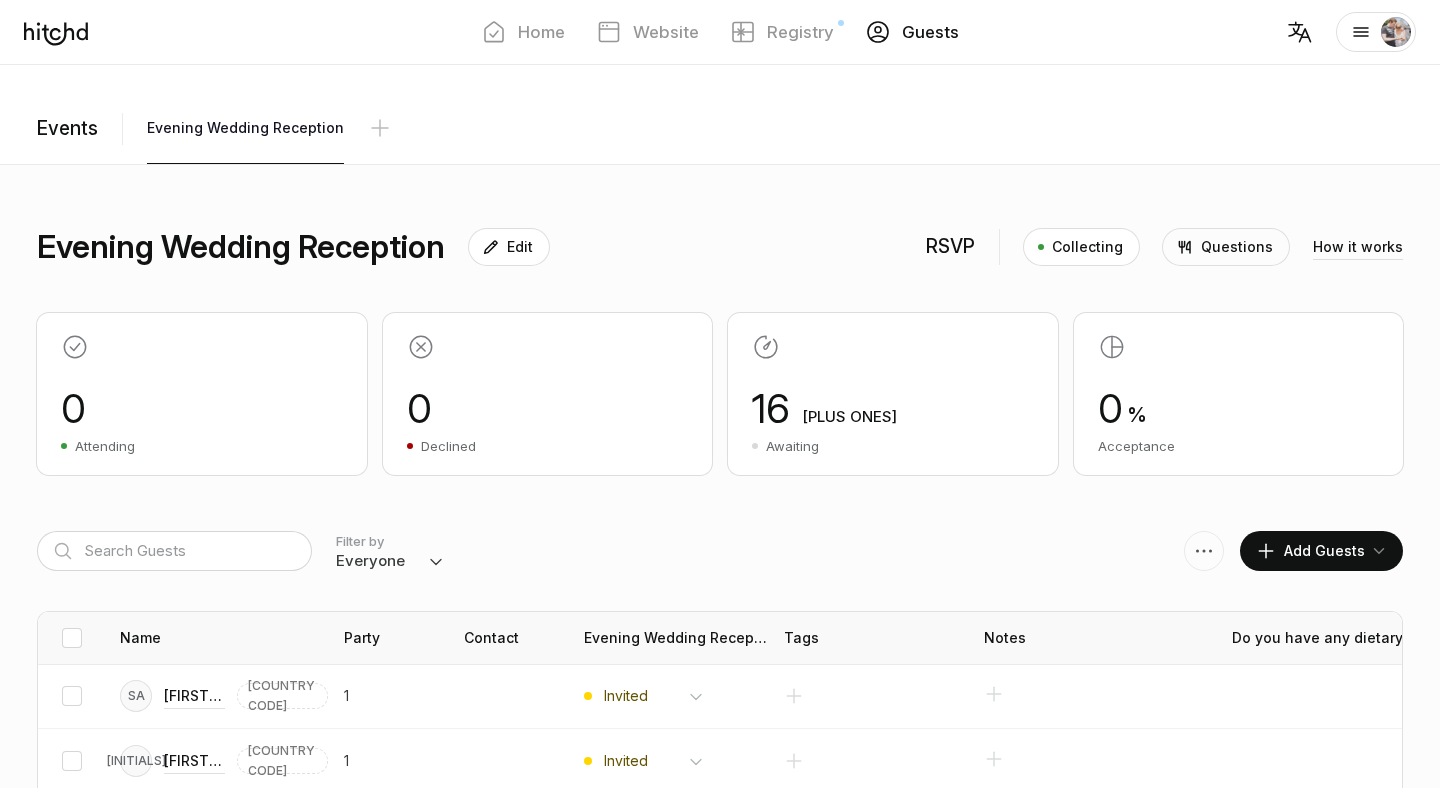 click on "Add Guests" at bounding box center [1310, 551] 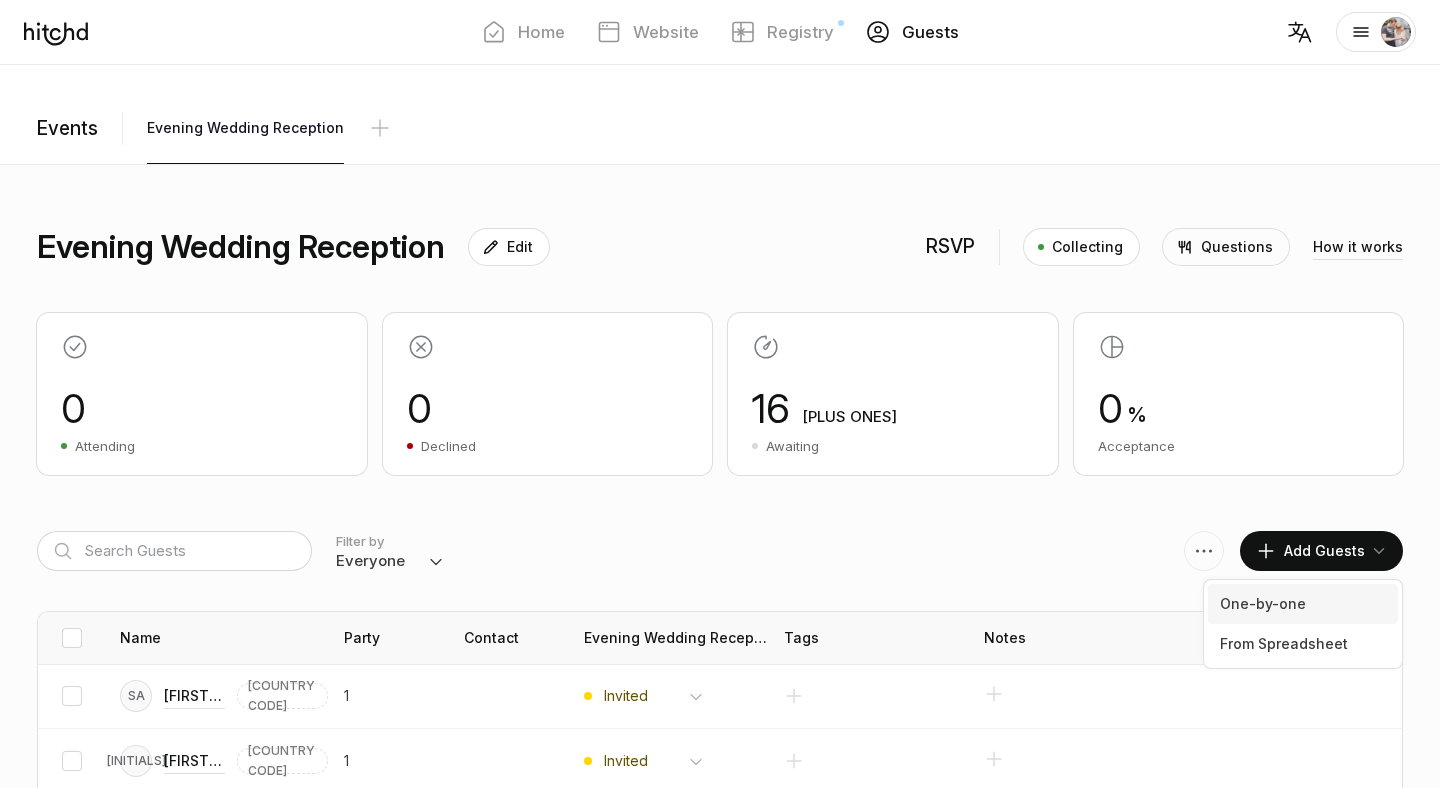 click on "One-by-one" at bounding box center [1303, 604] 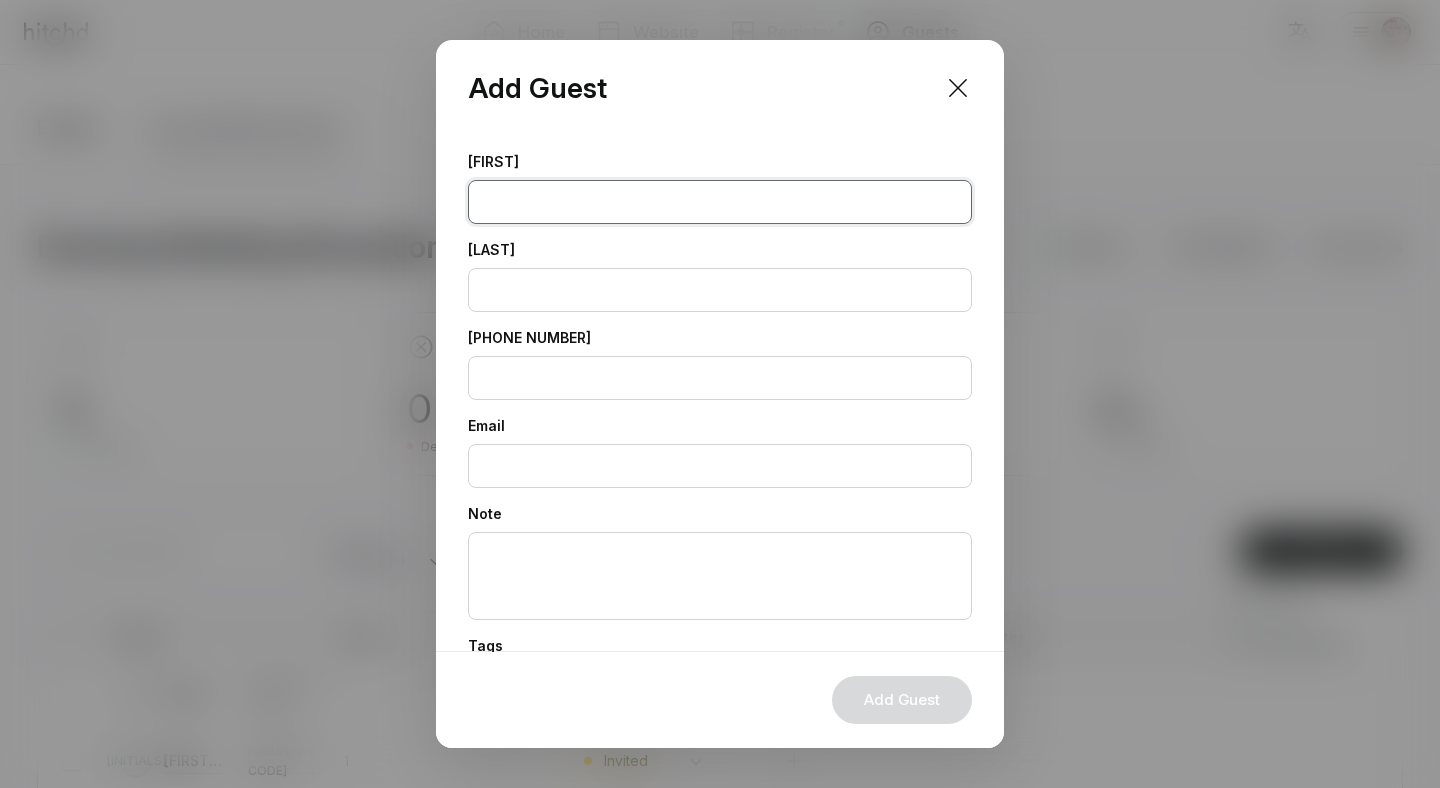 click at bounding box center [720, 202] 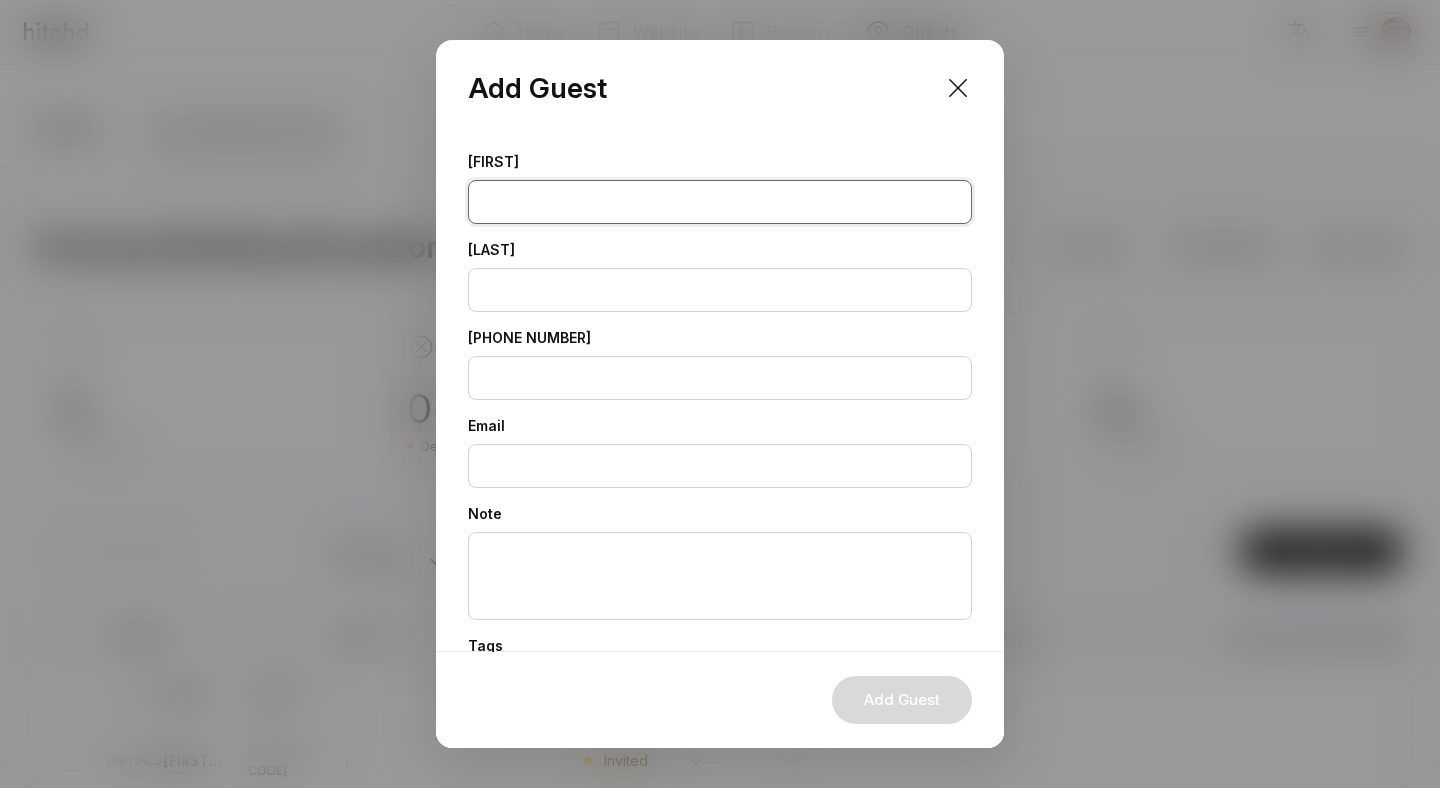 paste on "[FIRST]" 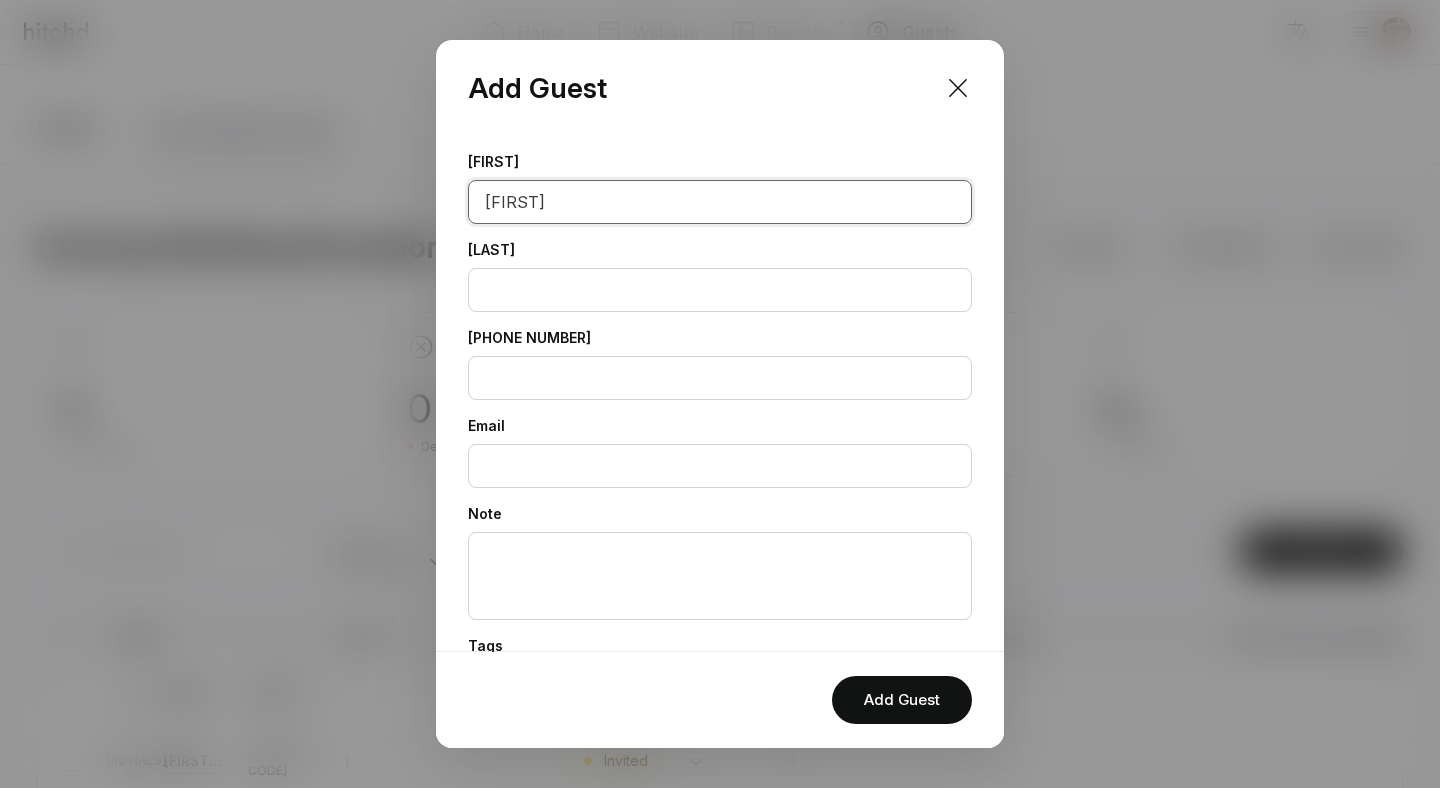 type on "[FIRST]" 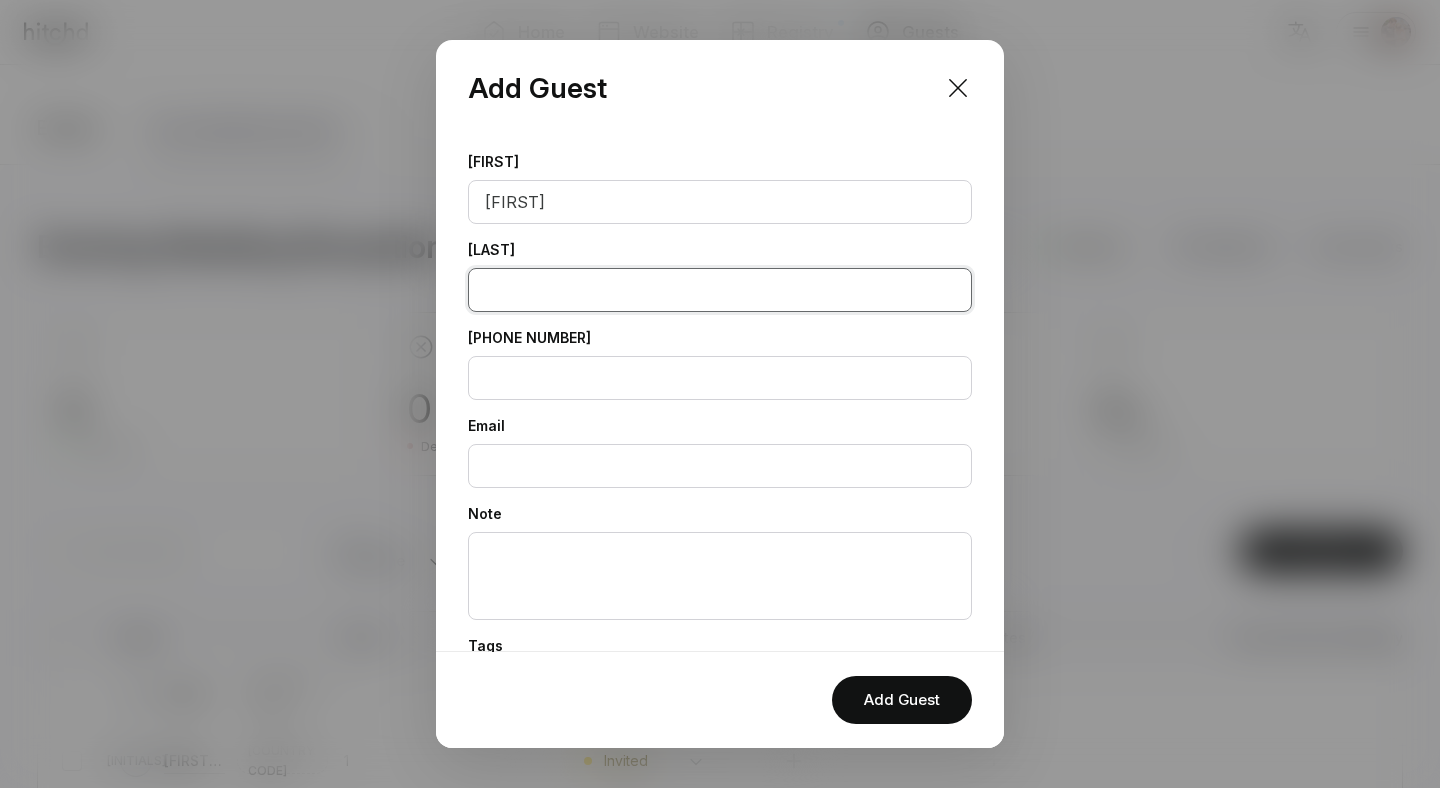 click at bounding box center (720, 290) 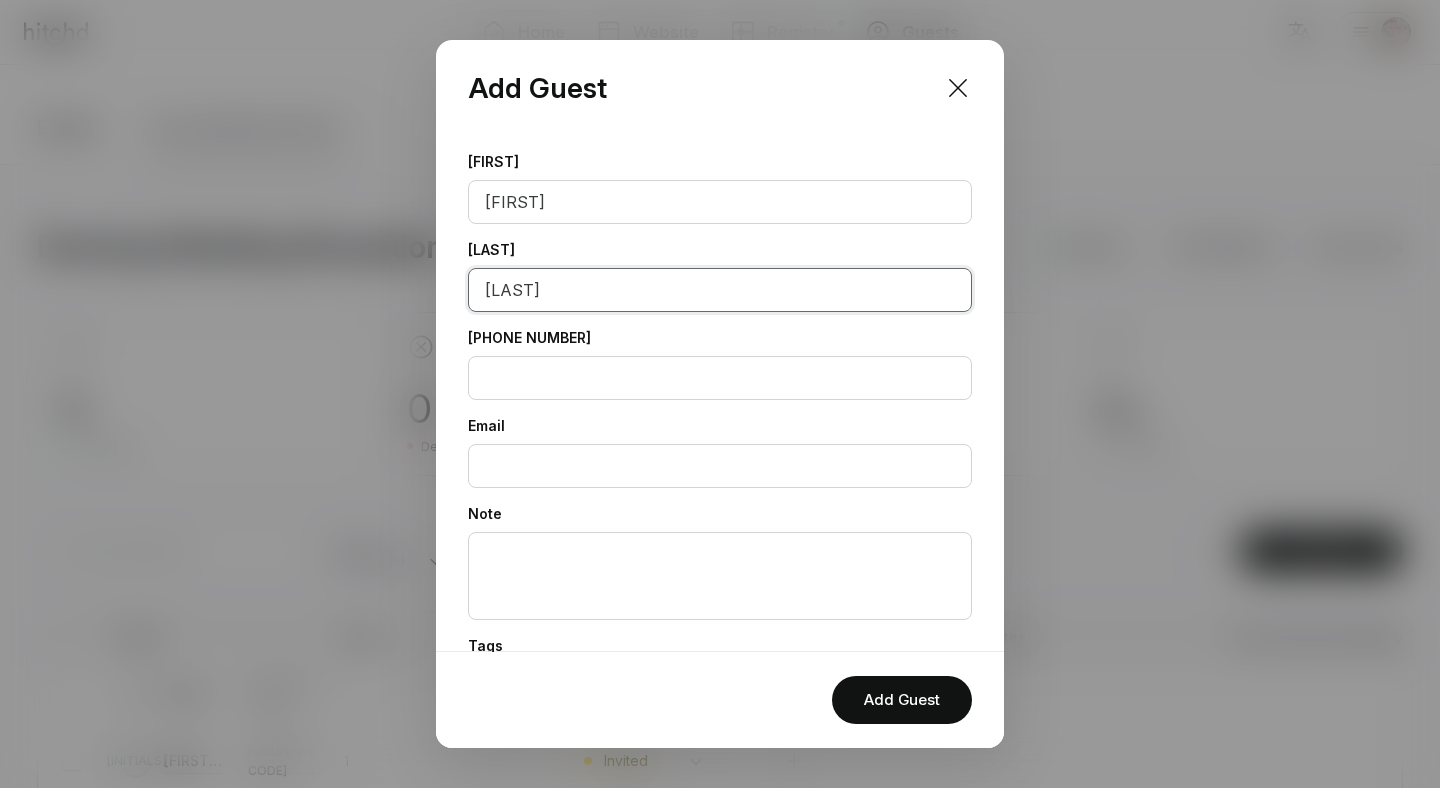 scroll, scrollTop: 185, scrollLeft: 0, axis: vertical 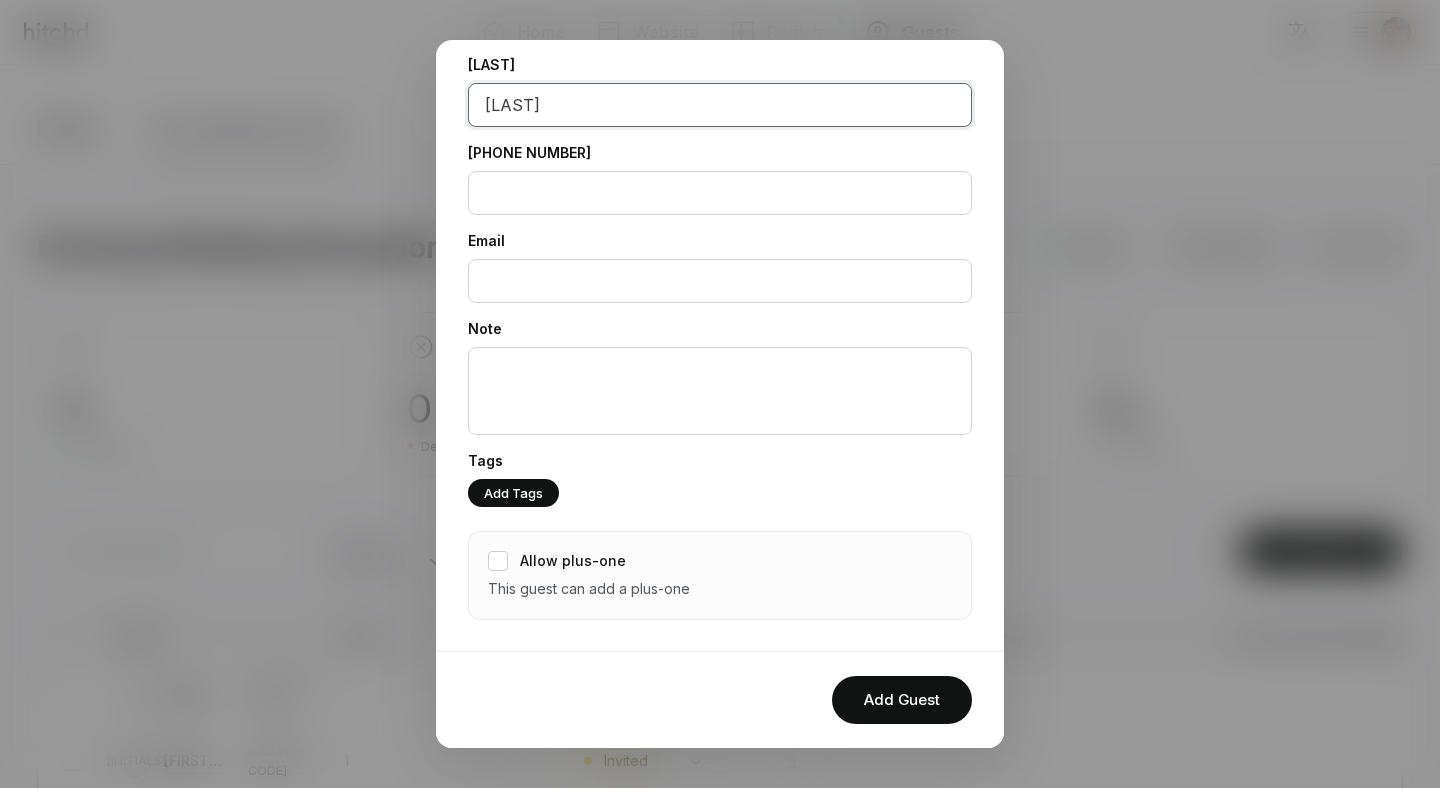 type on "[LAST]" 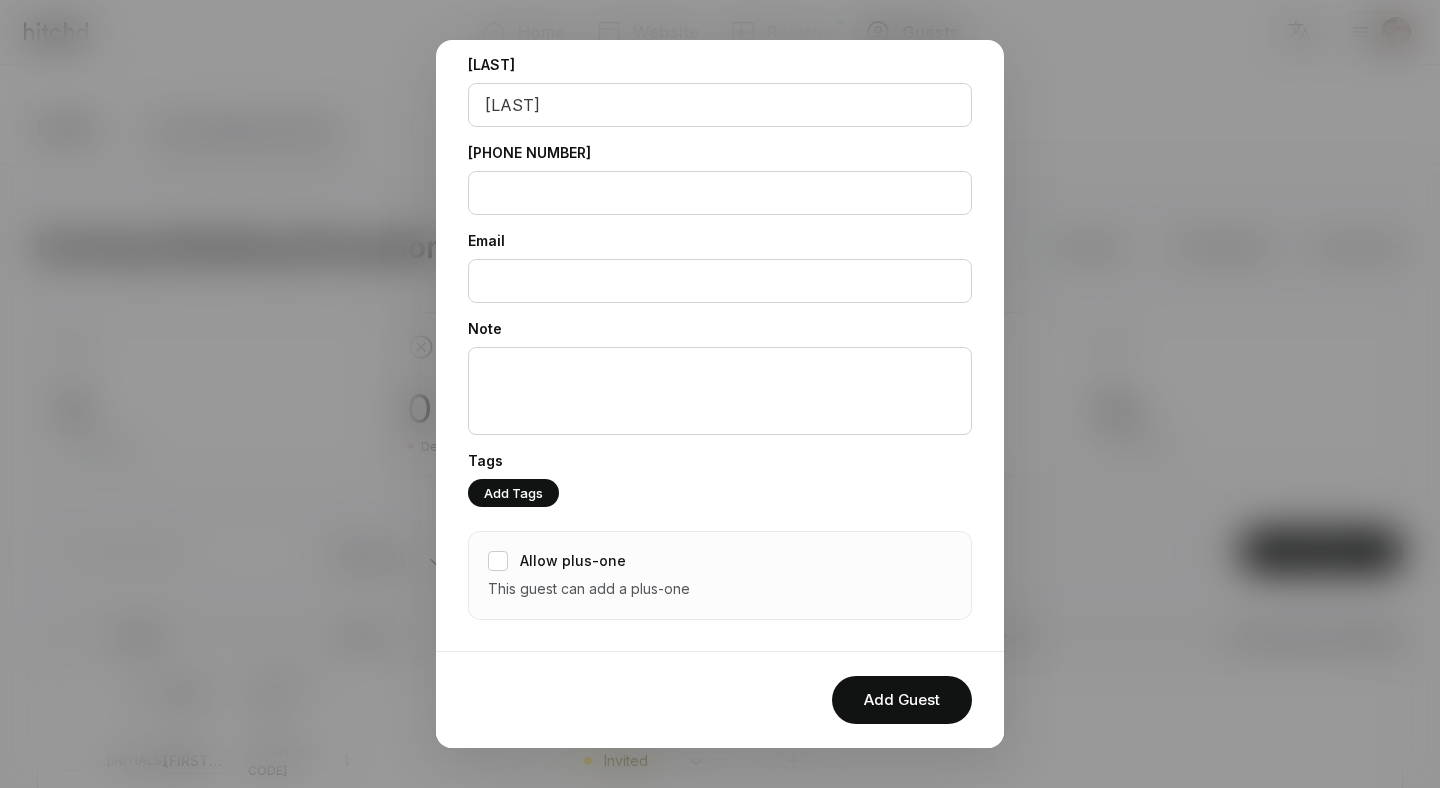 click on "This guest can add a plus-one" at bounding box center [589, 589] 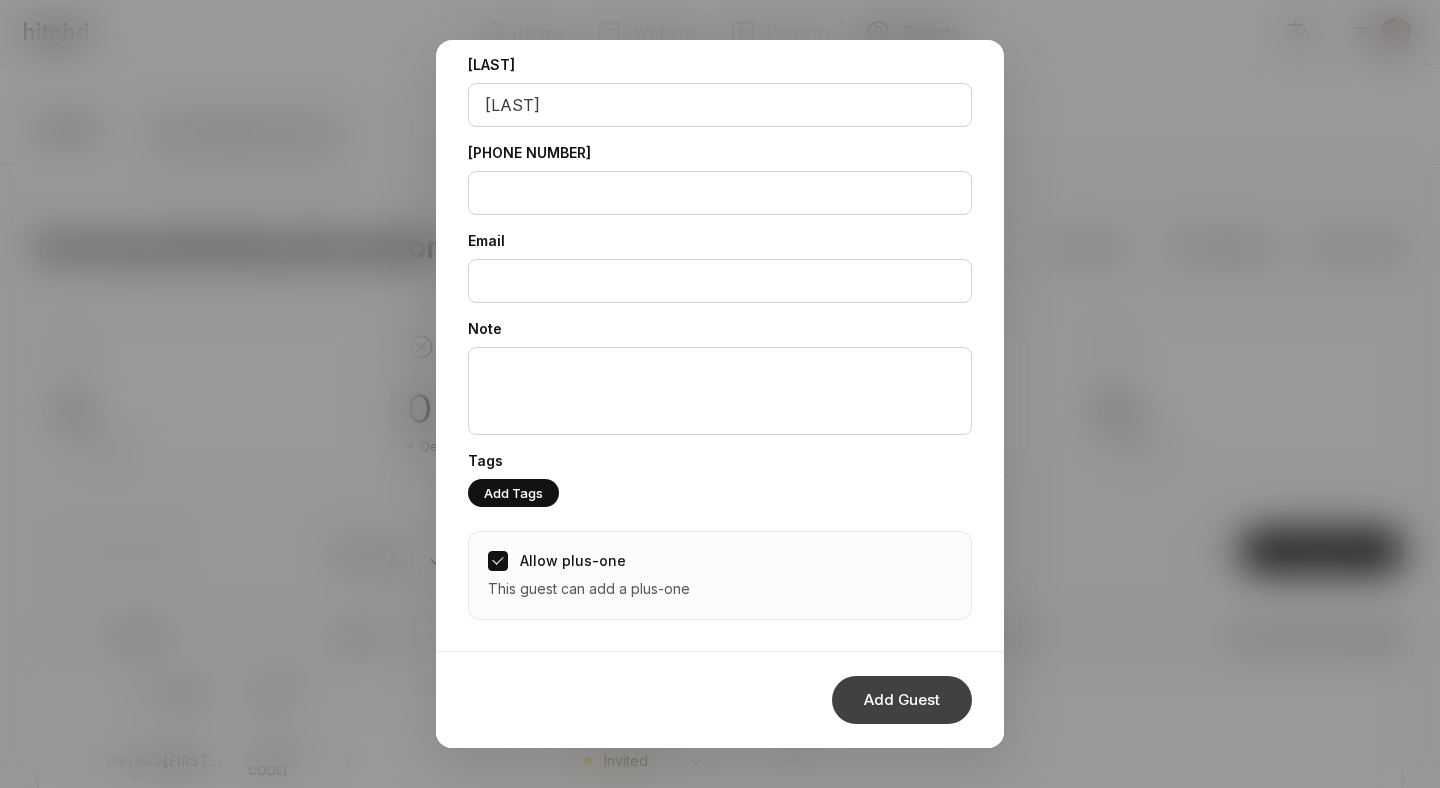 click on "Add Guest" at bounding box center (902, 700) 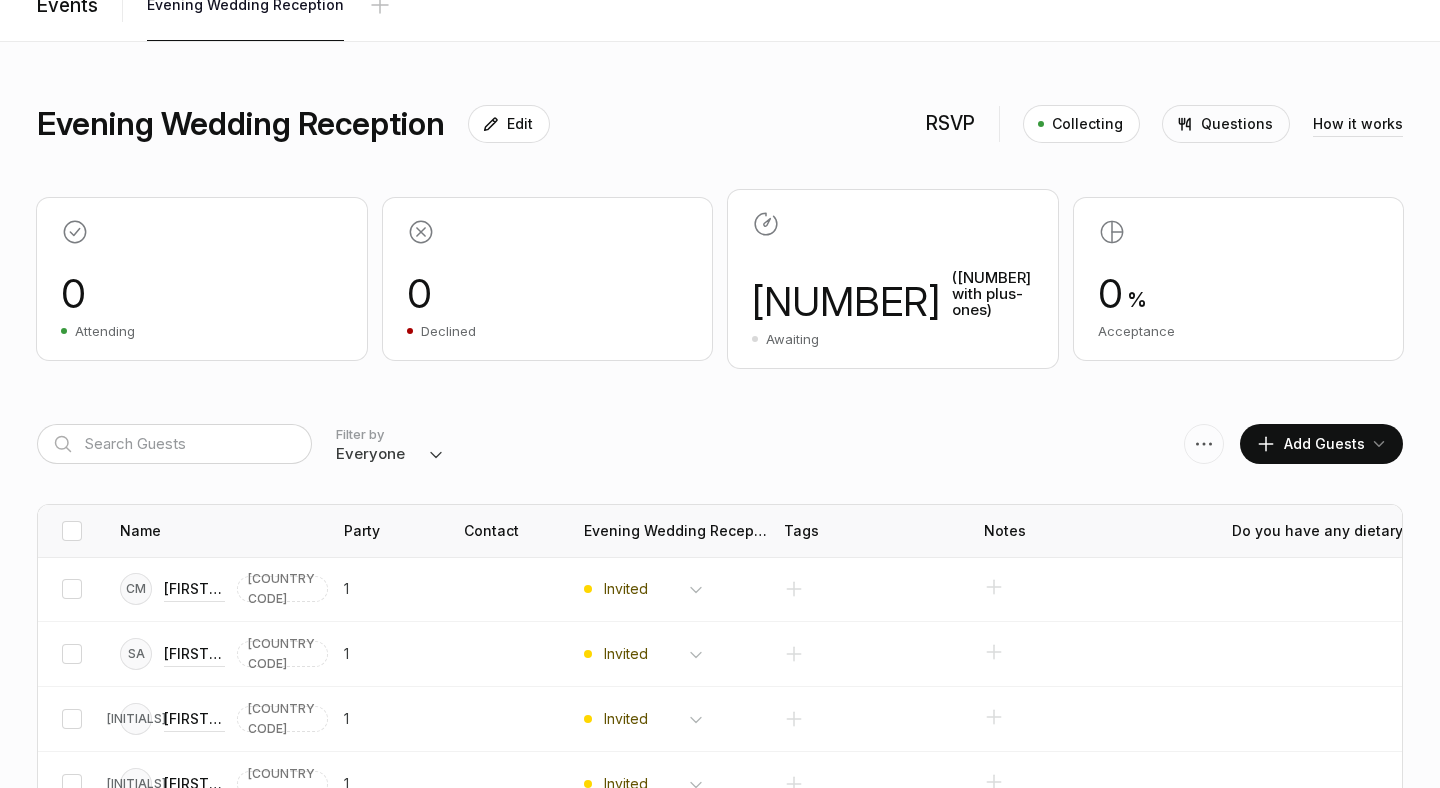 scroll, scrollTop: 0, scrollLeft: 0, axis: both 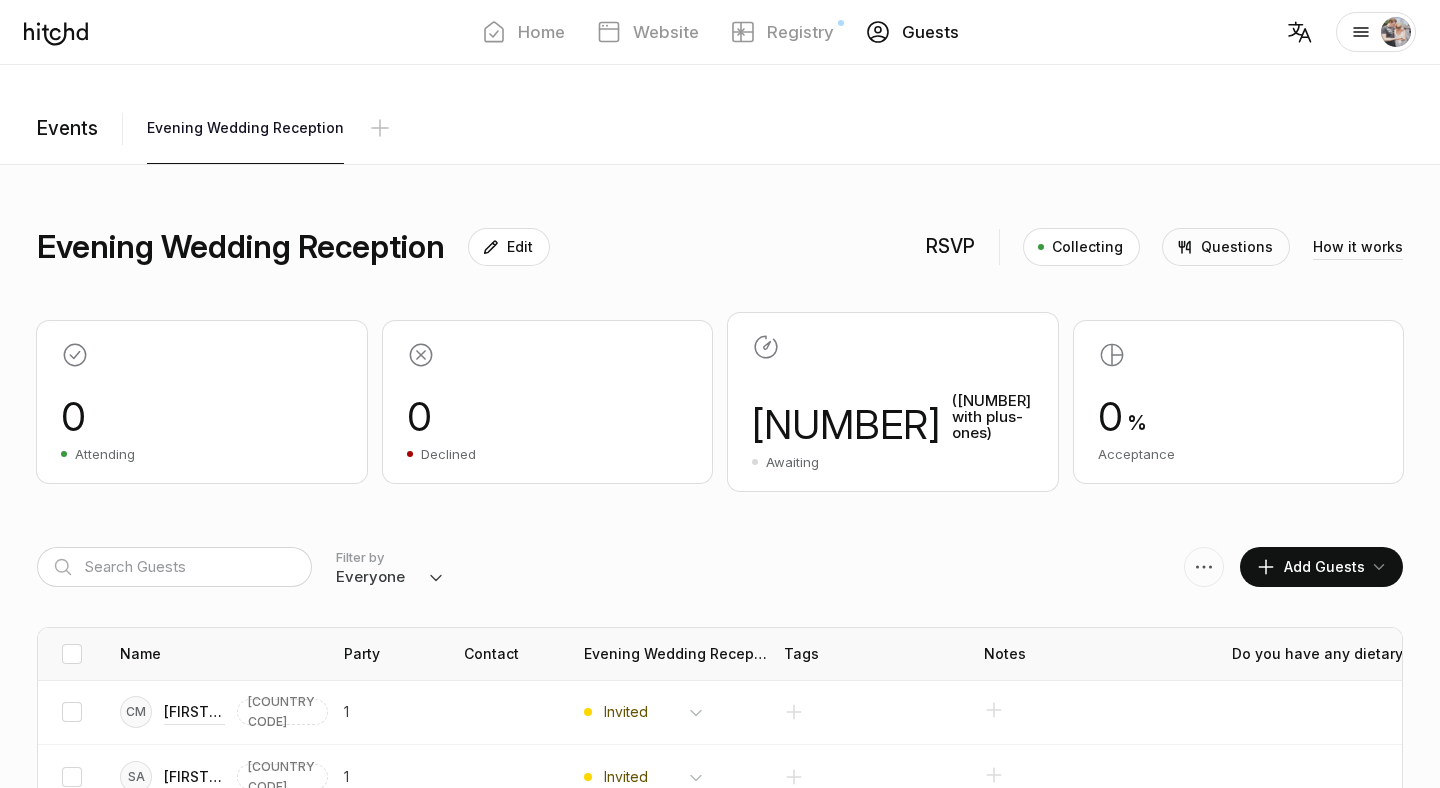 click on "Add Guests" at bounding box center (1310, 567) 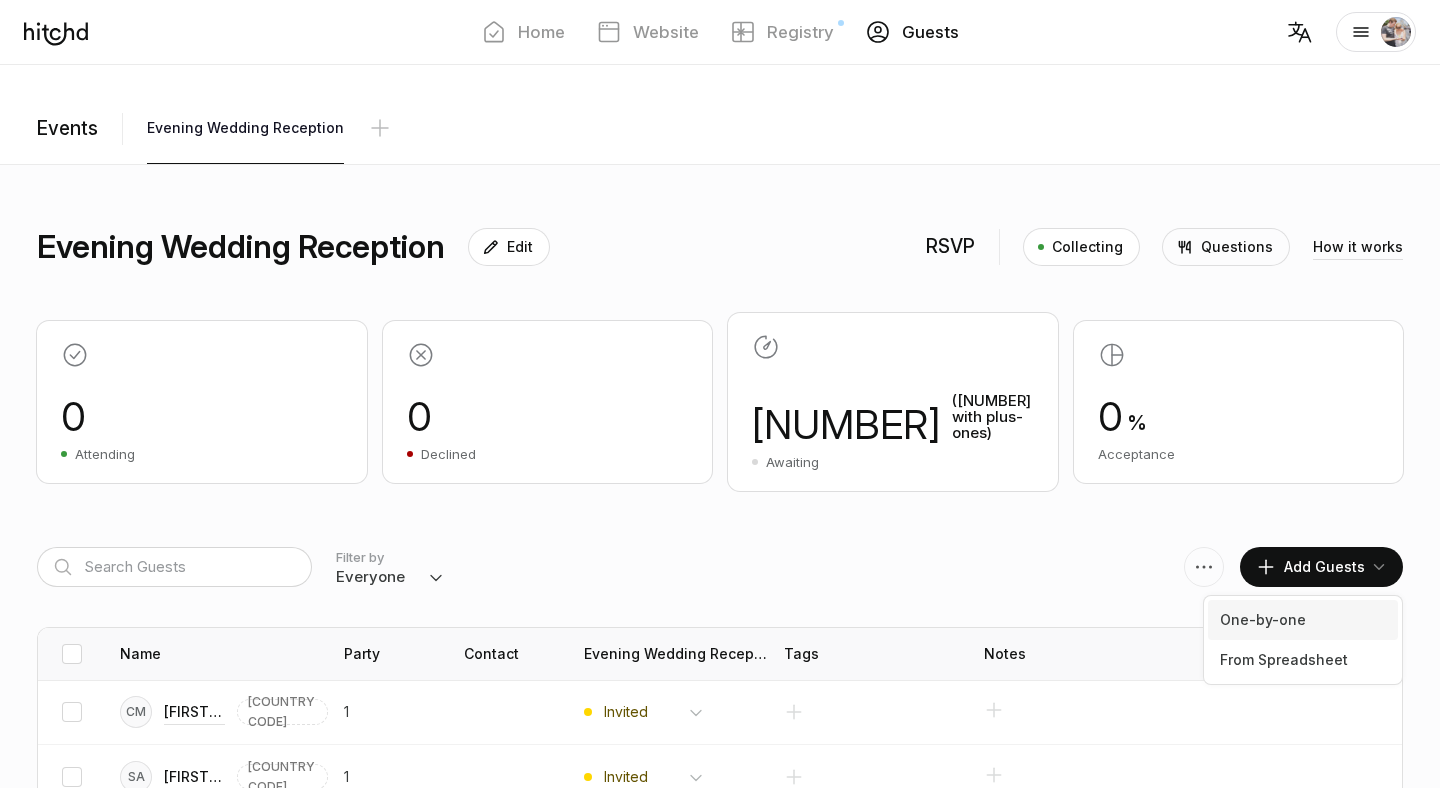 click on "One-by-one" at bounding box center [1303, 620] 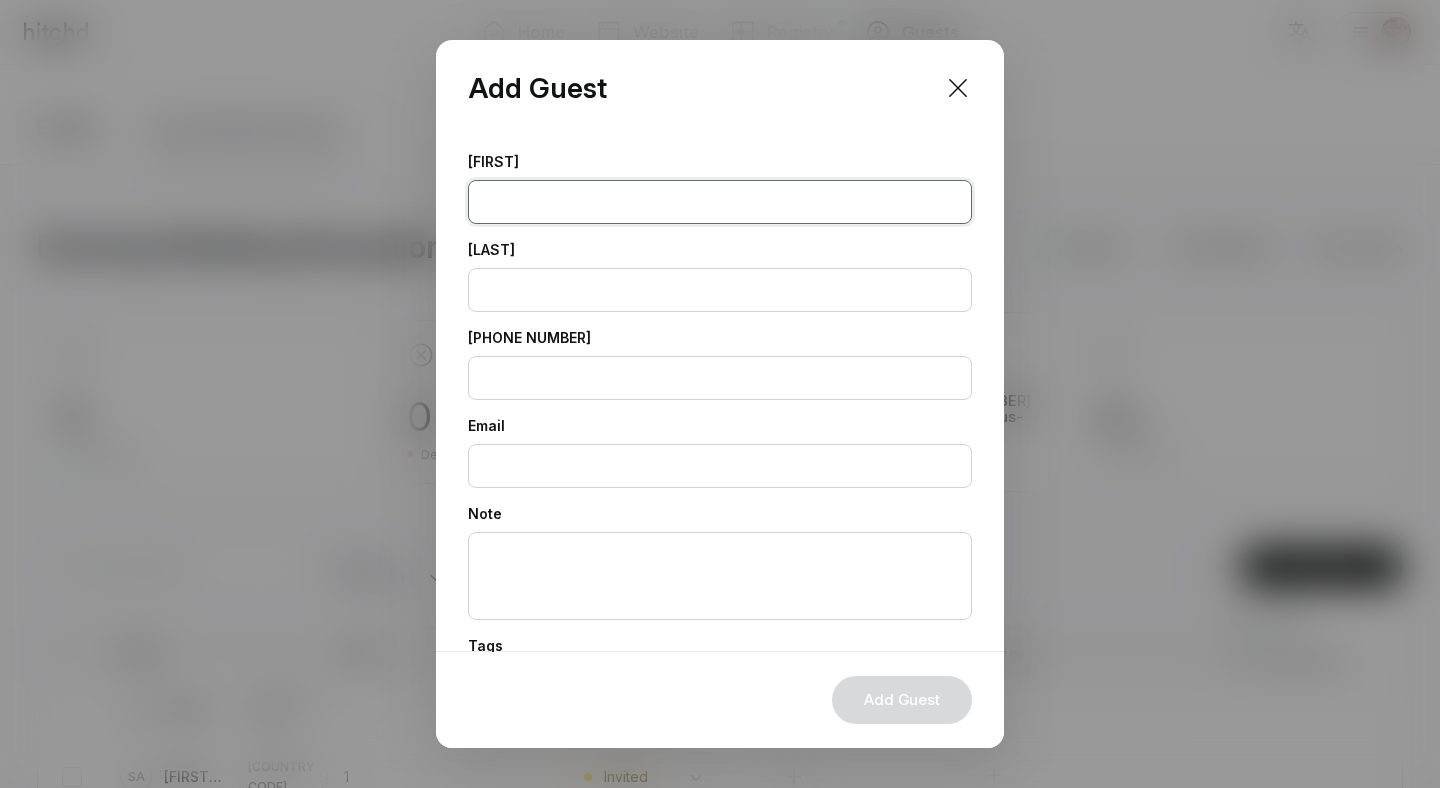 click at bounding box center [720, 202] 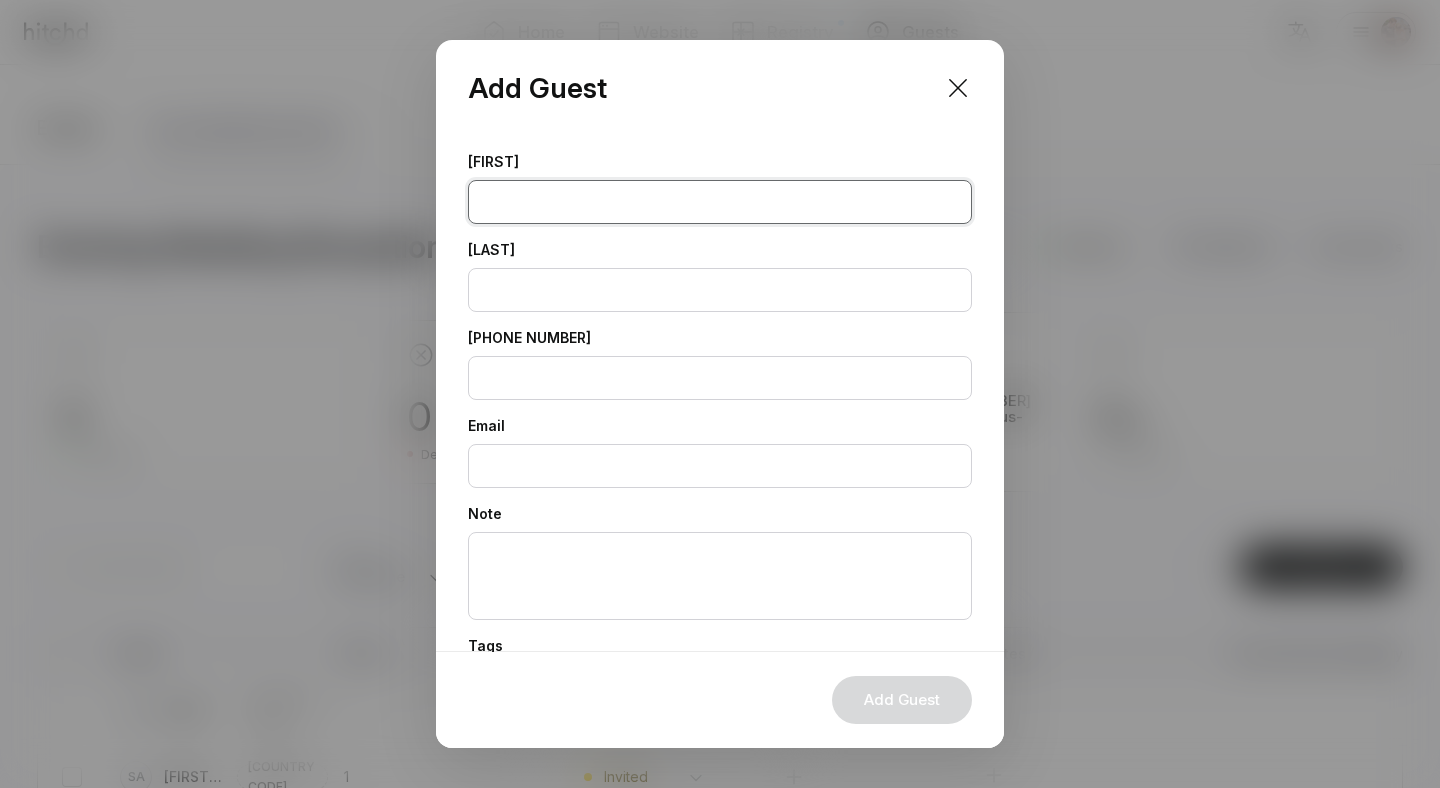 paste on "[FIRST]" 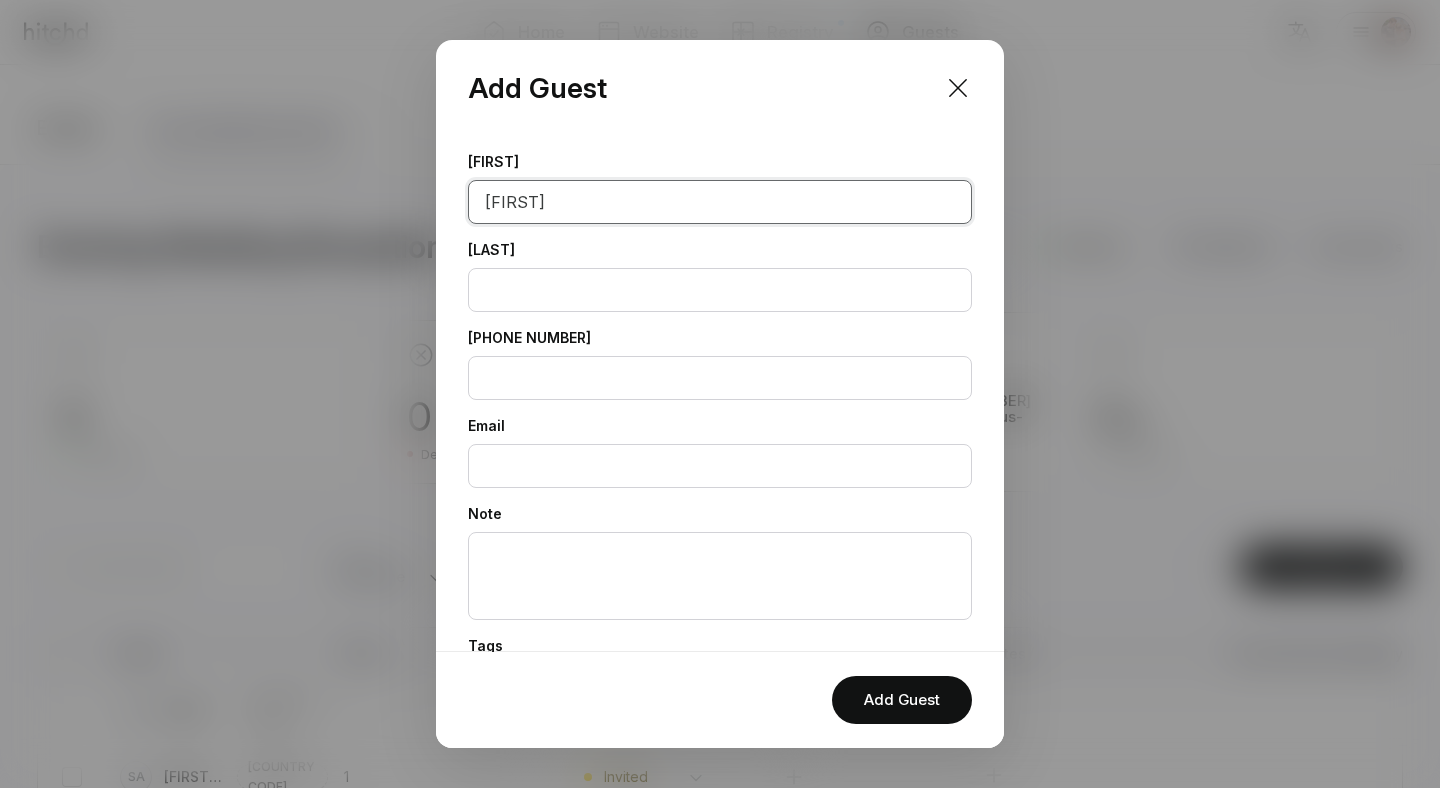 type on "[FIRST]" 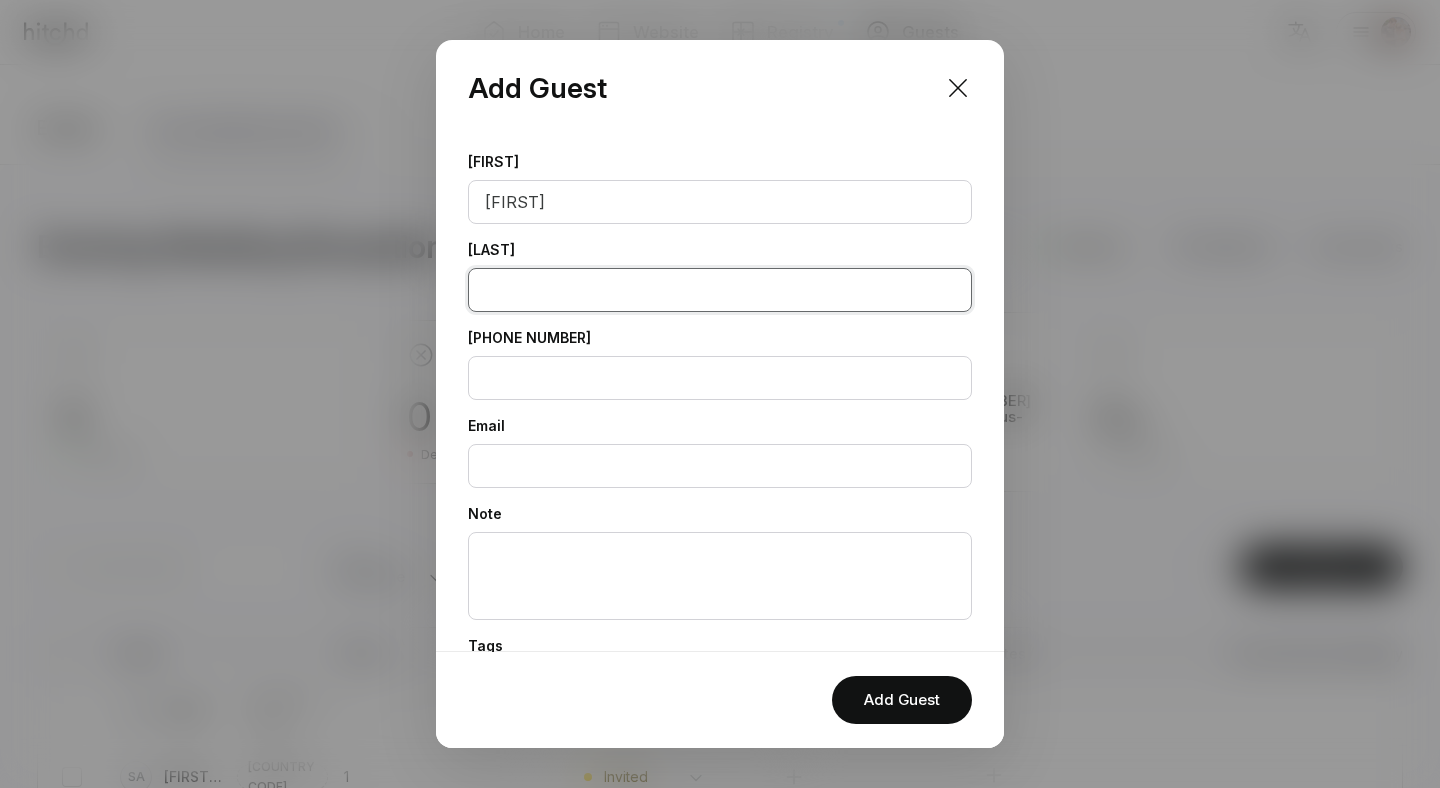 click at bounding box center (720, 290) 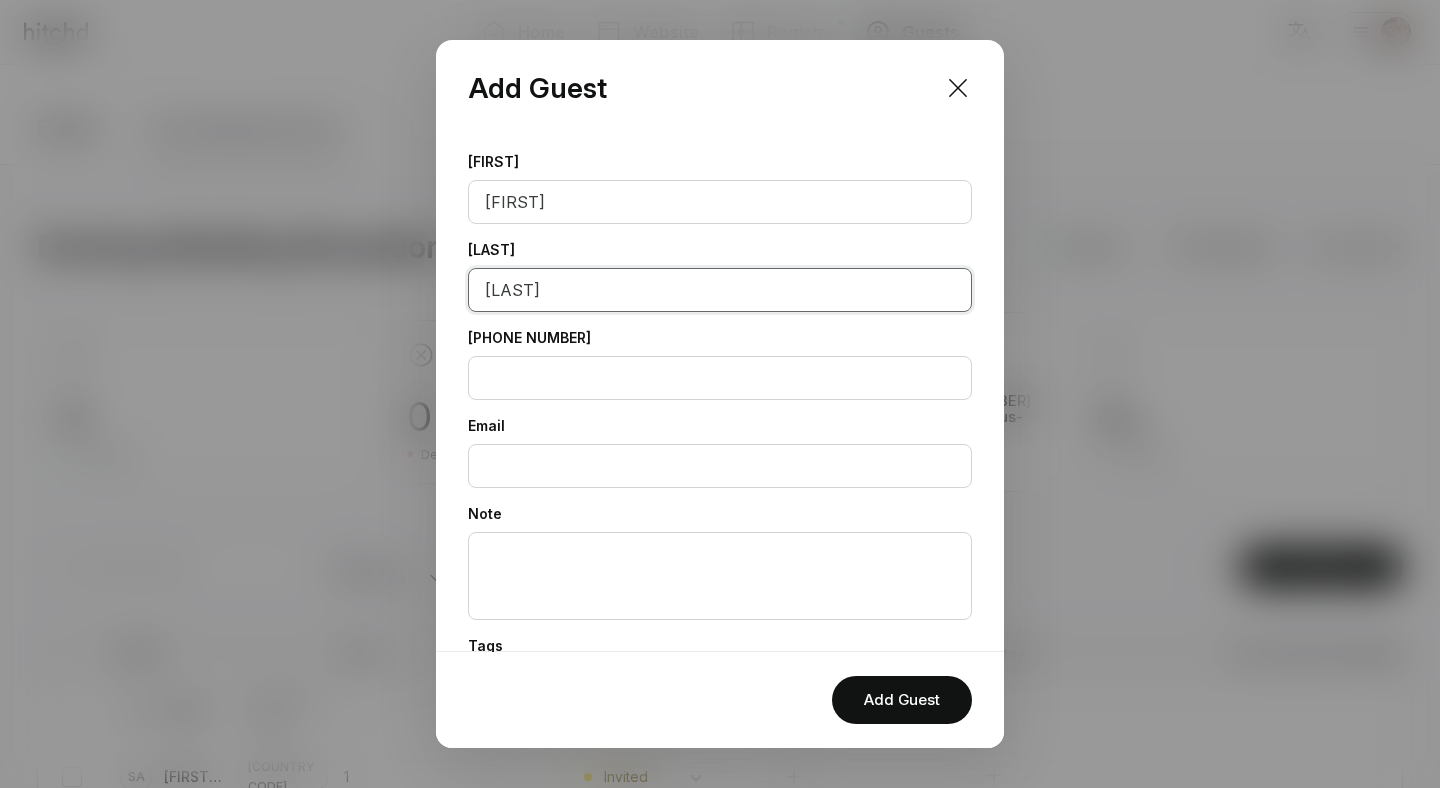 scroll, scrollTop: 185, scrollLeft: 0, axis: vertical 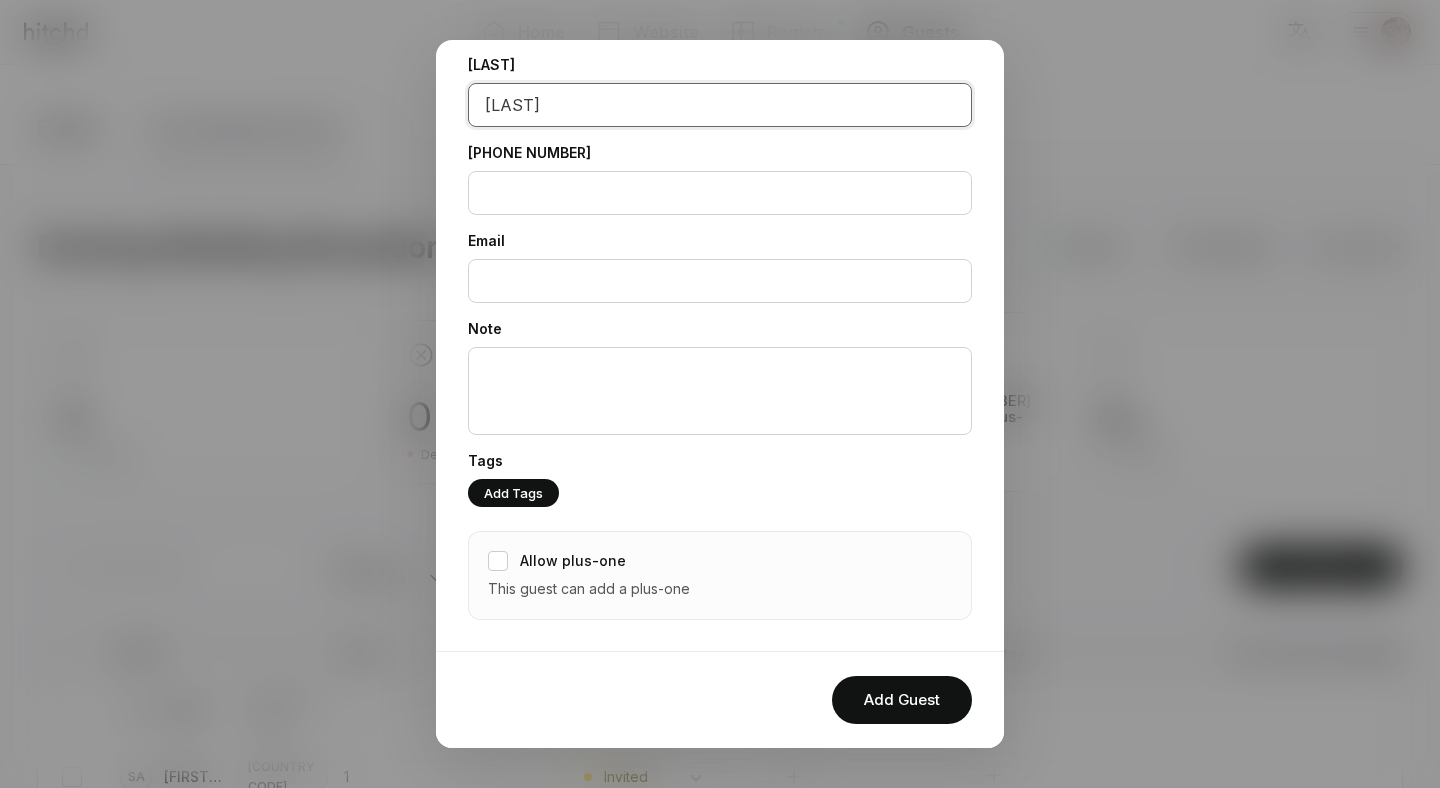 type on "[LAST]" 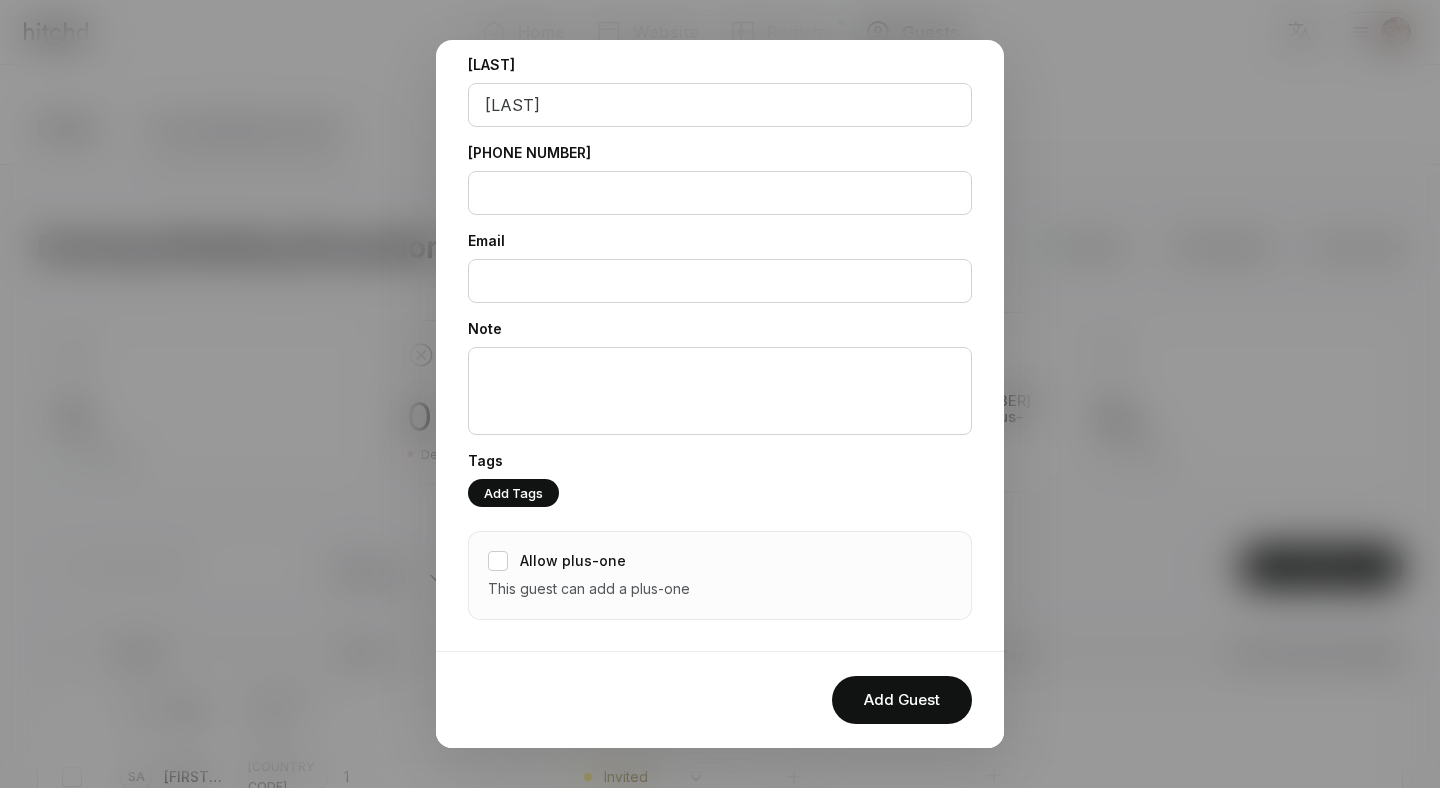 click on "Allow plus-one
This guest can add a plus-one" at bounding box center (720, 575) 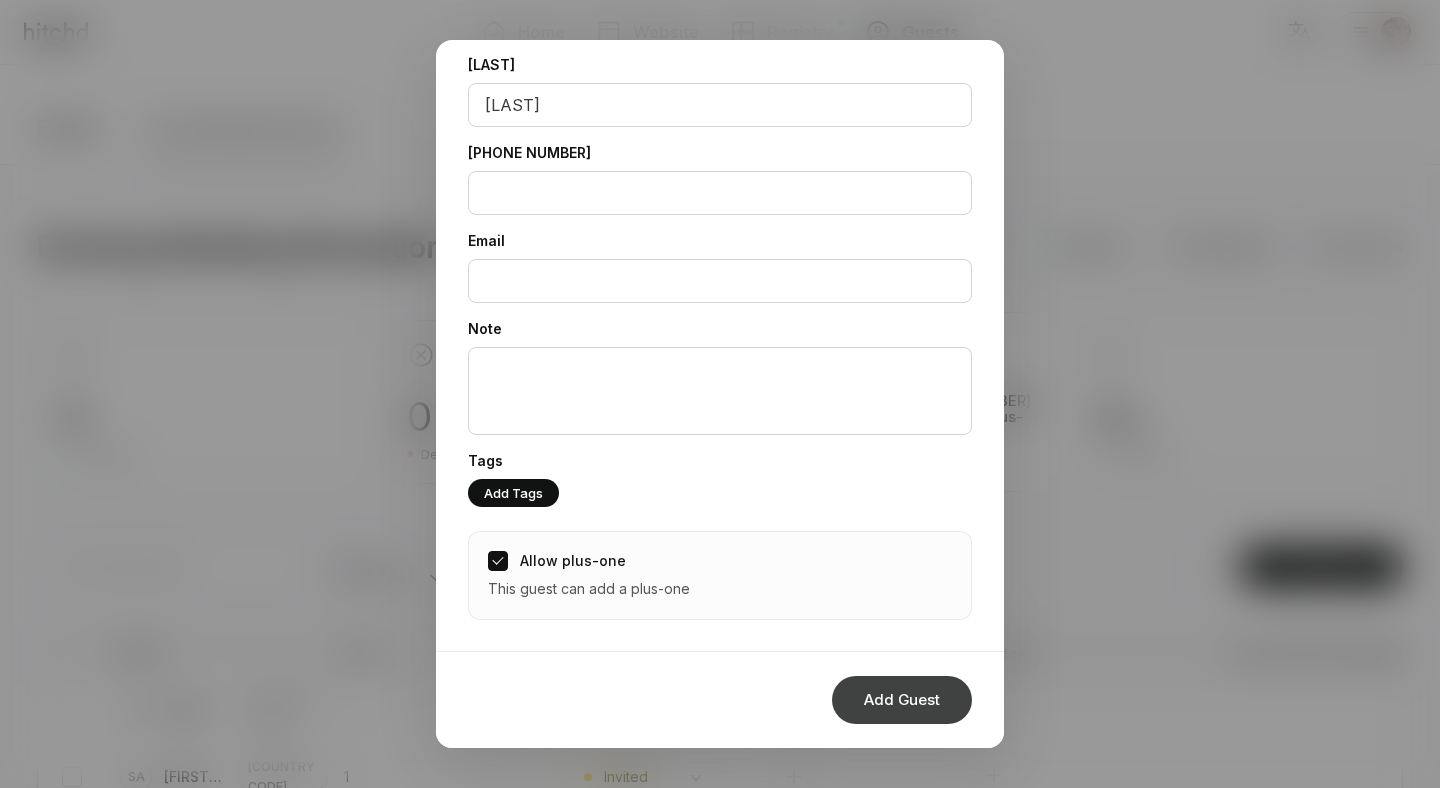 click on "Add Guest" at bounding box center (902, 700) 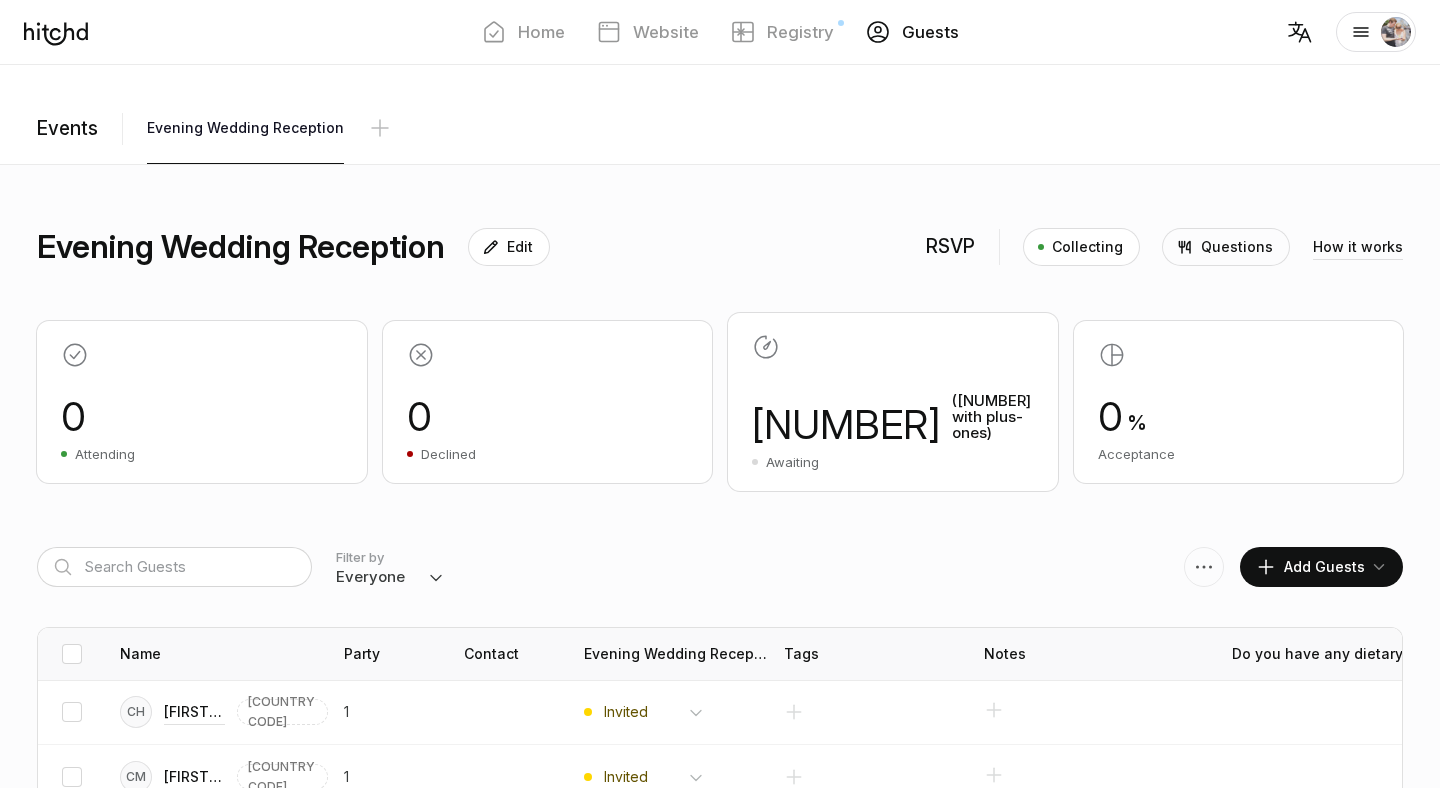 click on "Add Guests" at bounding box center (1310, 567) 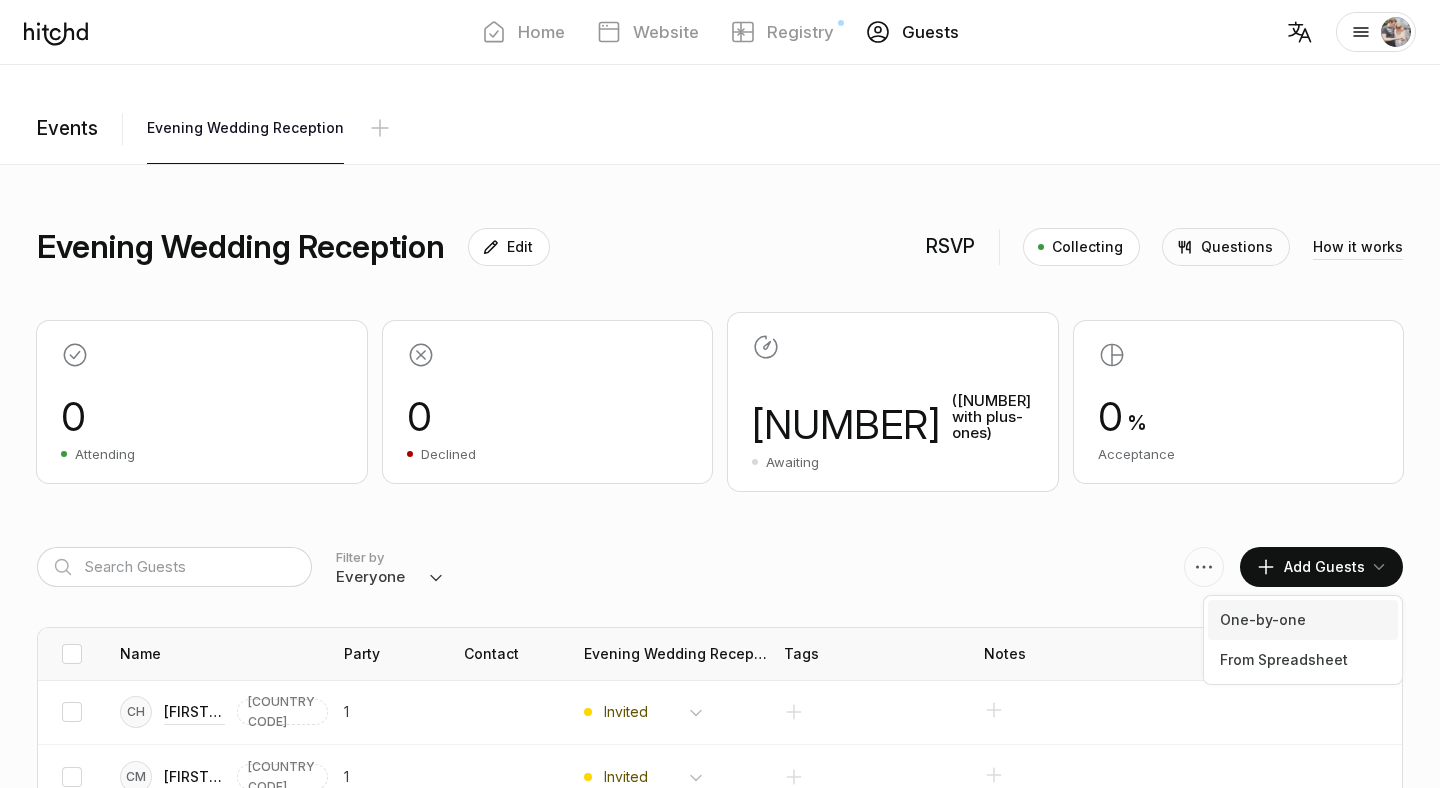 click on "One-by-one" at bounding box center [1303, 620] 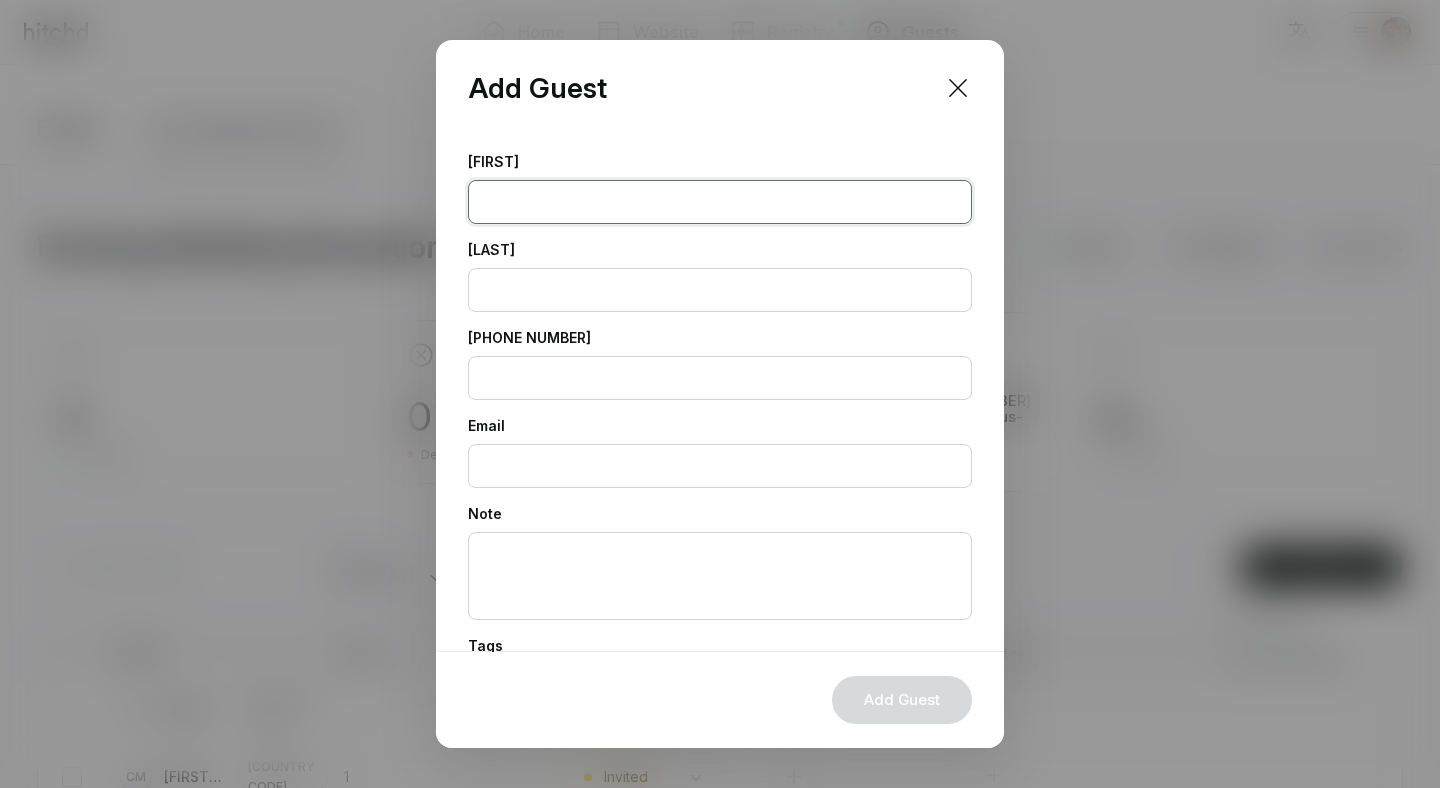 click at bounding box center (720, 202) 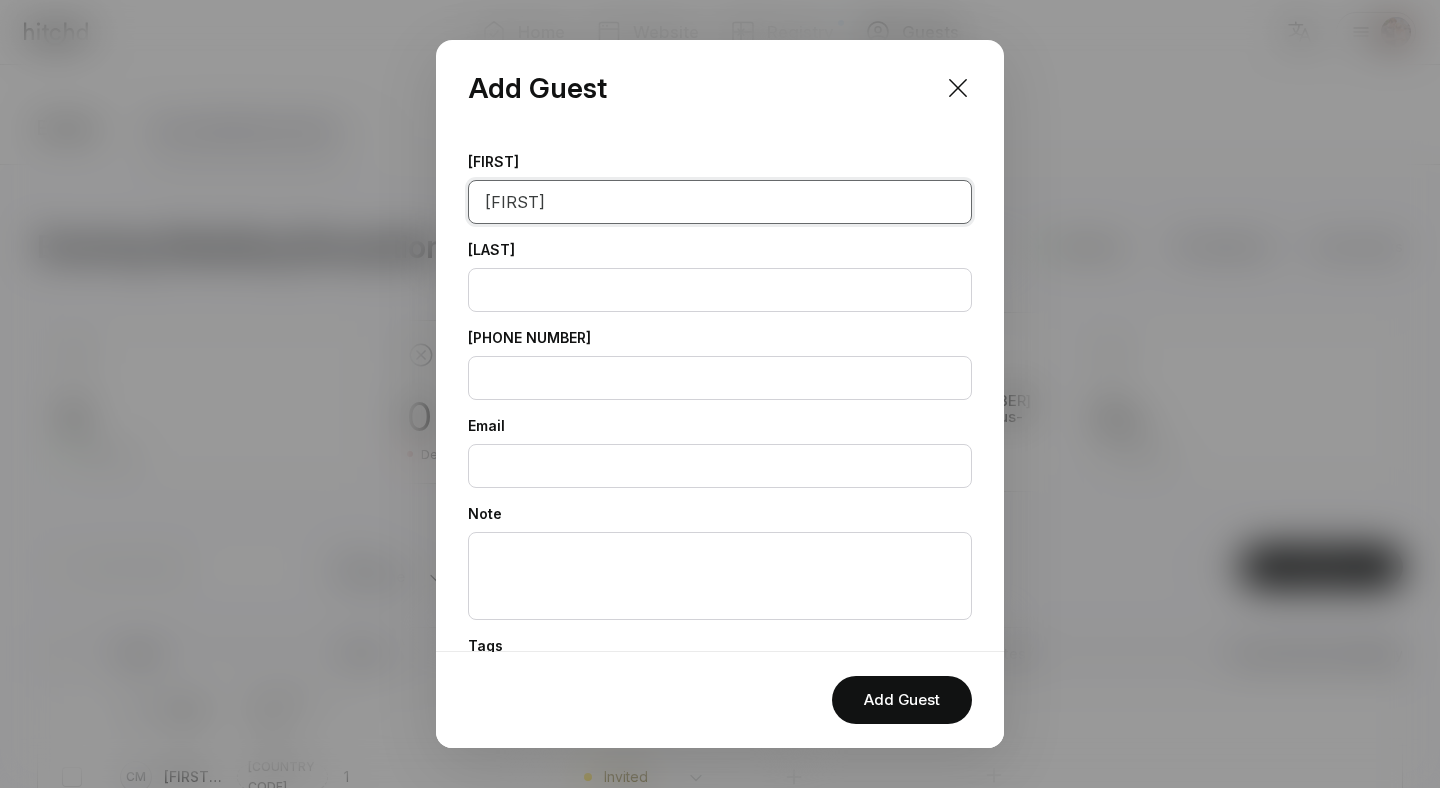 type on "[FIRST]" 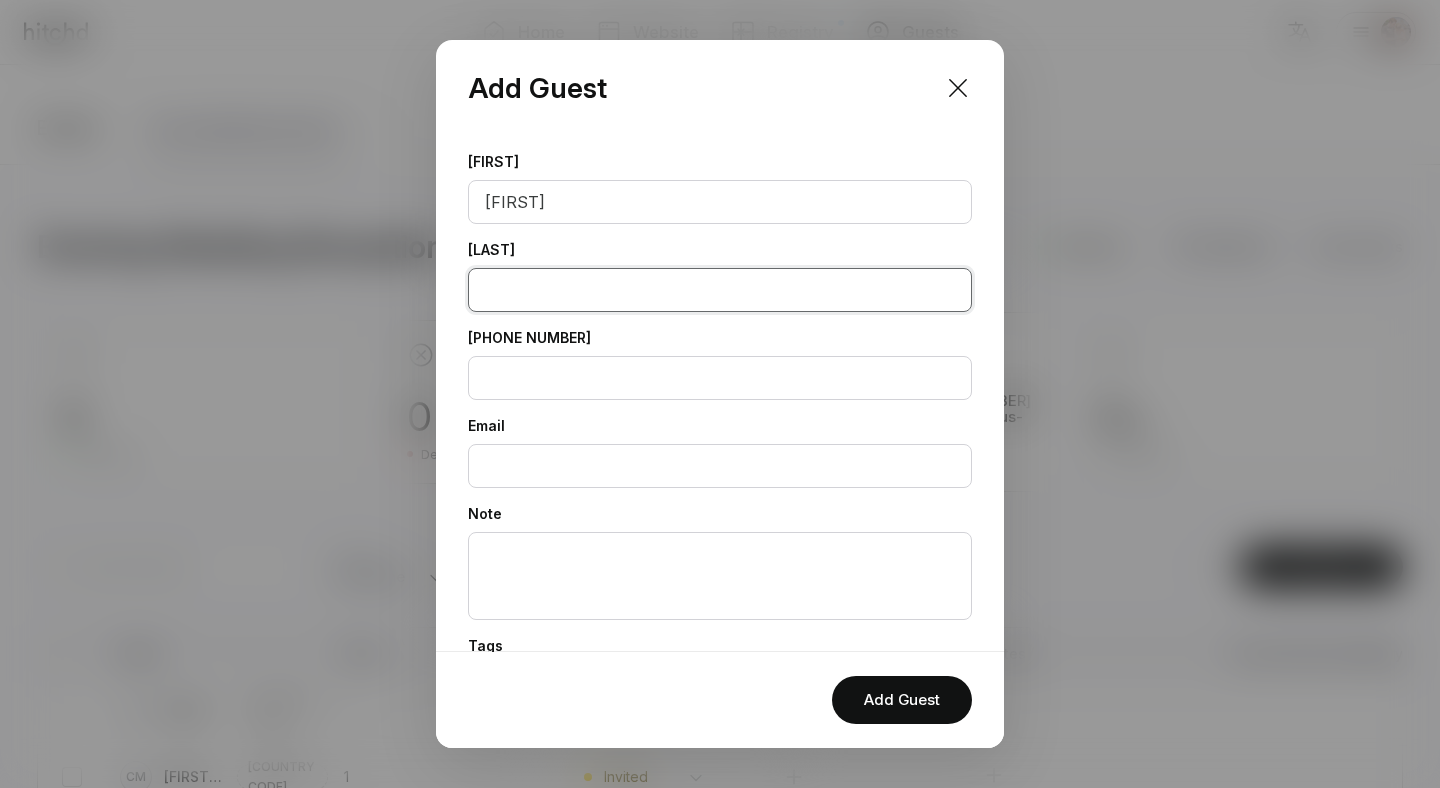 click at bounding box center (720, 290) 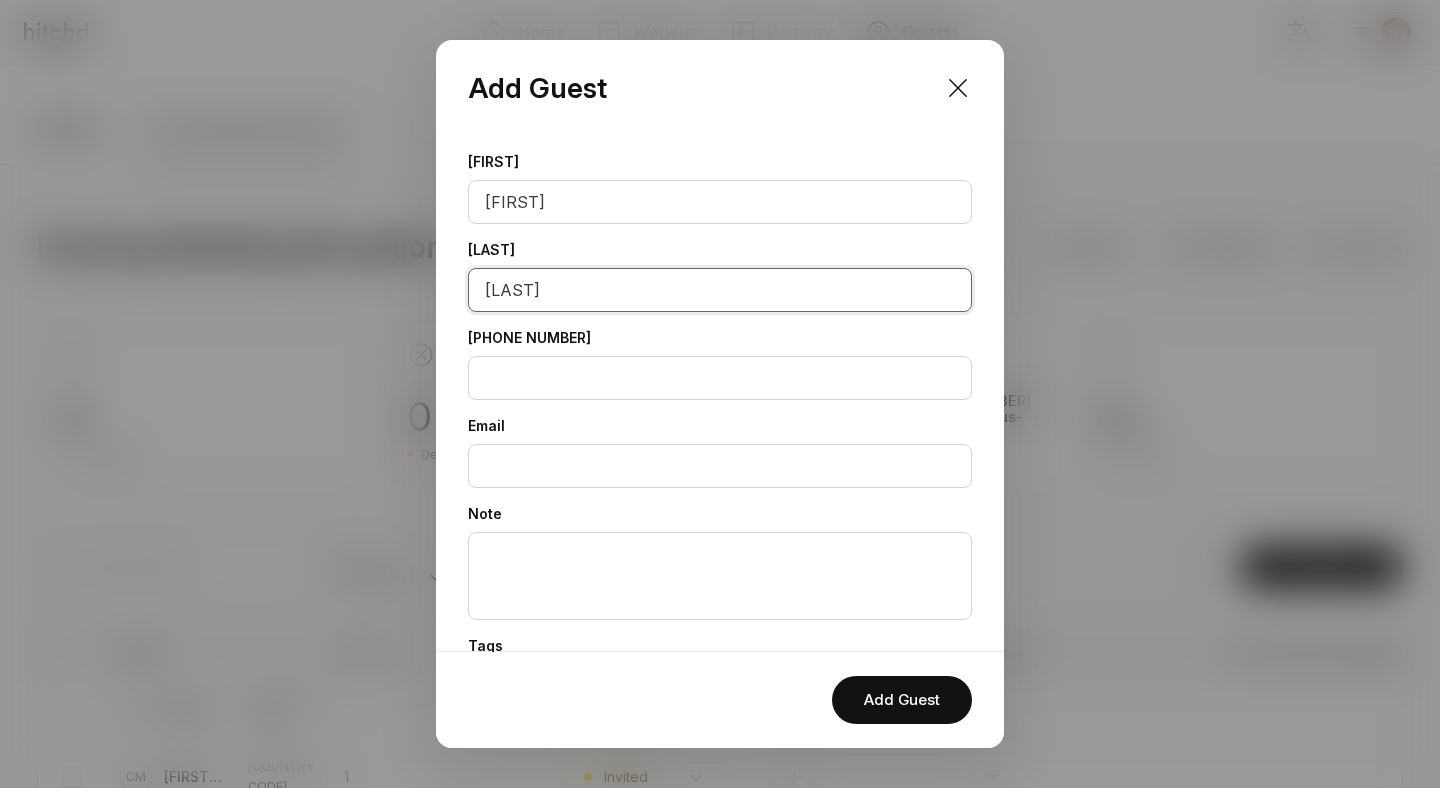 scroll, scrollTop: 185, scrollLeft: 0, axis: vertical 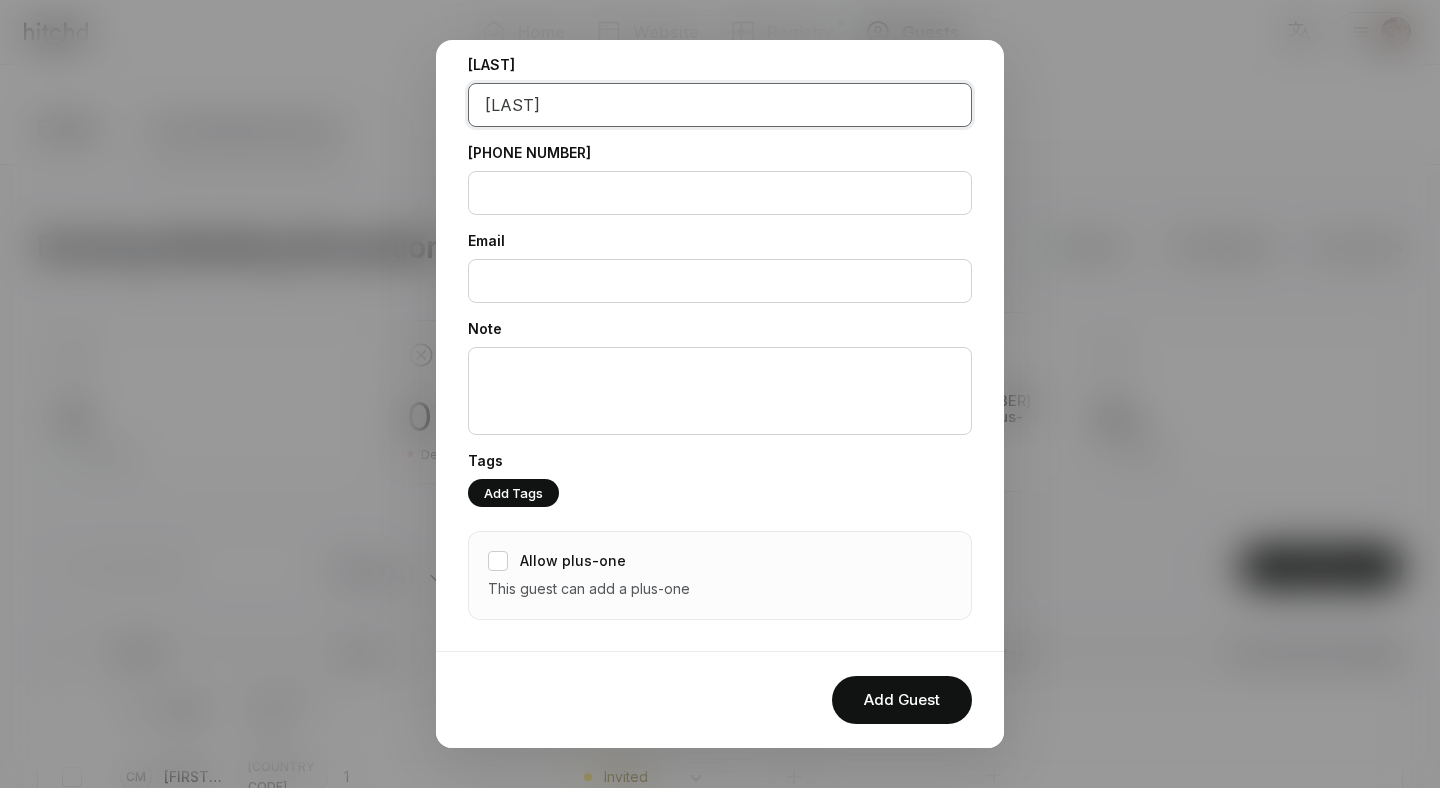 type on "[LAST]" 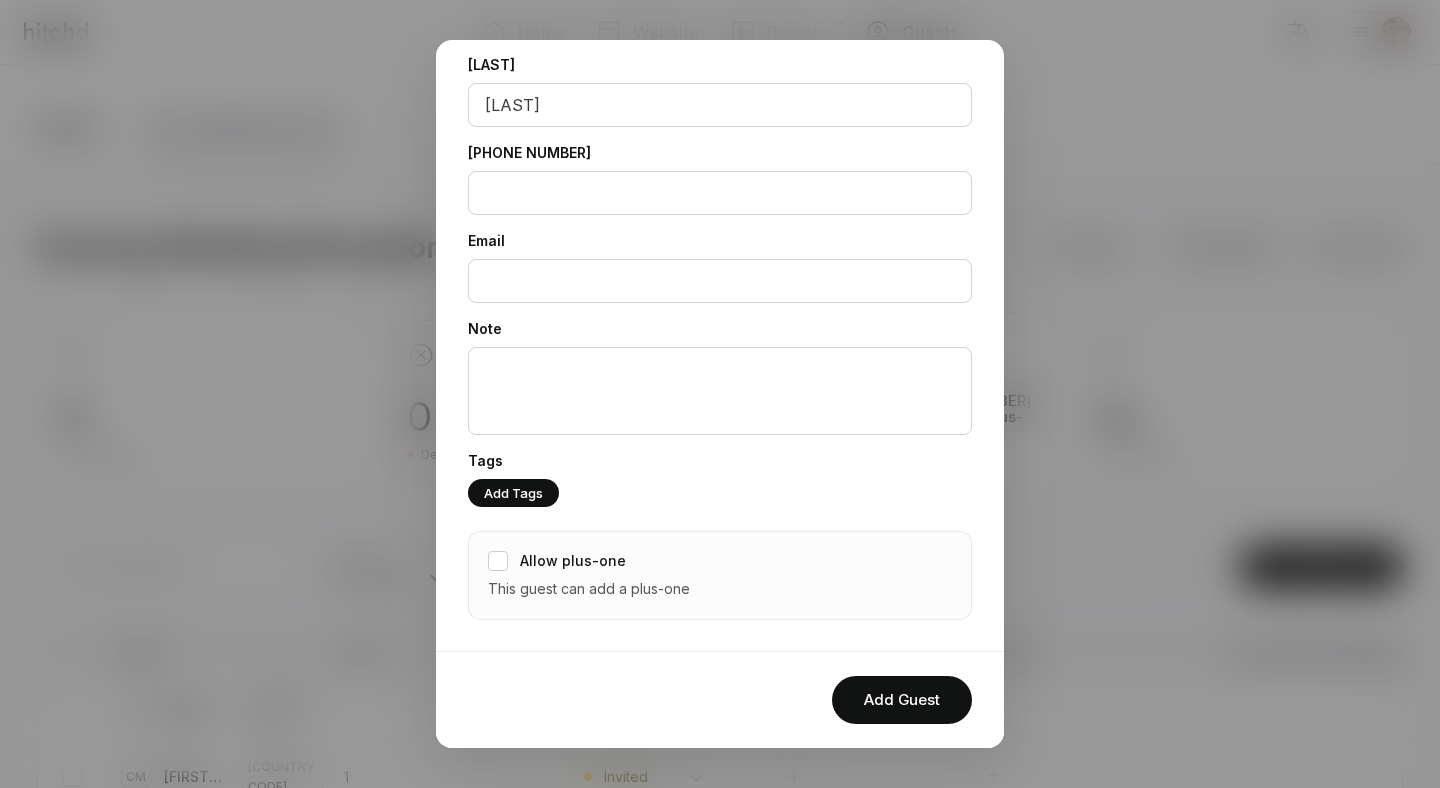 click on "Allow plus-one" at bounding box center (573, 561) 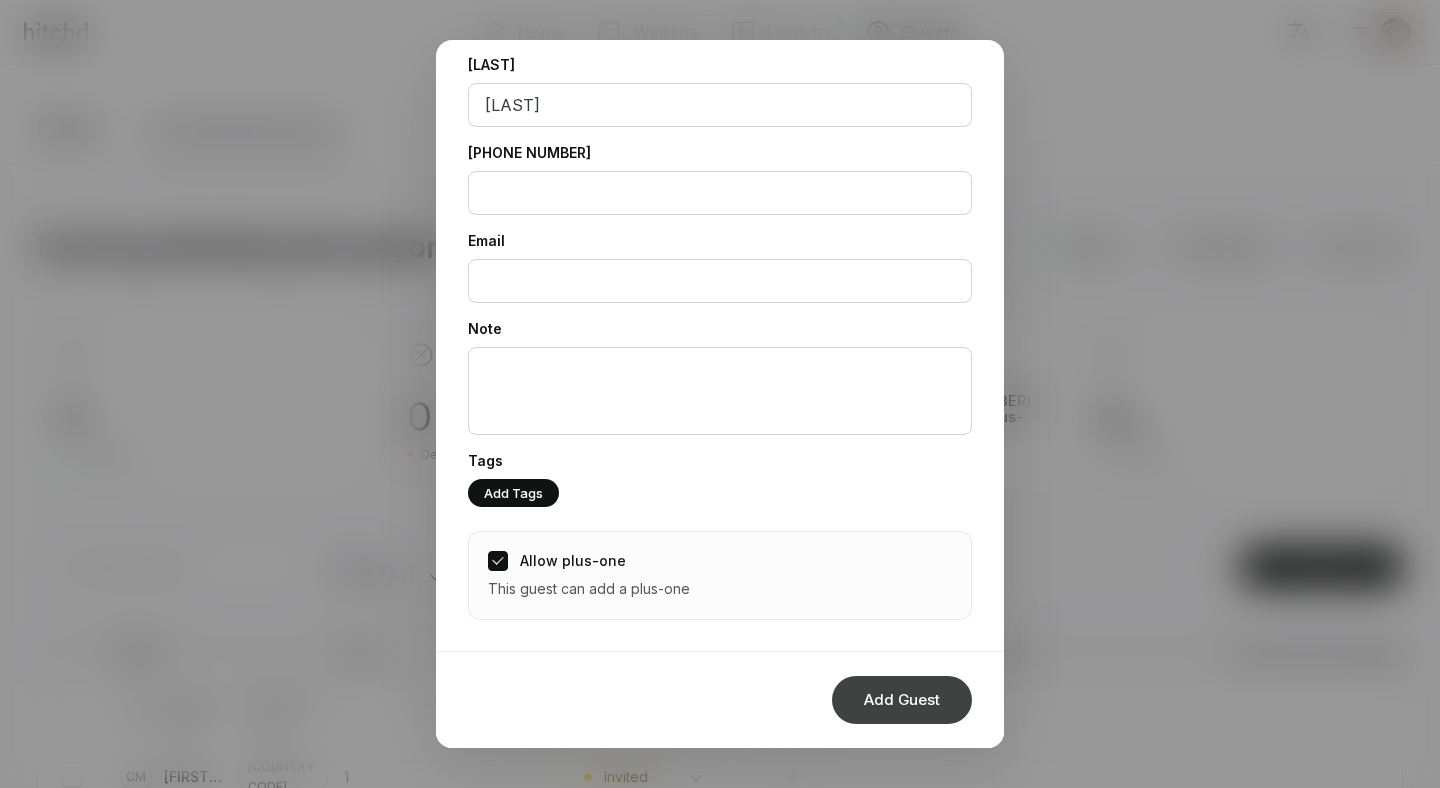 click on "Add Guest" at bounding box center (902, 700) 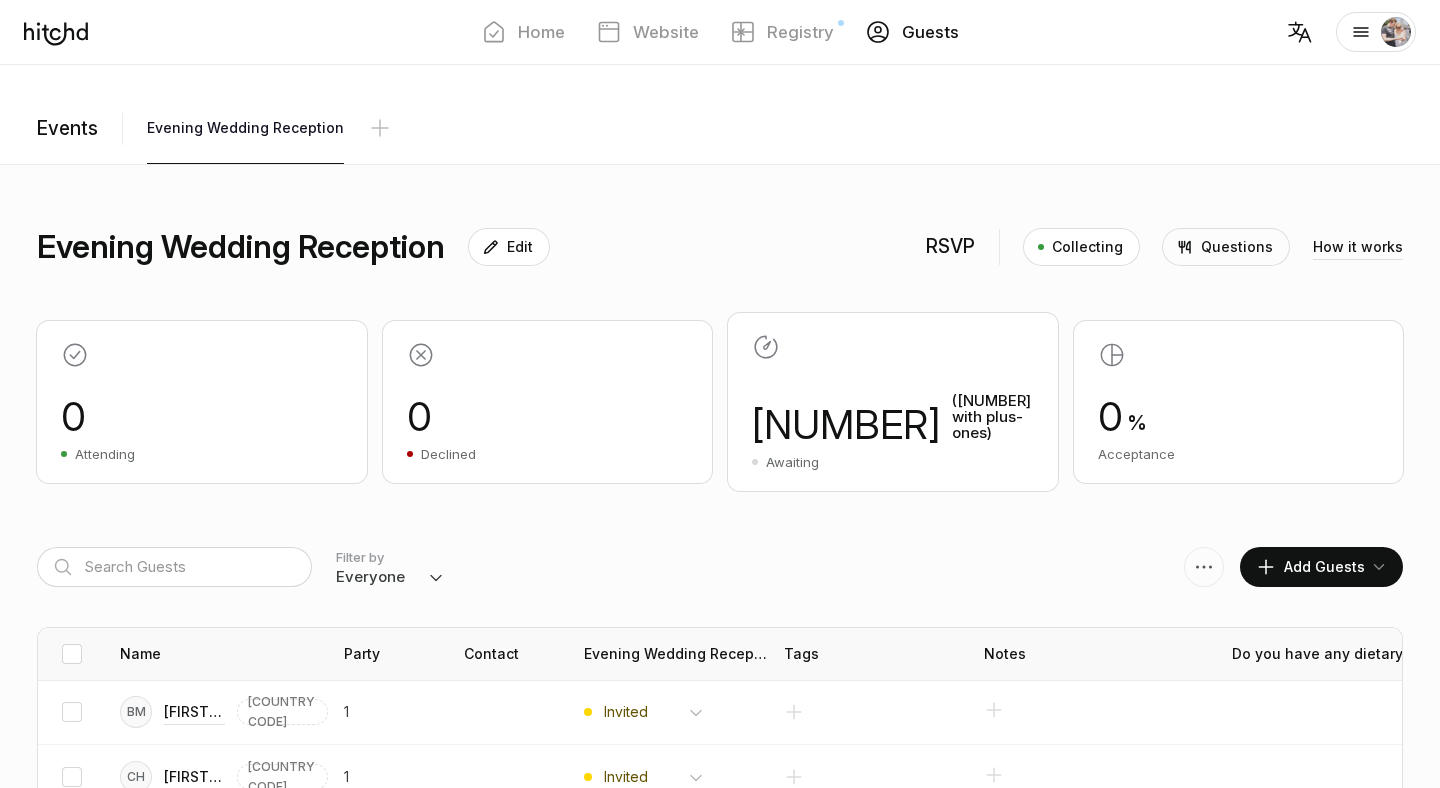 click on "Add Guests" at bounding box center (1310, 567) 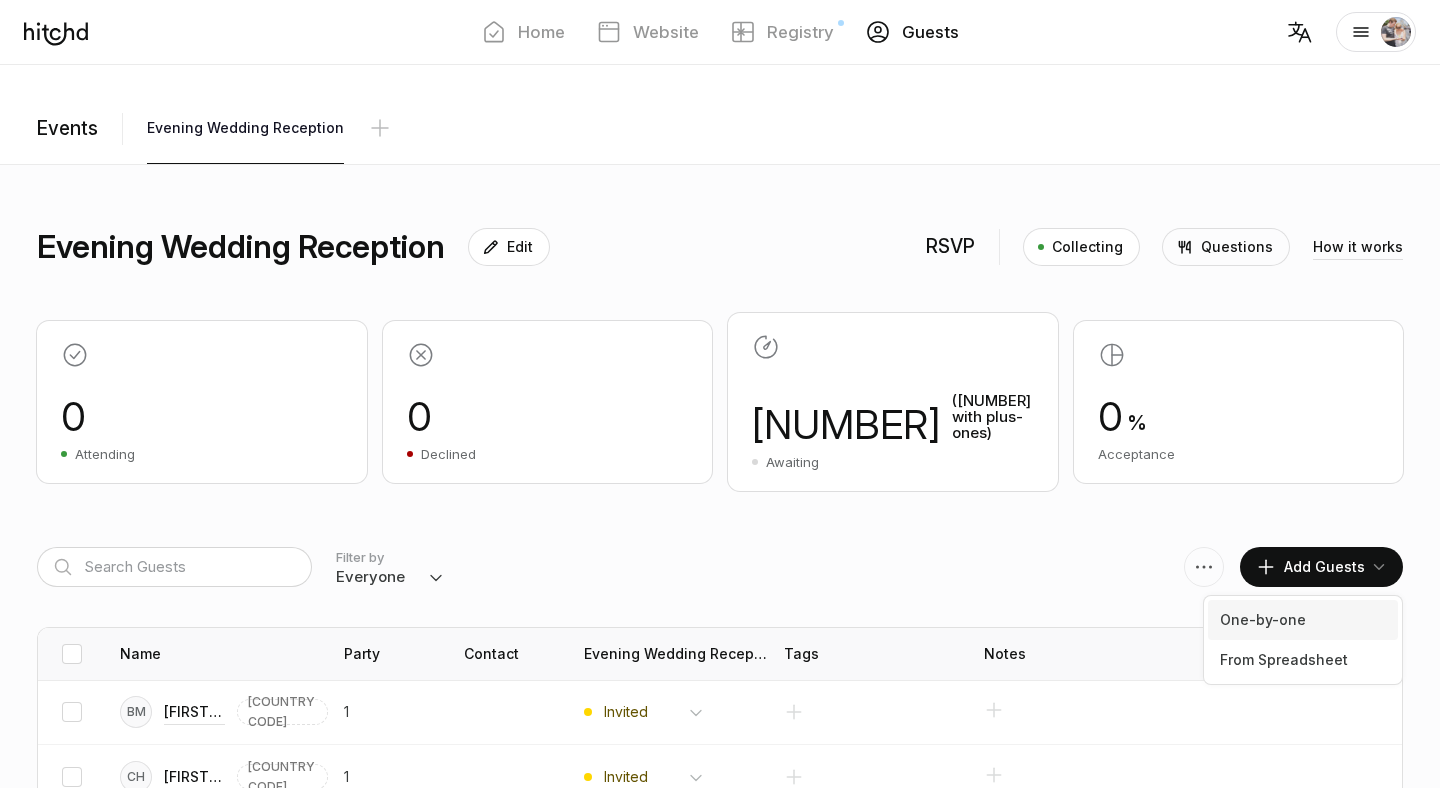 click on "One-by-one" at bounding box center [1303, 620] 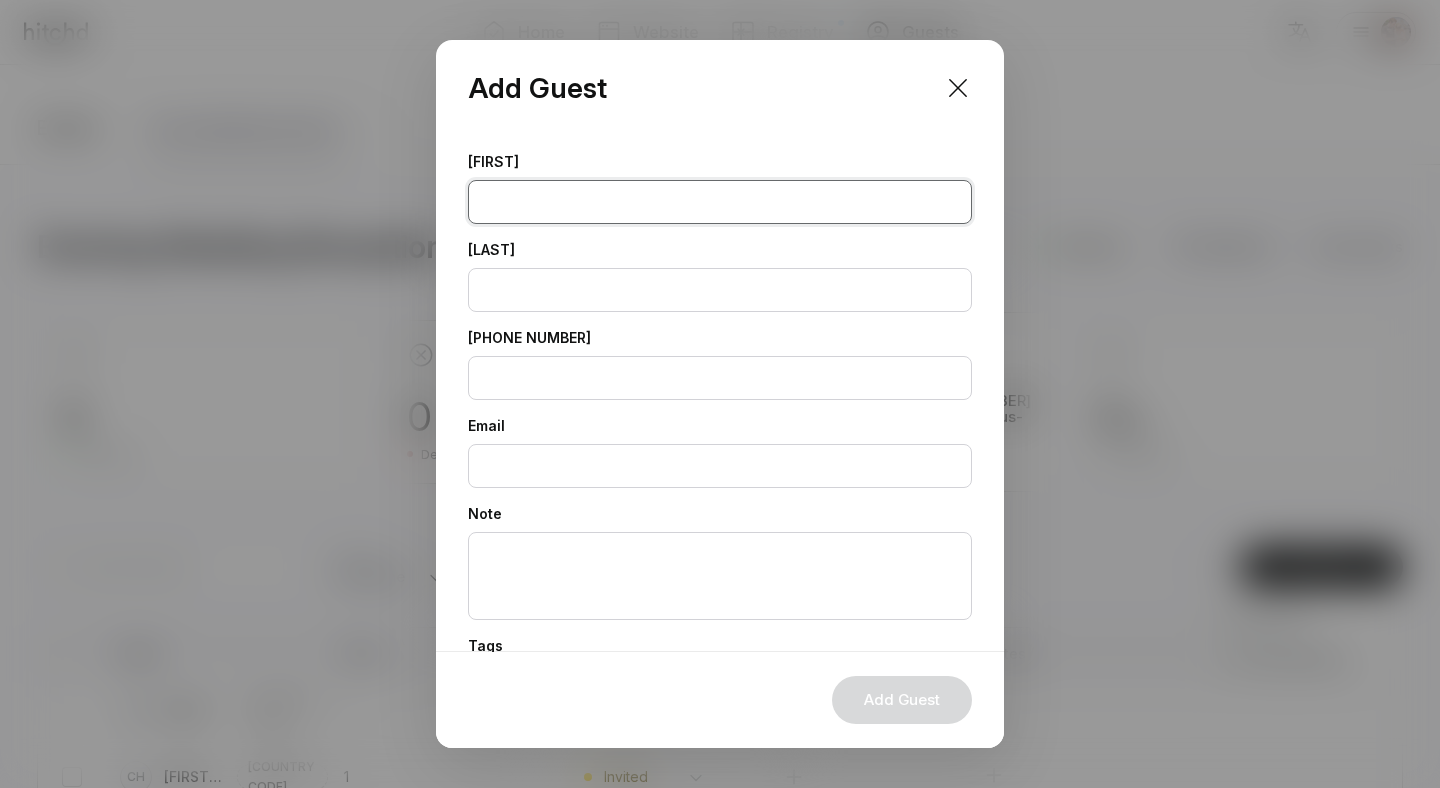 click at bounding box center (720, 202) 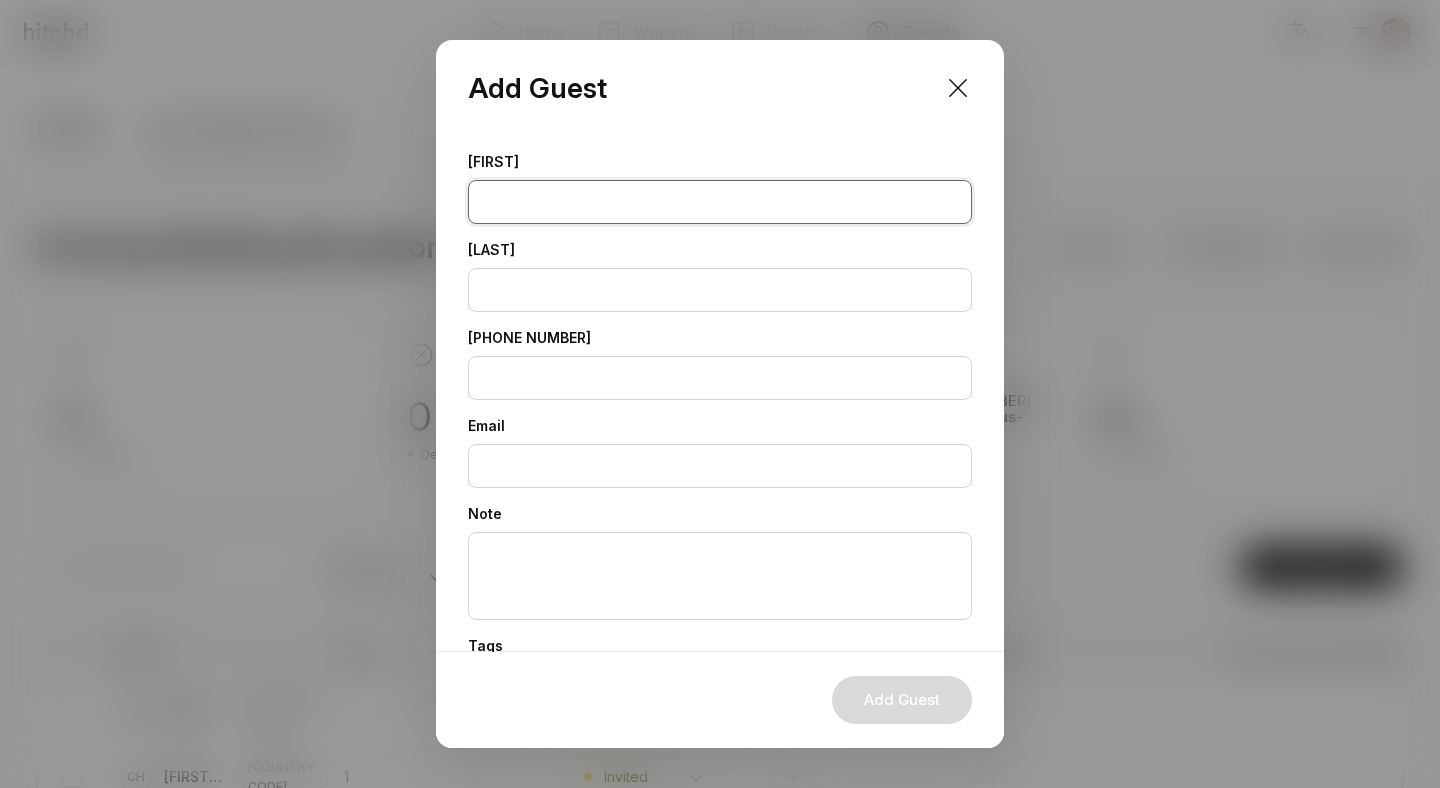 paste on "[FIRST]" 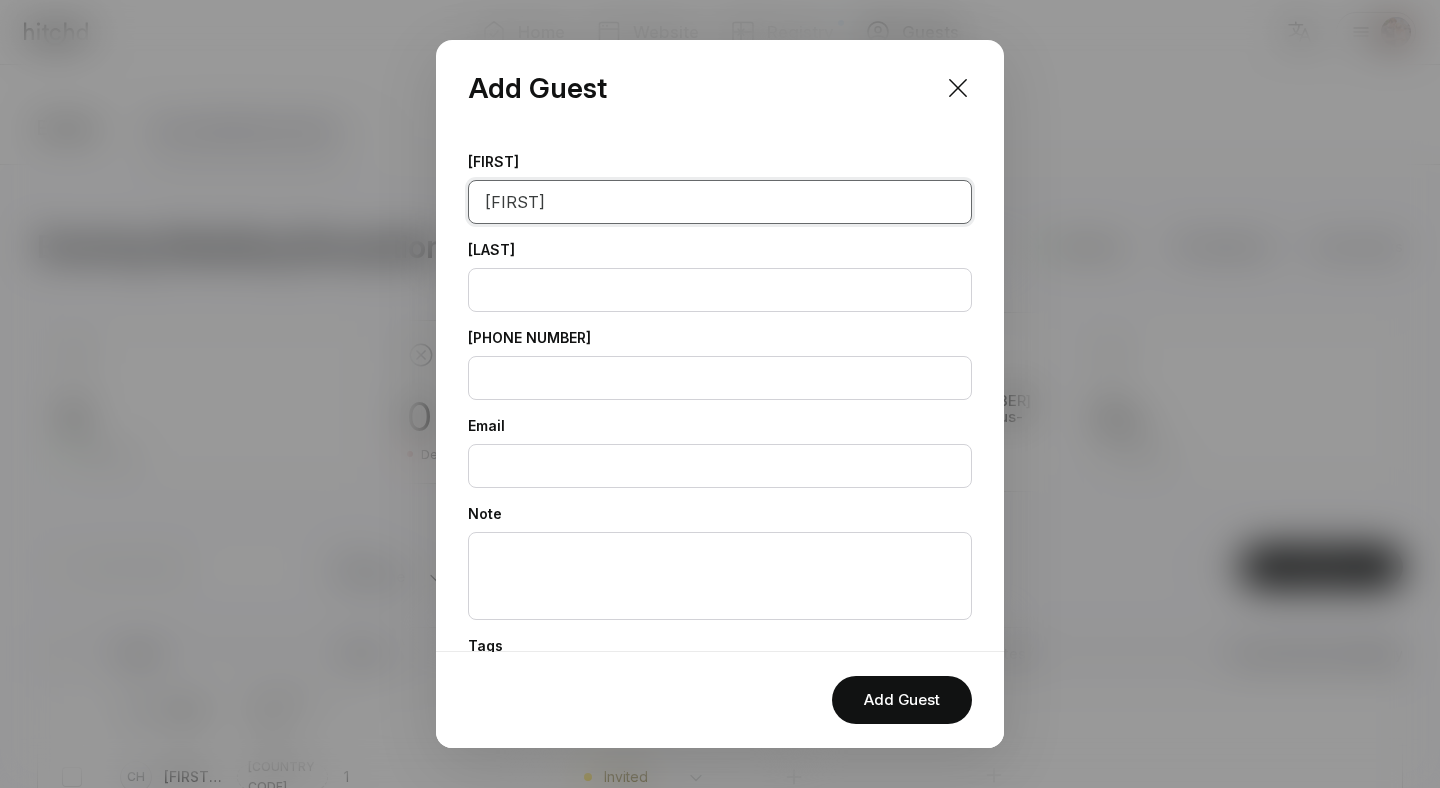 type on "[FIRST]" 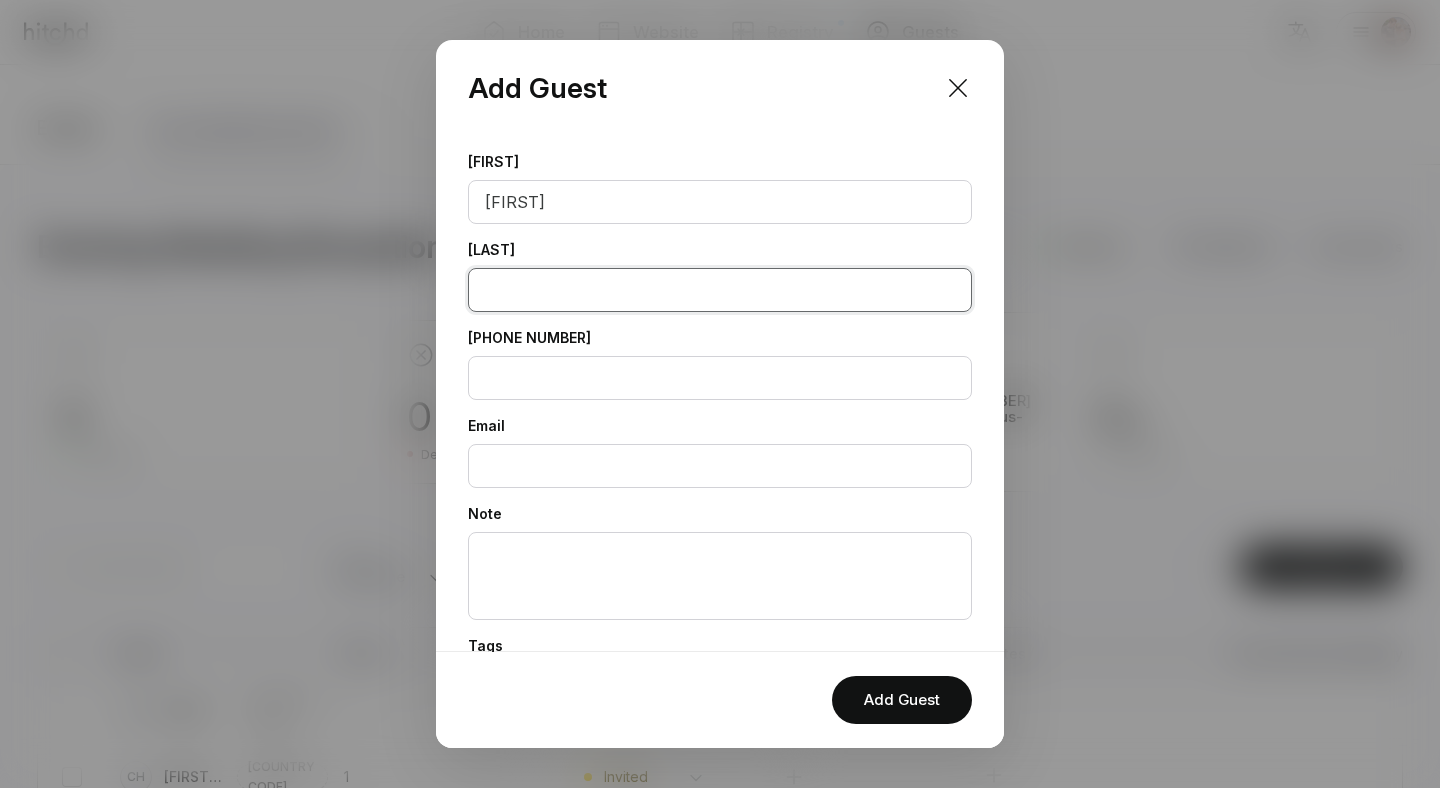 click at bounding box center (720, 290) 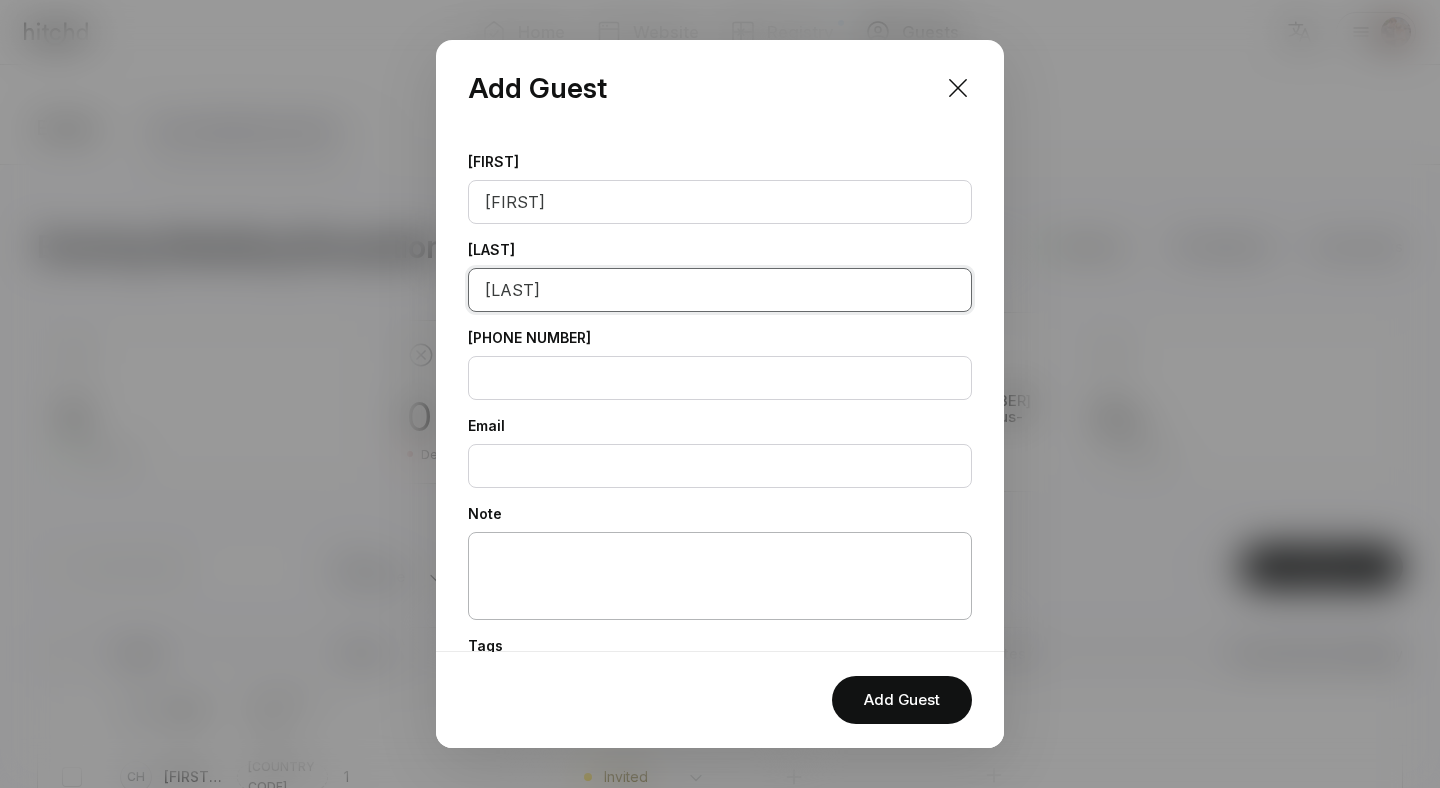 scroll, scrollTop: 185, scrollLeft: 0, axis: vertical 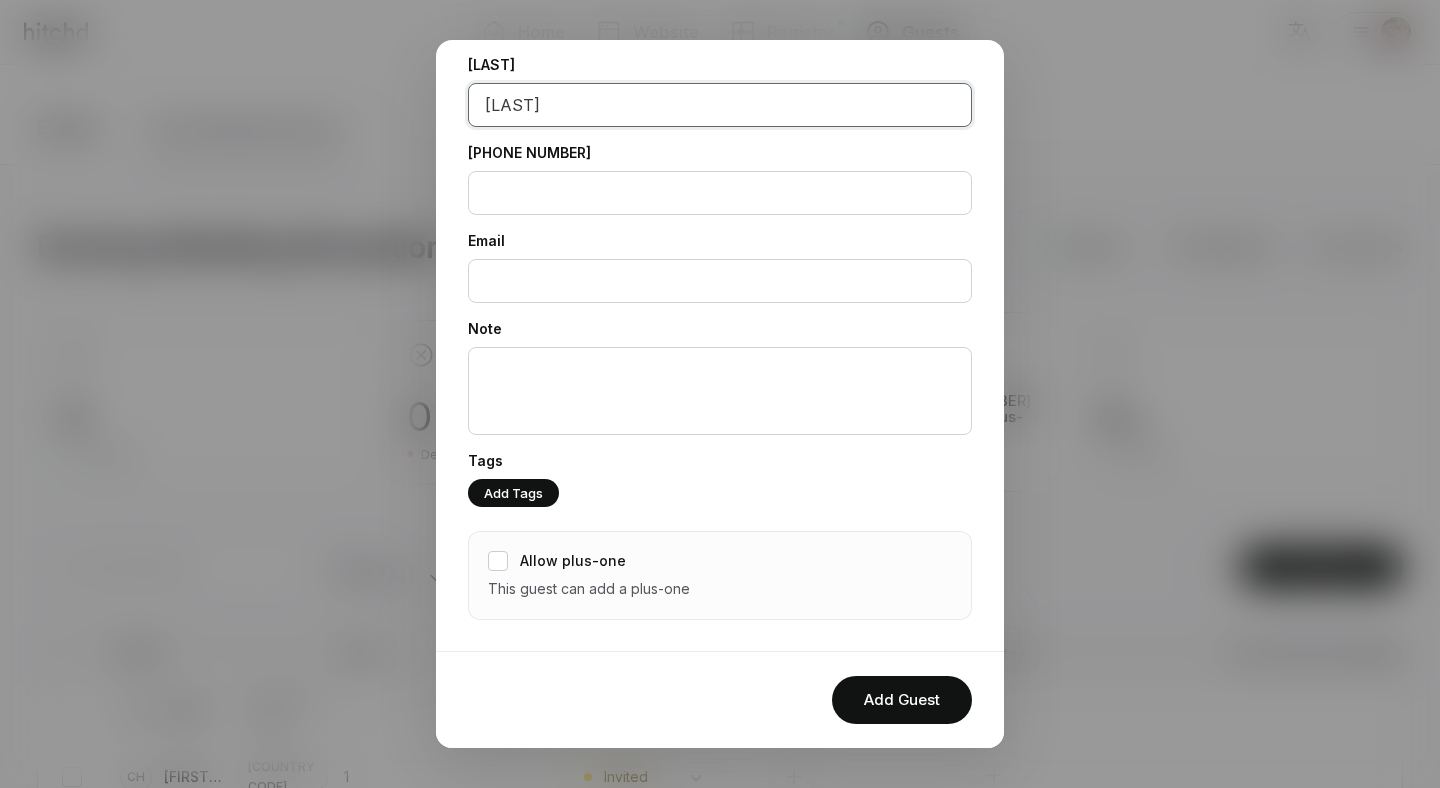 type on "[LAST]" 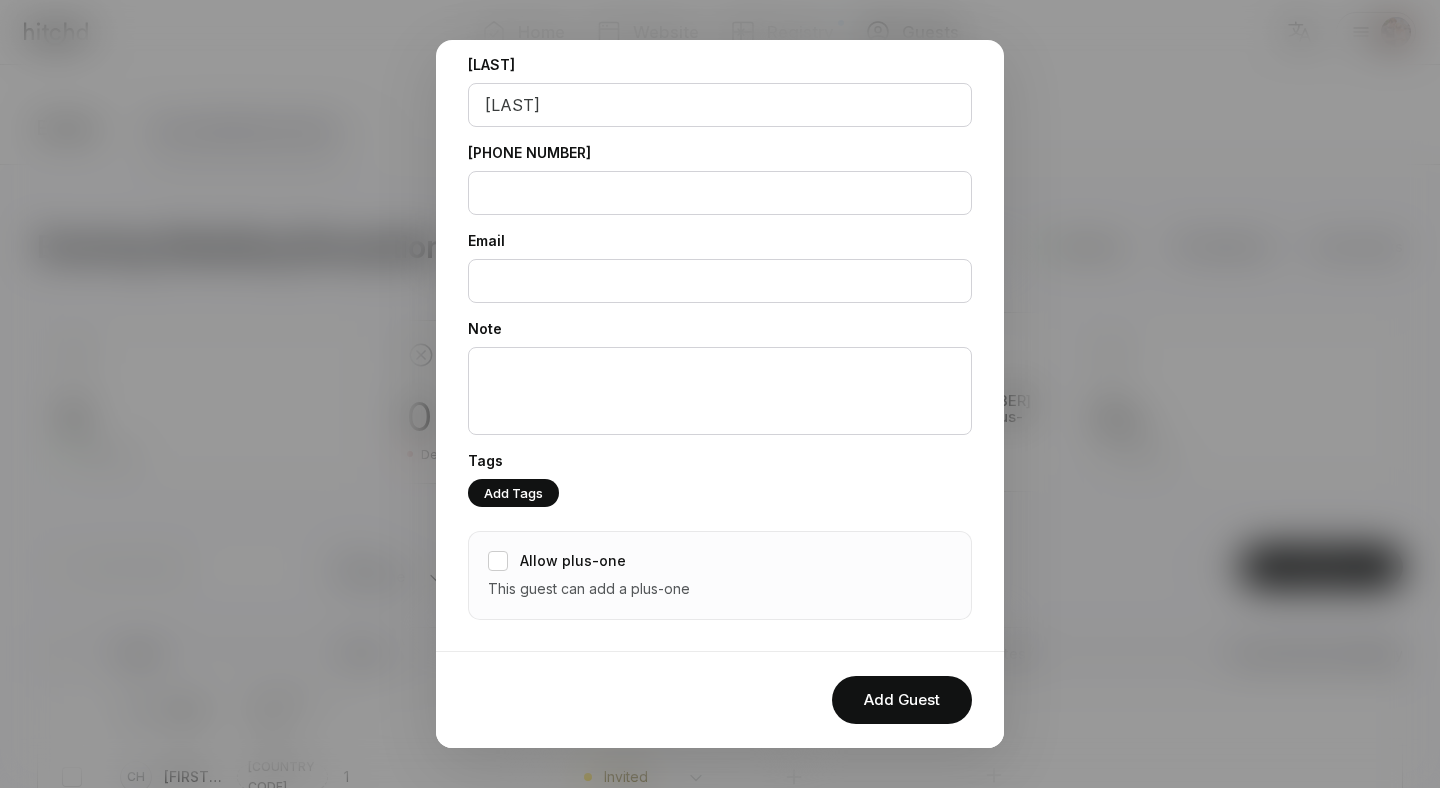click on "Allow plus-one" at bounding box center (573, 561) 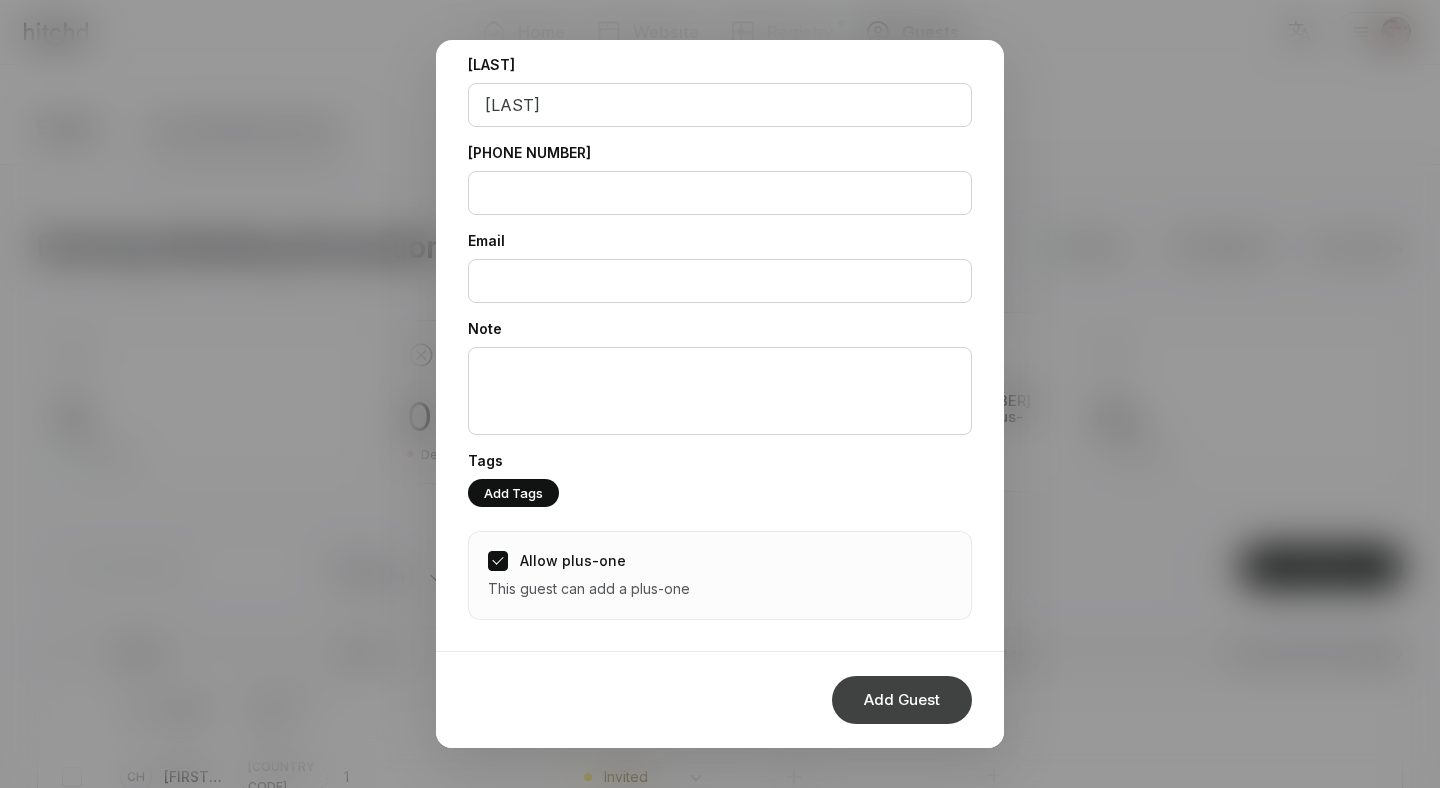 click on "Add Guest" at bounding box center (902, 700) 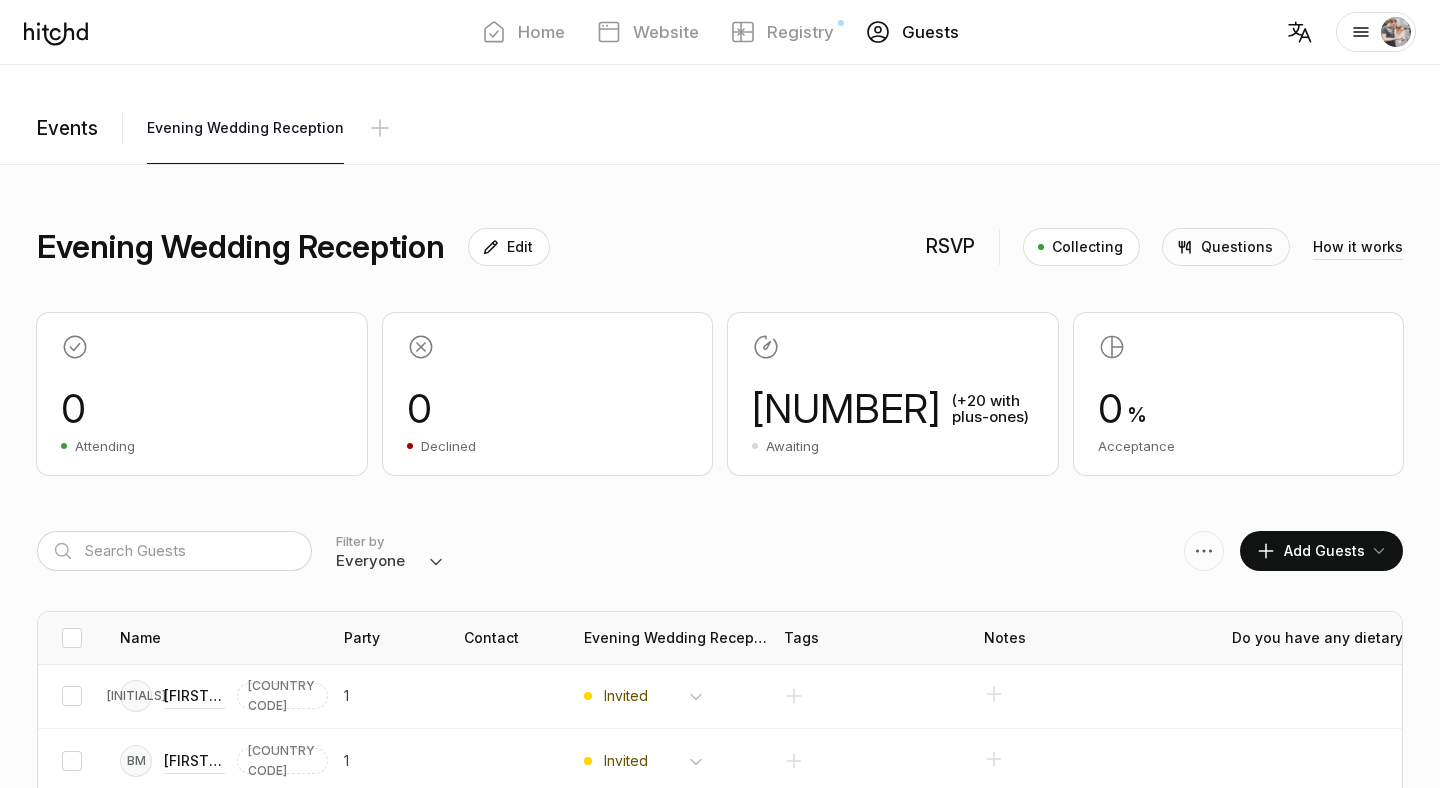 scroll, scrollTop: 39, scrollLeft: 0, axis: vertical 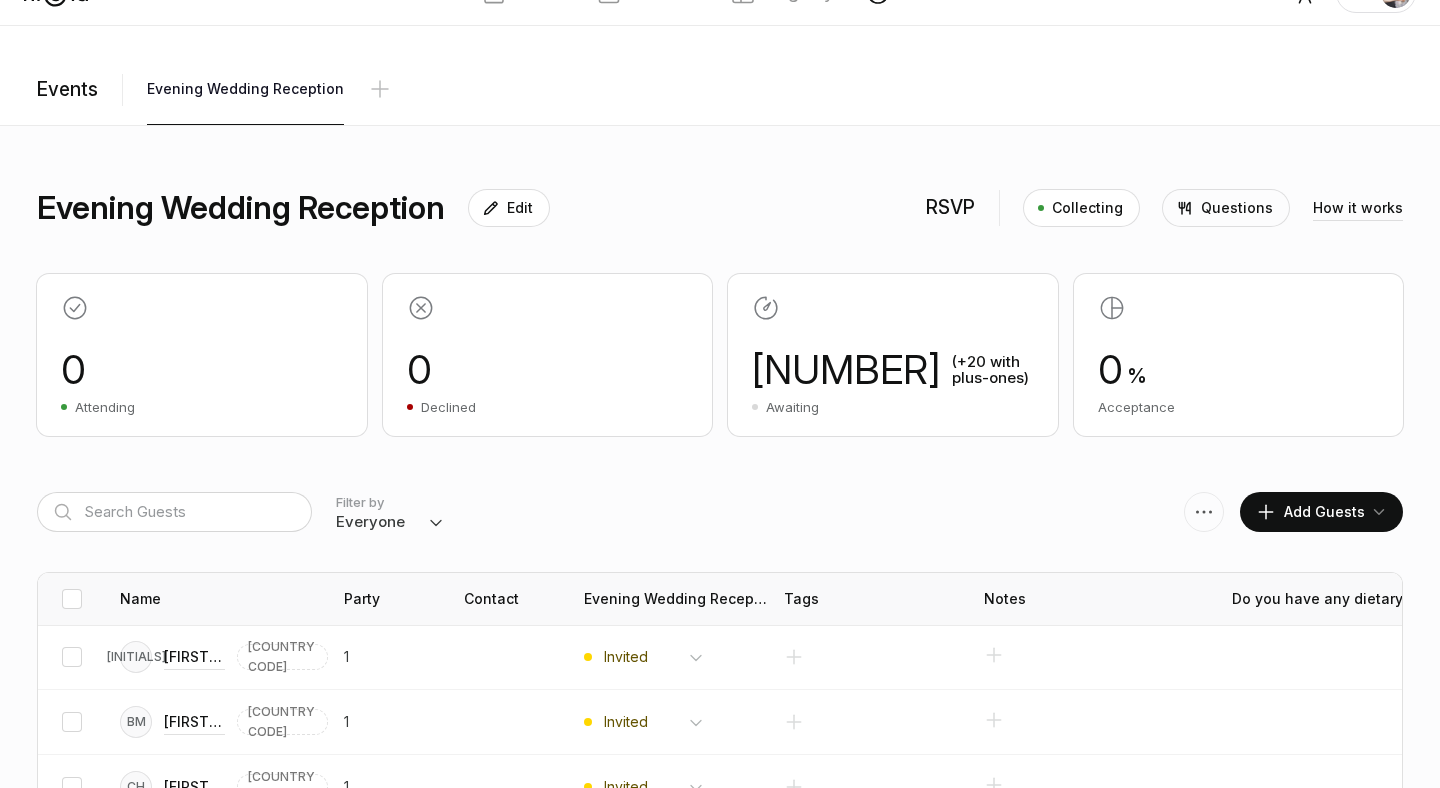 click on "Add Guests" at bounding box center (1310, 512) 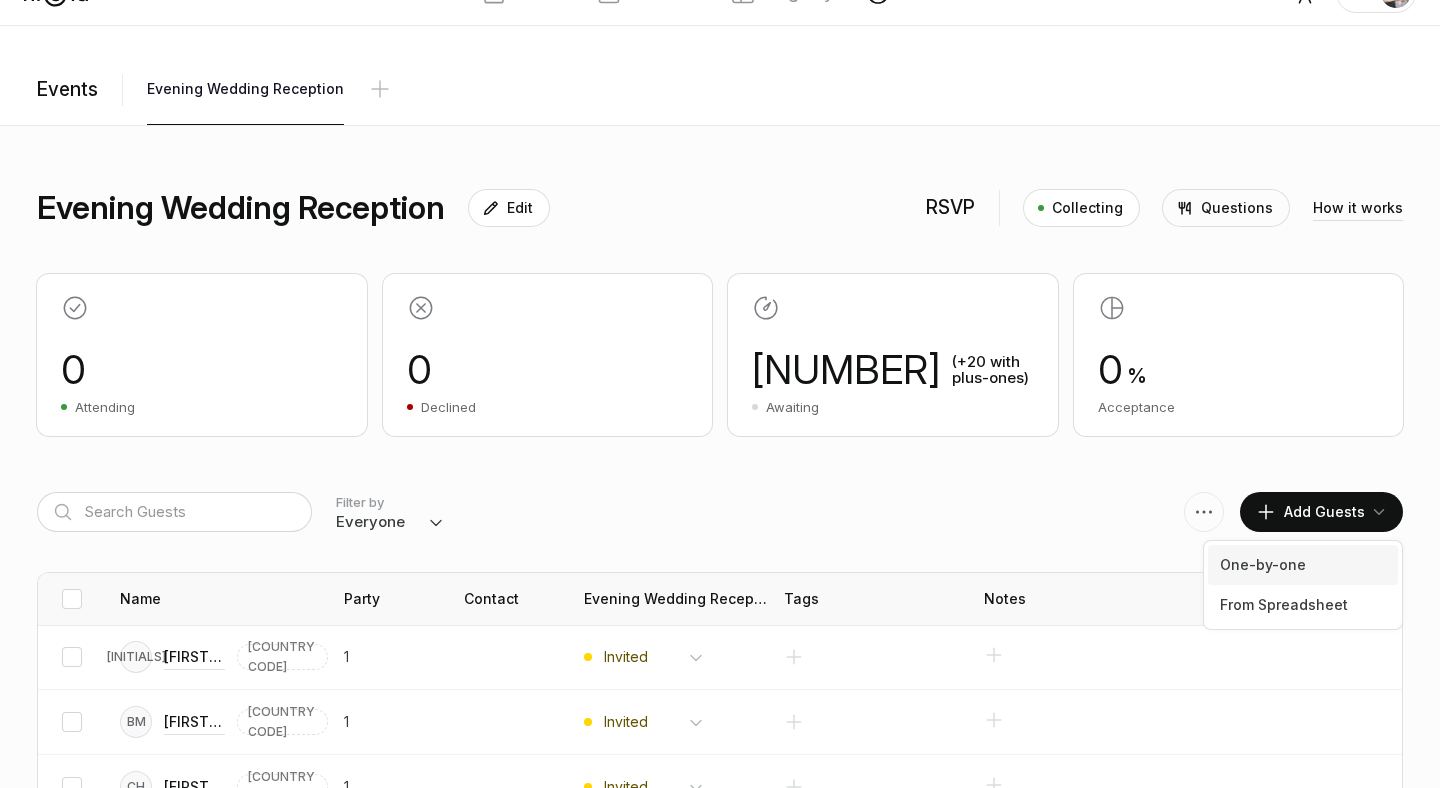 click on "One-by-one" at bounding box center (1303, 565) 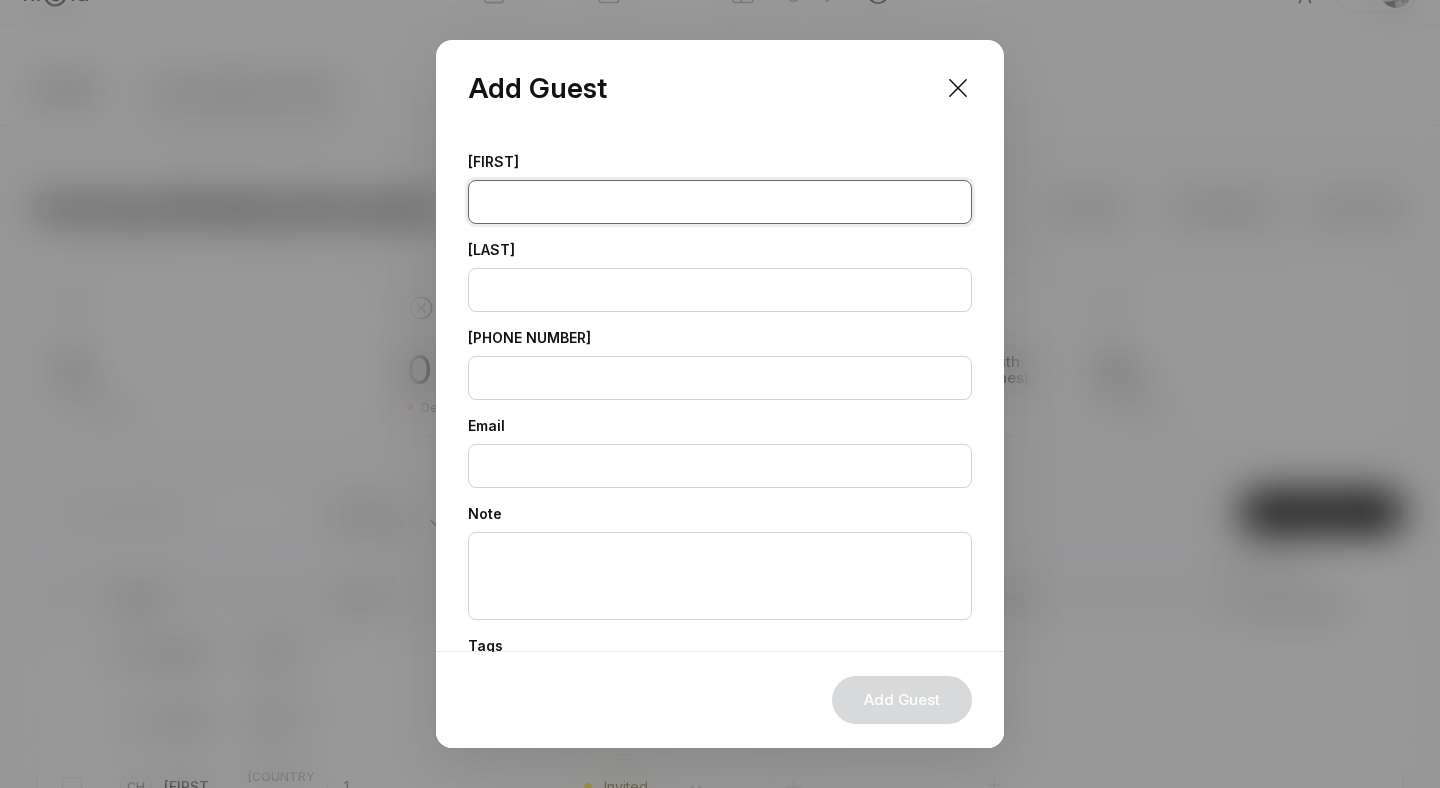 click at bounding box center [720, 202] 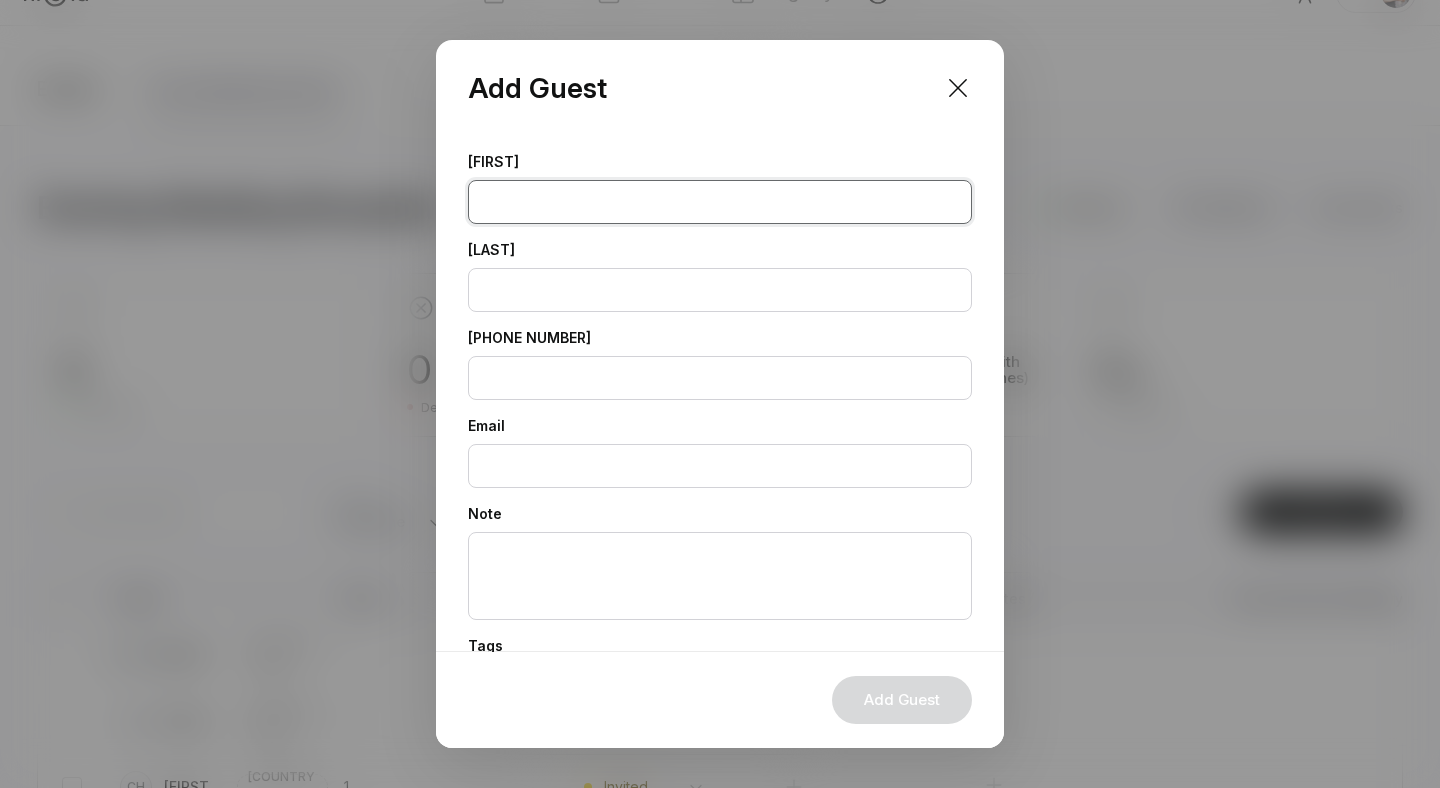 paste on "[FIRST]" 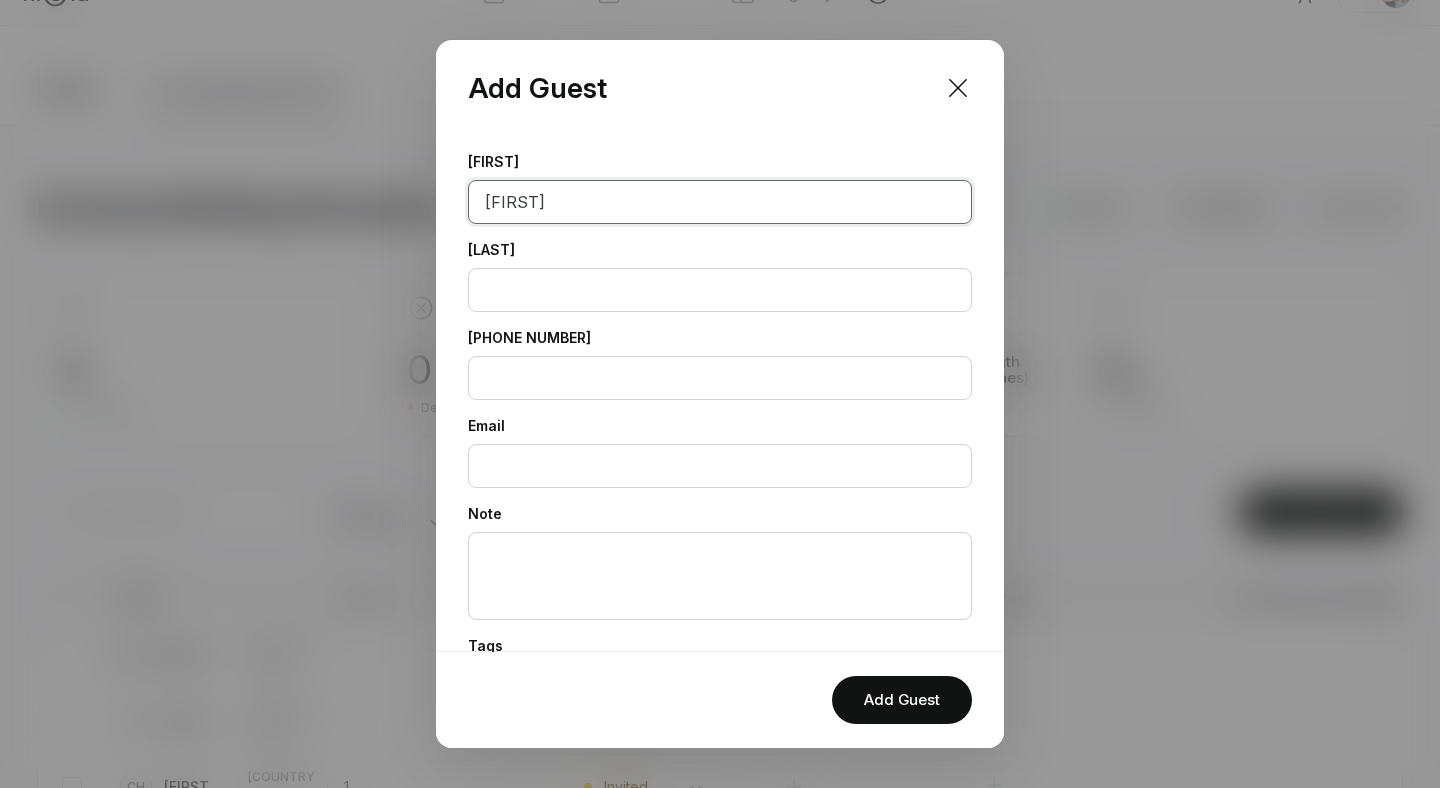 type on "[FIRST]" 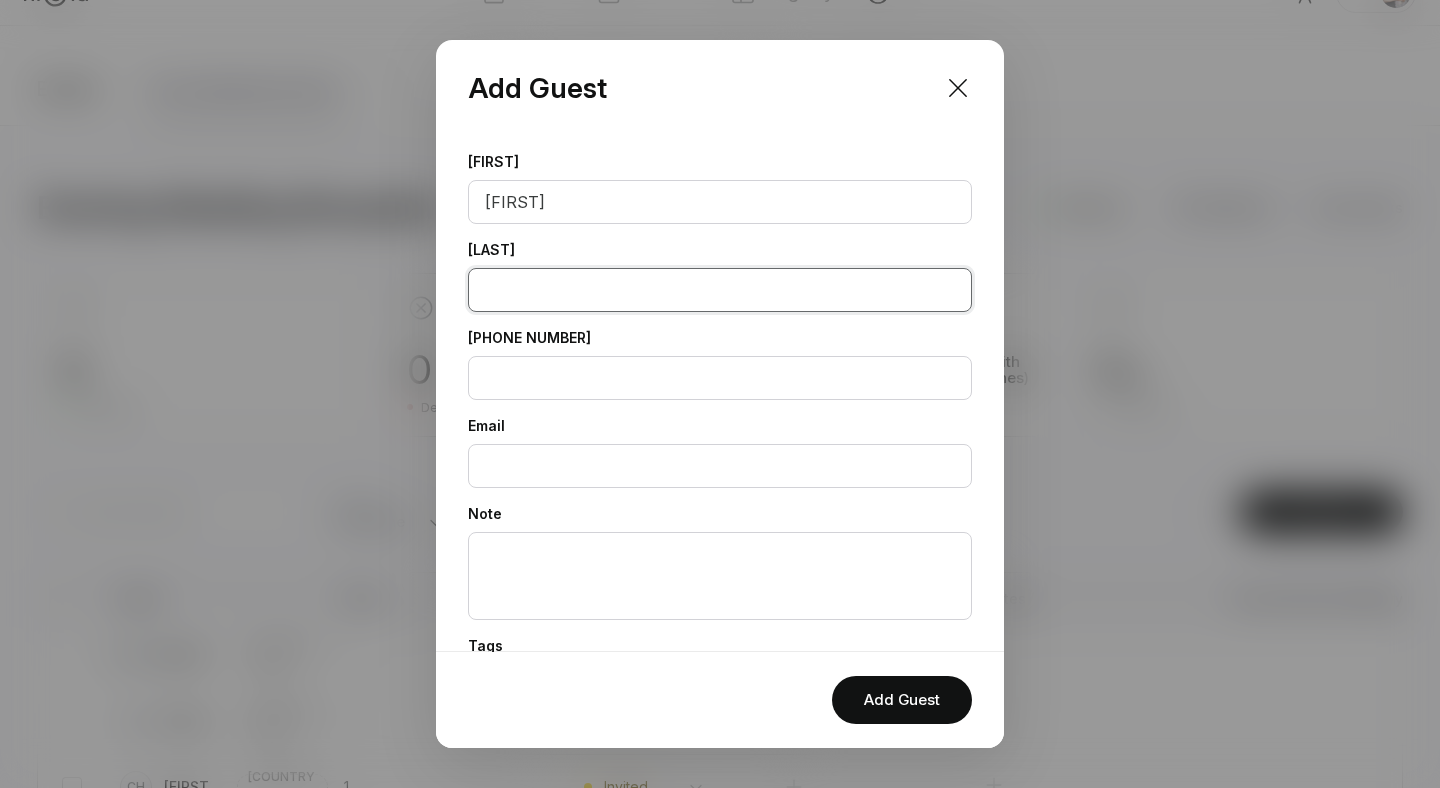 click at bounding box center [720, 290] 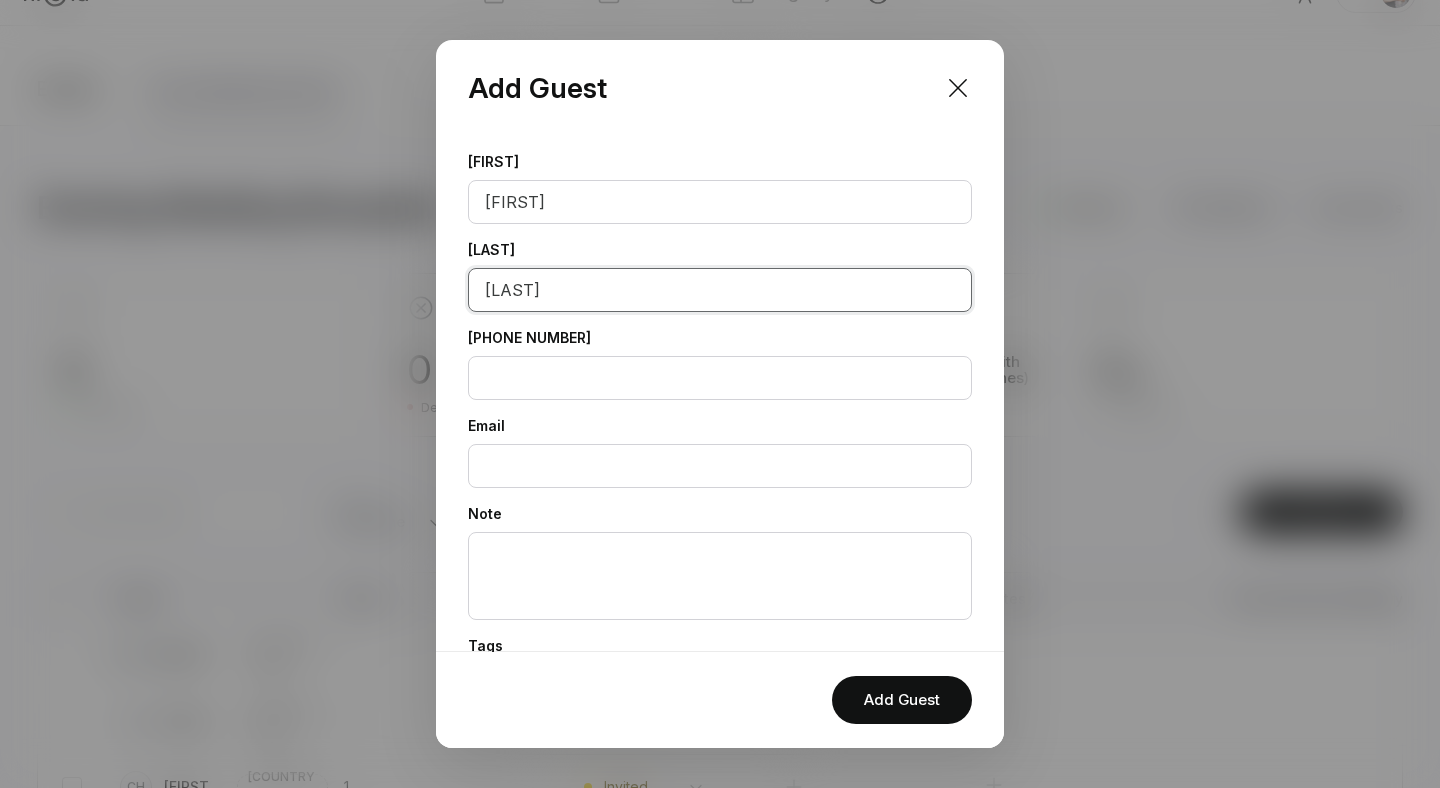 scroll, scrollTop: 185, scrollLeft: 0, axis: vertical 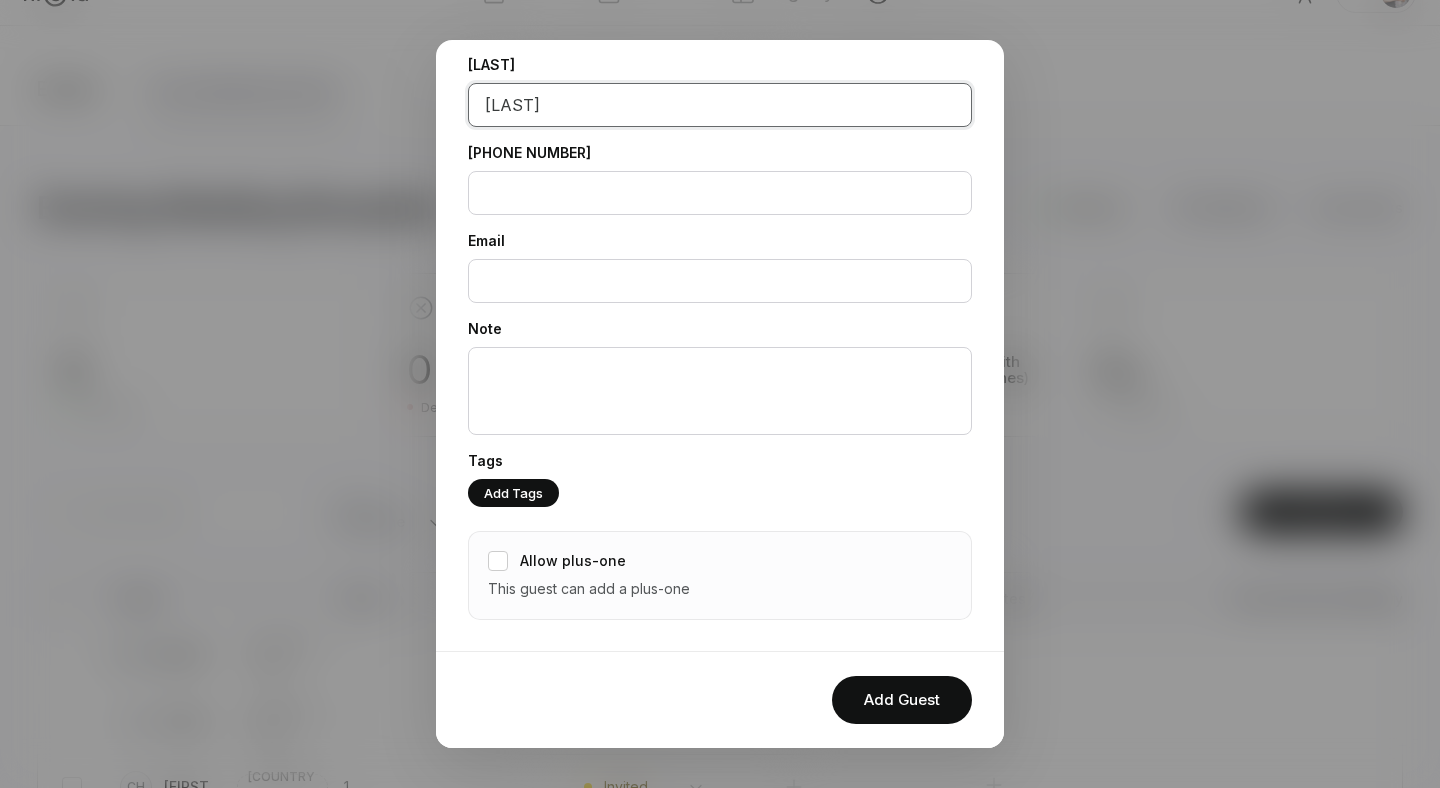 type on "[LAST]" 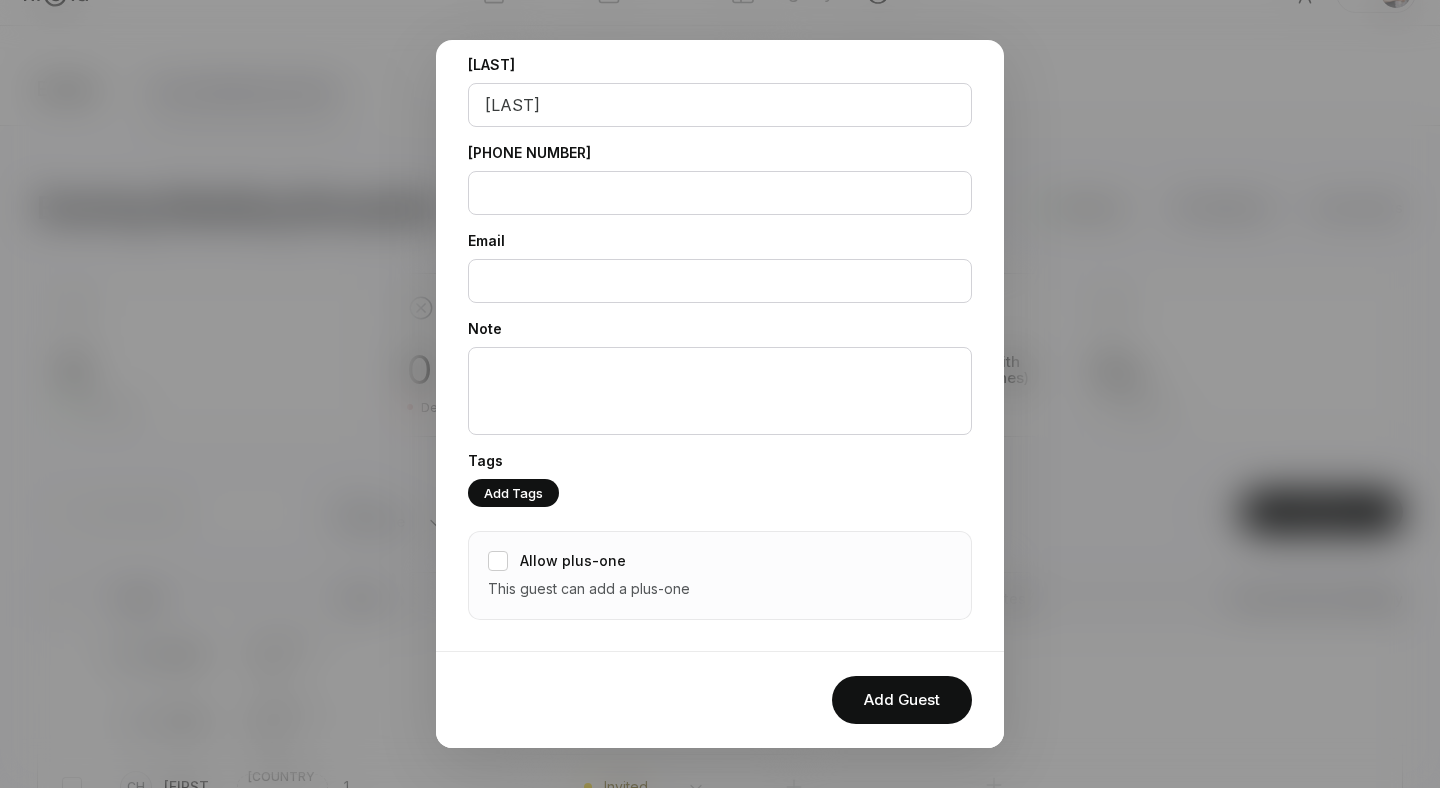 click on "Allow plus-one
This guest can add a plus-one" at bounding box center [720, 575] 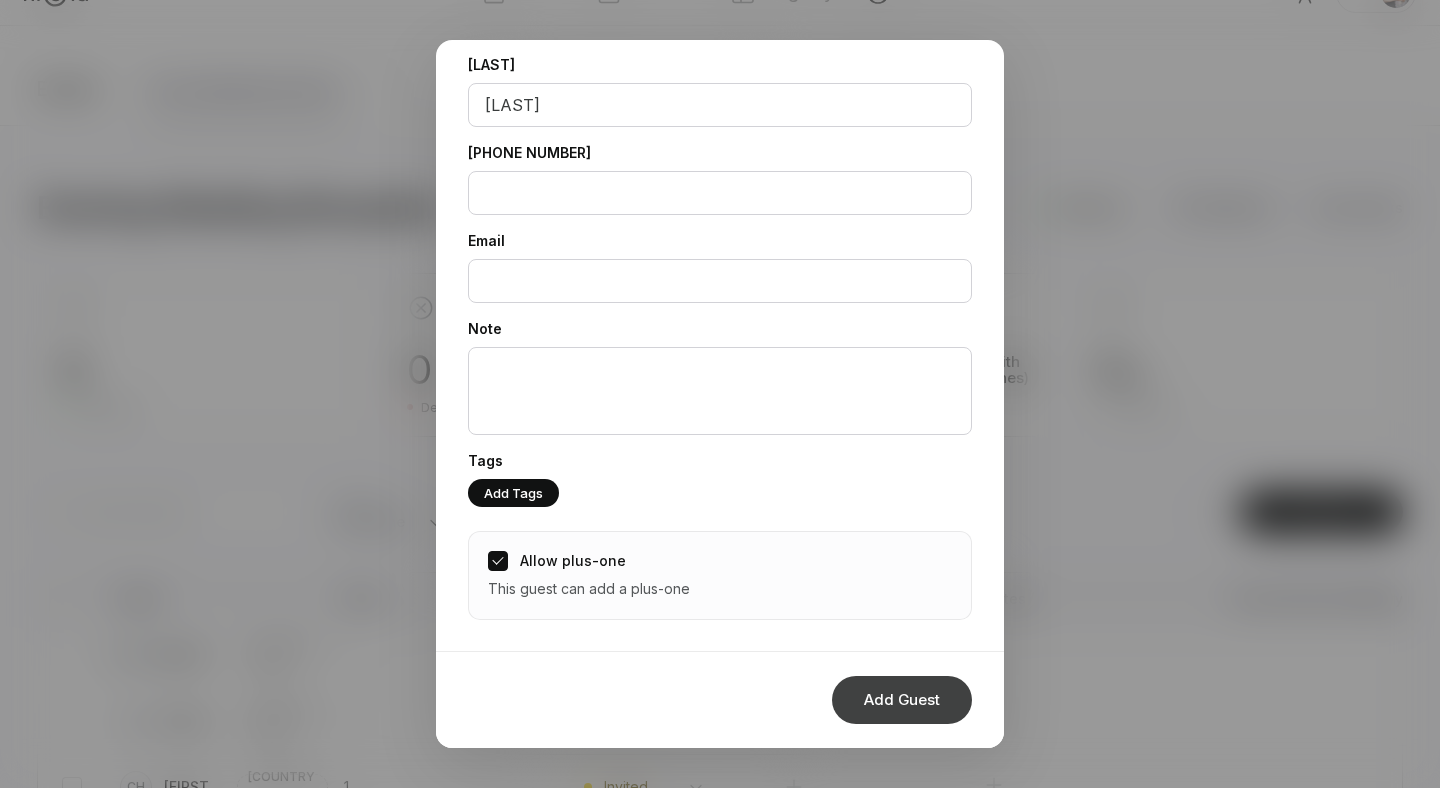 click on "Add Guest" at bounding box center [902, 700] 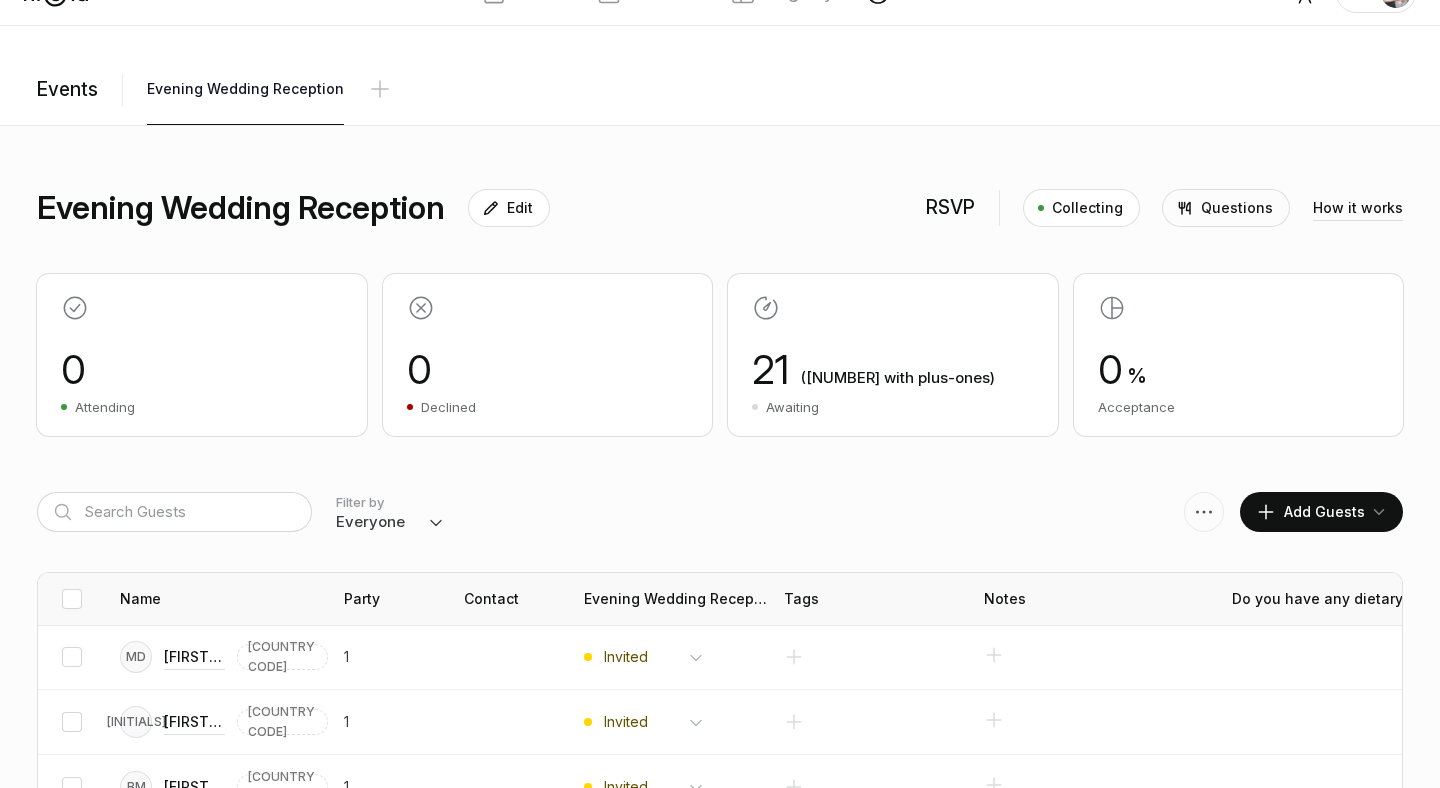 click on "Add Guests" at bounding box center (1310, 512) 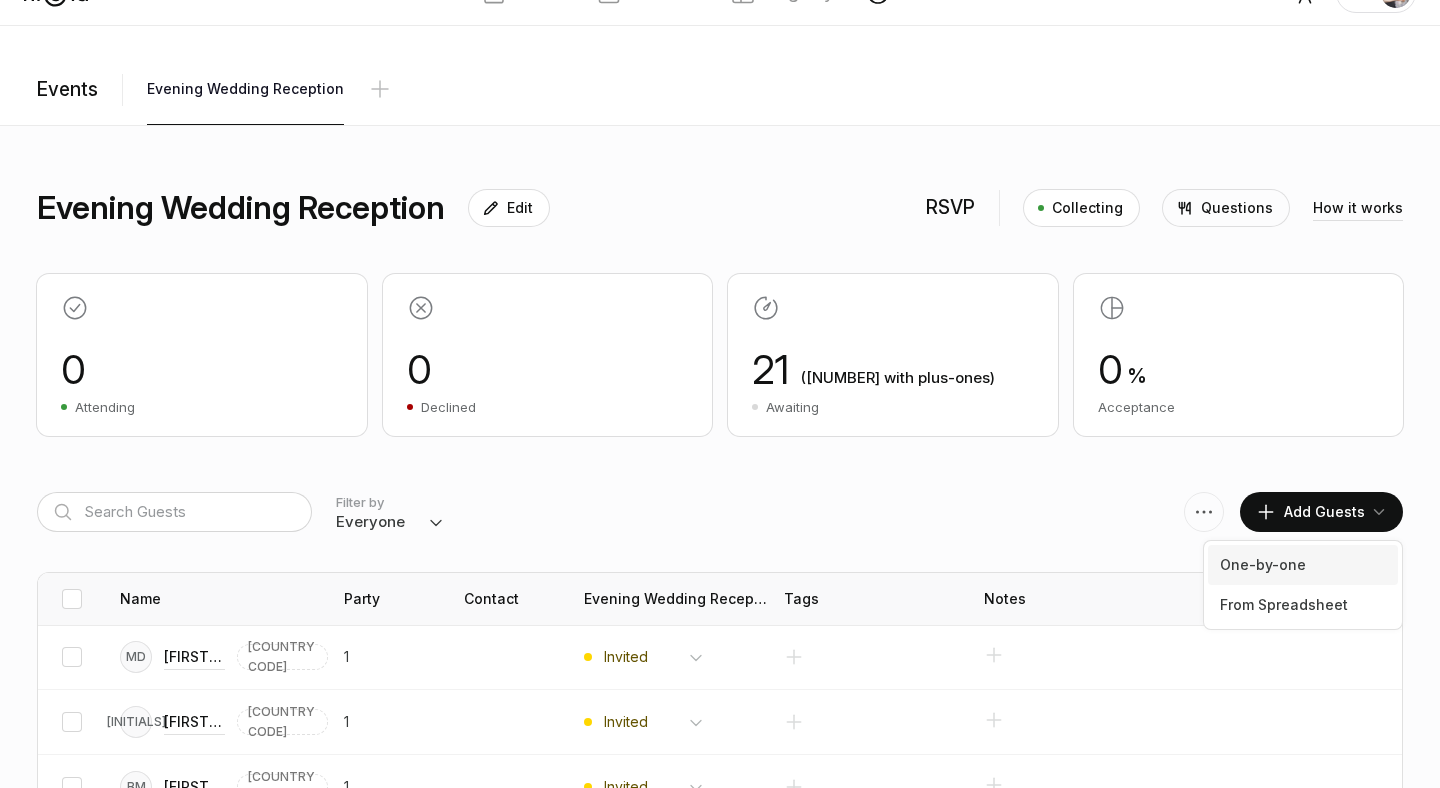 click on "One-by-one" at bounding box center (1303, 565) 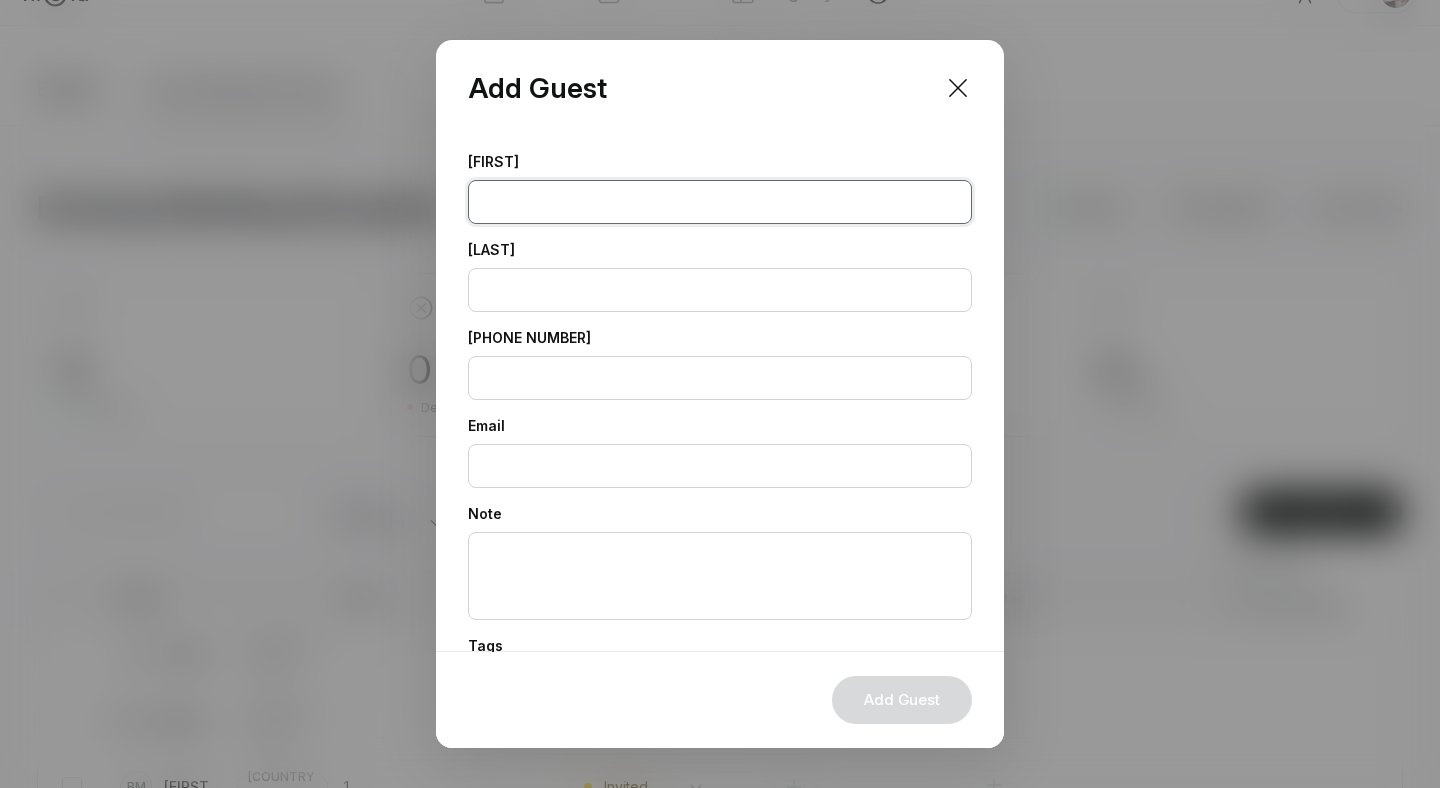 click at bounding box center (720, 202) 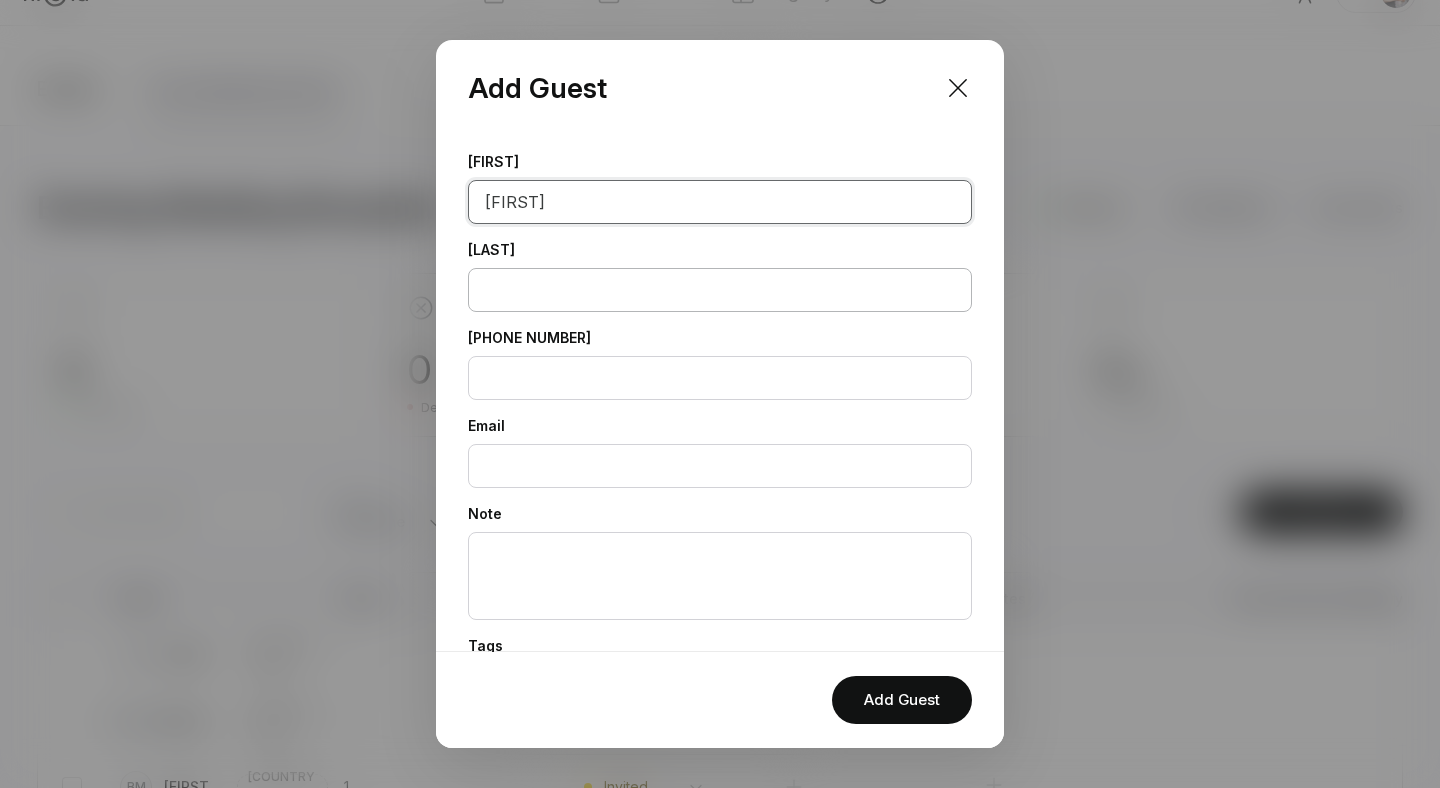 type on "[FIRST]" 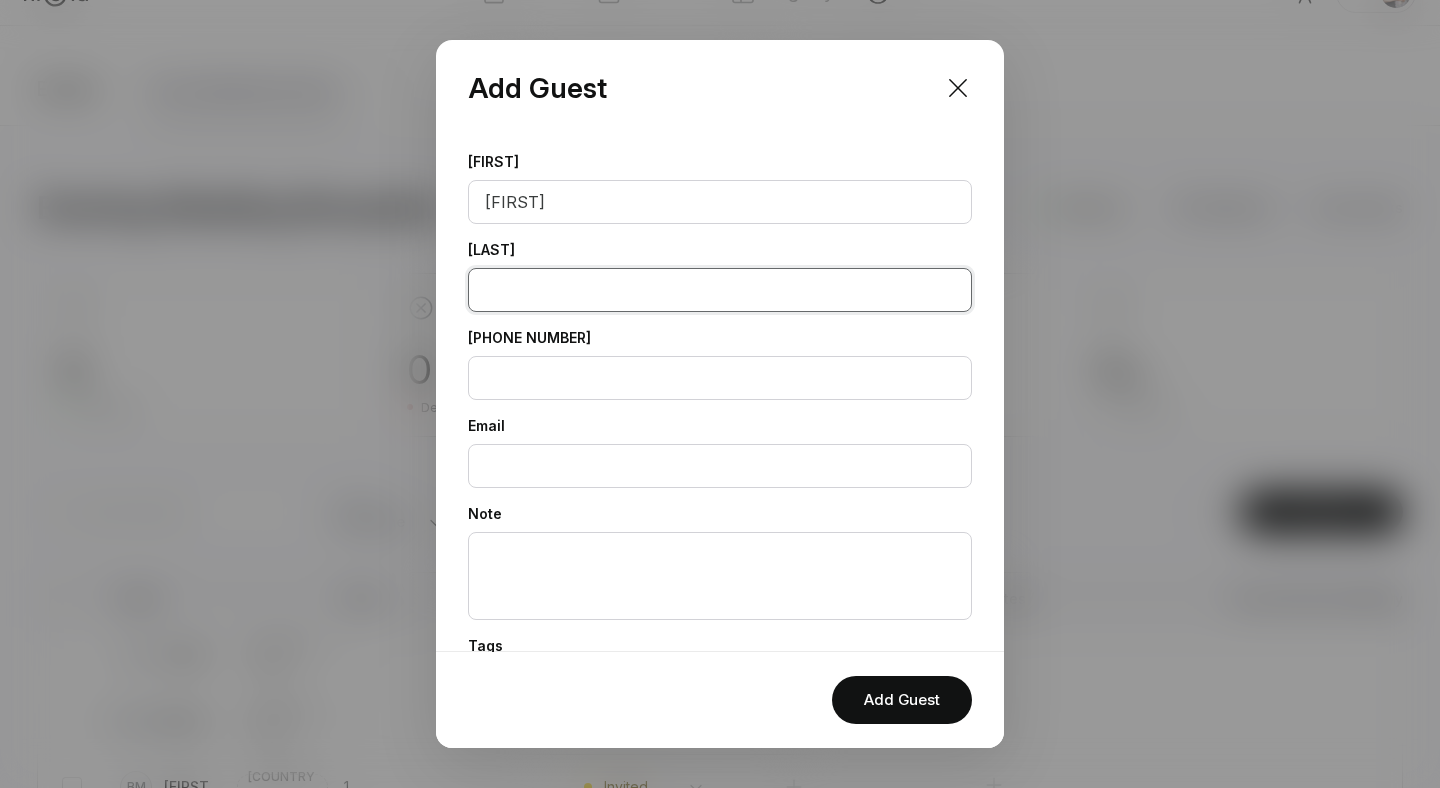 click at bounding box center [720, 290] 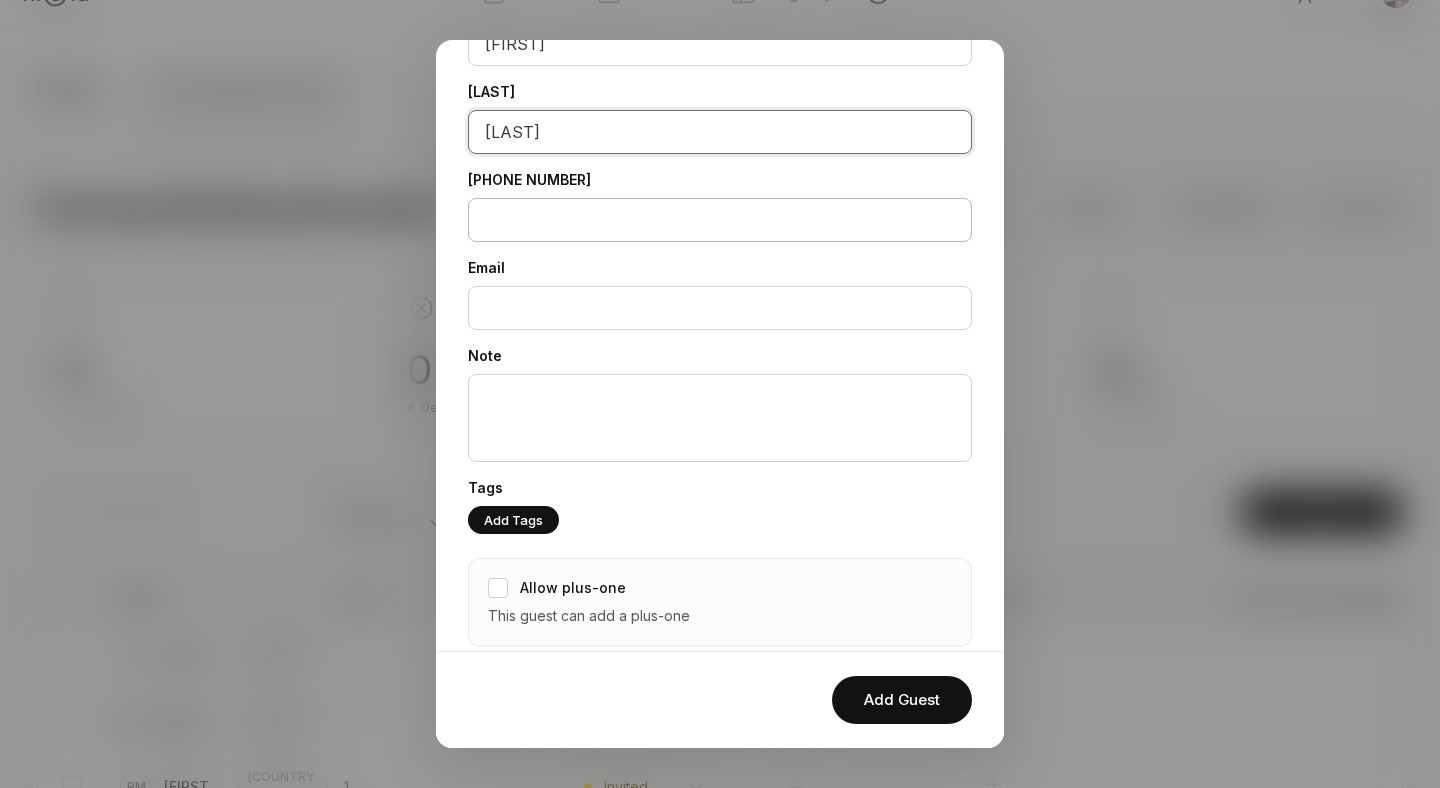 scroll, scrollTop: 185, scrollLeft: 0, axis: vertical 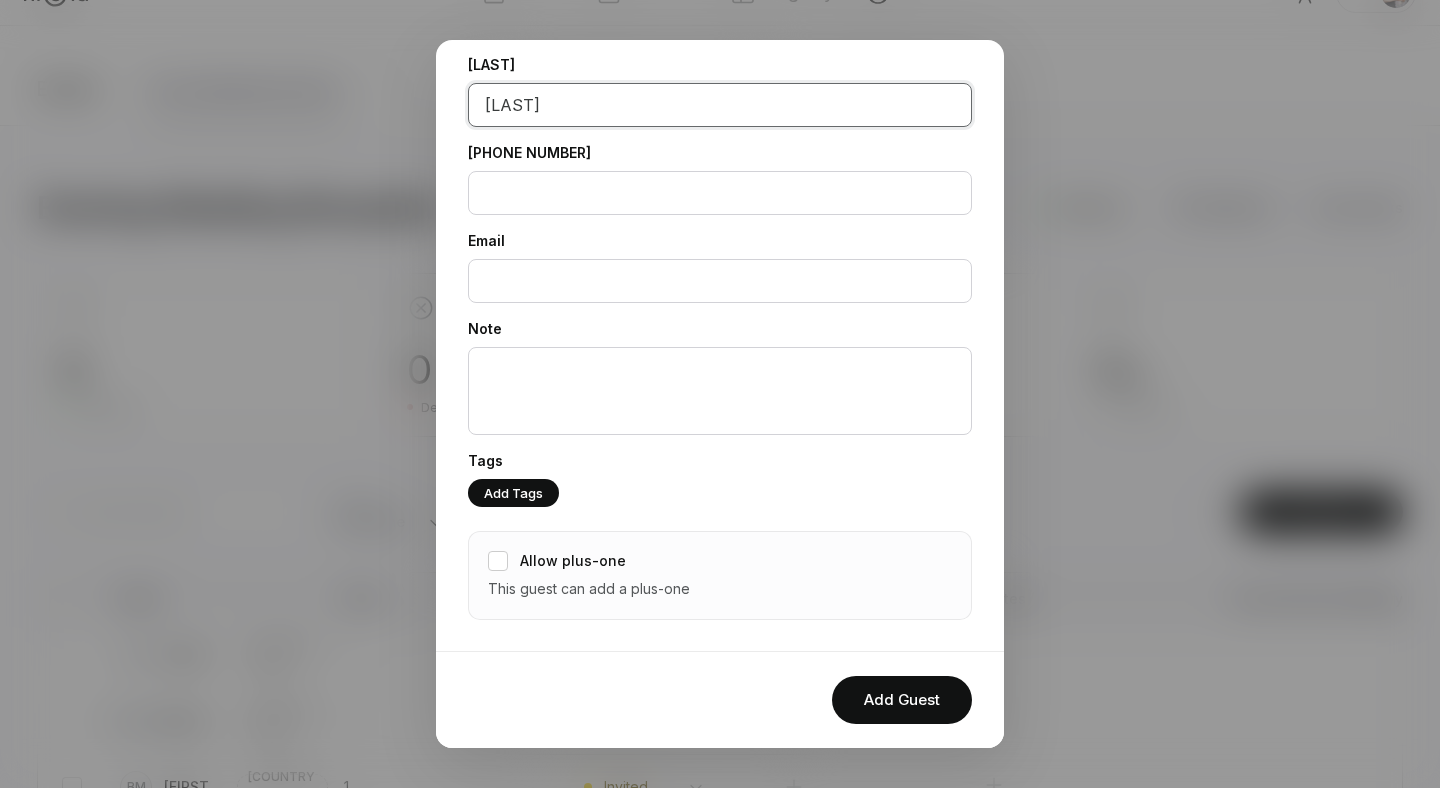 type on "[LAST]" 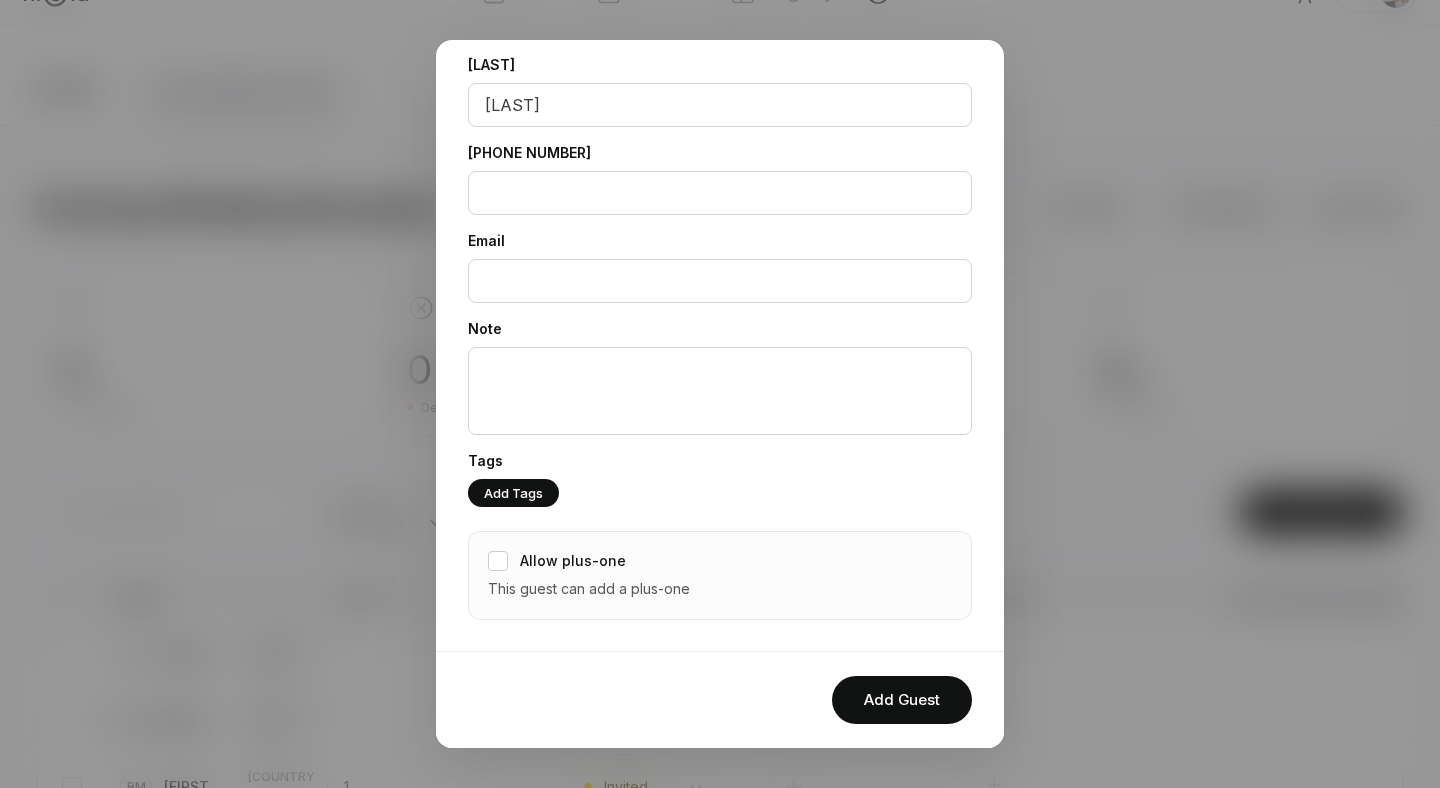 click on "Allow plus-one" at bounding box center [573, 561] 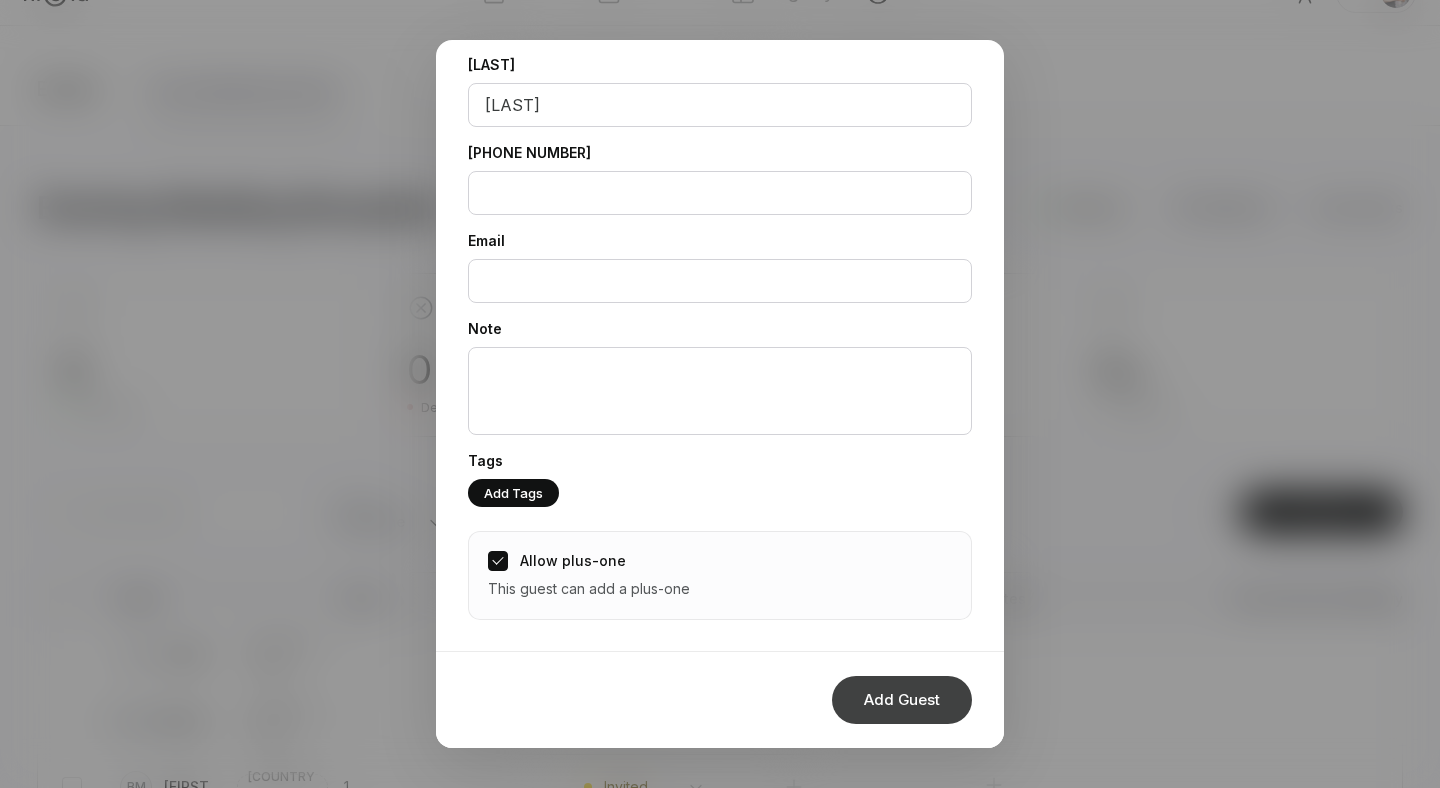 click on "Add Guest" at bounding box center [902, 700] 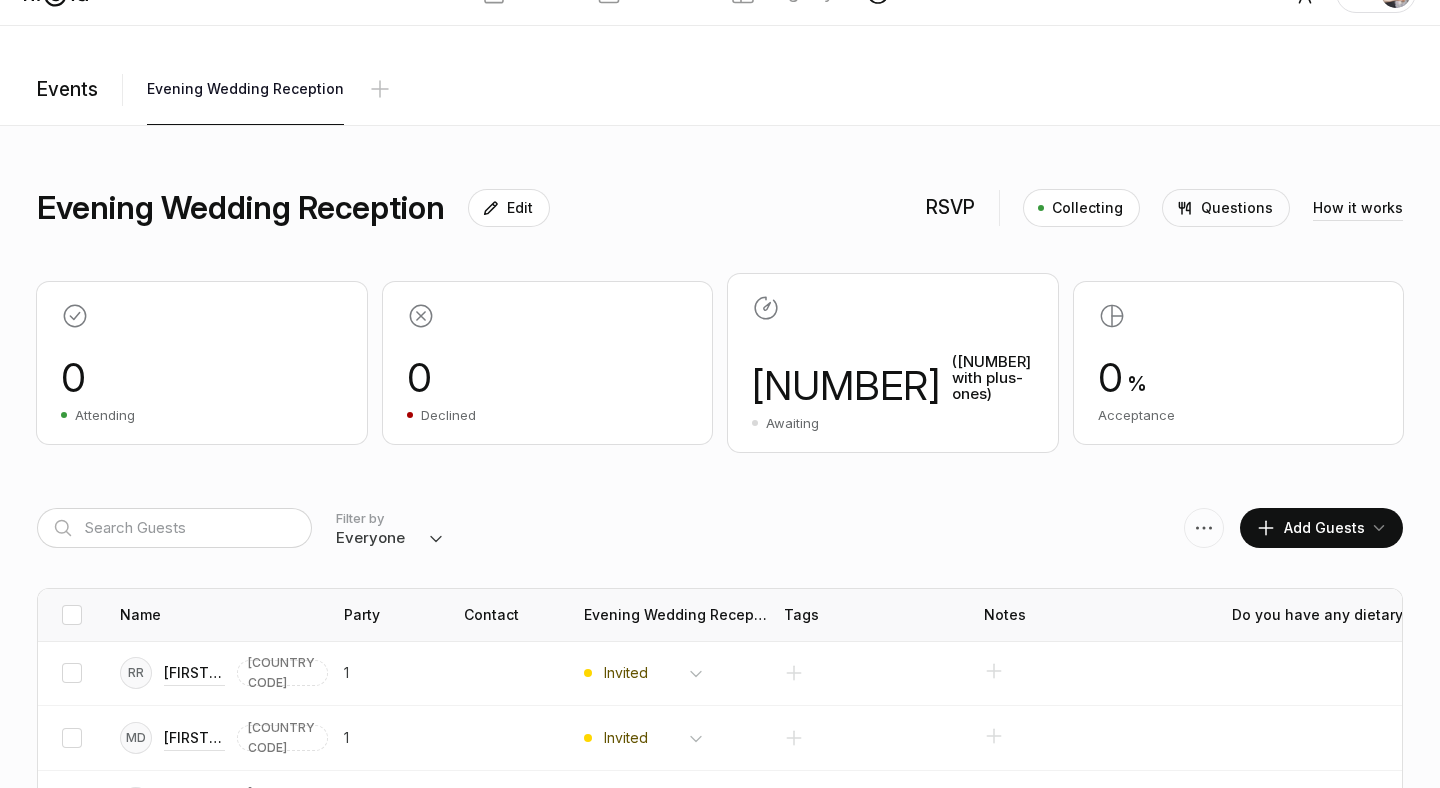click on "Add Guests" at bounding box center [1310, 528] 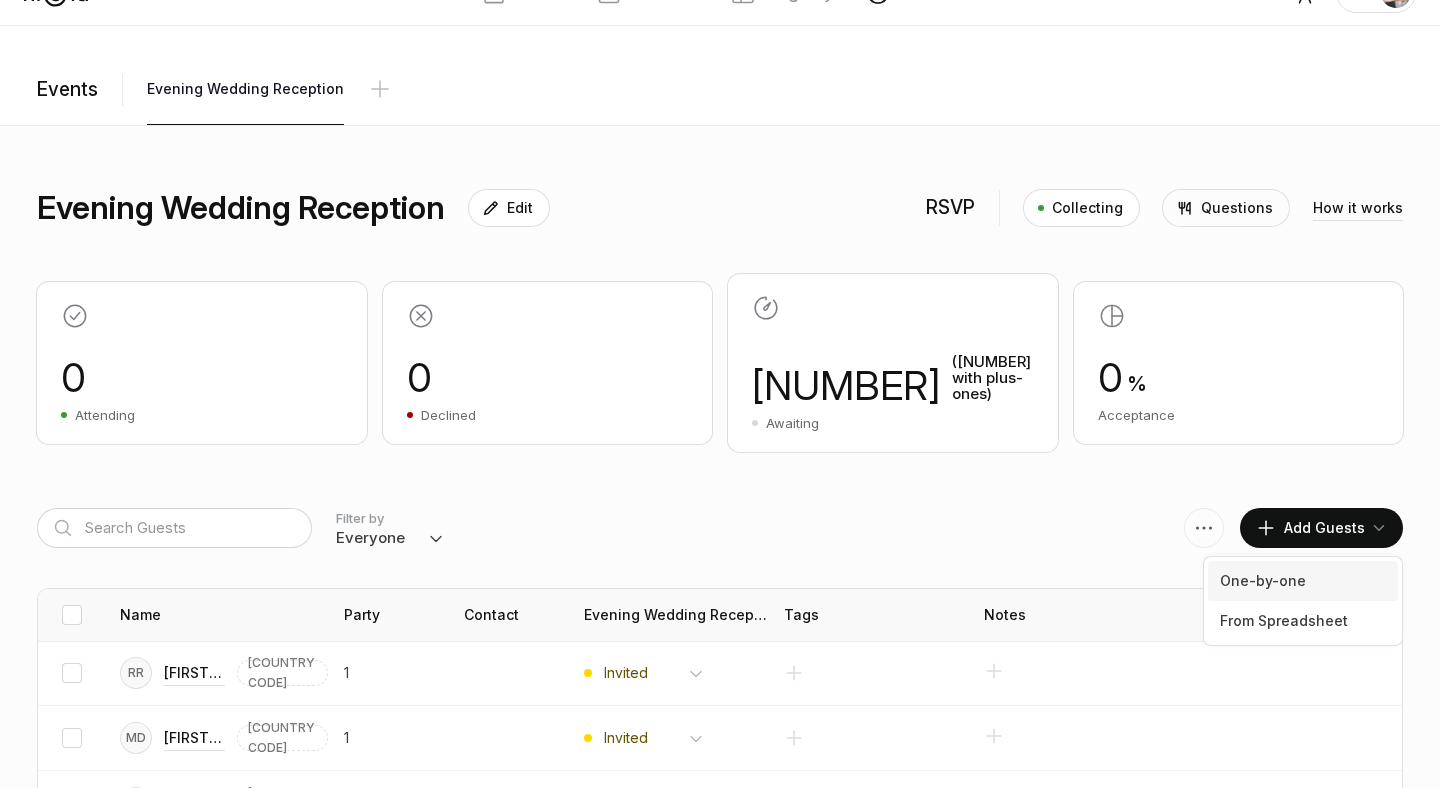 click on "One-by-one" at bounding box center [1303, 581] 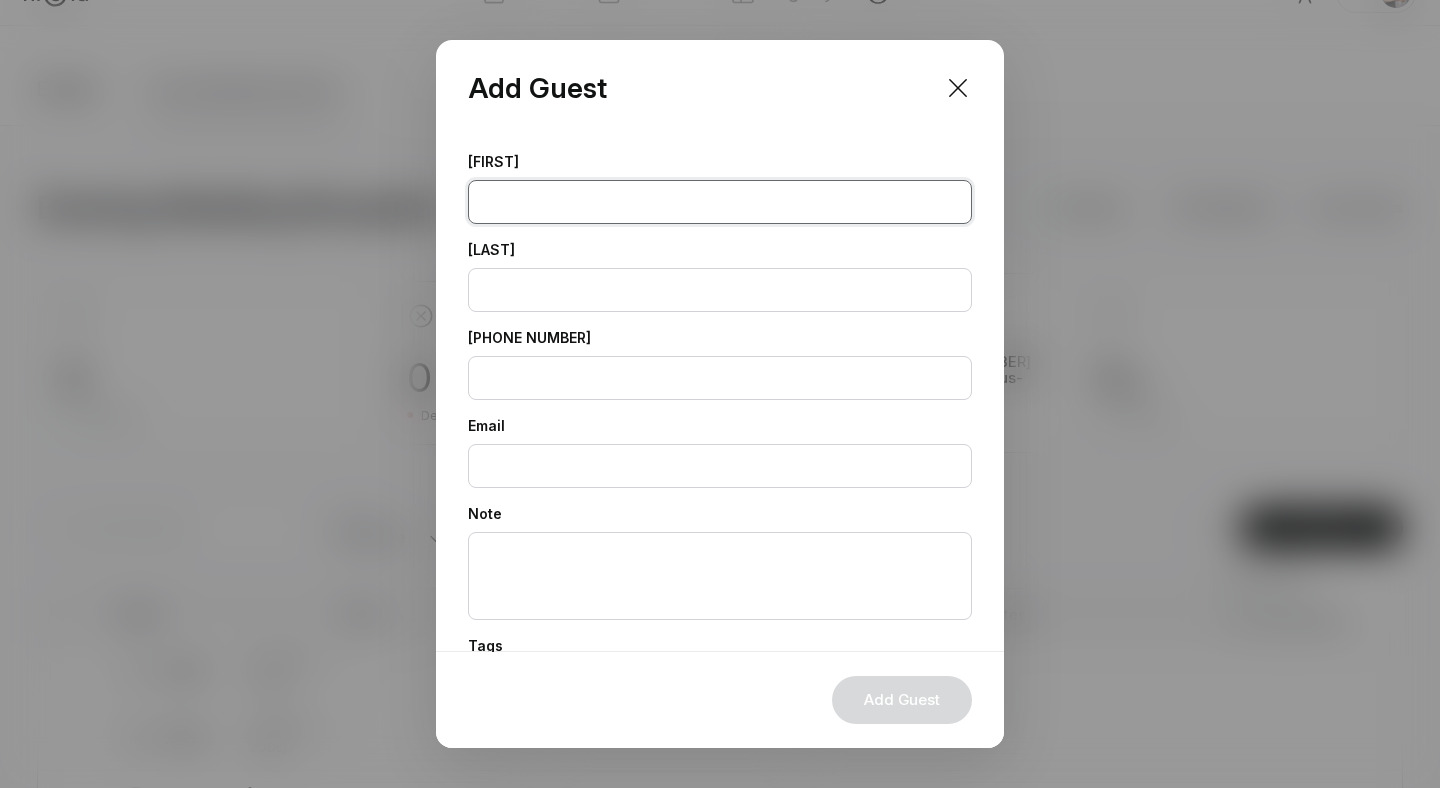 click at bounding box center (720, 202) 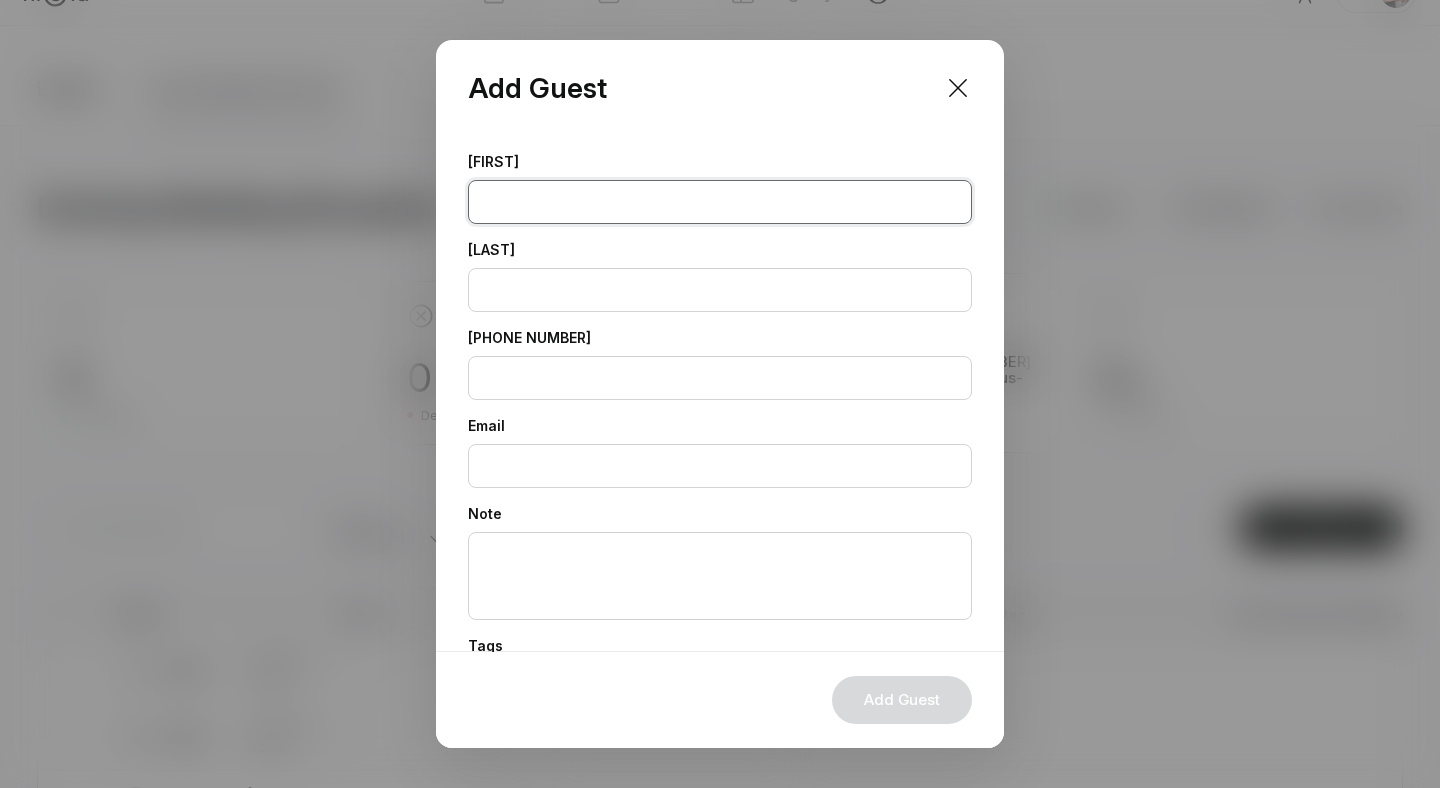 paste on "[FIRST]" 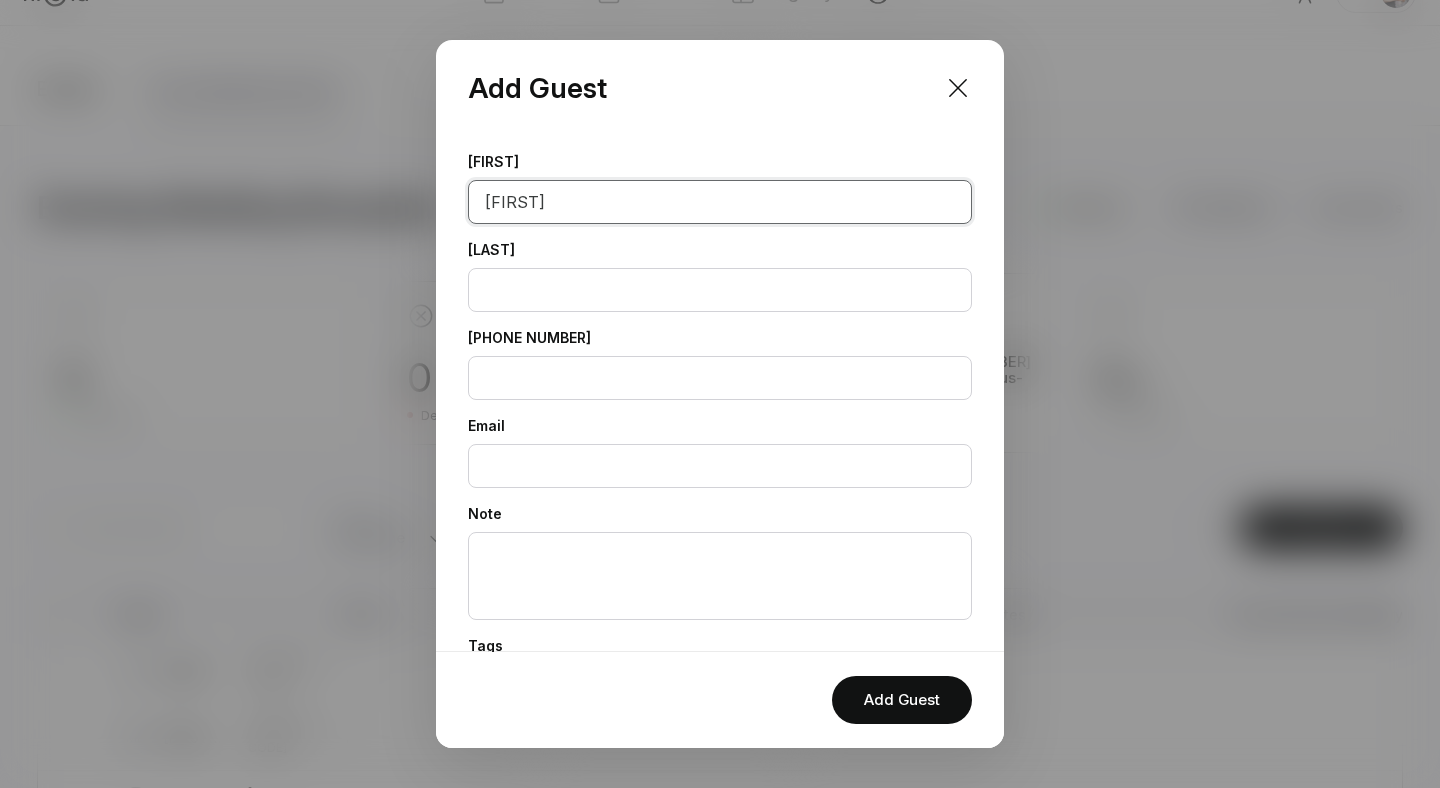 type on "[FIRST]" 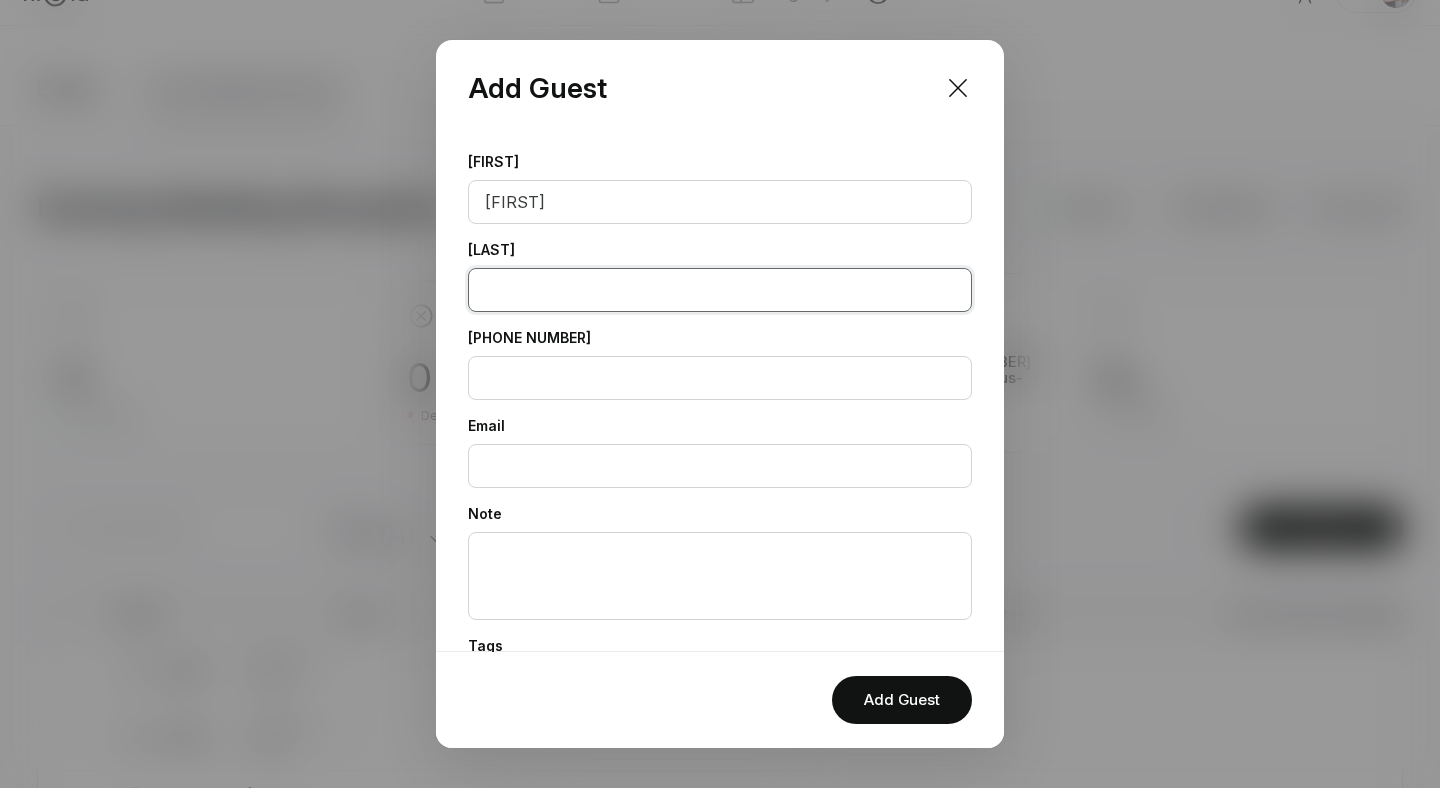 click at bounding box center [720, 290] 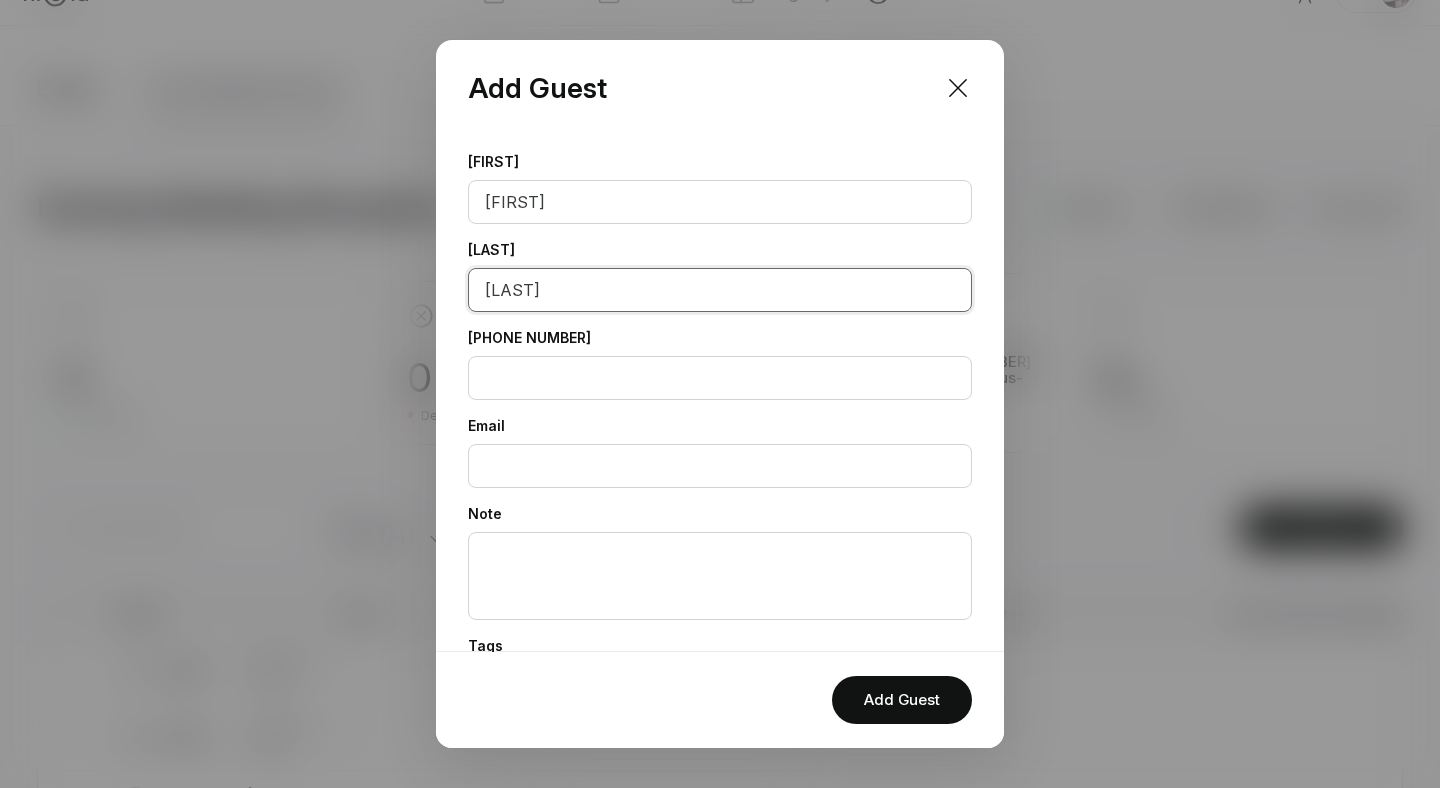 scroll, scrollTop: 124, scrollLeft: 0, axis: vertical 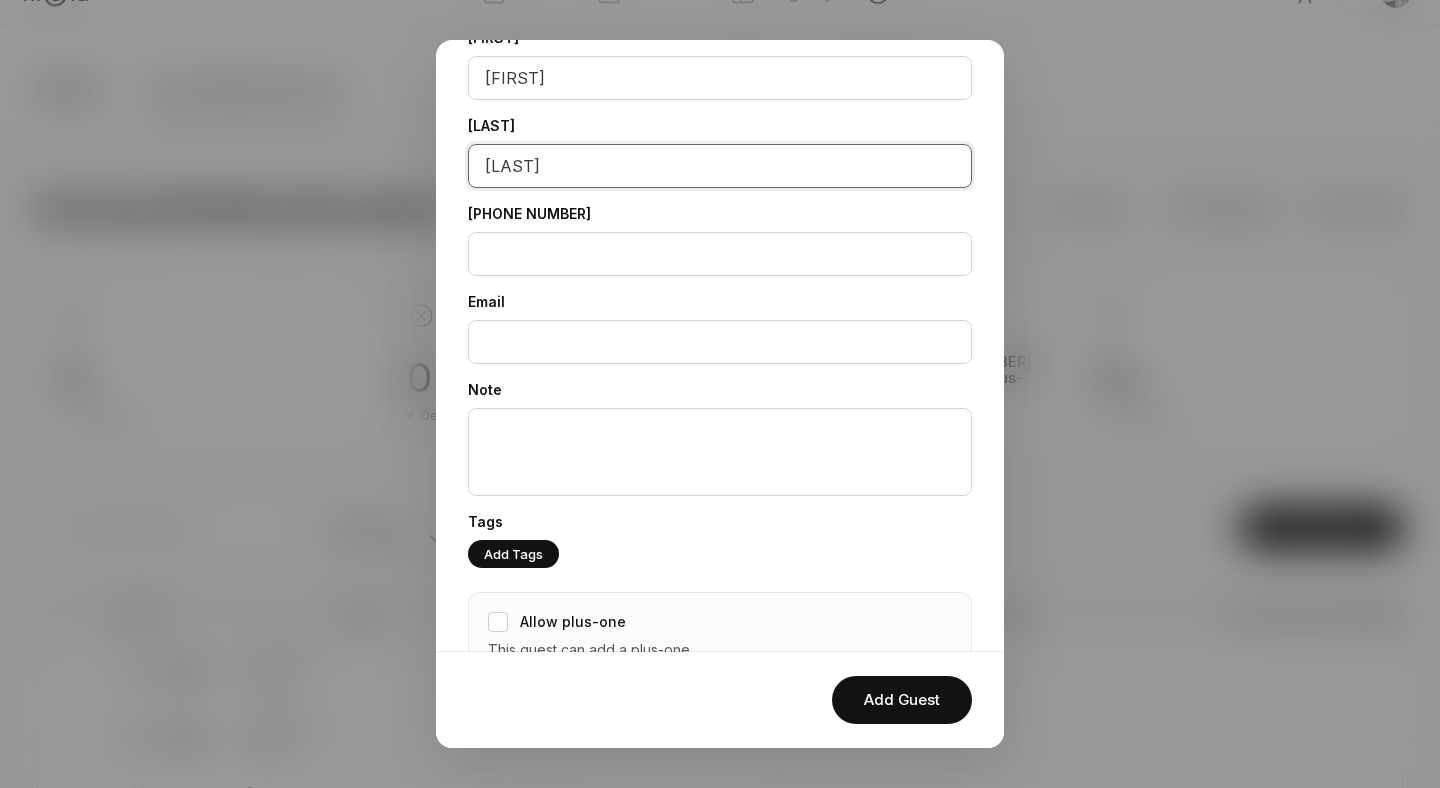 type on "[LAST]" 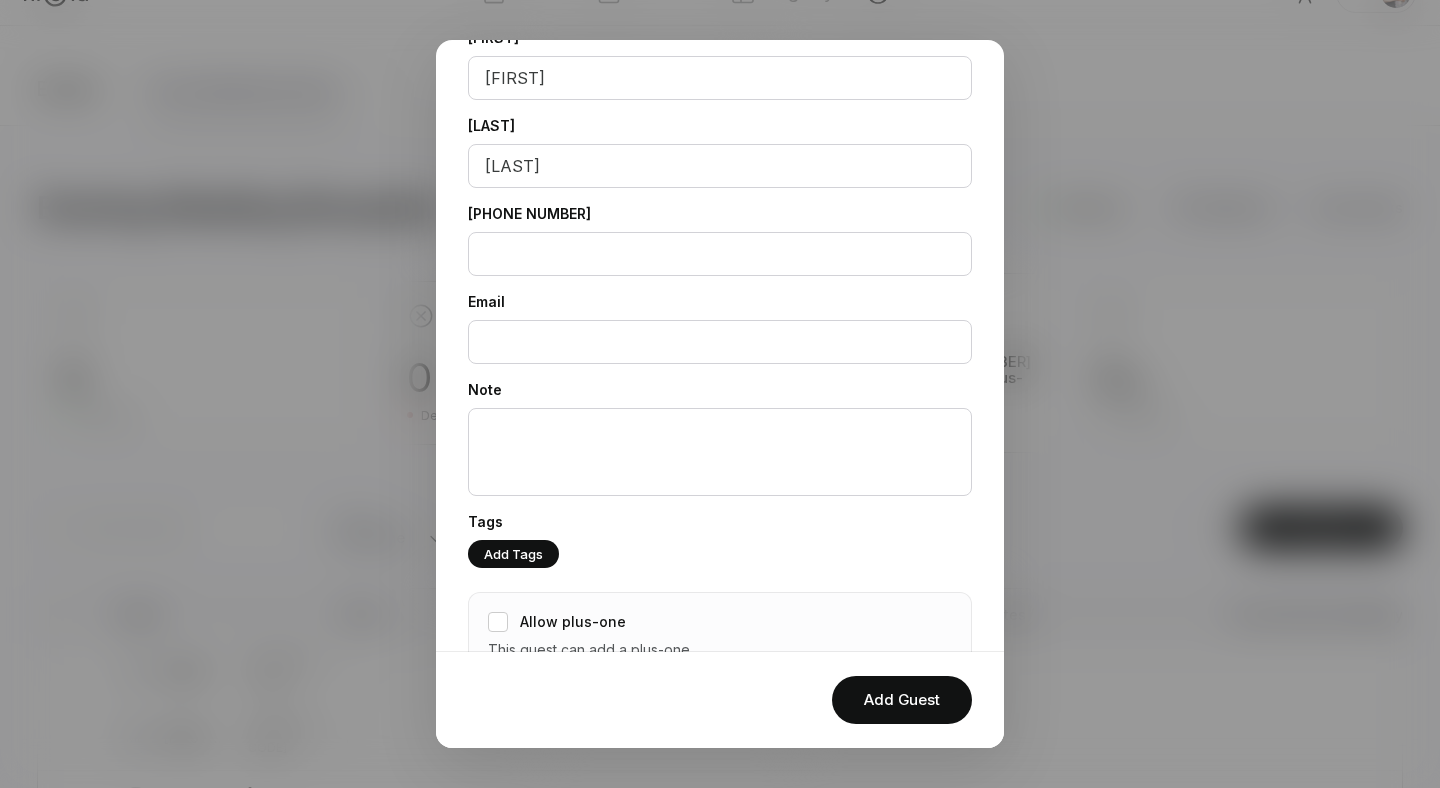 click on "Allow plus-one" at bounding box center (573, 622) 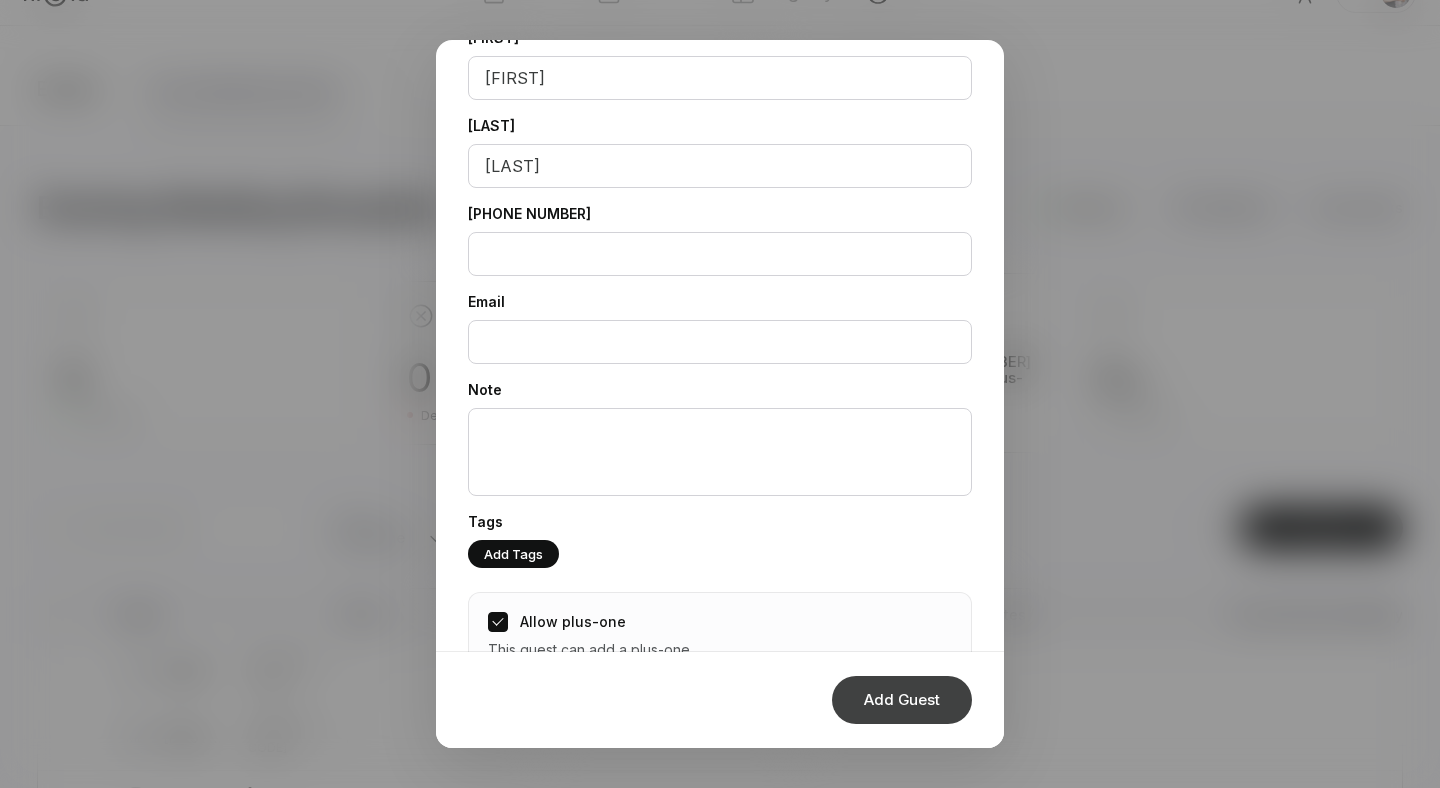 click on "Add Guest" at bounding box center [902, 700] 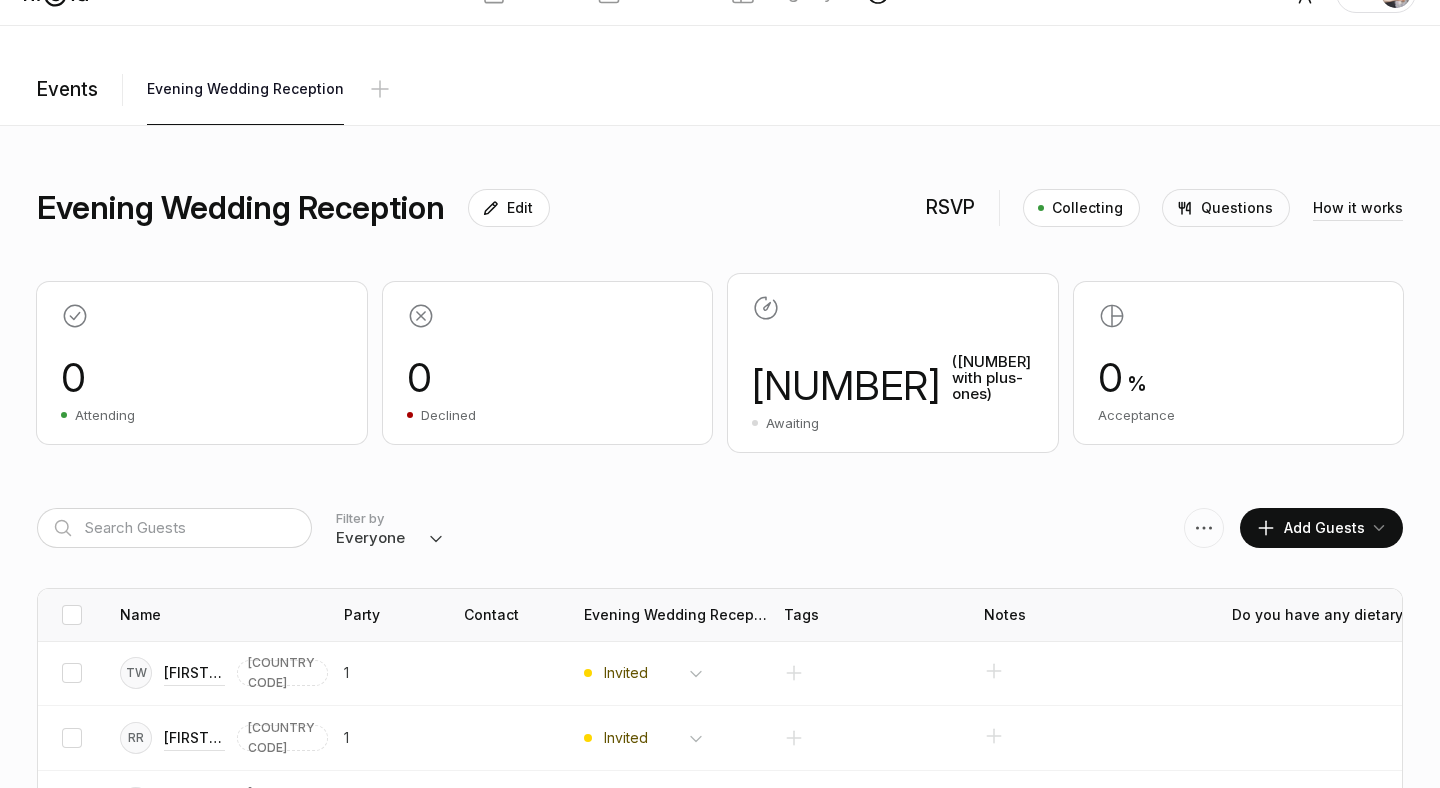 click on "Add Guests" at bounding box center (1310, 528) 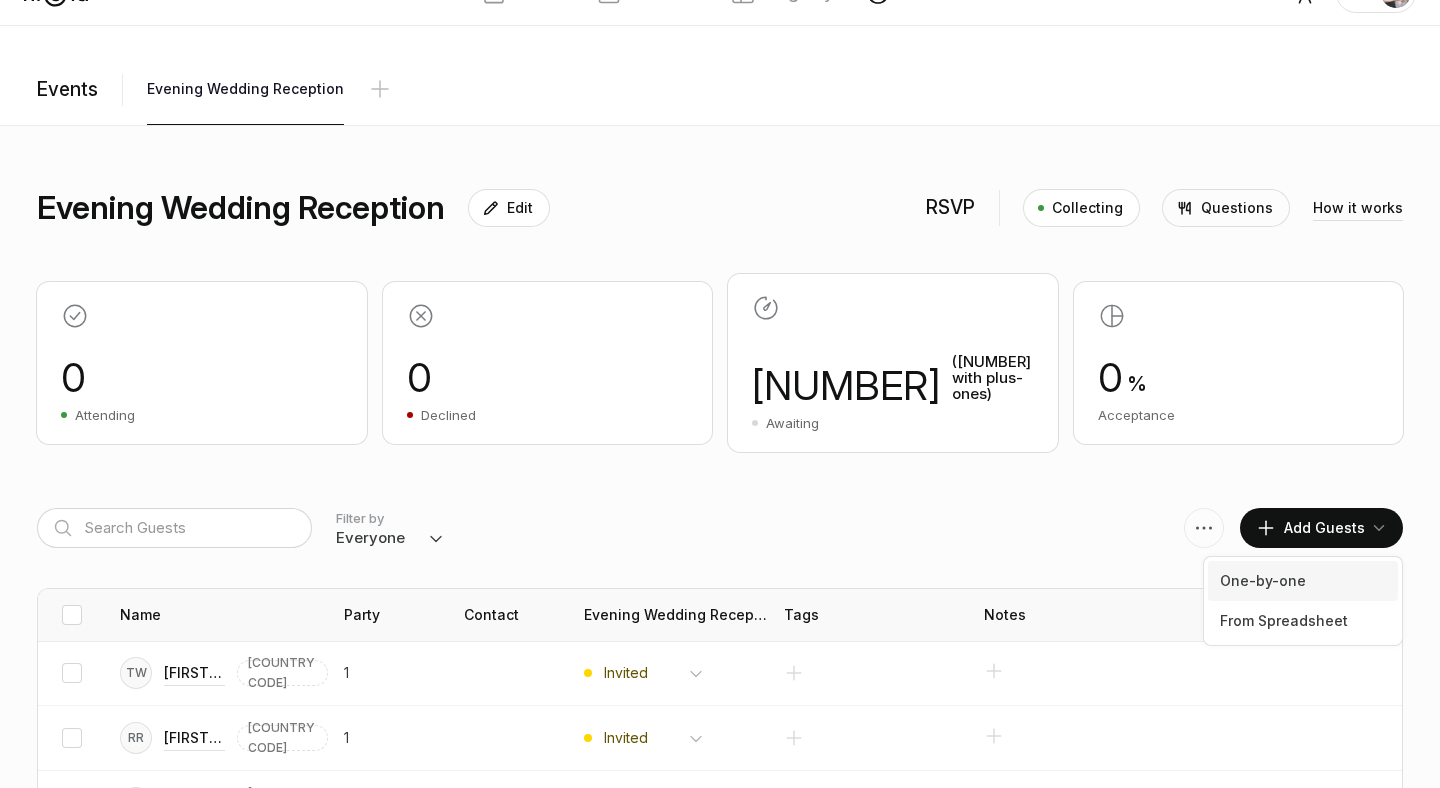 click on "One-by-one" at bounding box center [1303, 581] 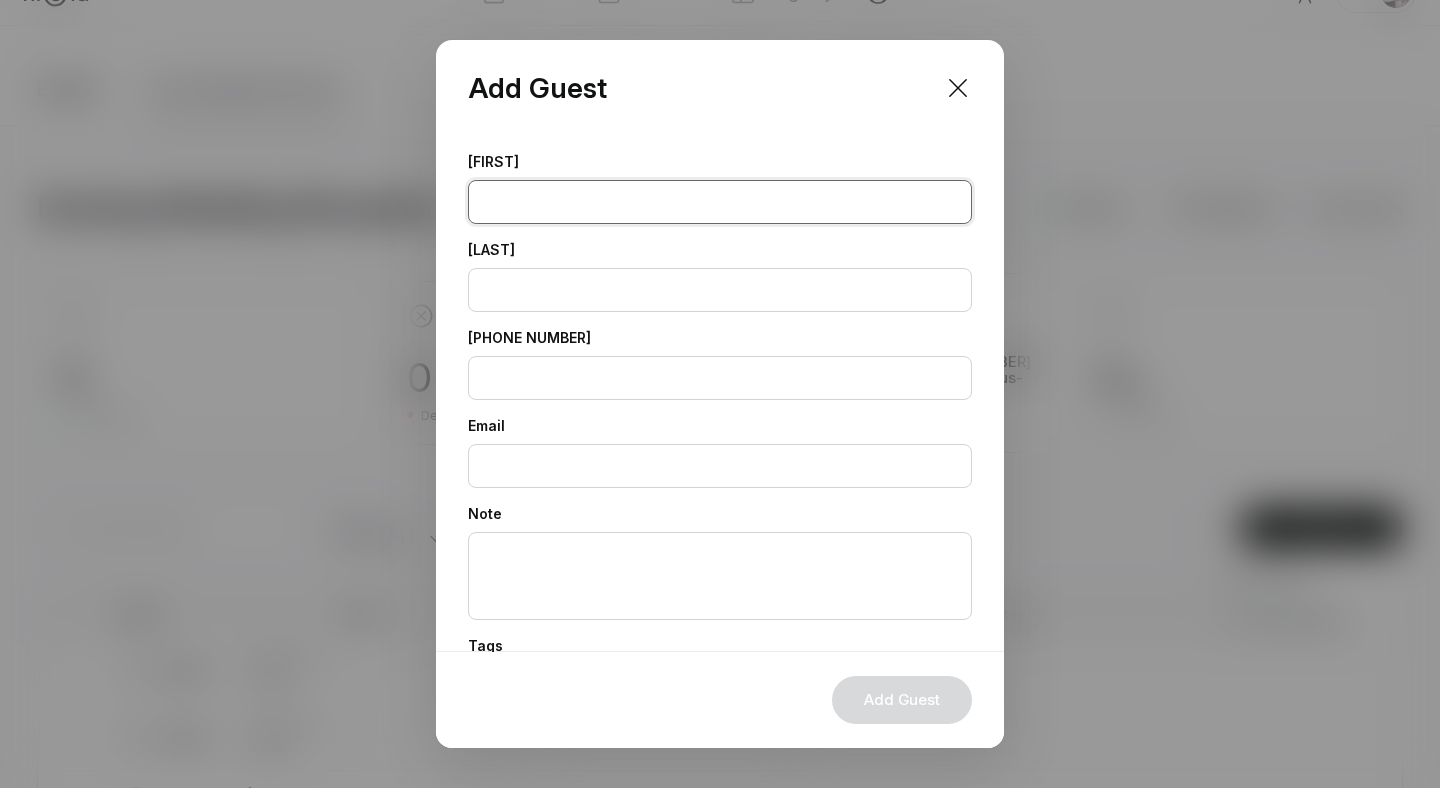 click at bounding box center [720, 202] 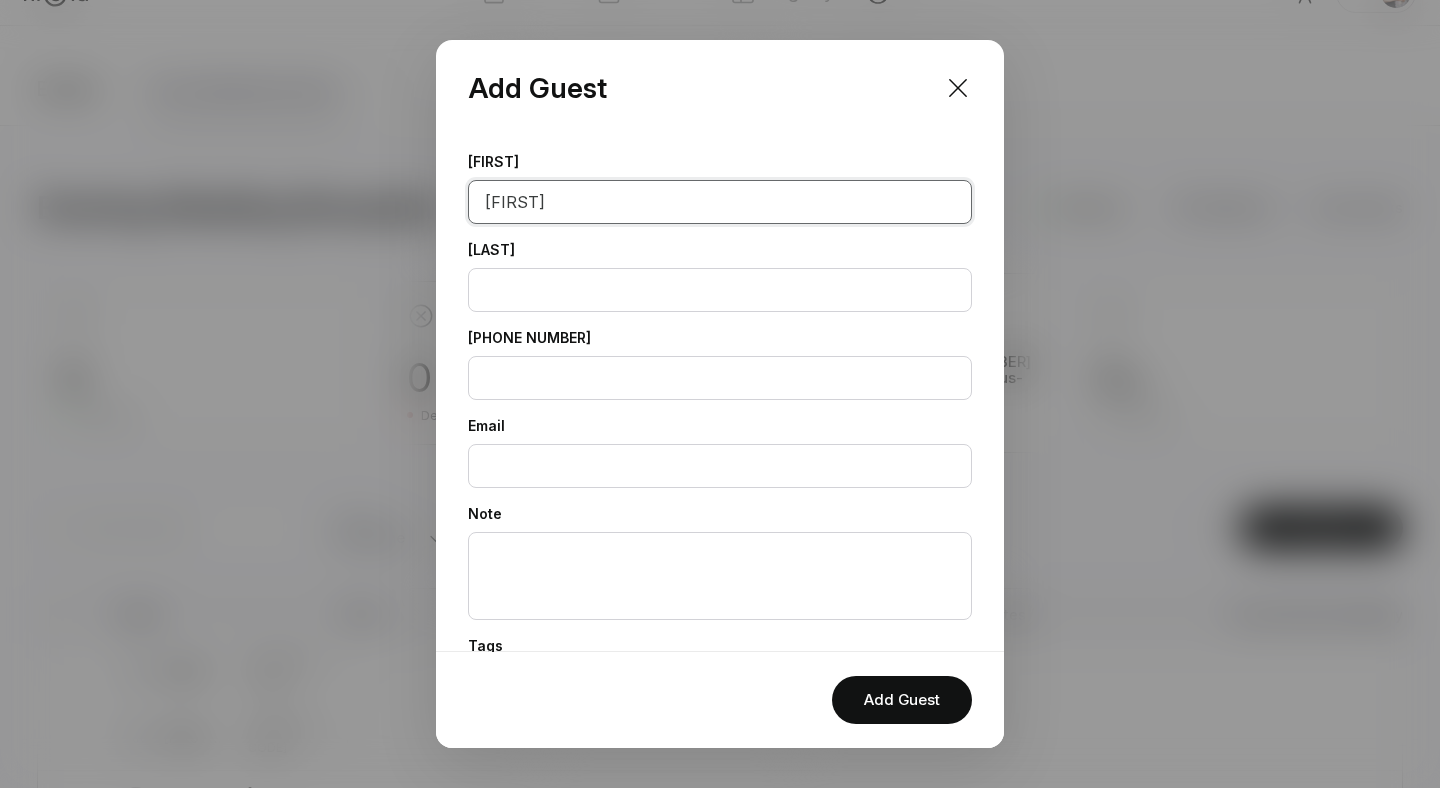type on "[FIRST]" 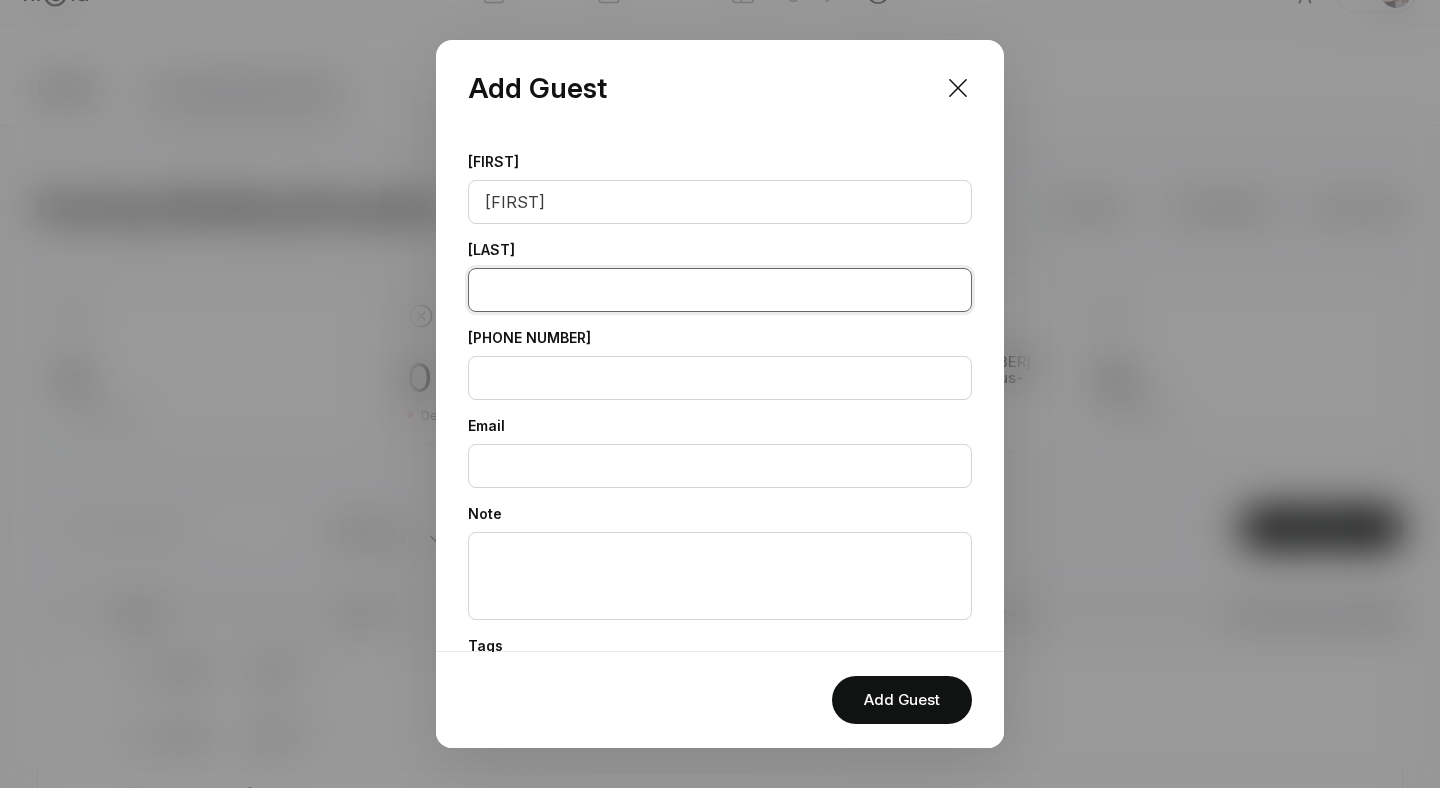 click at bounding box center [720, 290] 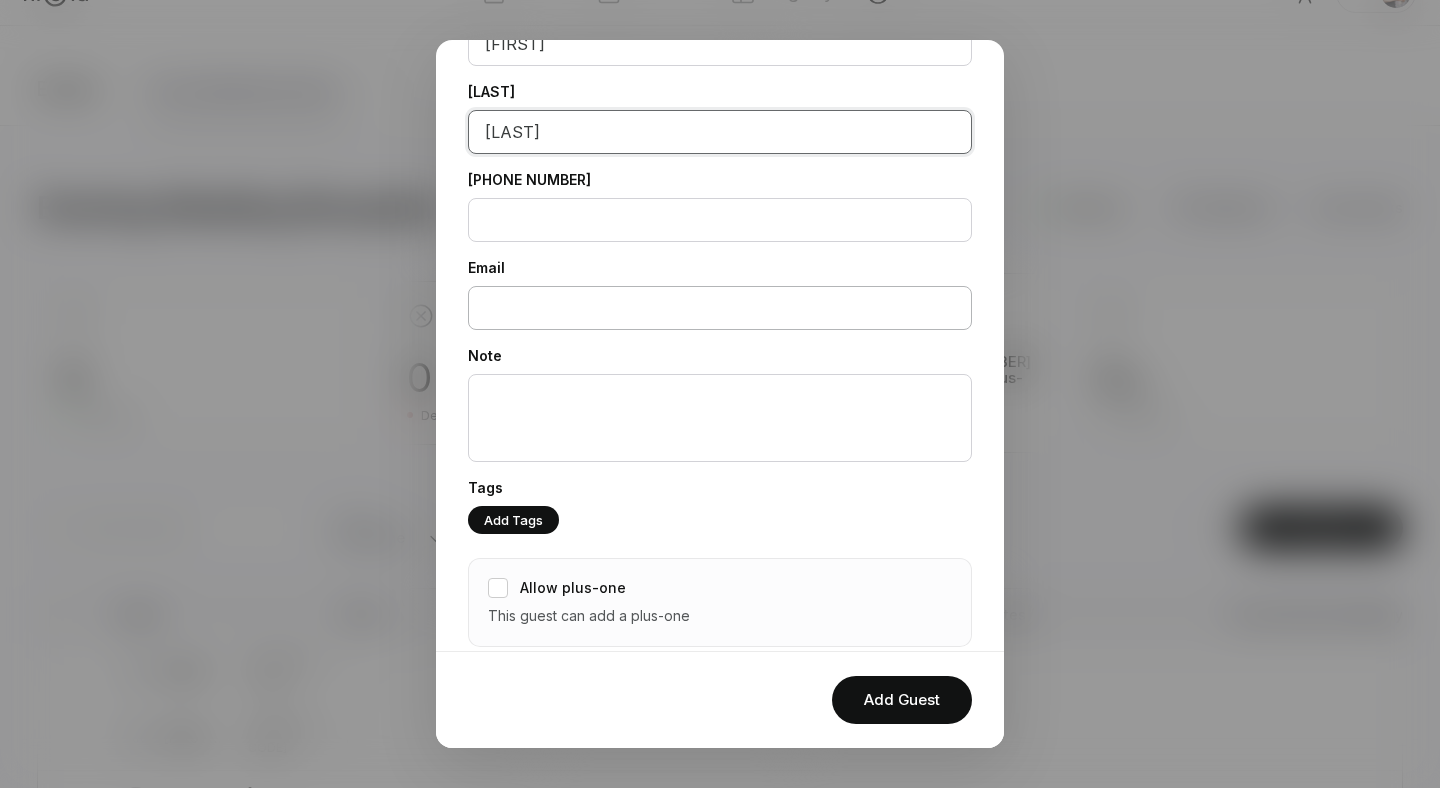 scroll, scrollTop: 185, scrollLeft: 0, axis: vertical 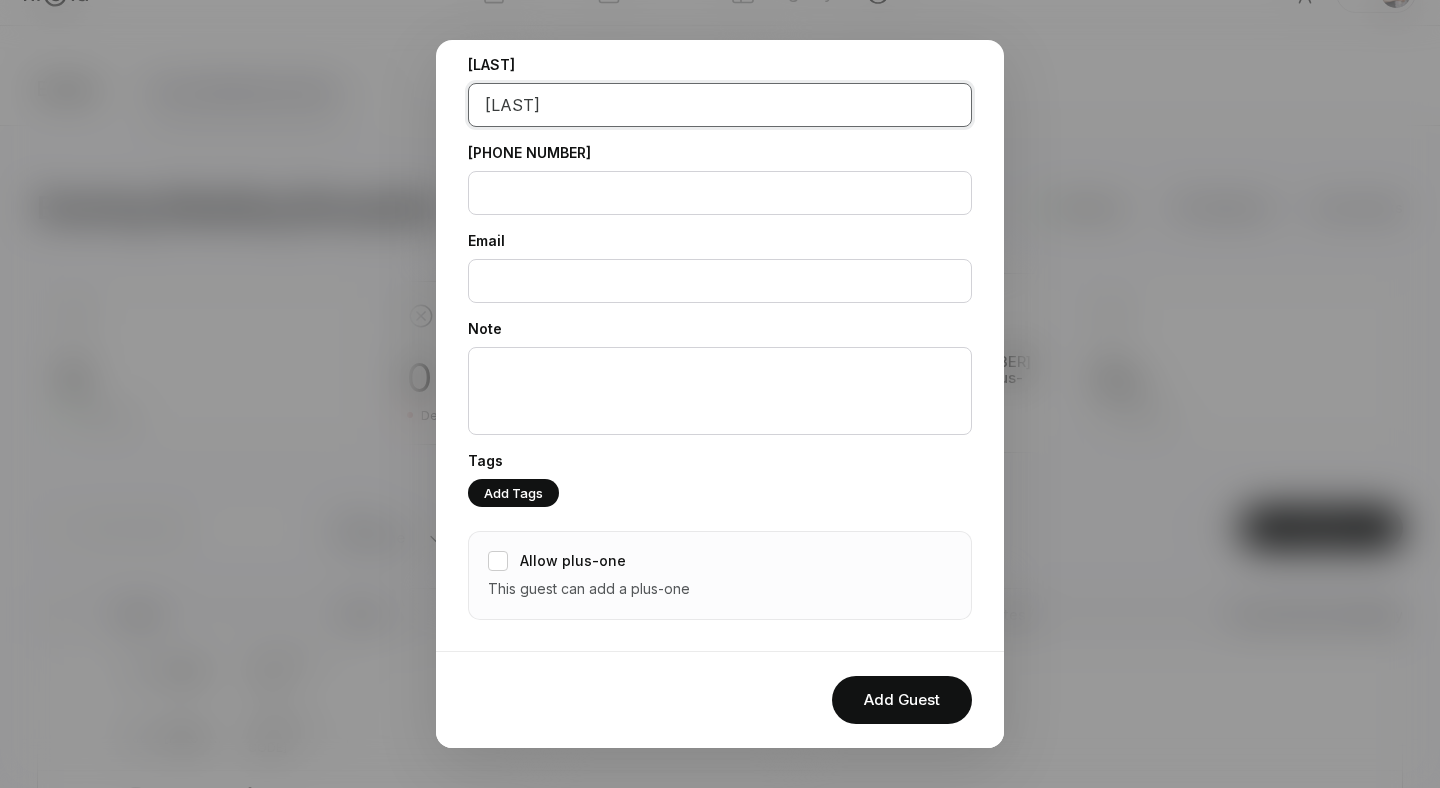 type on "[LAST]" 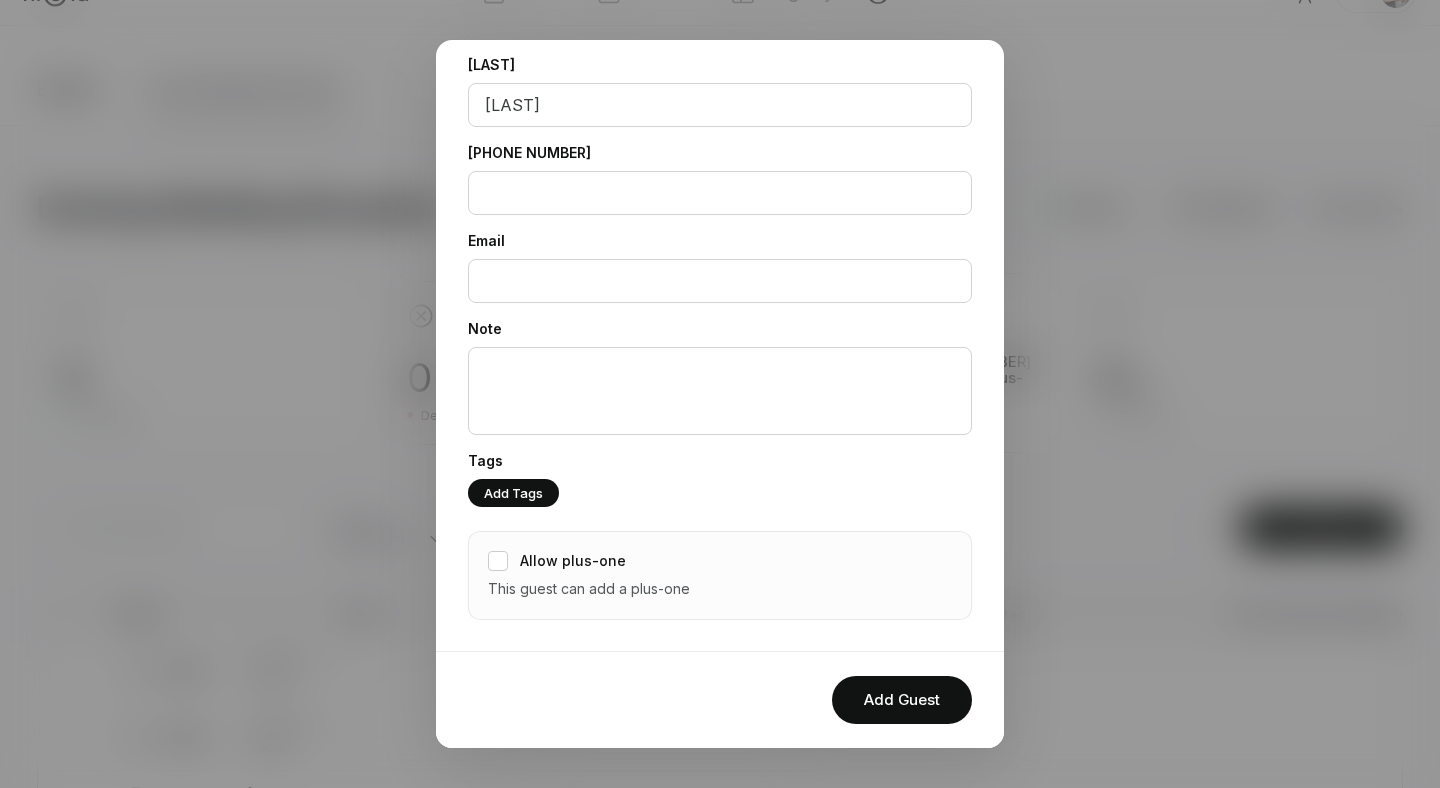 click on "This guest can add a plus-one" at bounding box center [589, 589] 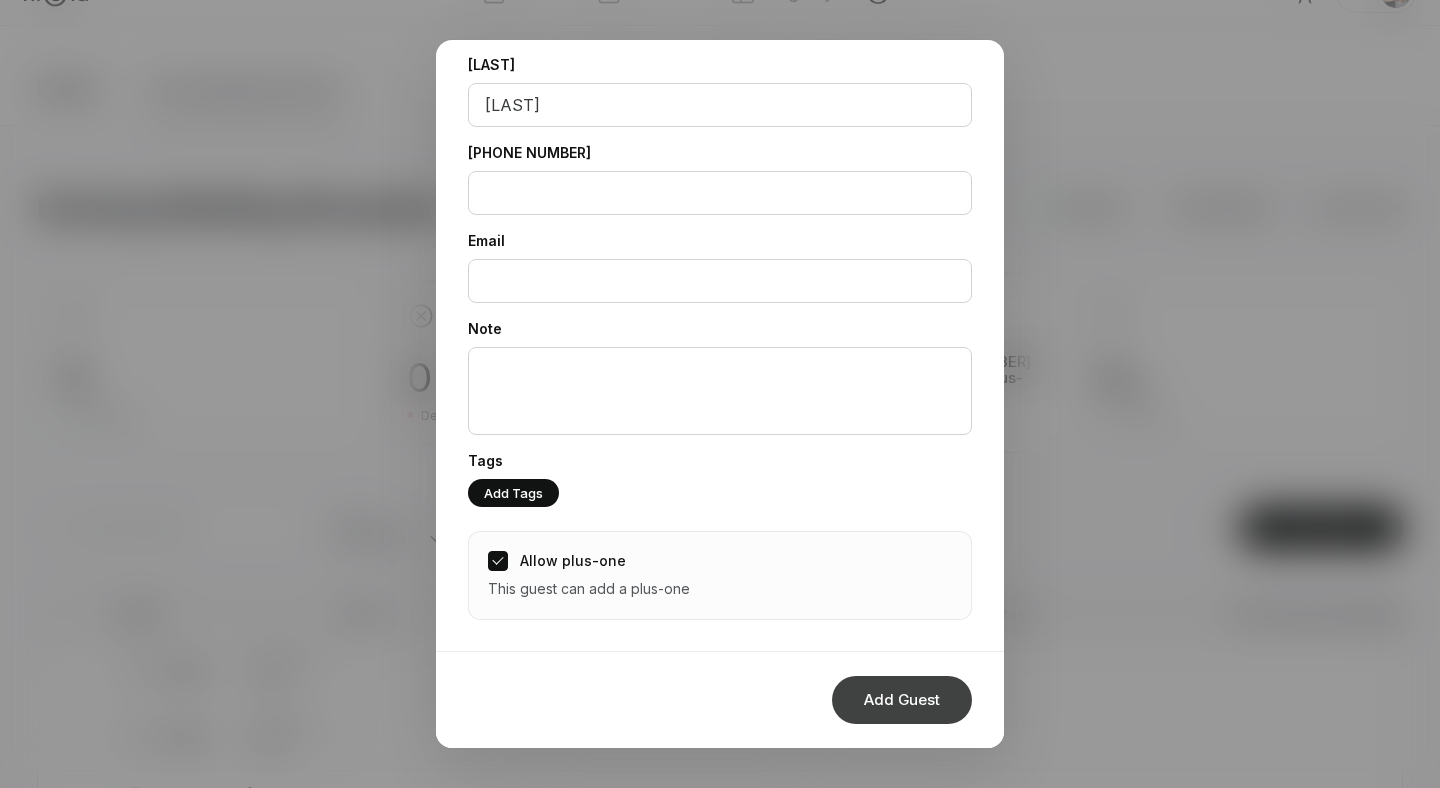 click on "Add Guest" at bounding box center [902, 700] 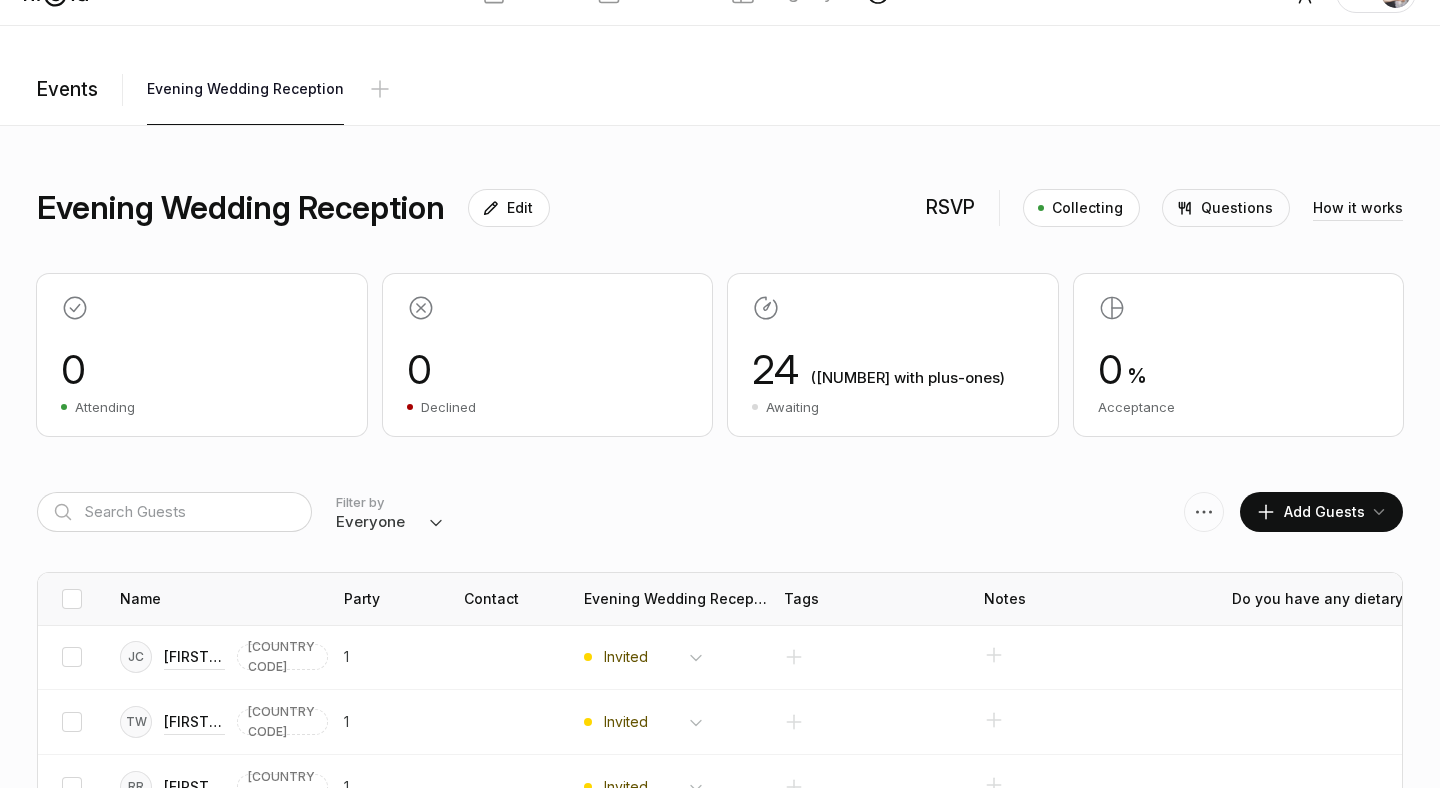 click on "Add Guests" at bounding box center [1310, 512] 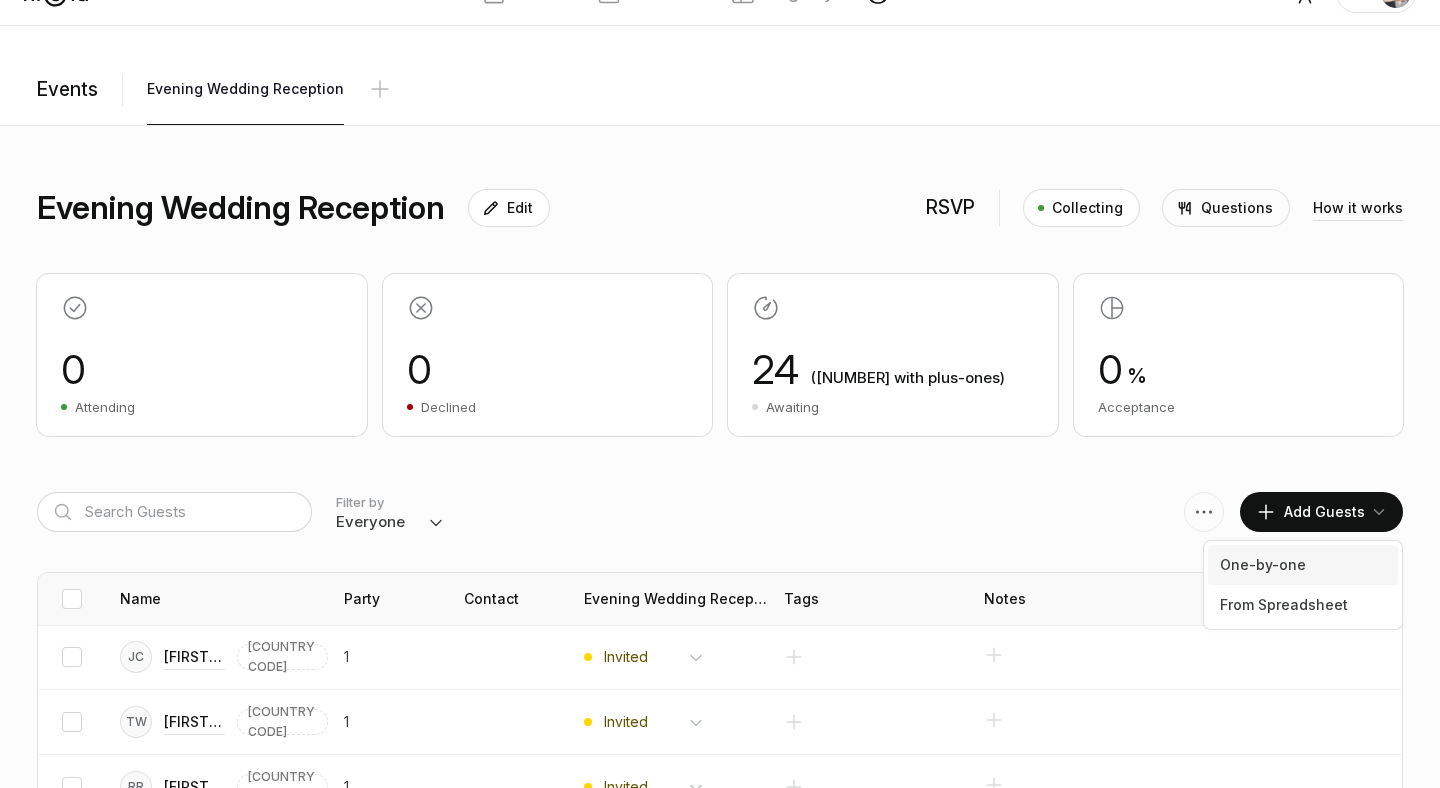 click on "One-by-one" at bounding box center [1303, 565] 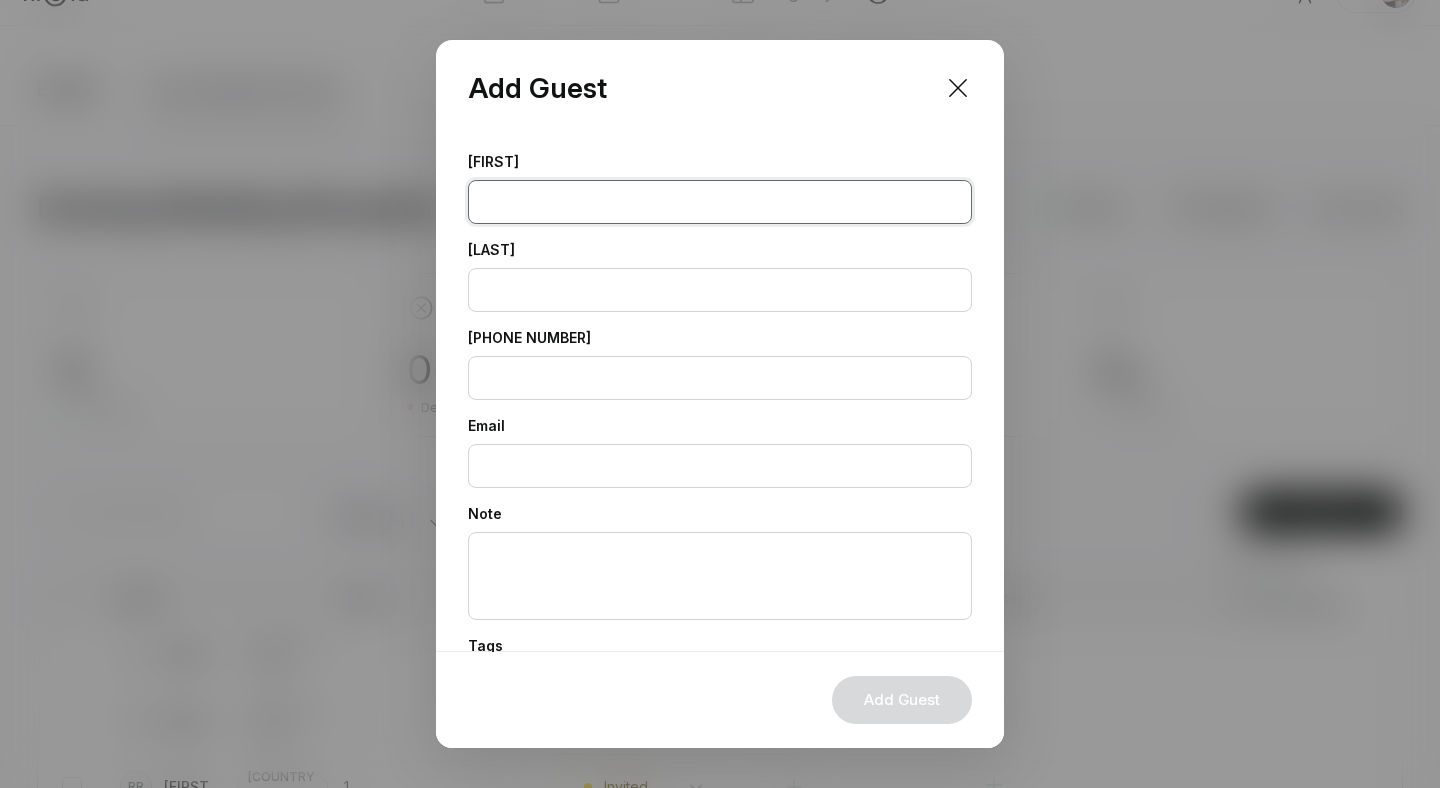 click at bounding box center (720, 202) 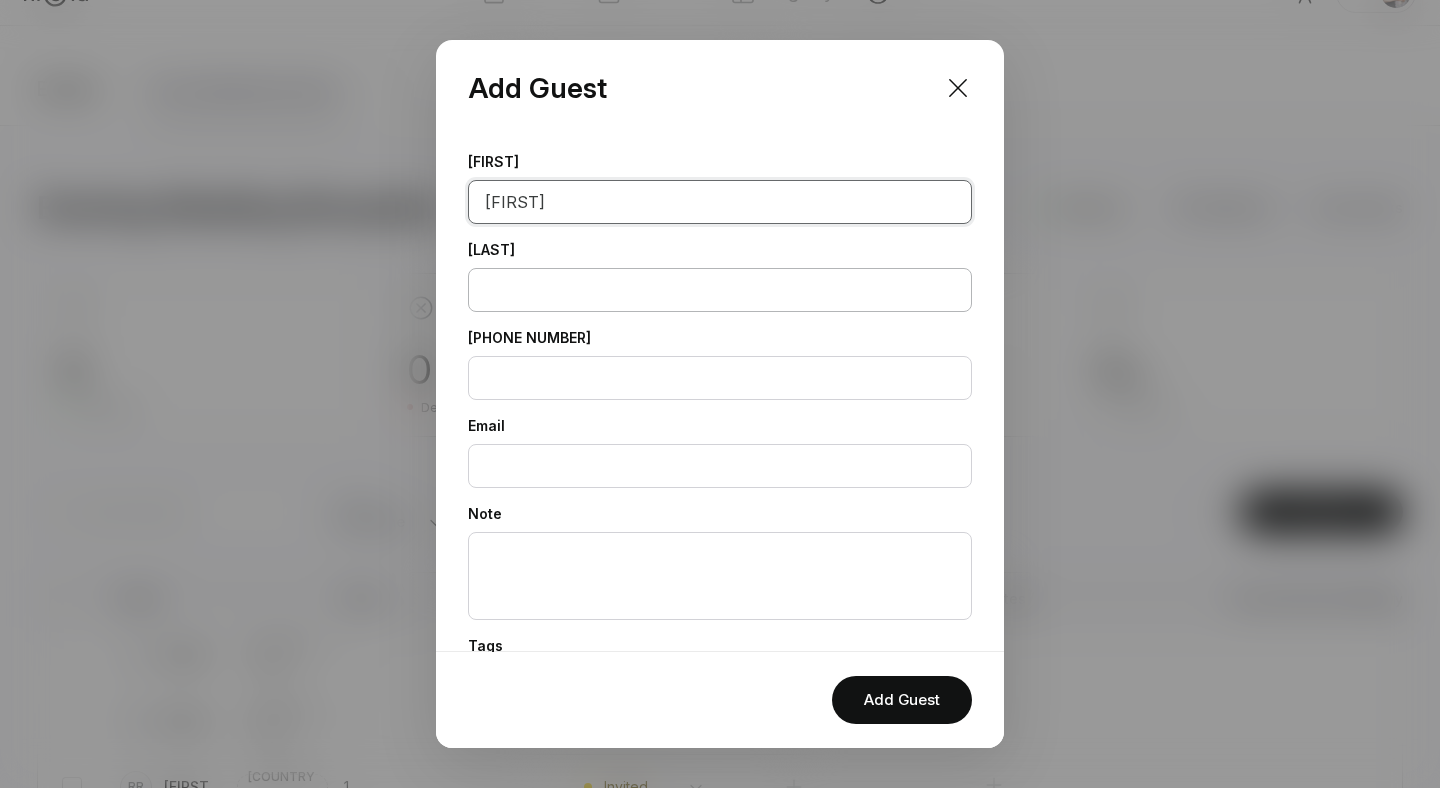 type on "[FIRST]" 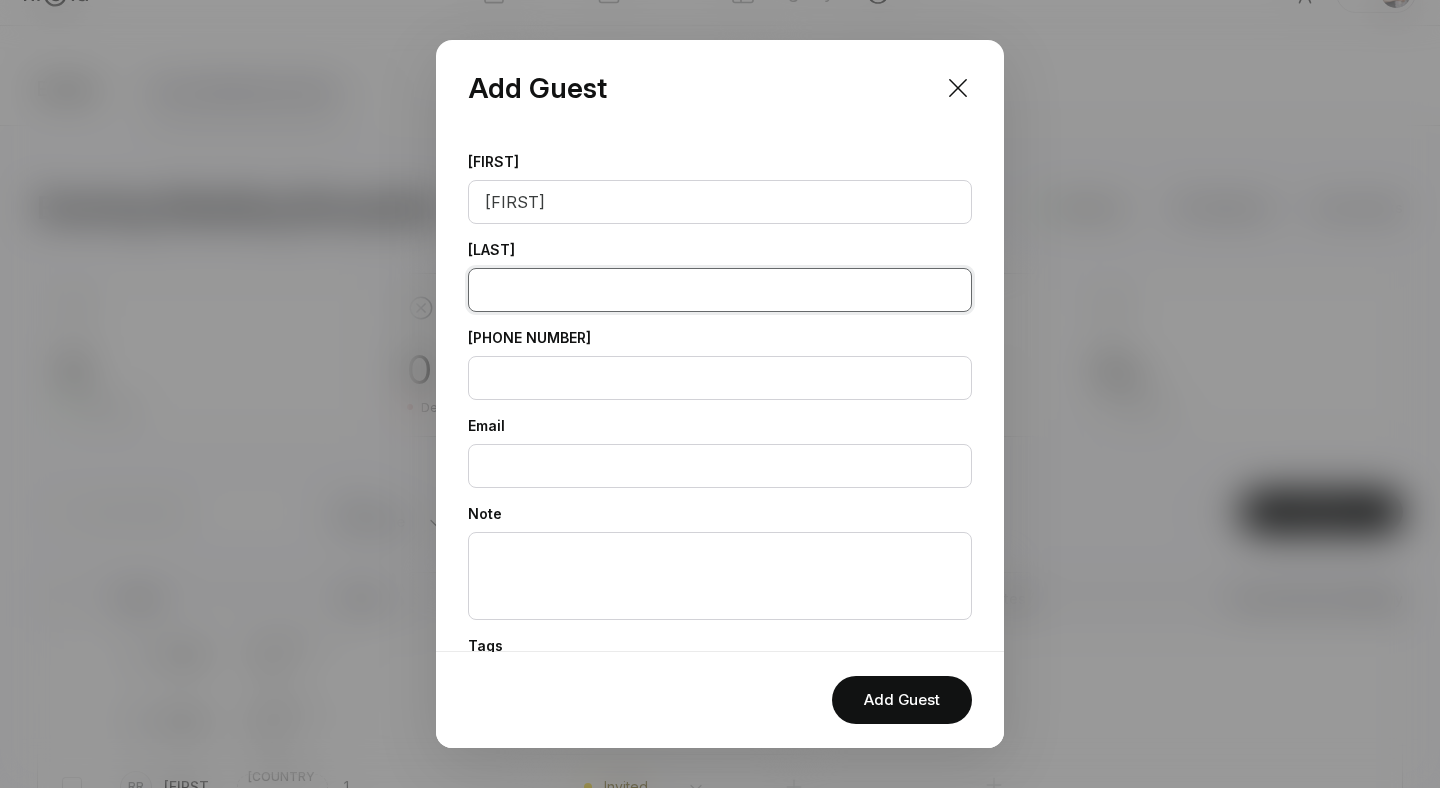 click at bounding box center (720, 290) 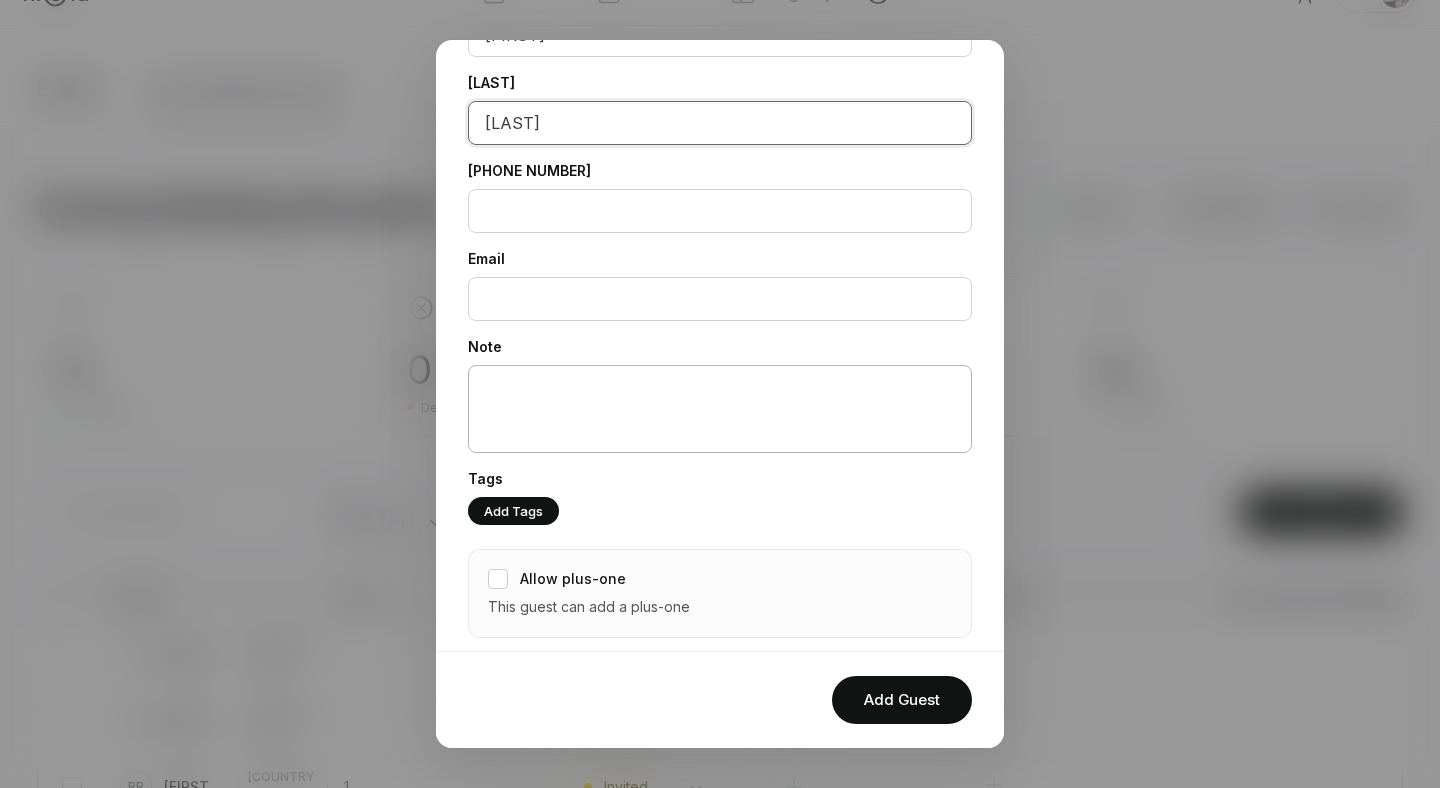 scroll, scrollTop: 185, scrollLeft: 0, axis: vertical 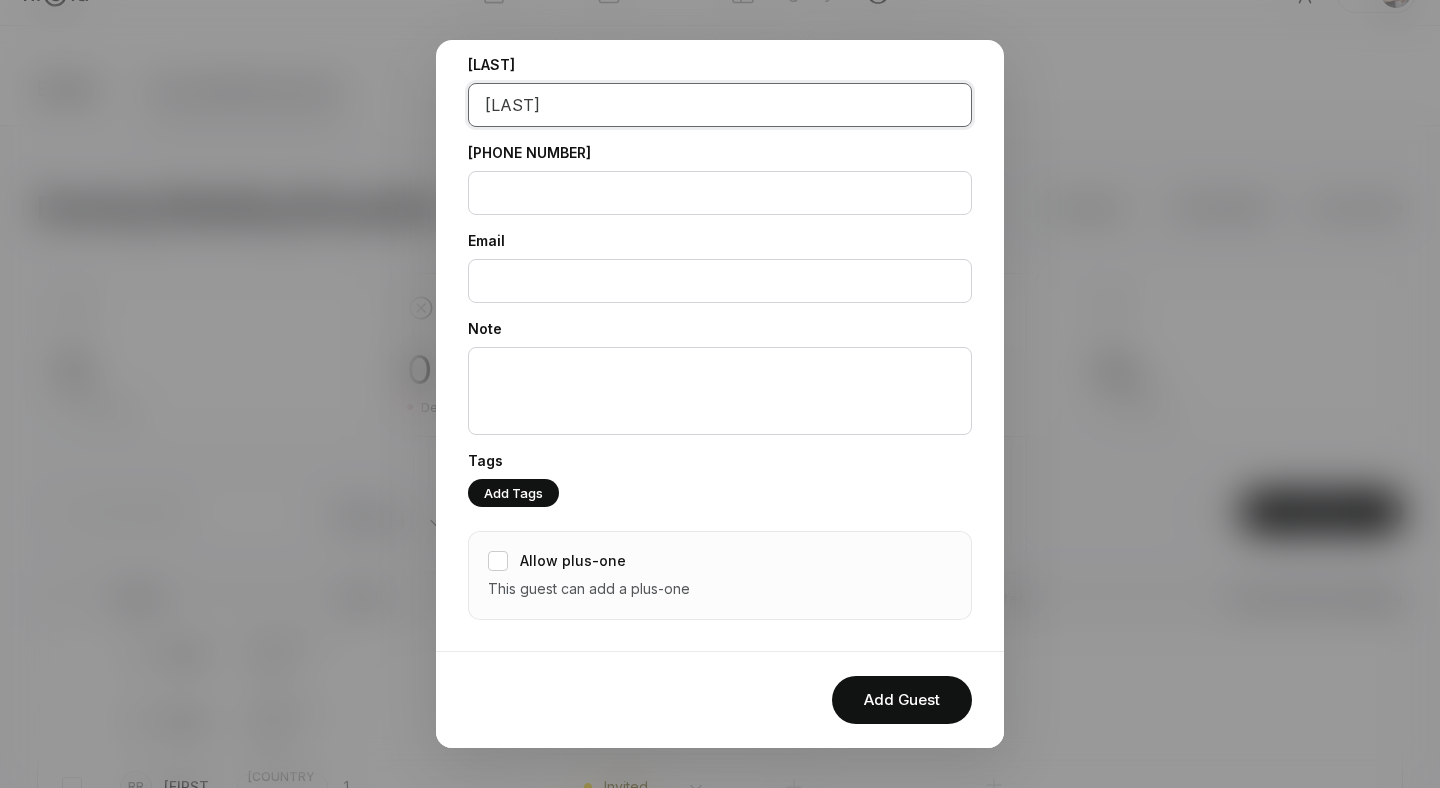 type on "[LAST]" 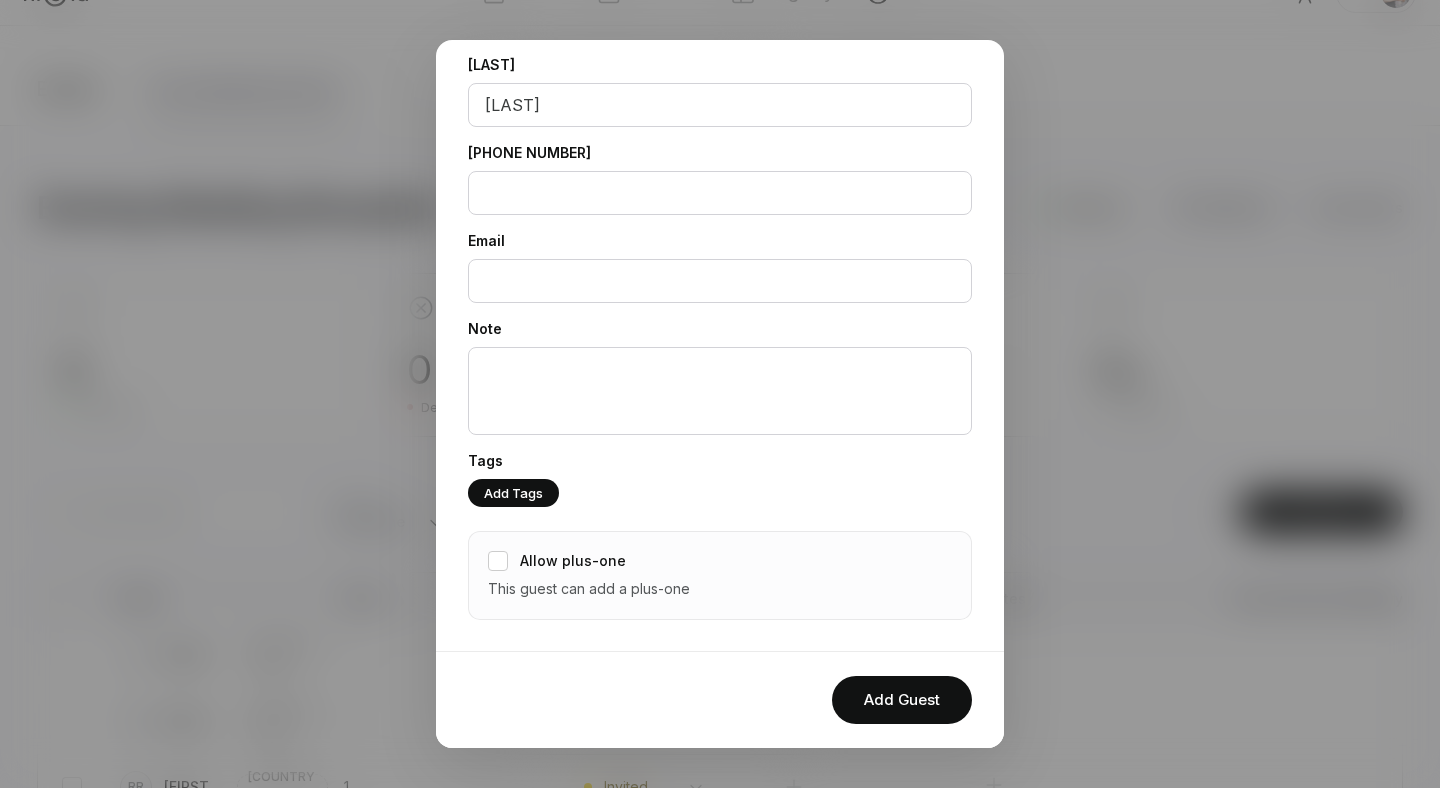 click on "Allow plus-one
This guest can add a plus-one" at bounding box center (720, 575) 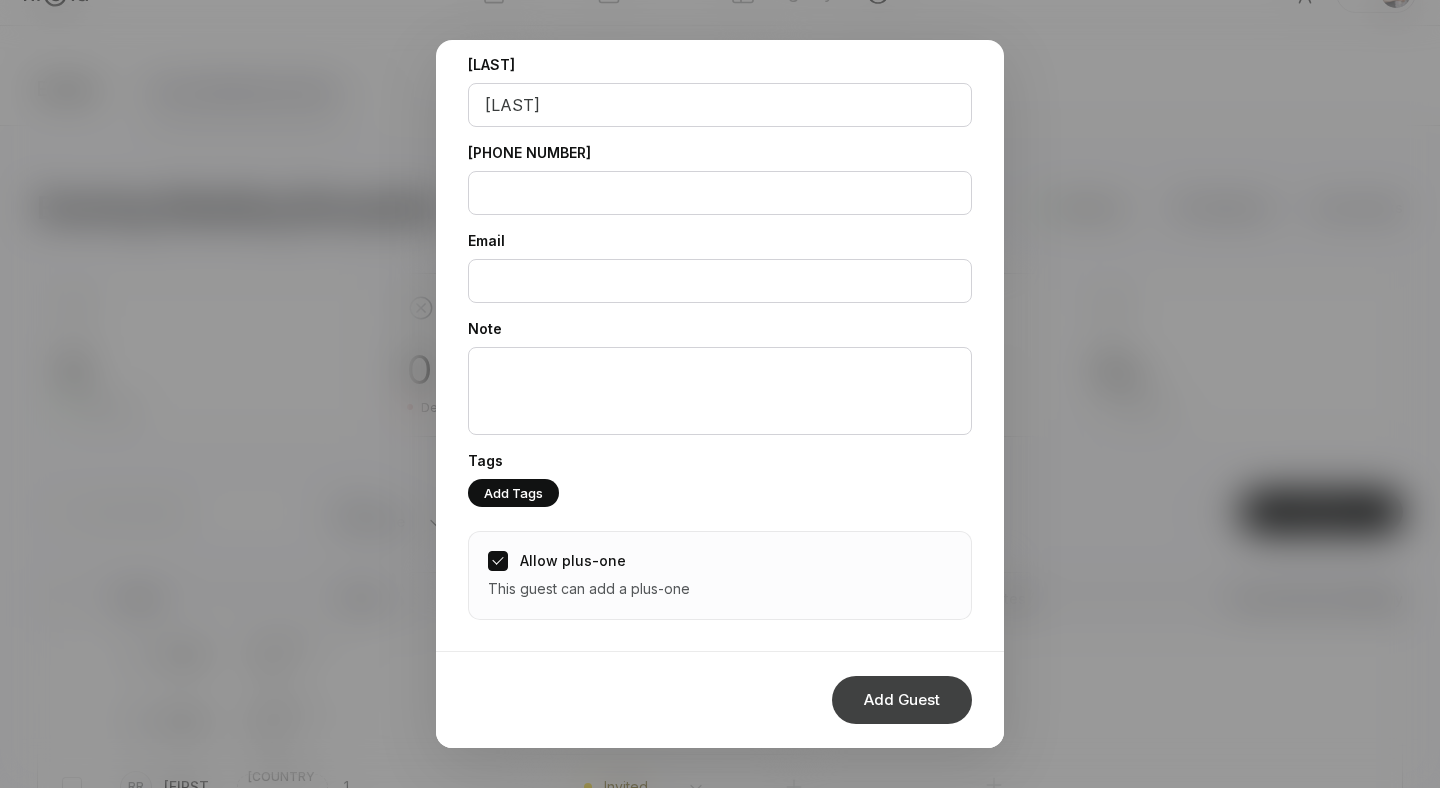 click on "Add Guest" at bounding box center [902, 700] 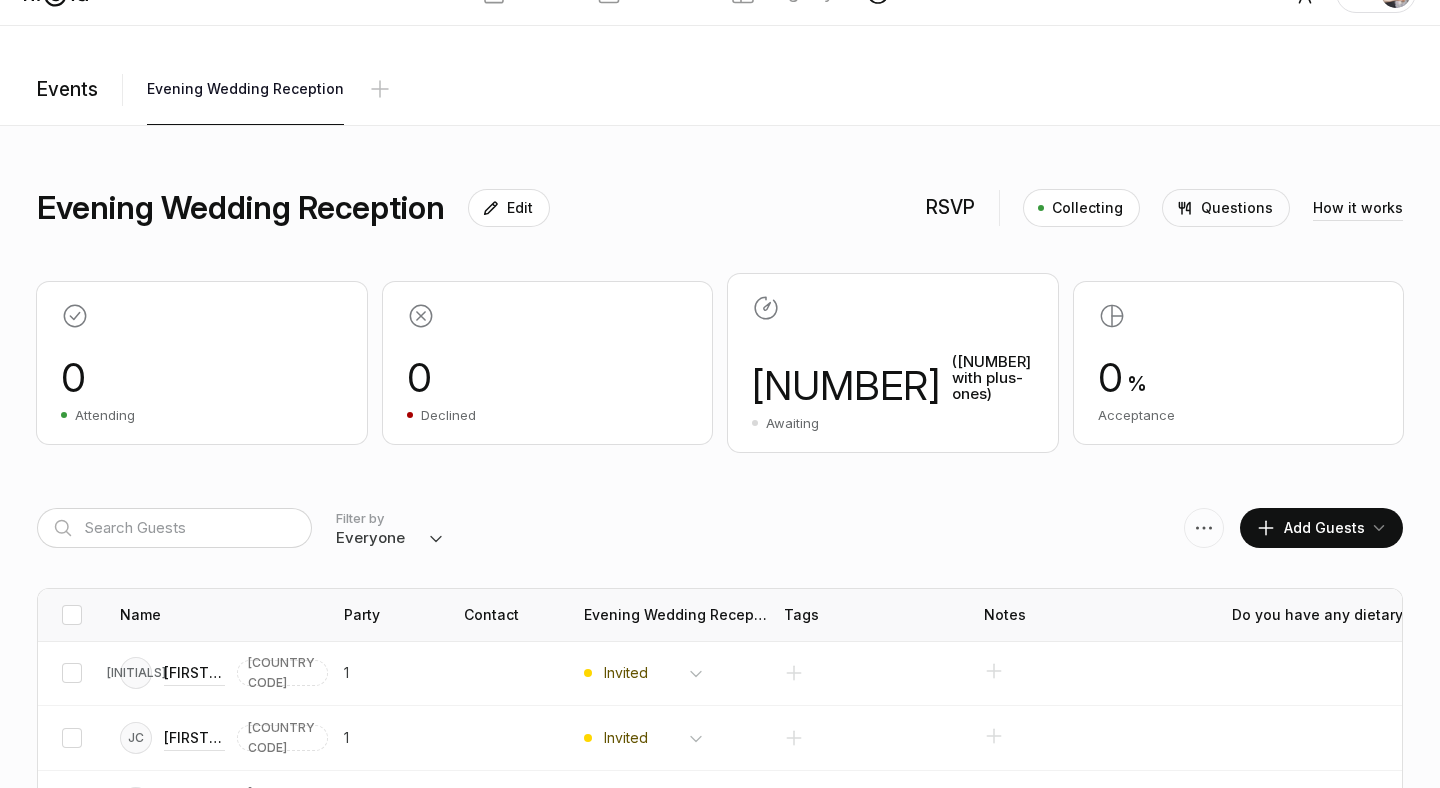 click on "Add Guests" at bounding box center [1310, 528] 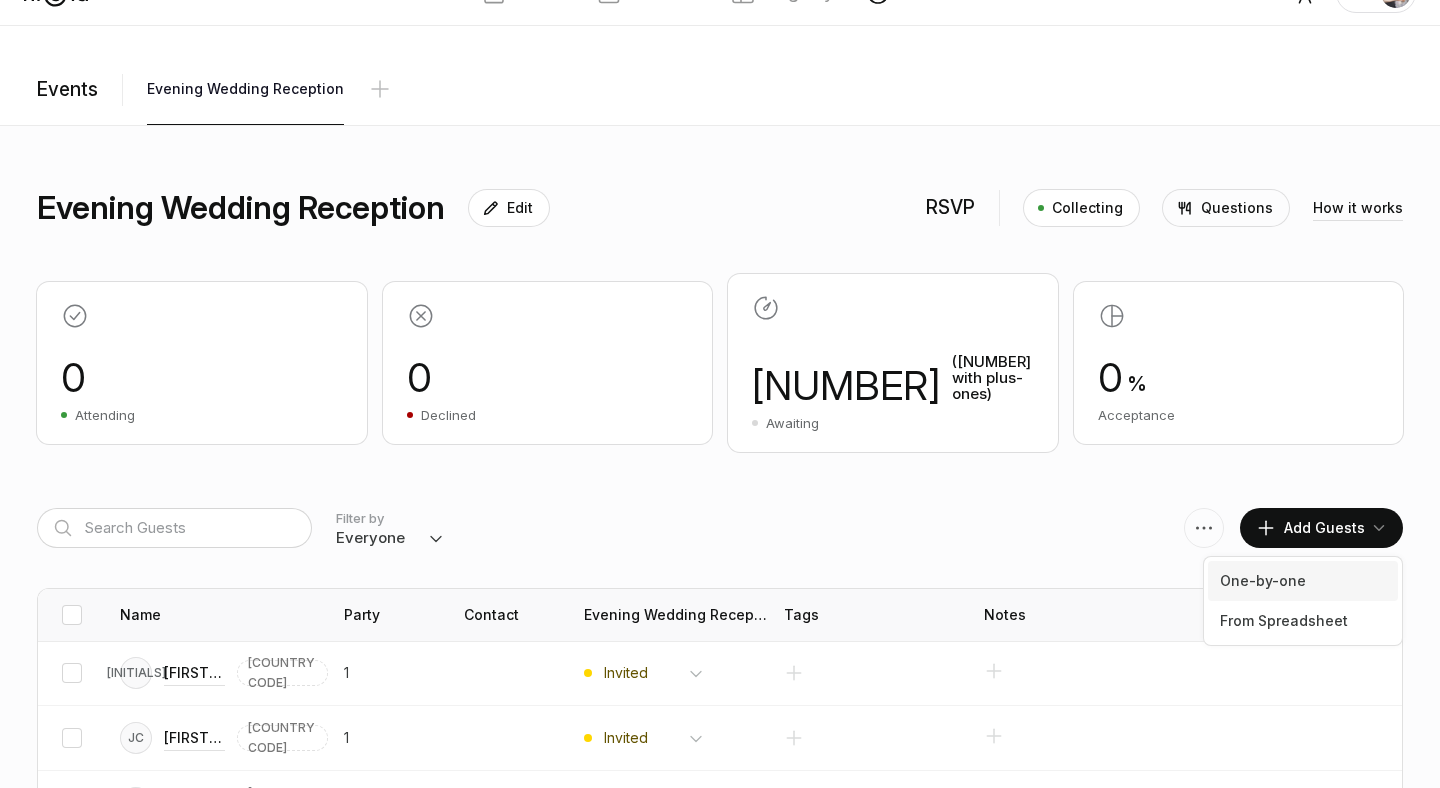 click on "One-by-one" at bounding box center (1303, 581) 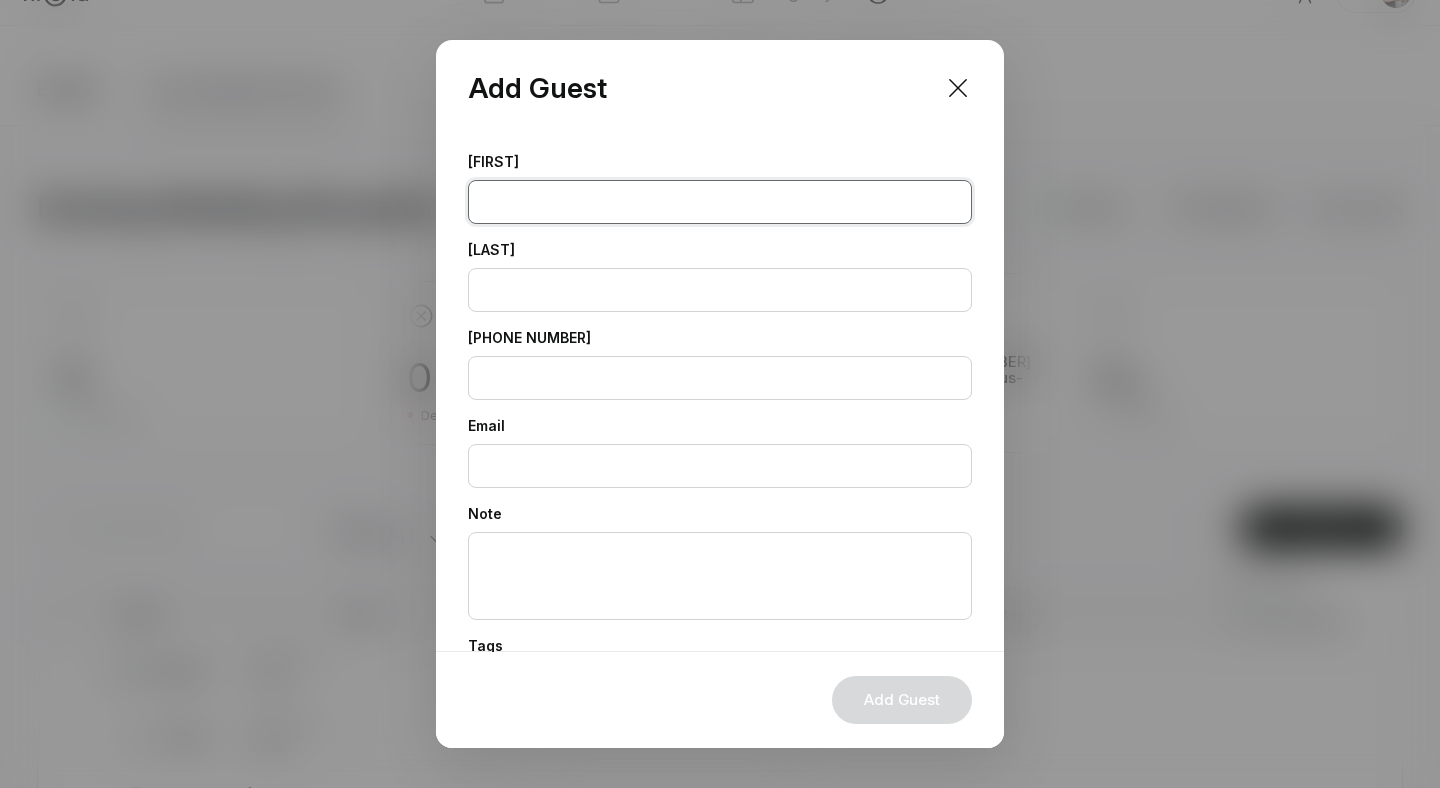 click at bounding box center (720, 202) 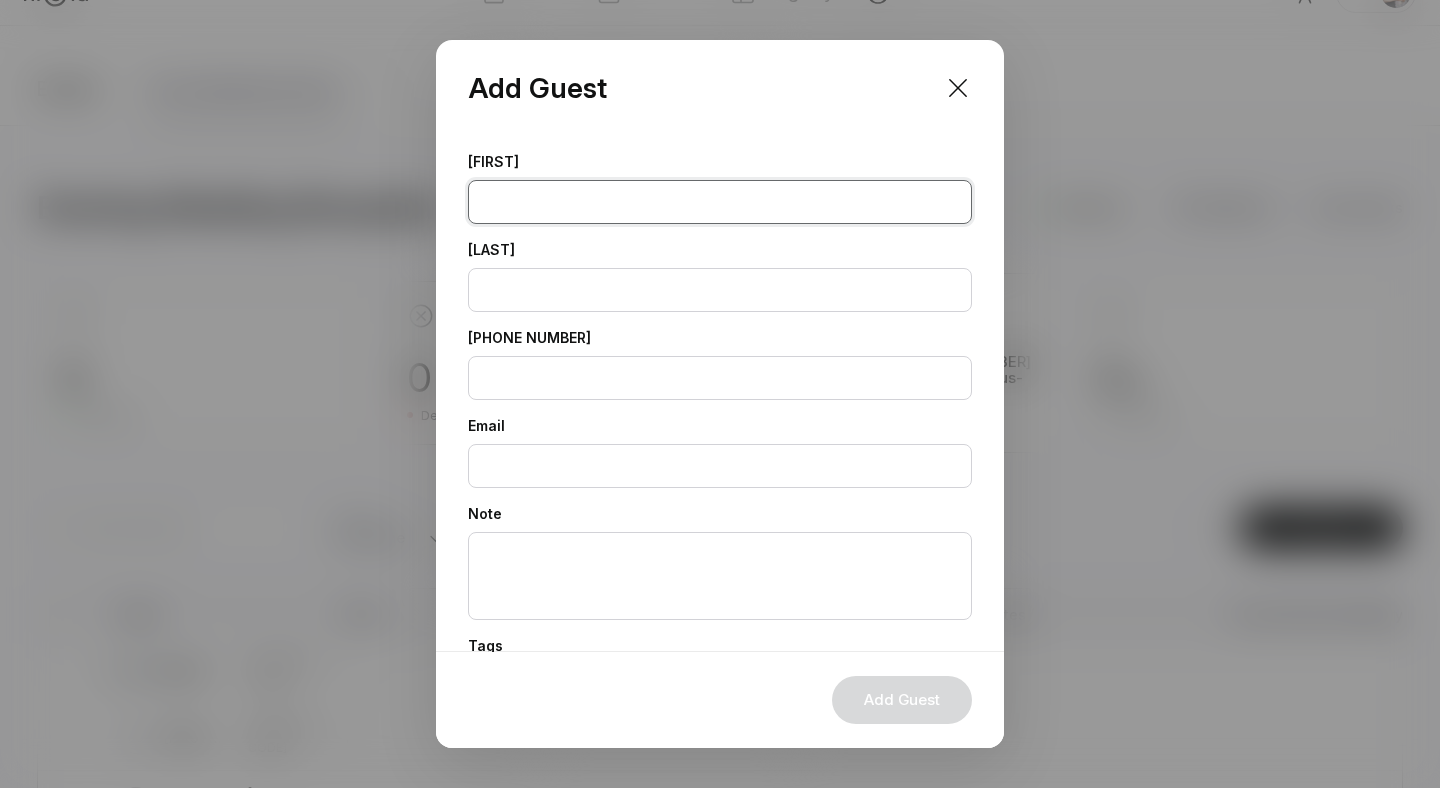 paste on "[FIRST]" 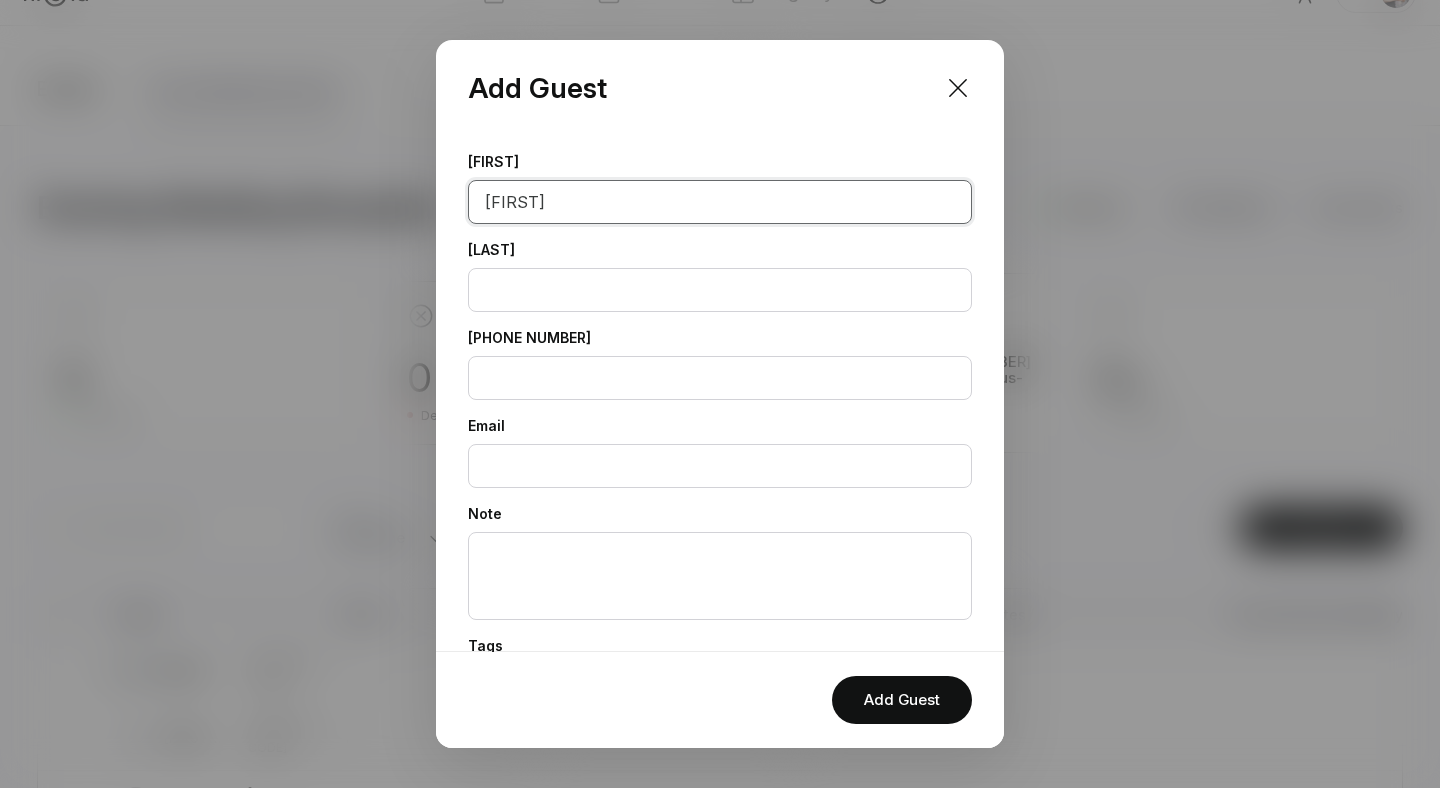 type on "[FIRST]" 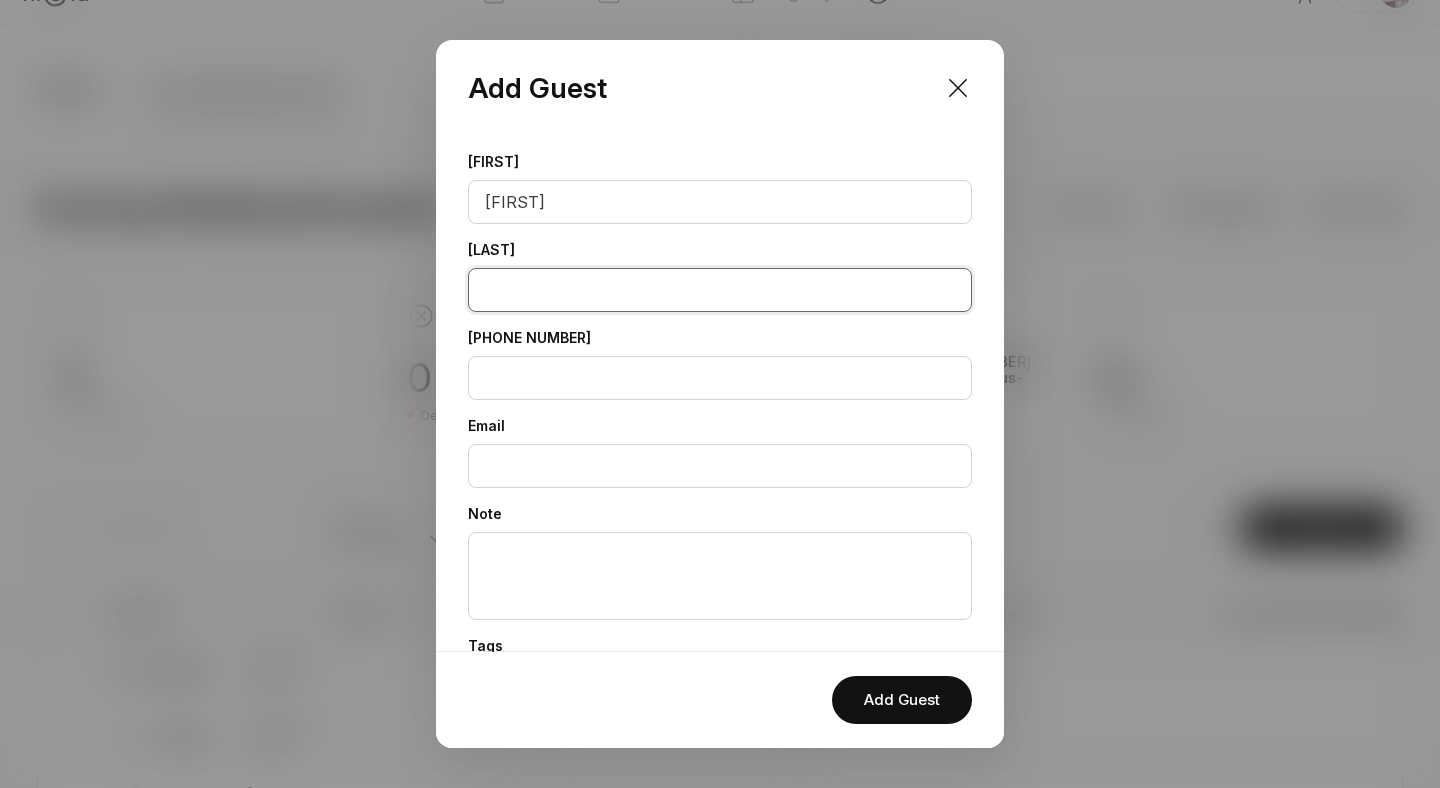 click at bounding box center (720, 290) 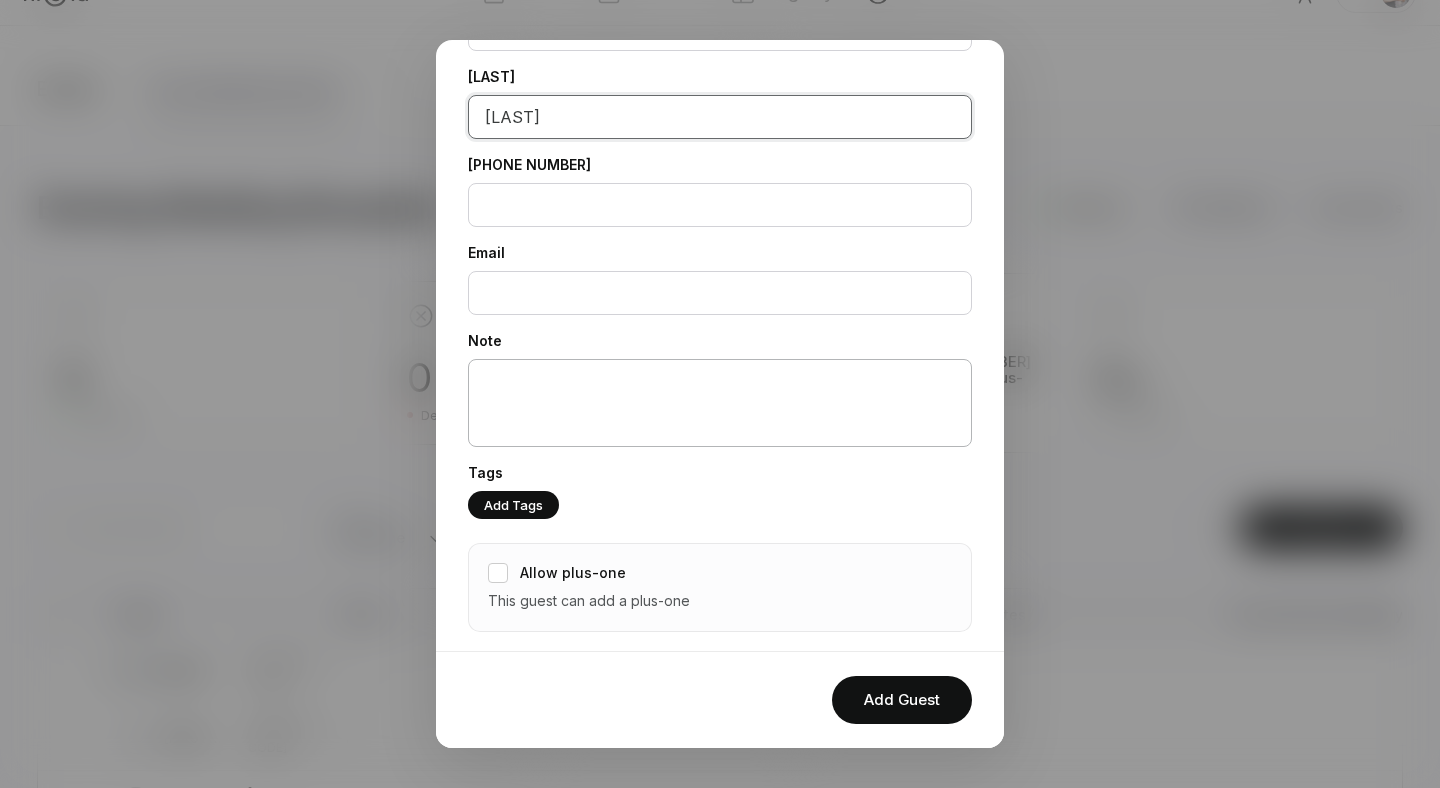 scroll, scrollTop: 185, scrollLeft: 0, axis: vertical 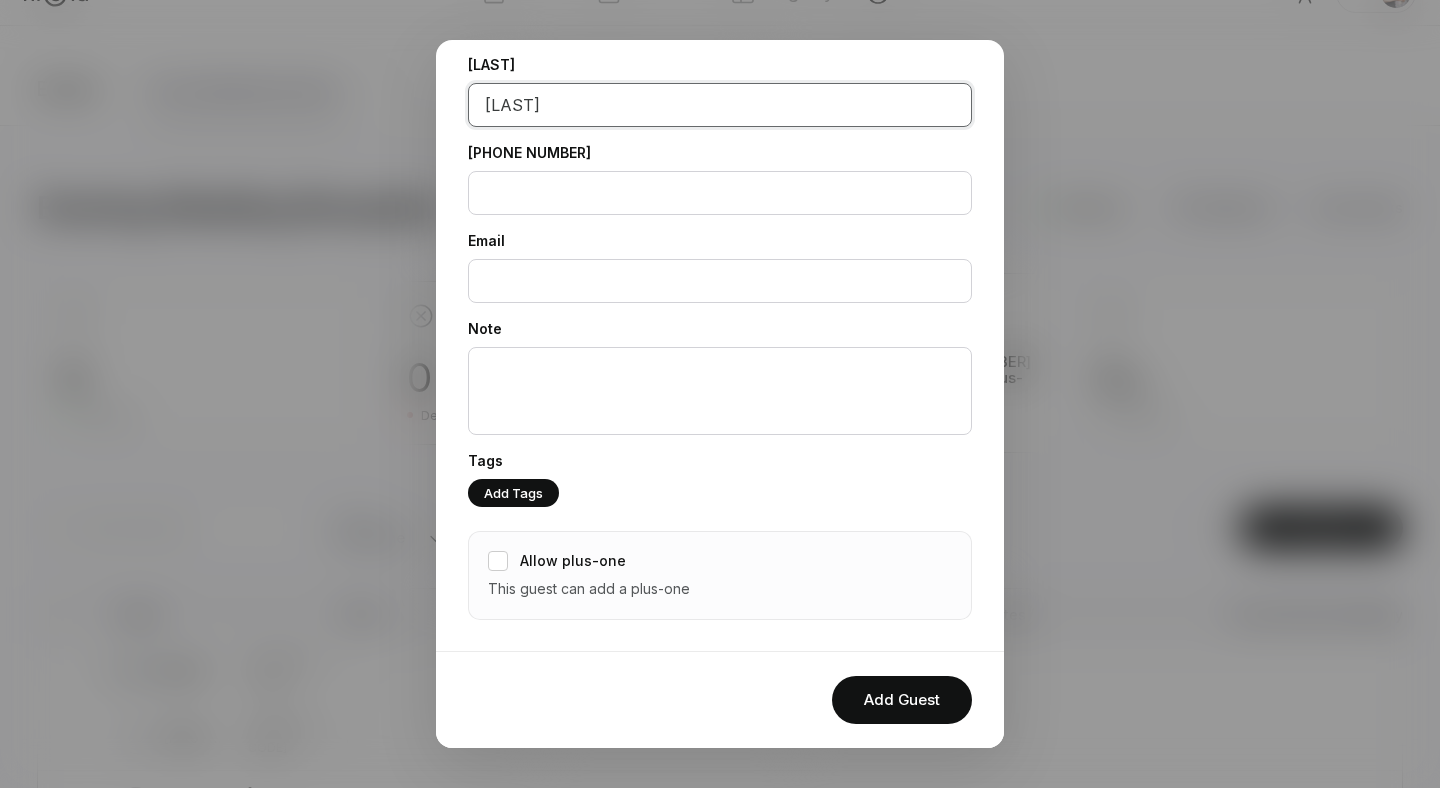 type on "[LAST]" 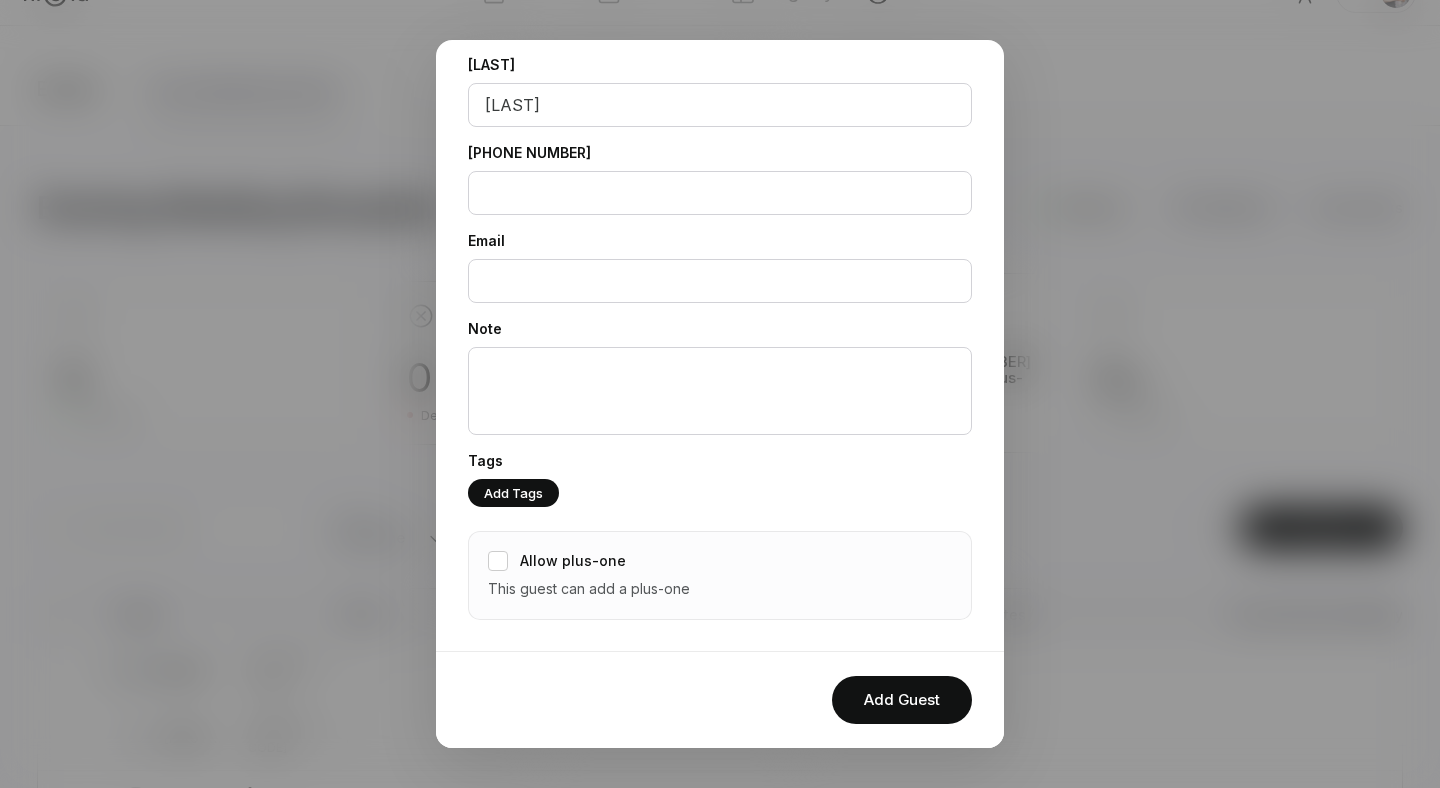 click on "Allow plus-one
This guest can add a plus-one" at bounding box center [720, 575] 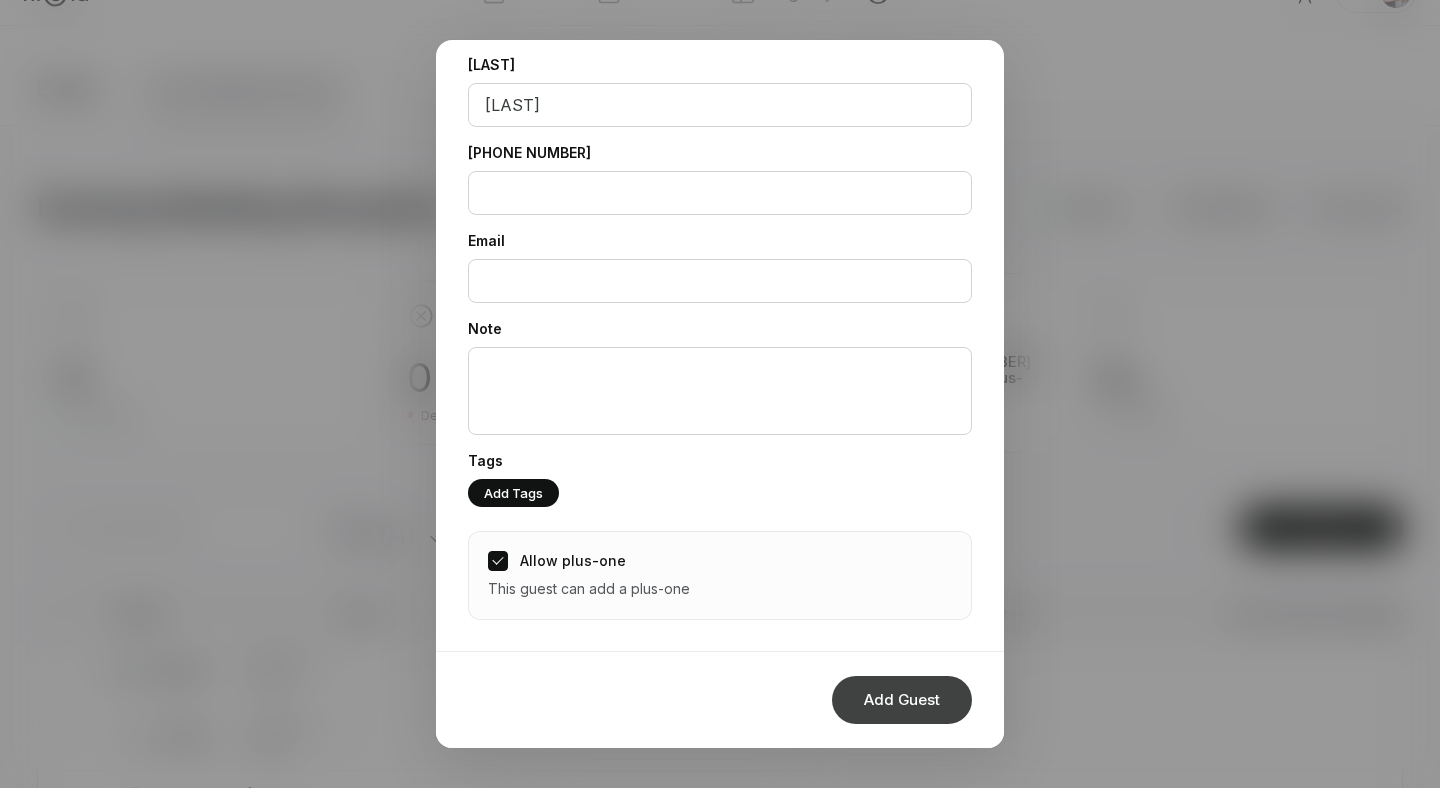 click on "Add Guest" at bounding box center [902, 700] 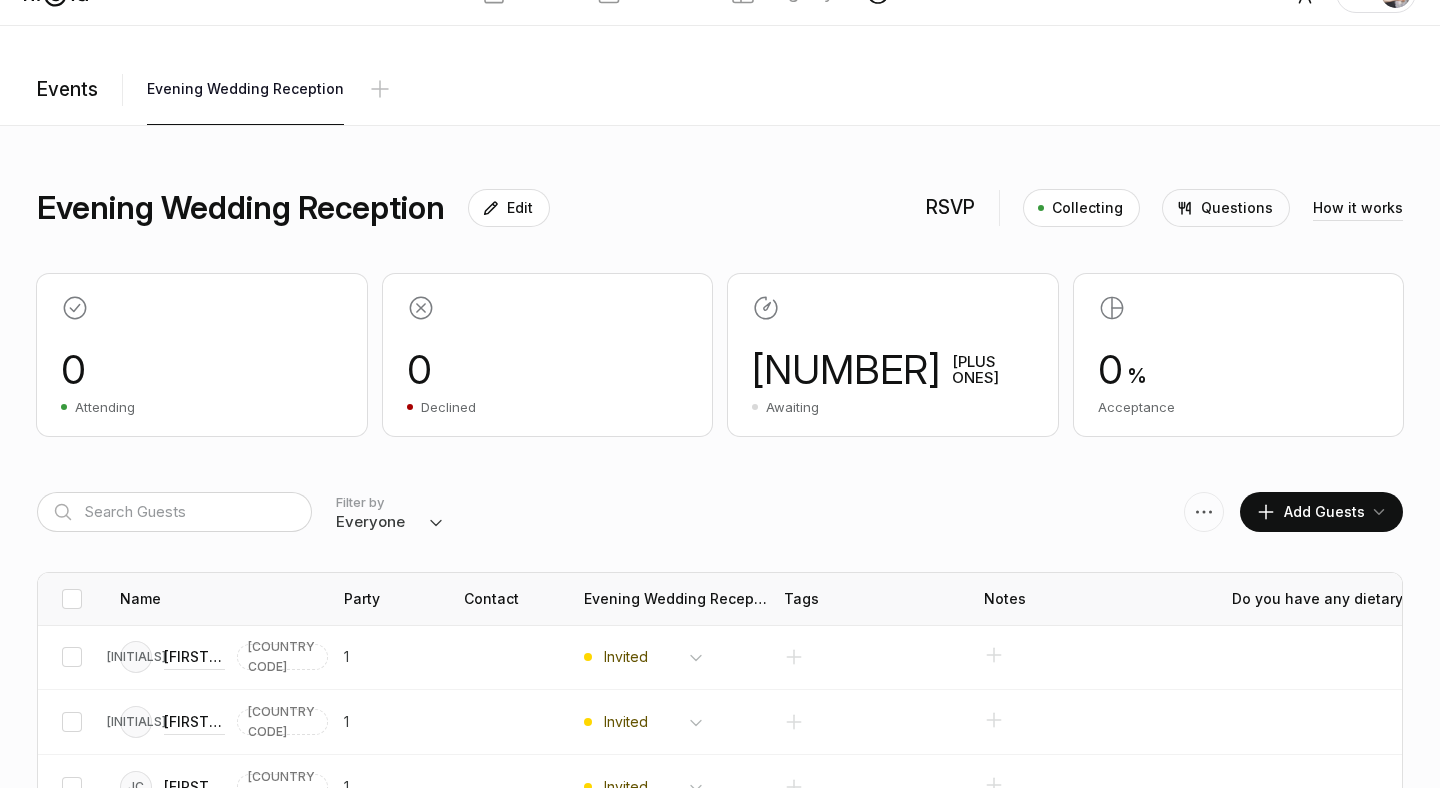 click on "Add Guests" at bounding box center [1310, 512] 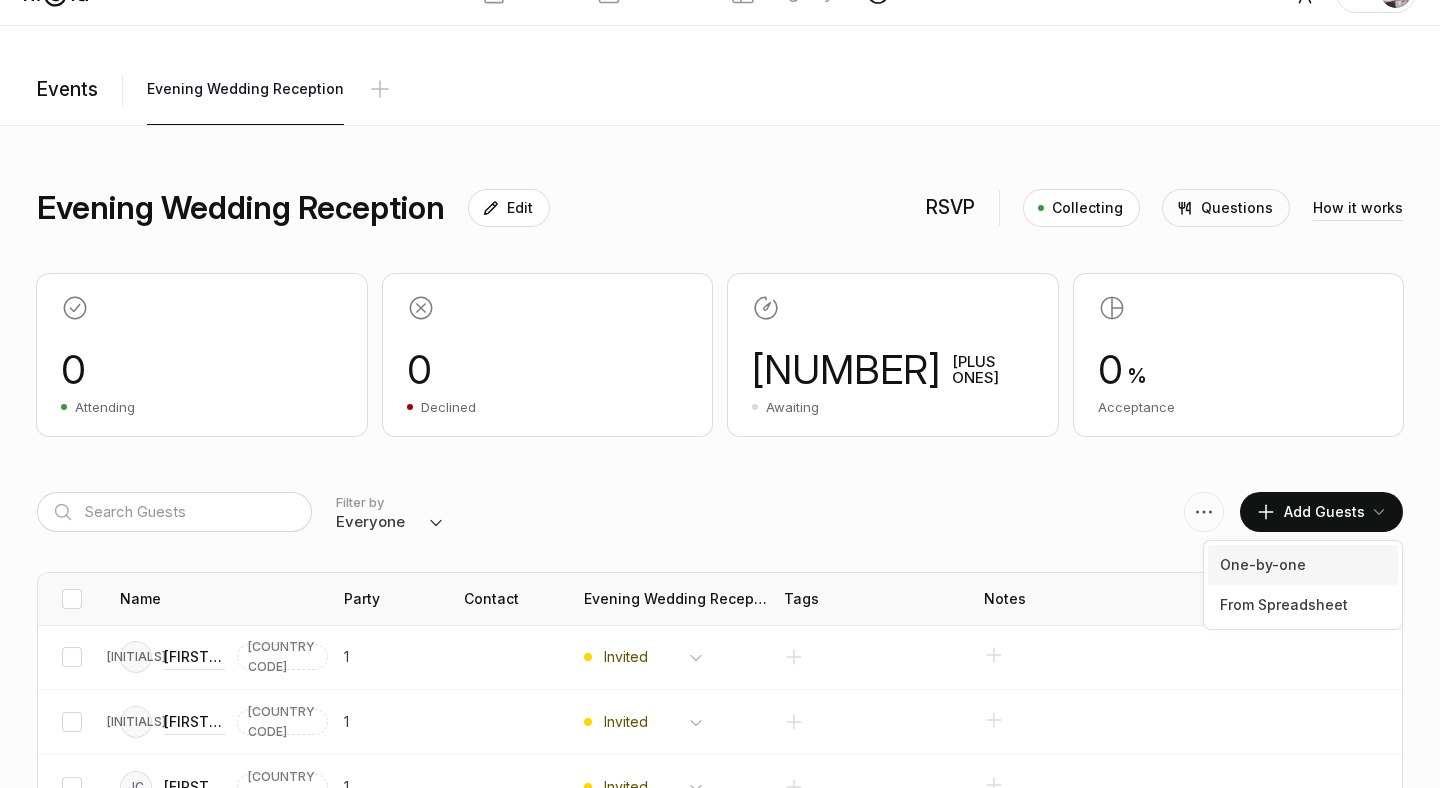 click on "One-by-one" at bounding box center (1303, 565) 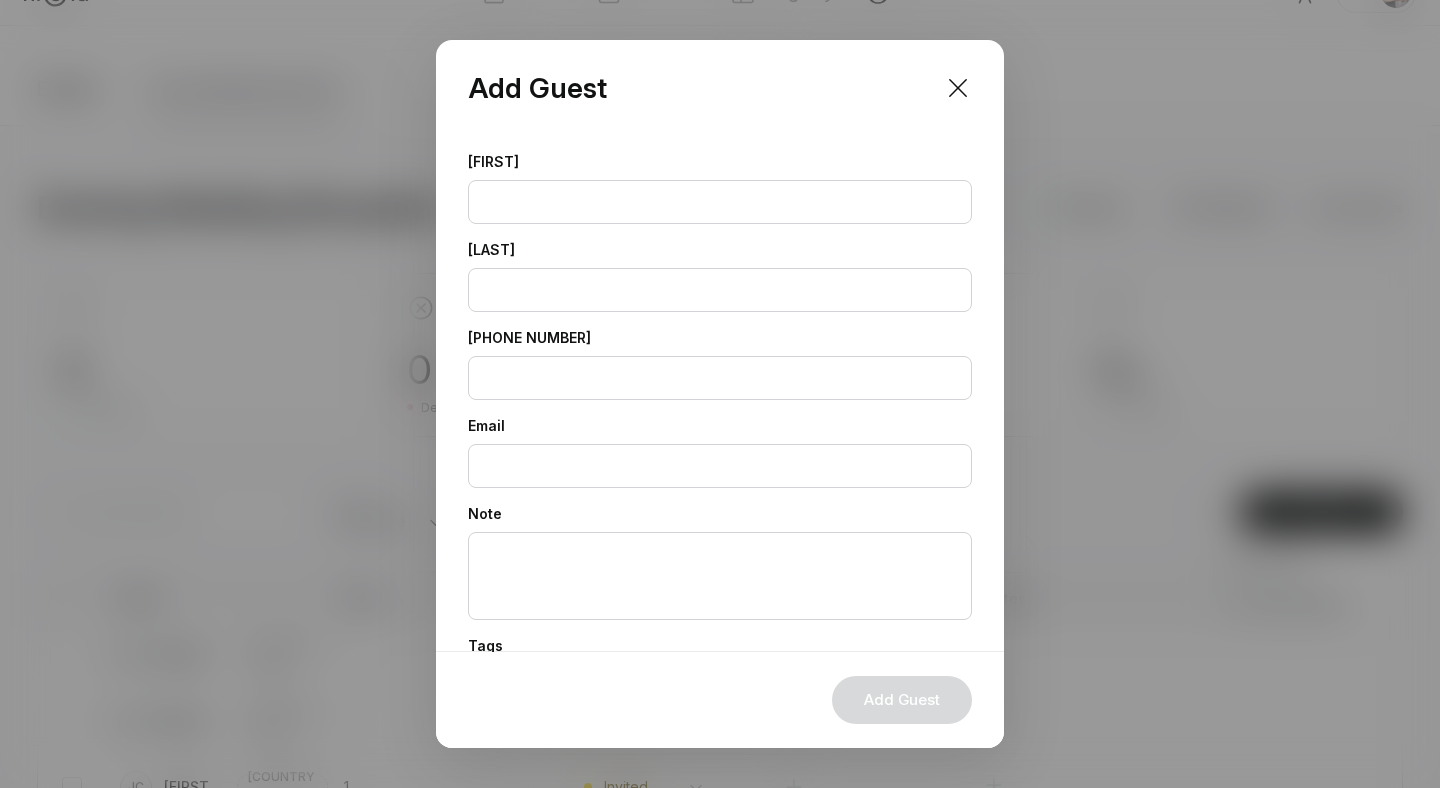 click on "[FIRST]" at bounding box center [720, 188] 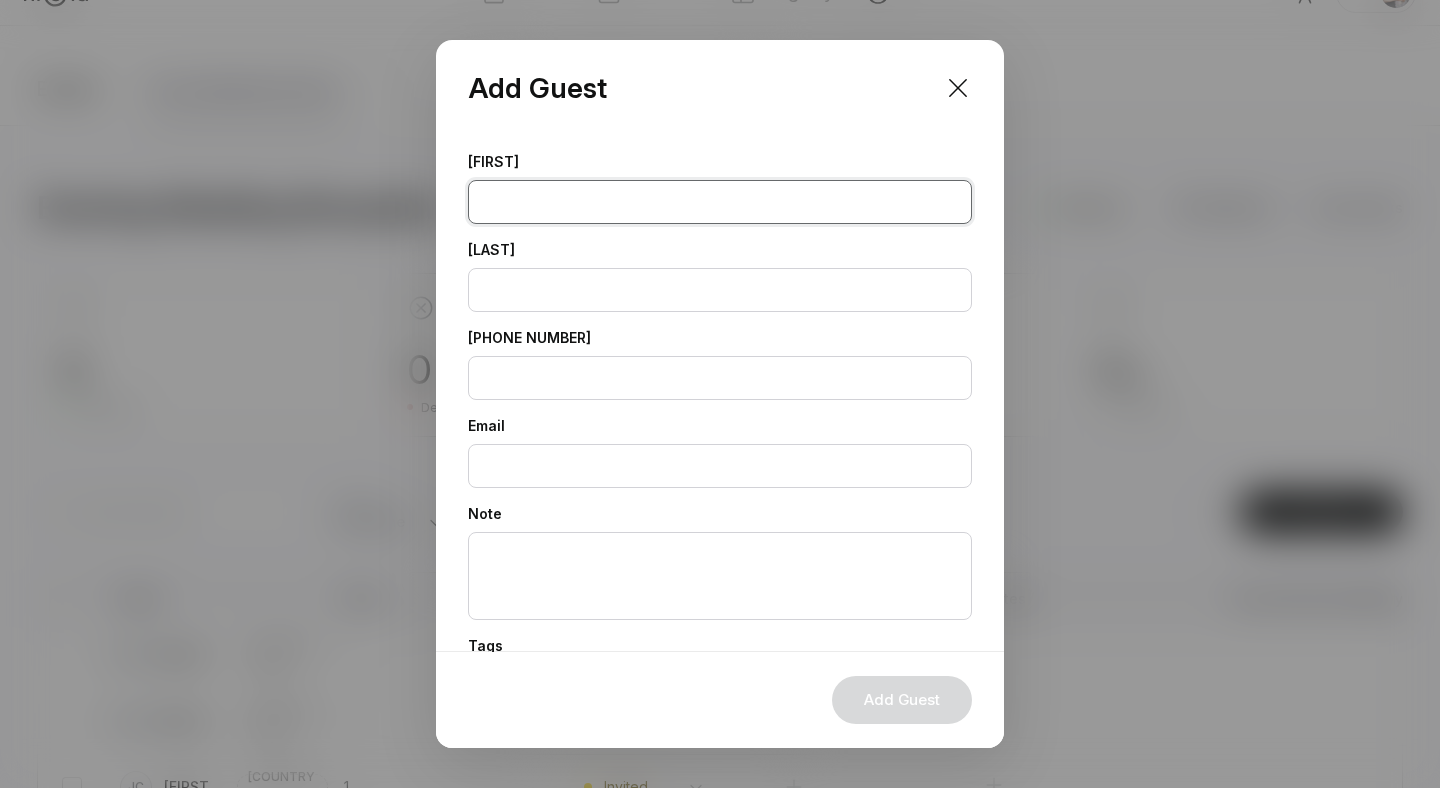 click at bounding box center [720, 202] 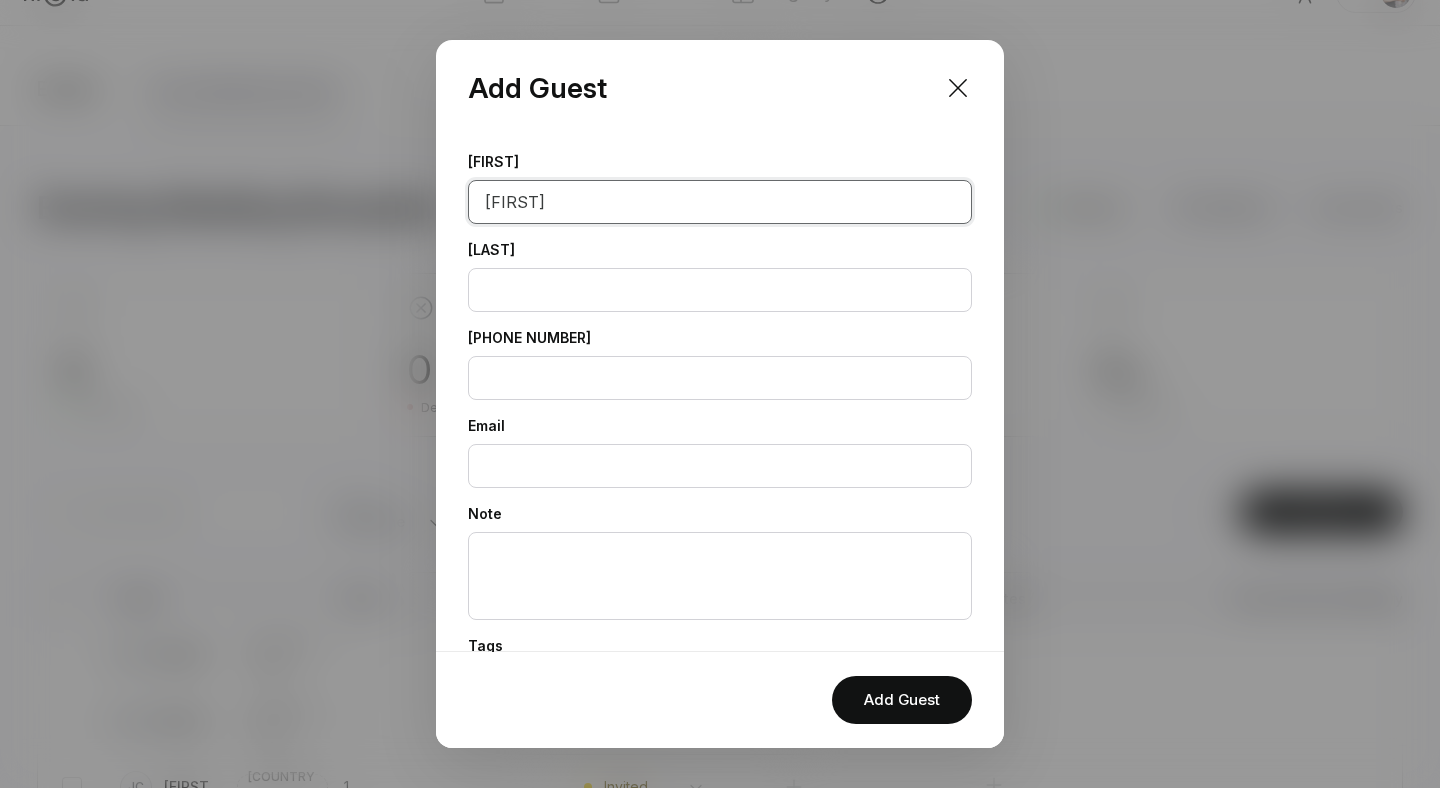 type on "[FIRST]" 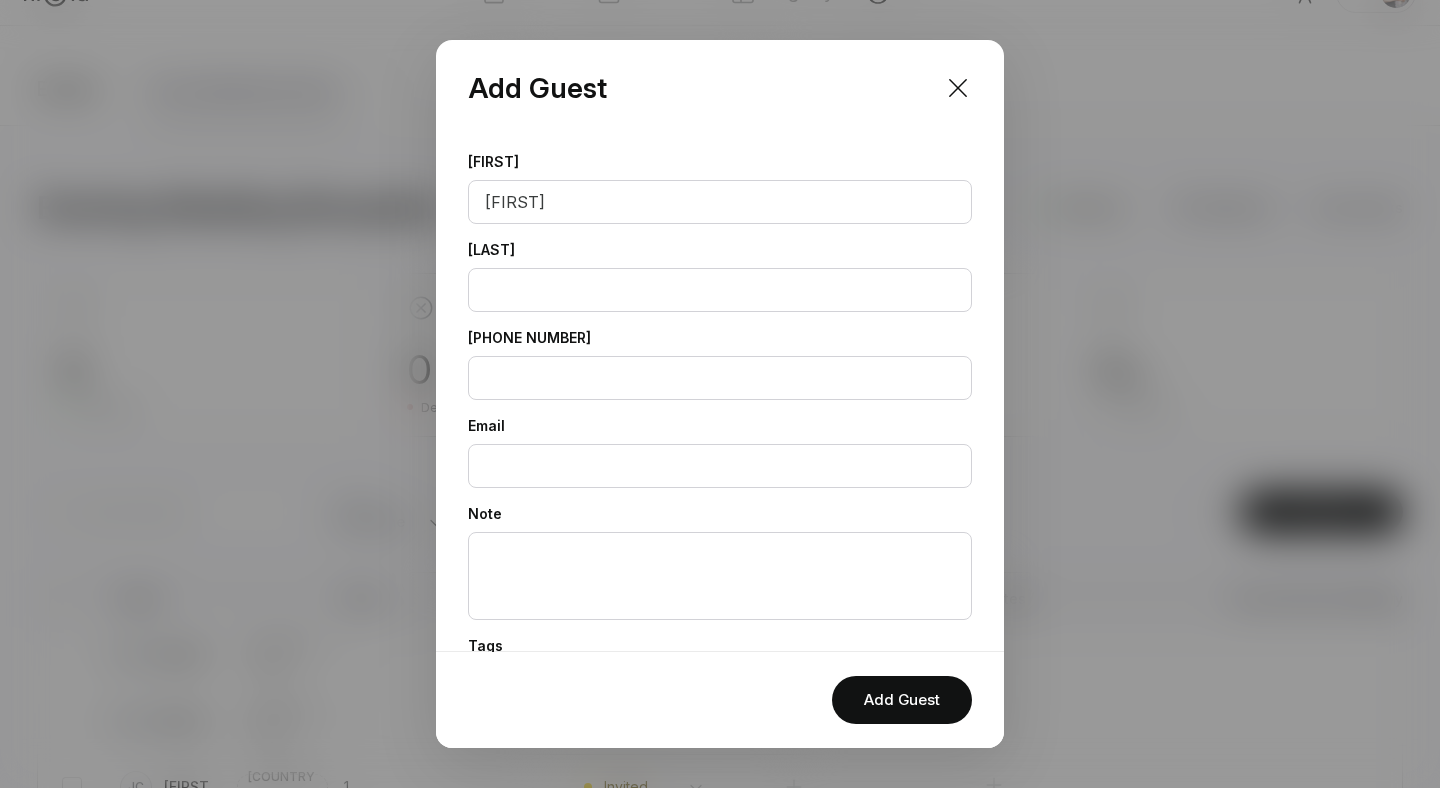 click on "[LAST]" at bounding box center (720, 276) 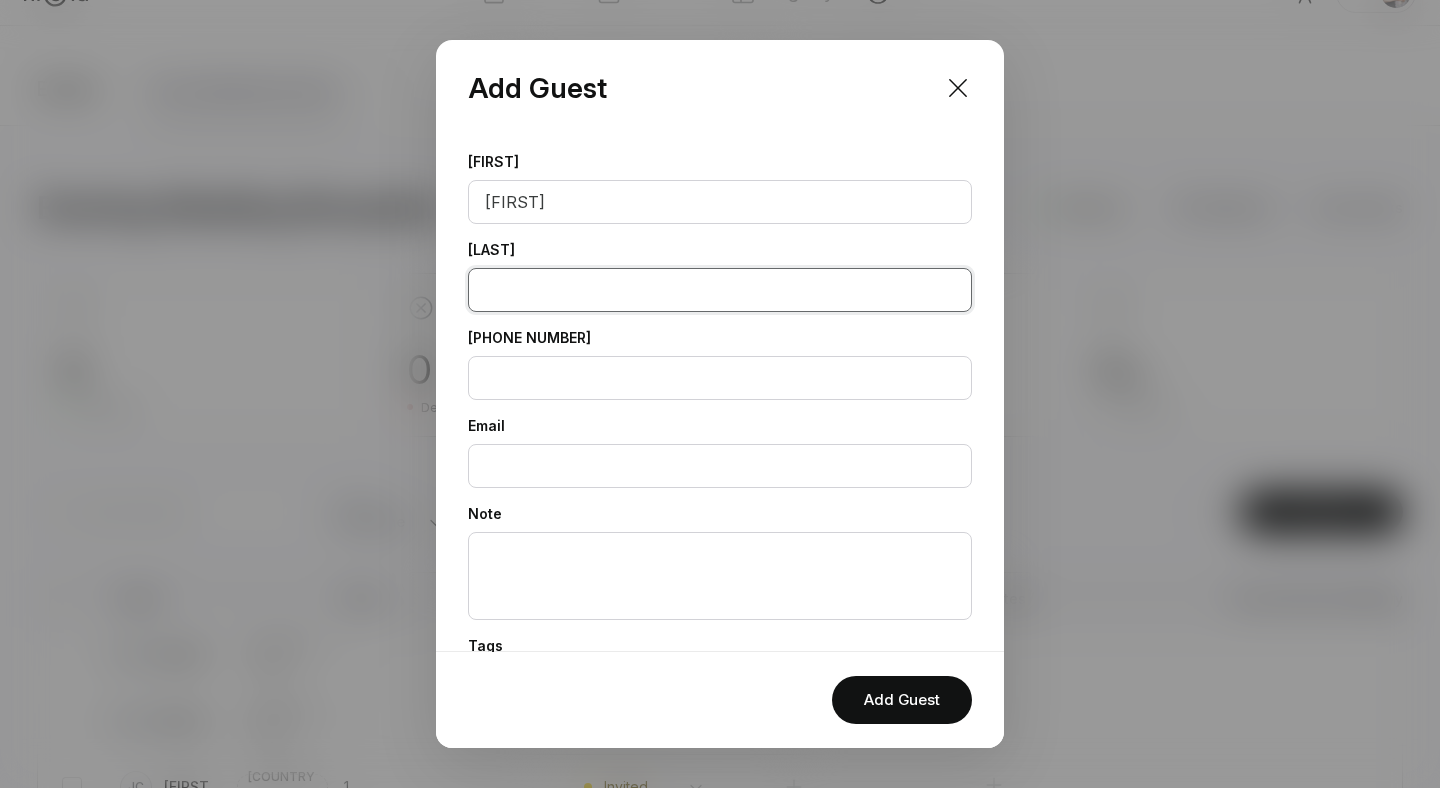 click at bounding box center (720, 290) 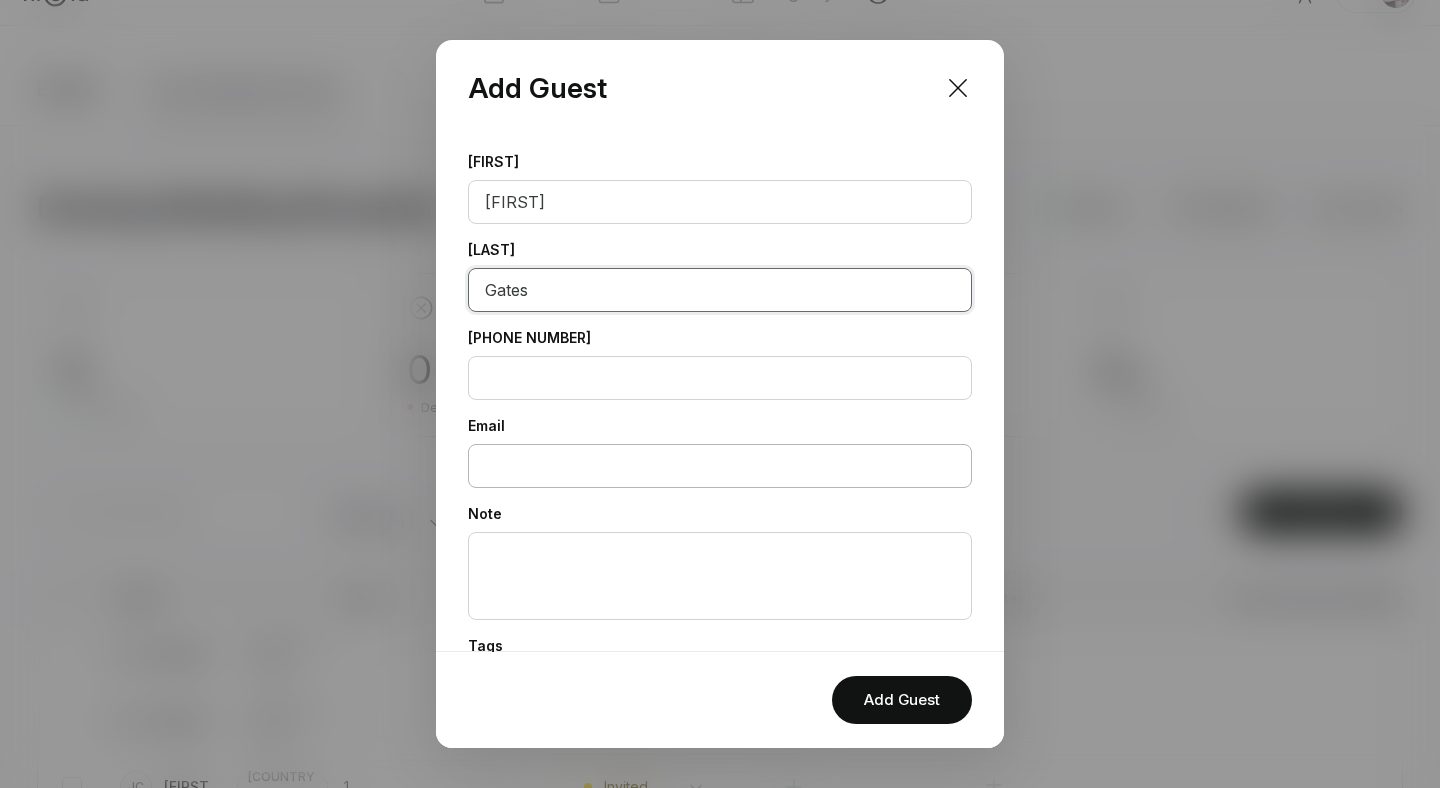 scroll, scrollTop: 185, scrollLeft: 0, axis: vertical 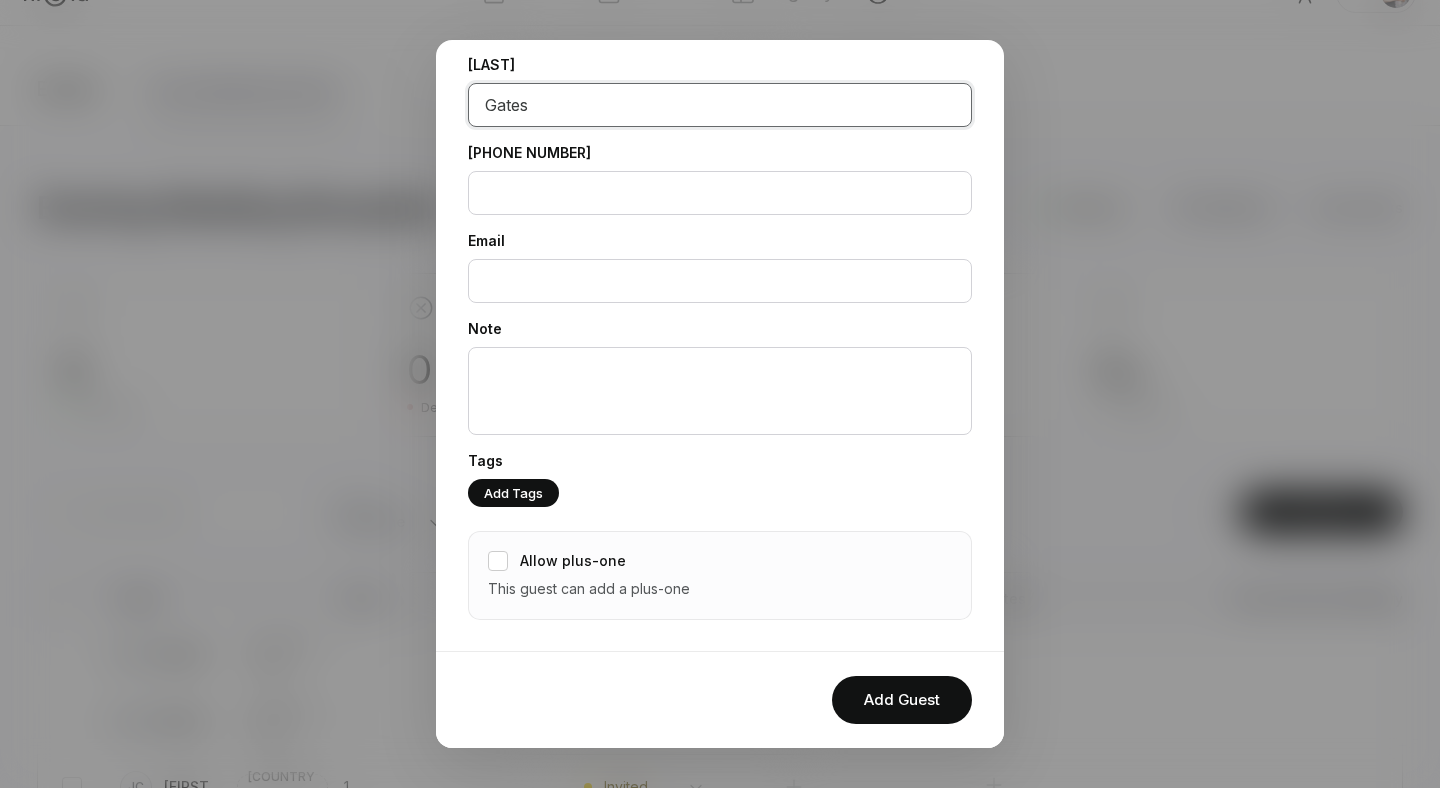 type on "Gates" 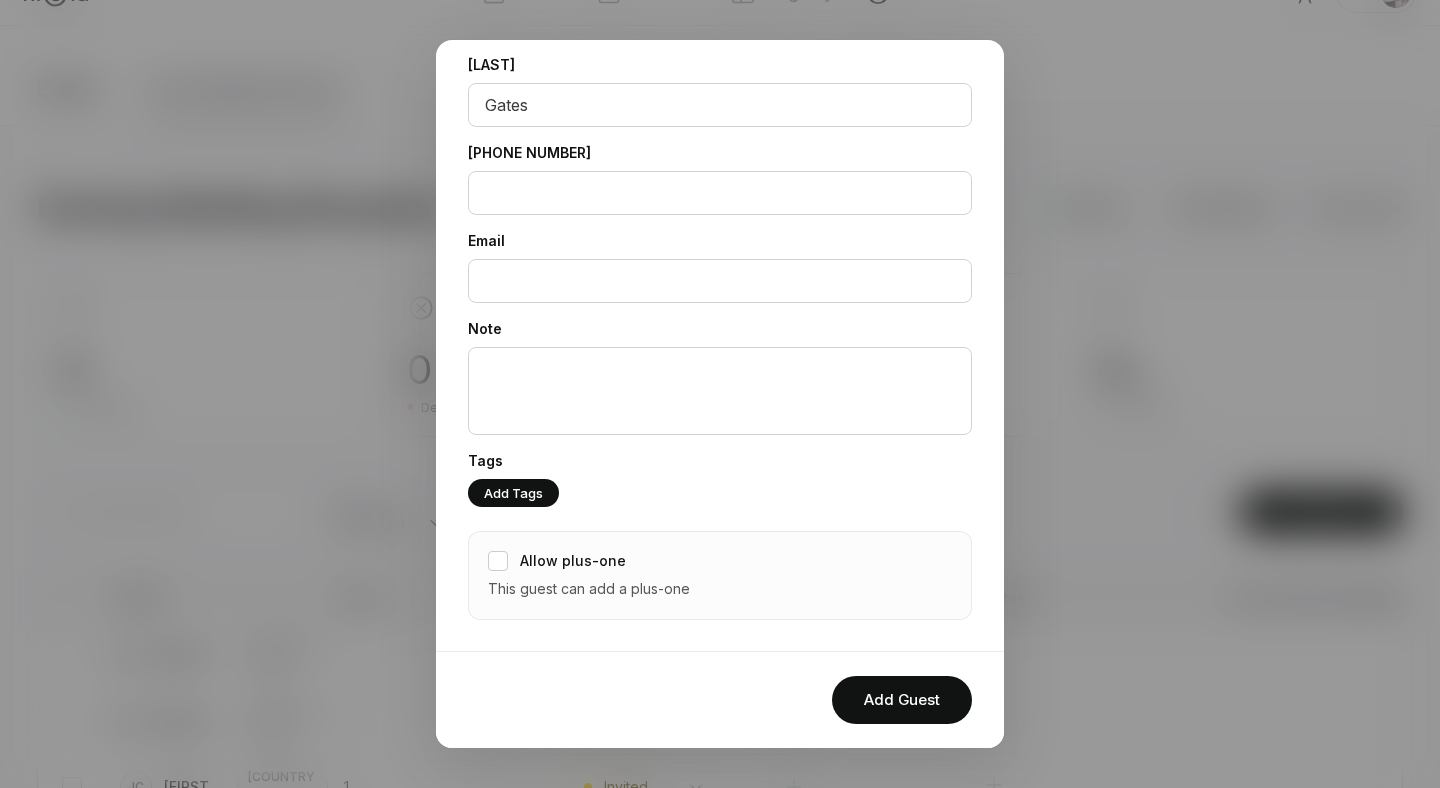 click on "This guest can add a plus-one" at bounding box center [589, 589] 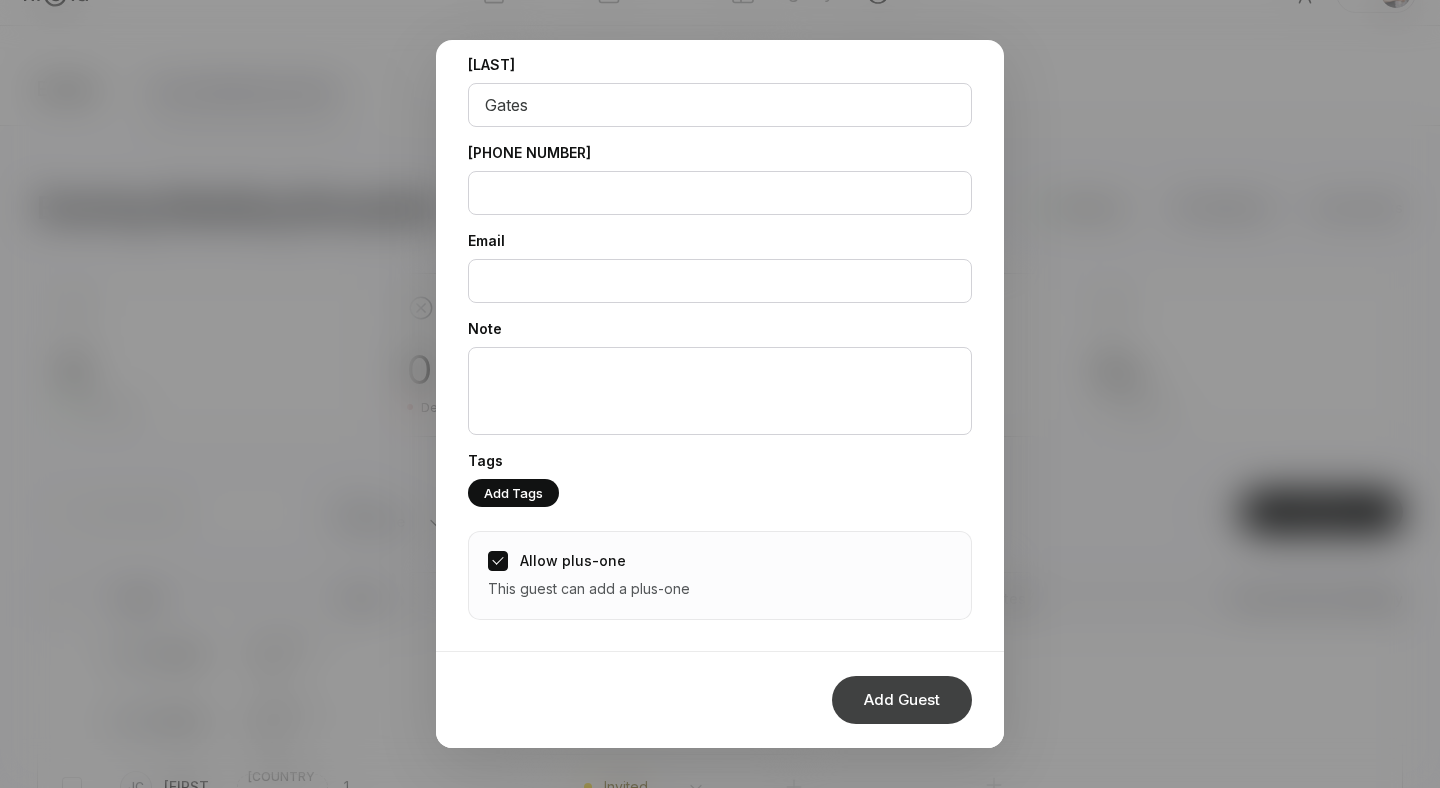 click on "Add Guest" at bounding box center [902, 700] 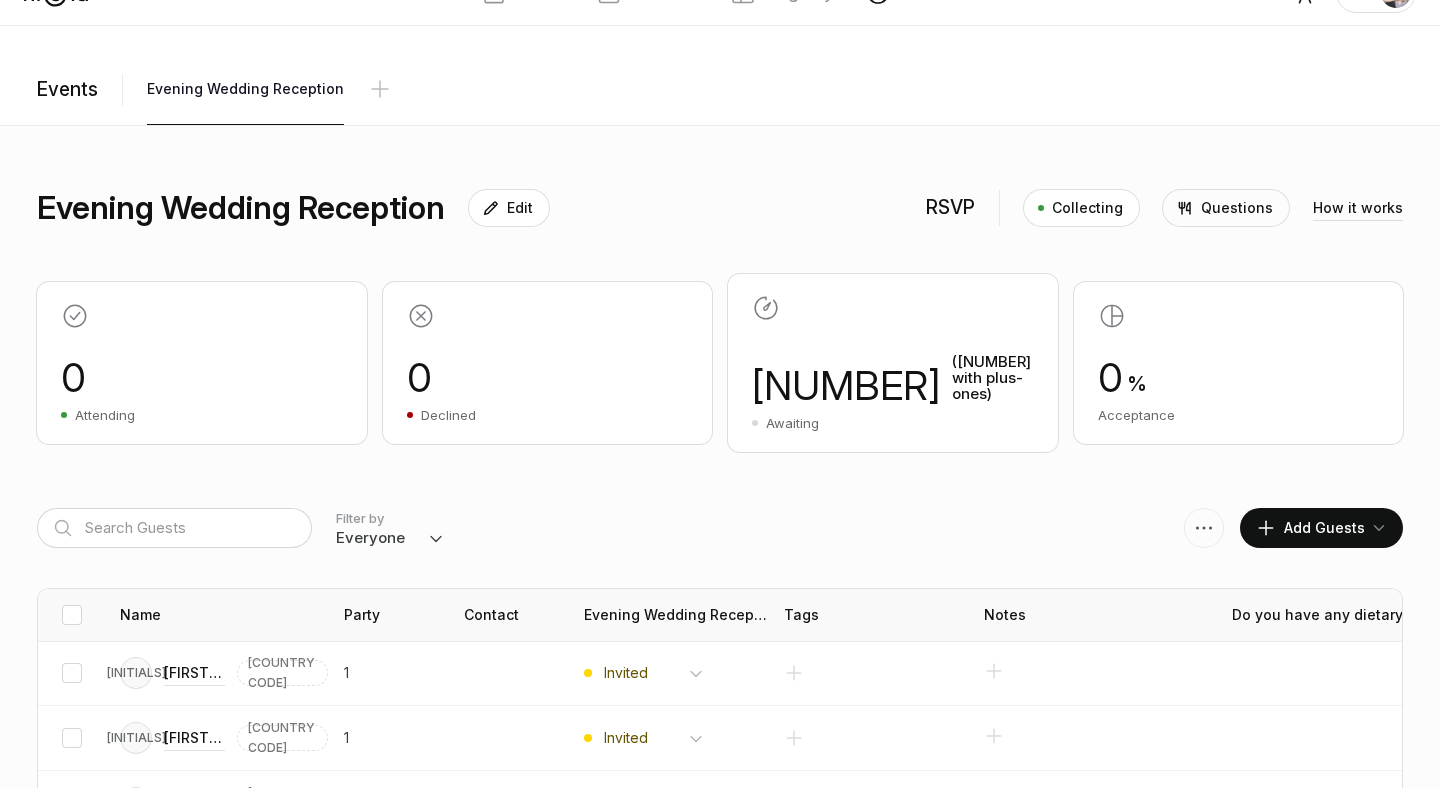 click on "Add Guests" at bounding box center [1310, 528] 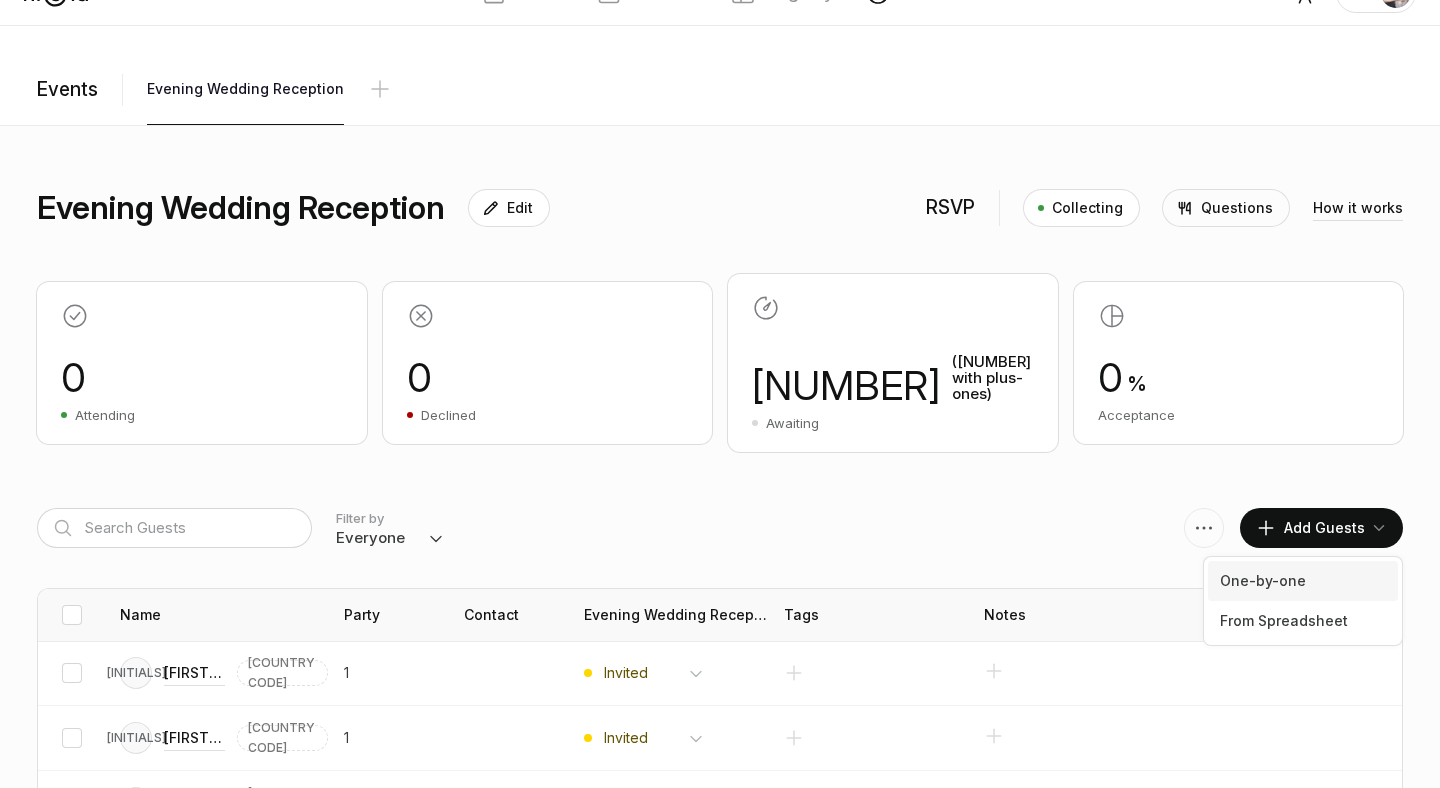 click on "One-by-one" at bounding box center (1303, 581) 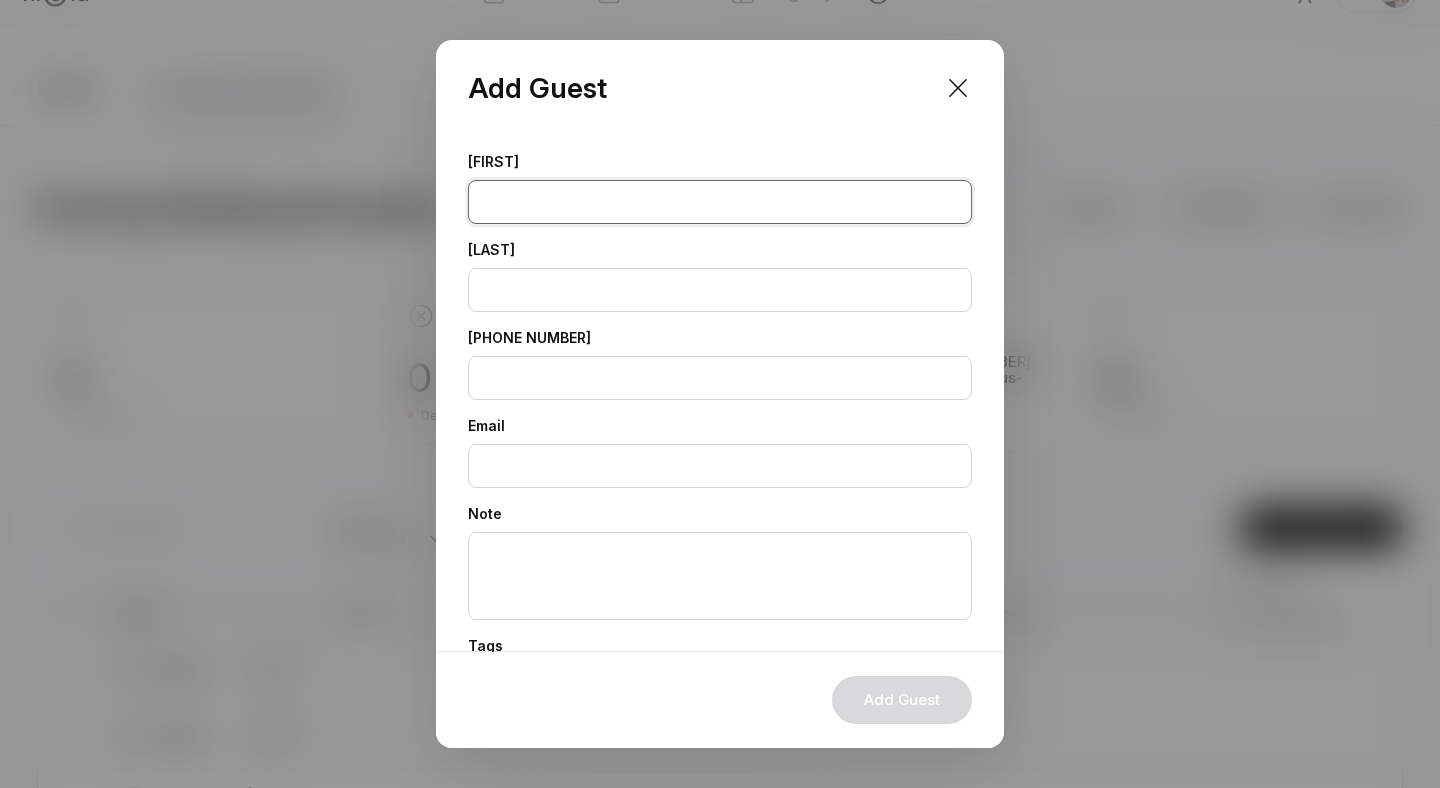 click at bounding box center (720, 202) 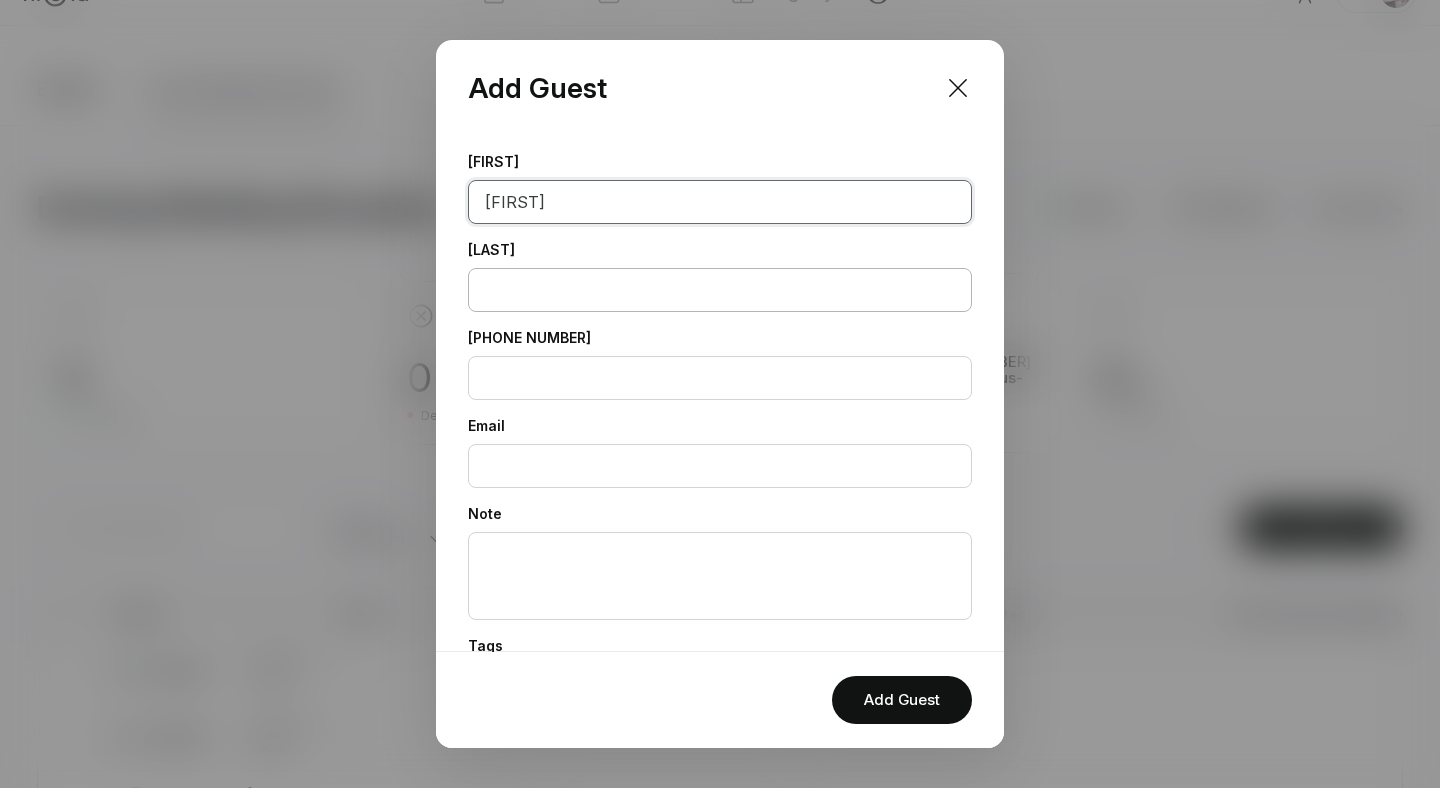type on "[FIRST]" 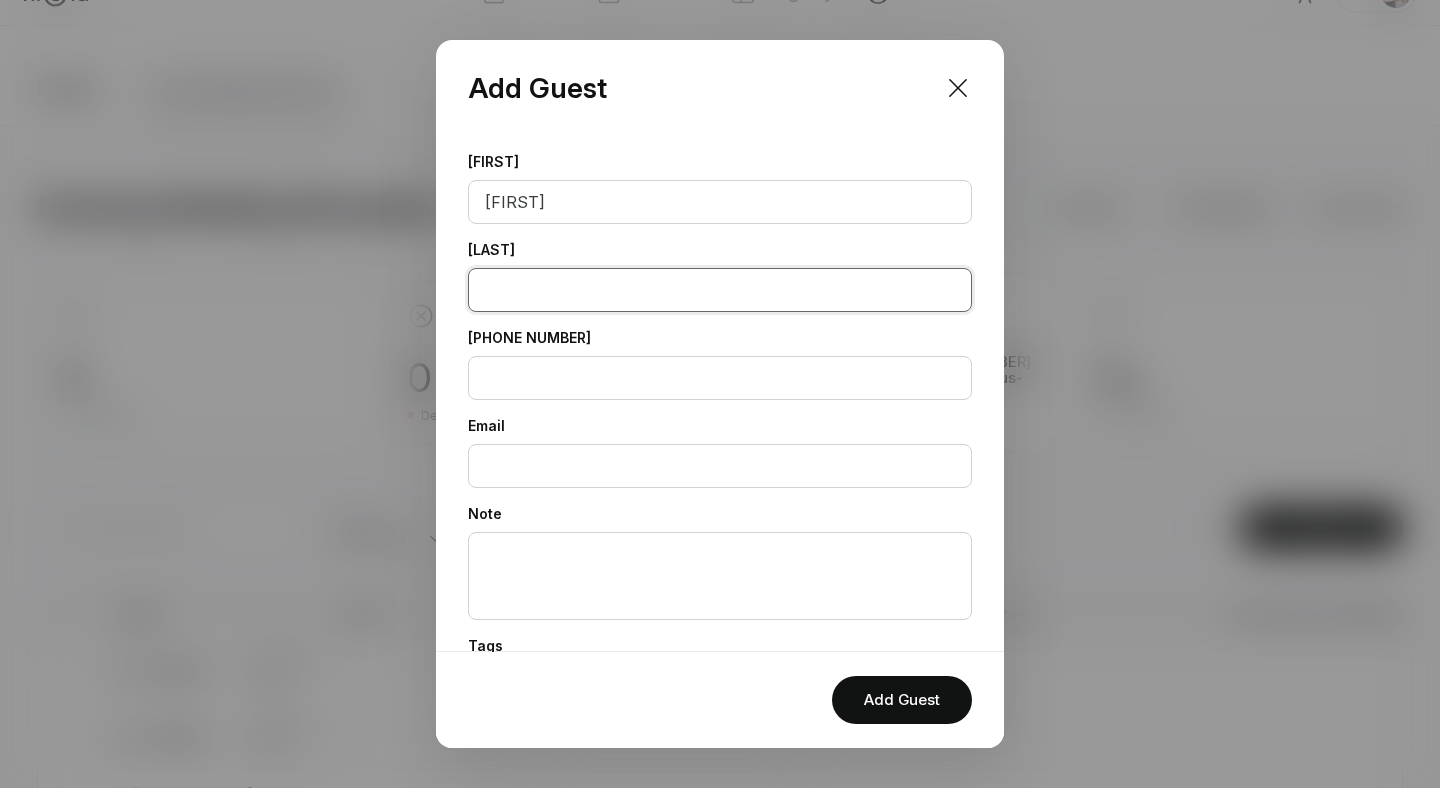 click at bounding box center (720, 290) 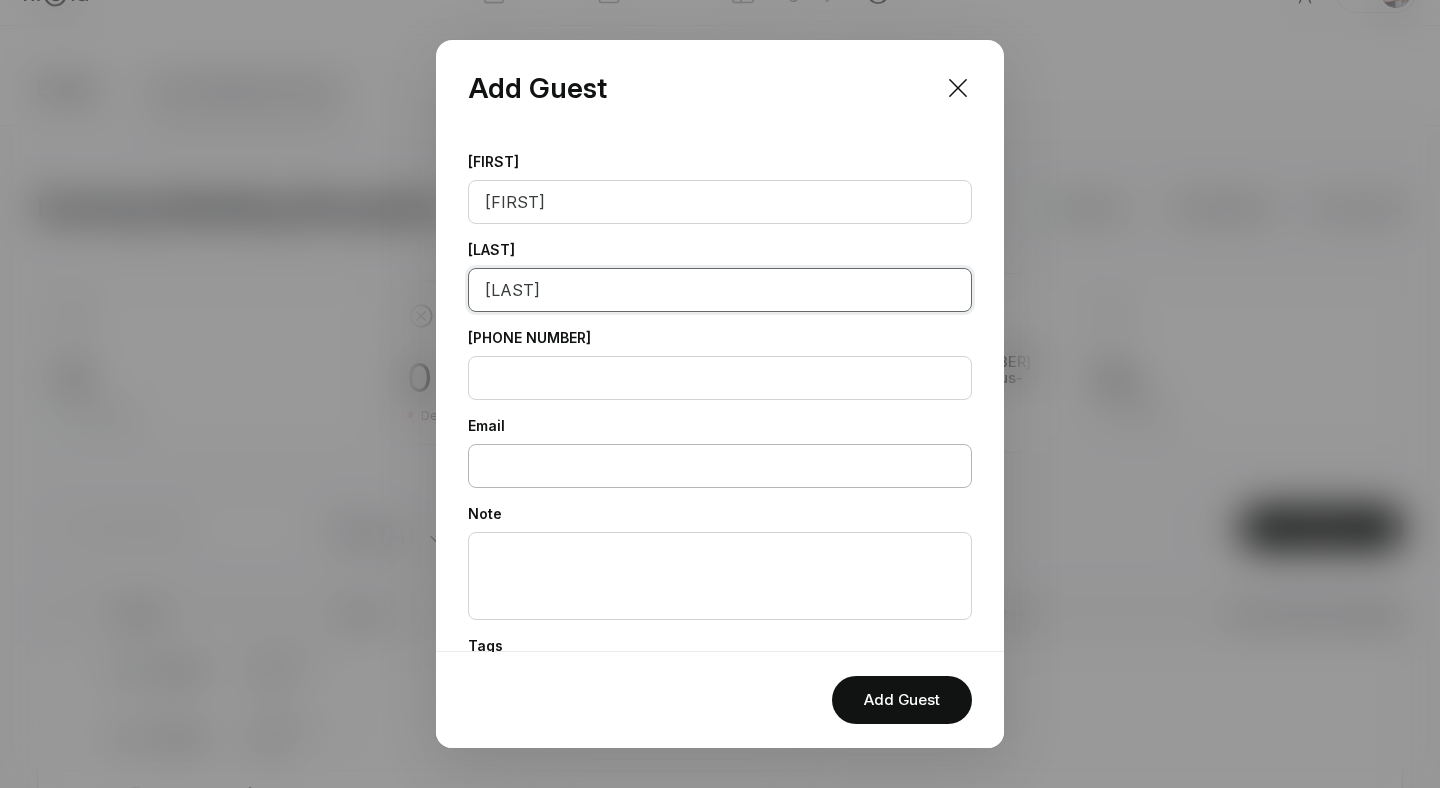 scroll, scrollTop: 185, scrollLeft: 0, axis: vertical 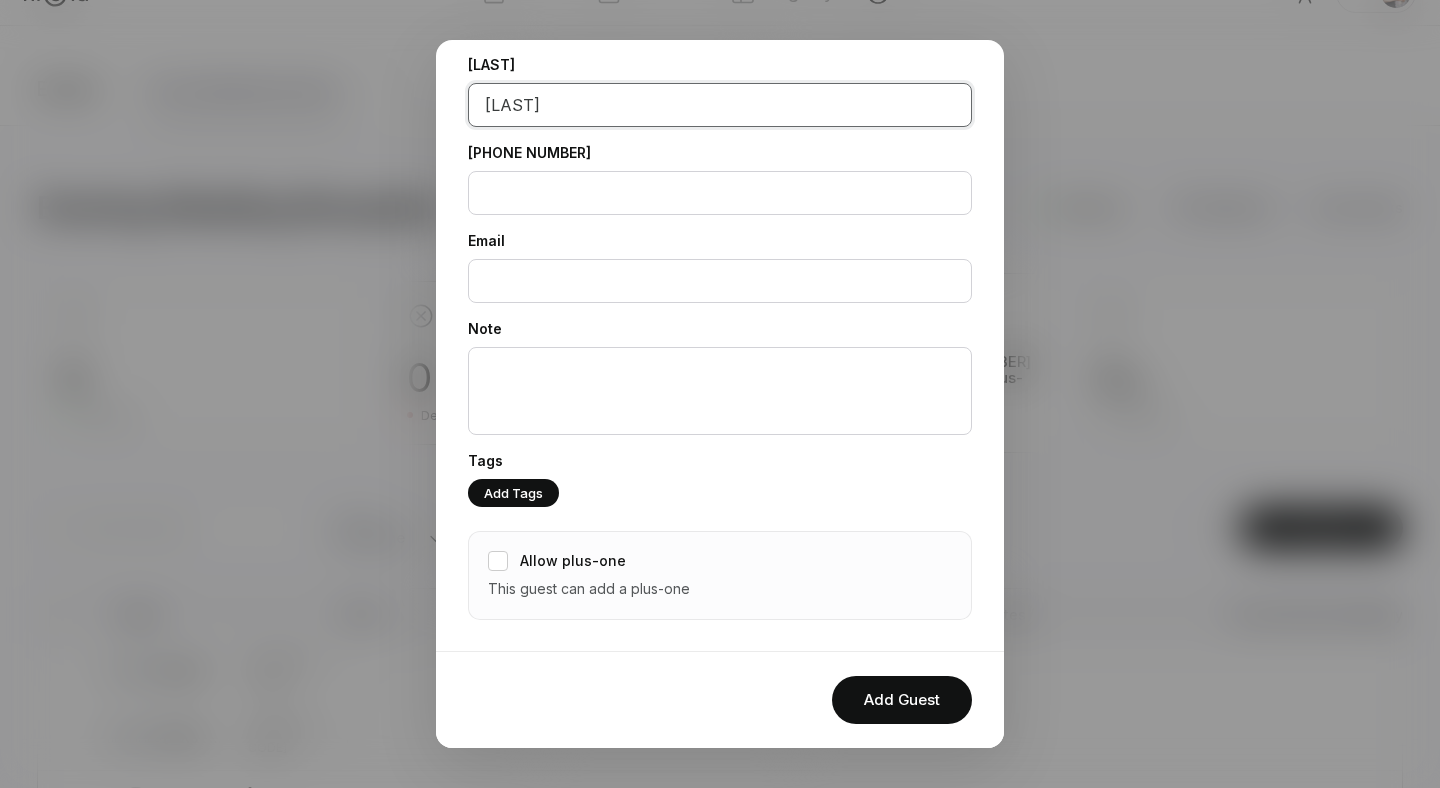 type on "[LAST]" 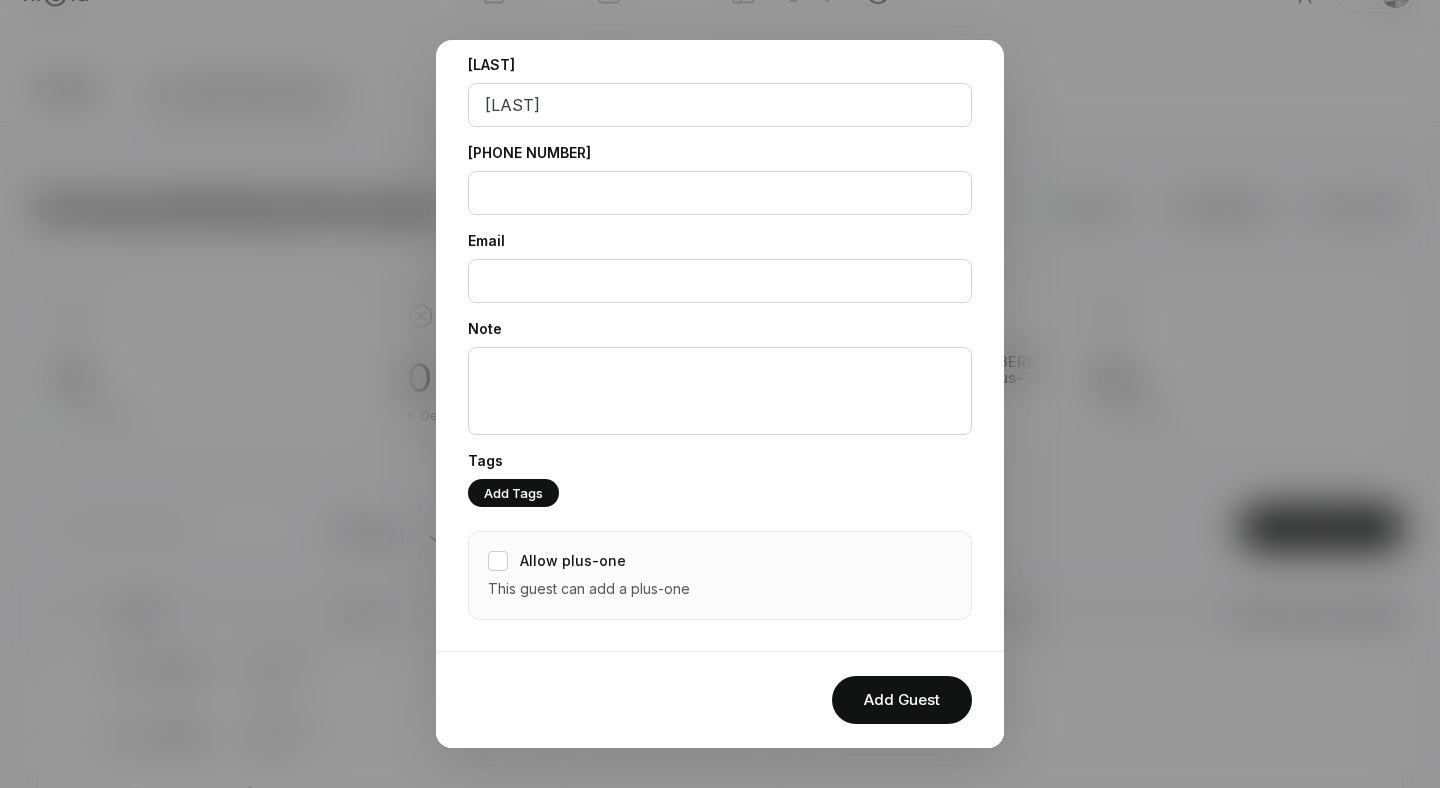 click on "Allow plus-one
This guest can add a plus-one" at bounding box center (720, 575) 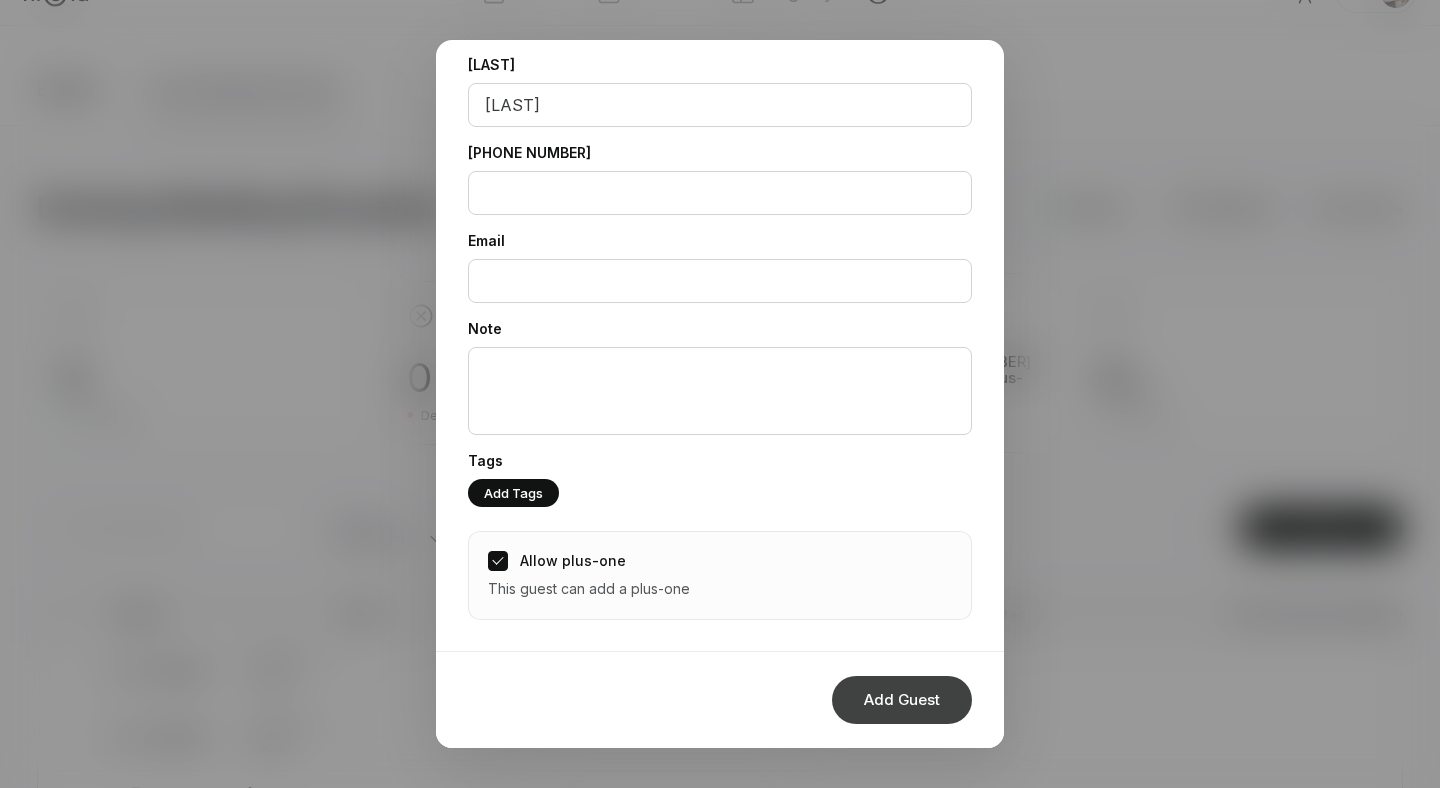 click on "Add Guest" at bounding box center (902, 700) 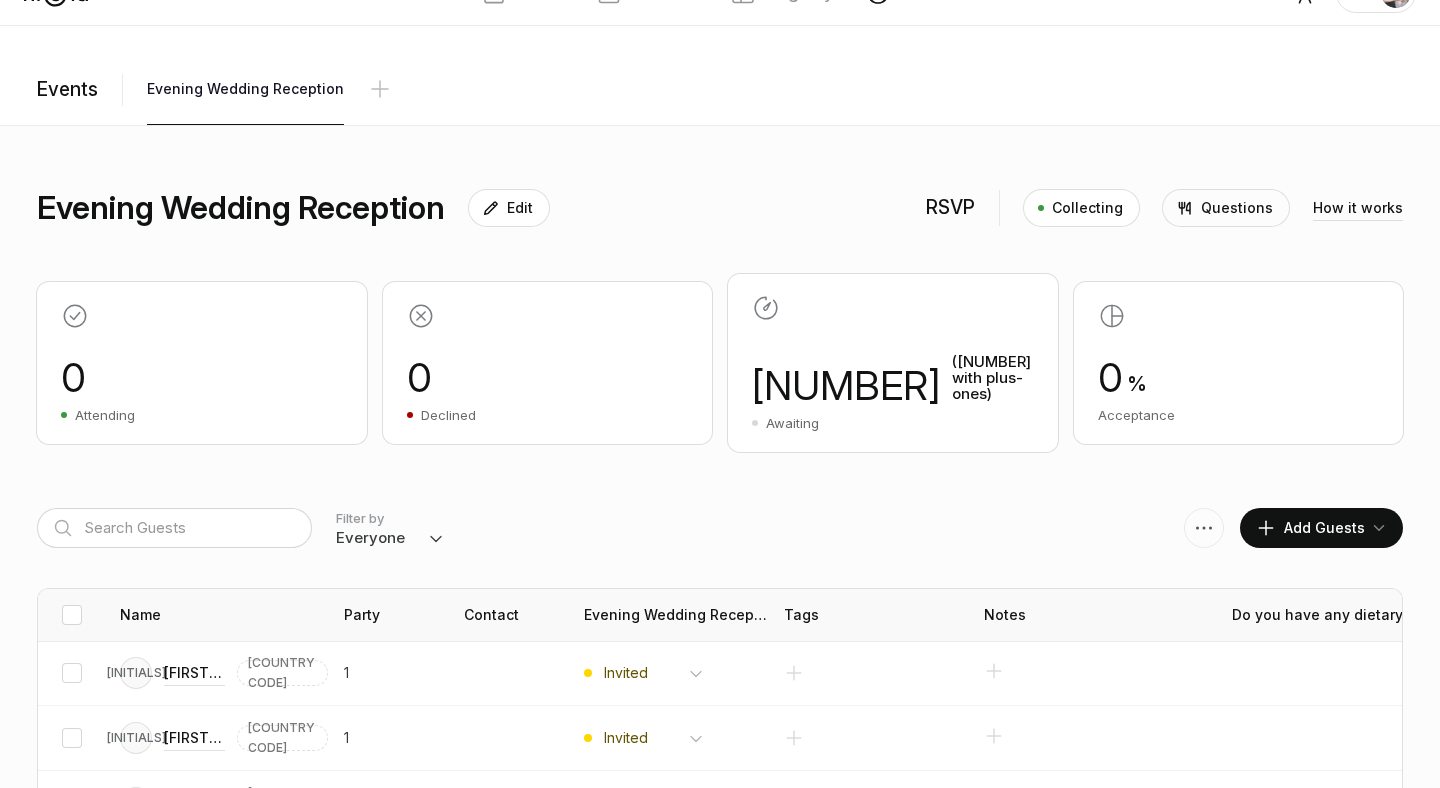 click on "Add Guests" at bounding box center [1310, 528] 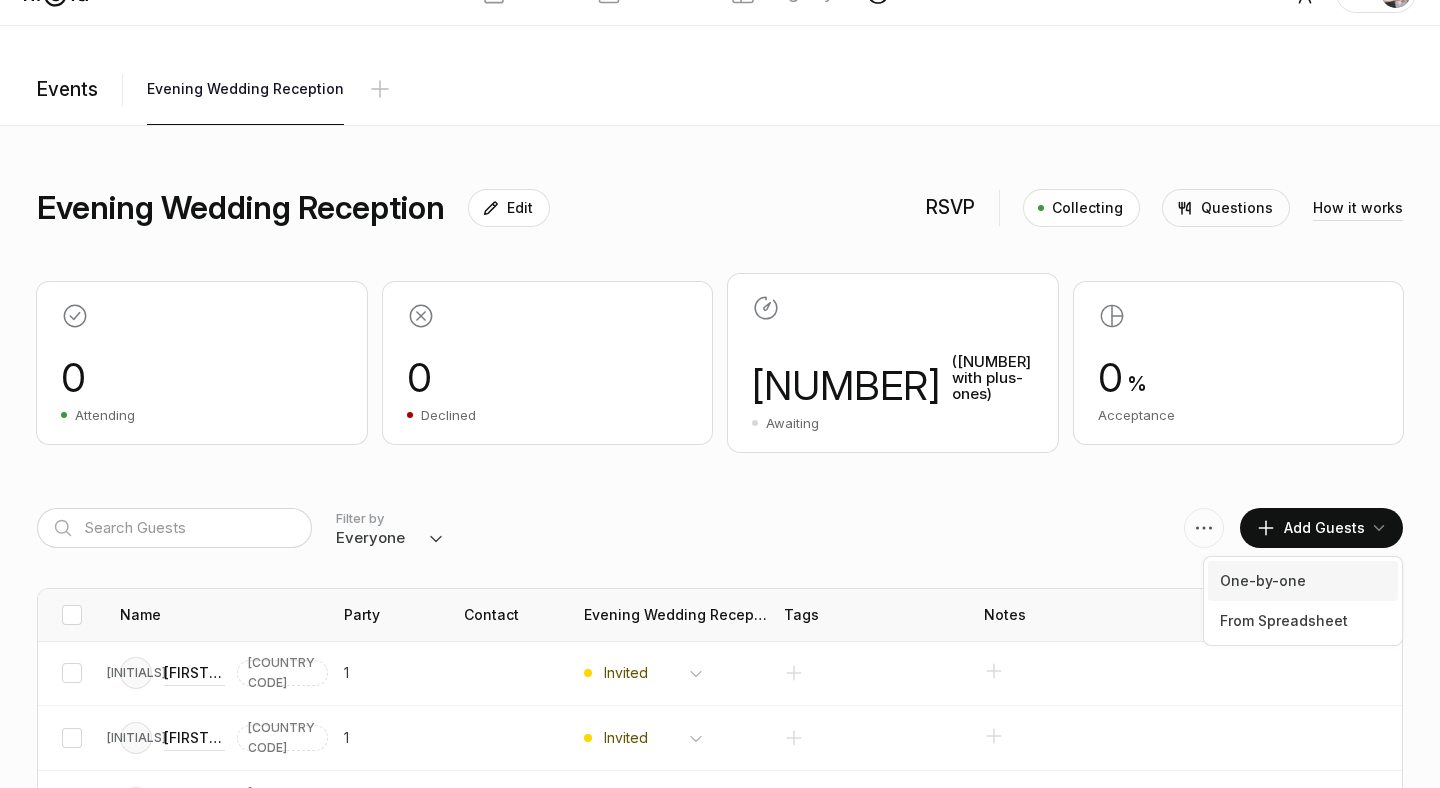 click on "One-by-one" at bounding box center (1303, 581) 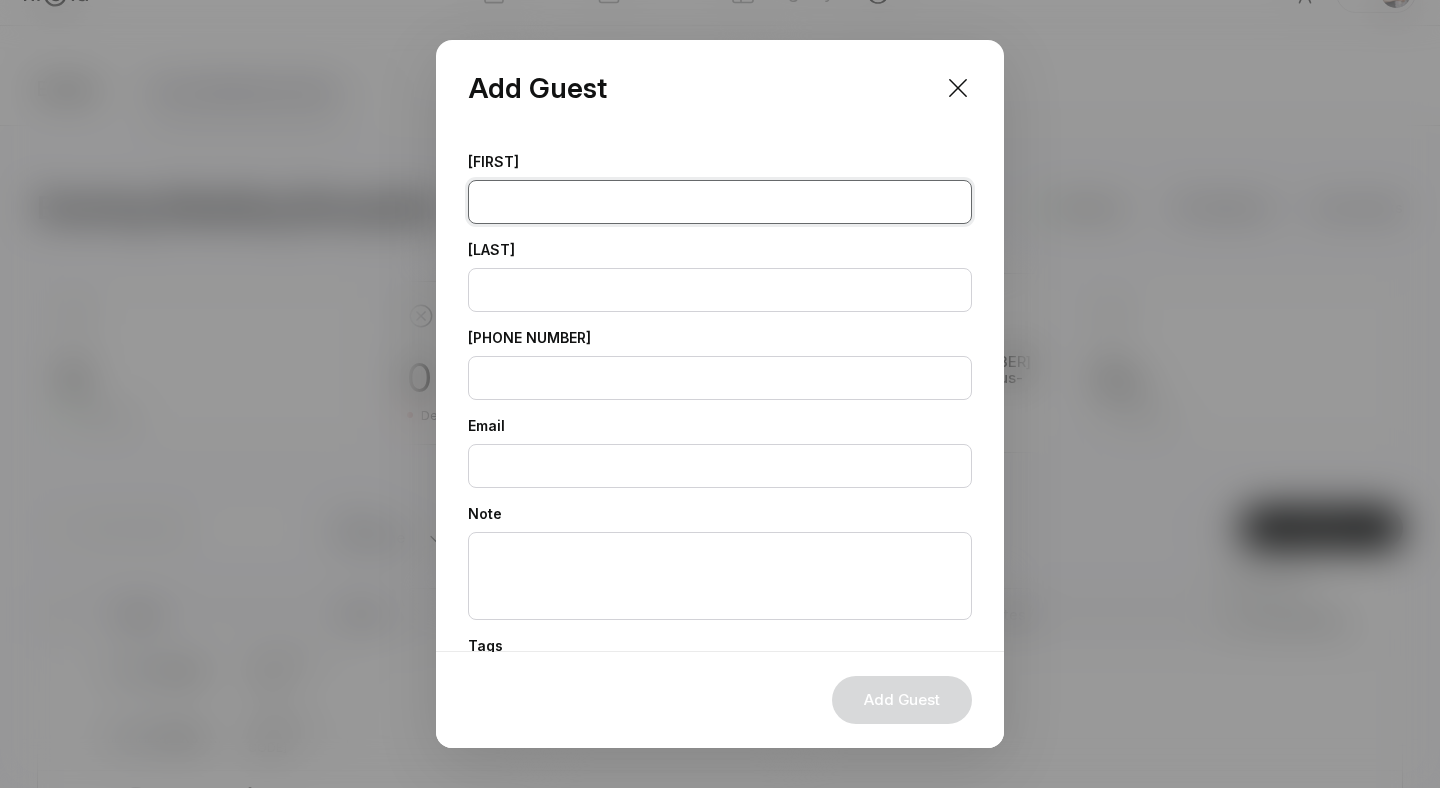 click at bounding box center (720, 202) 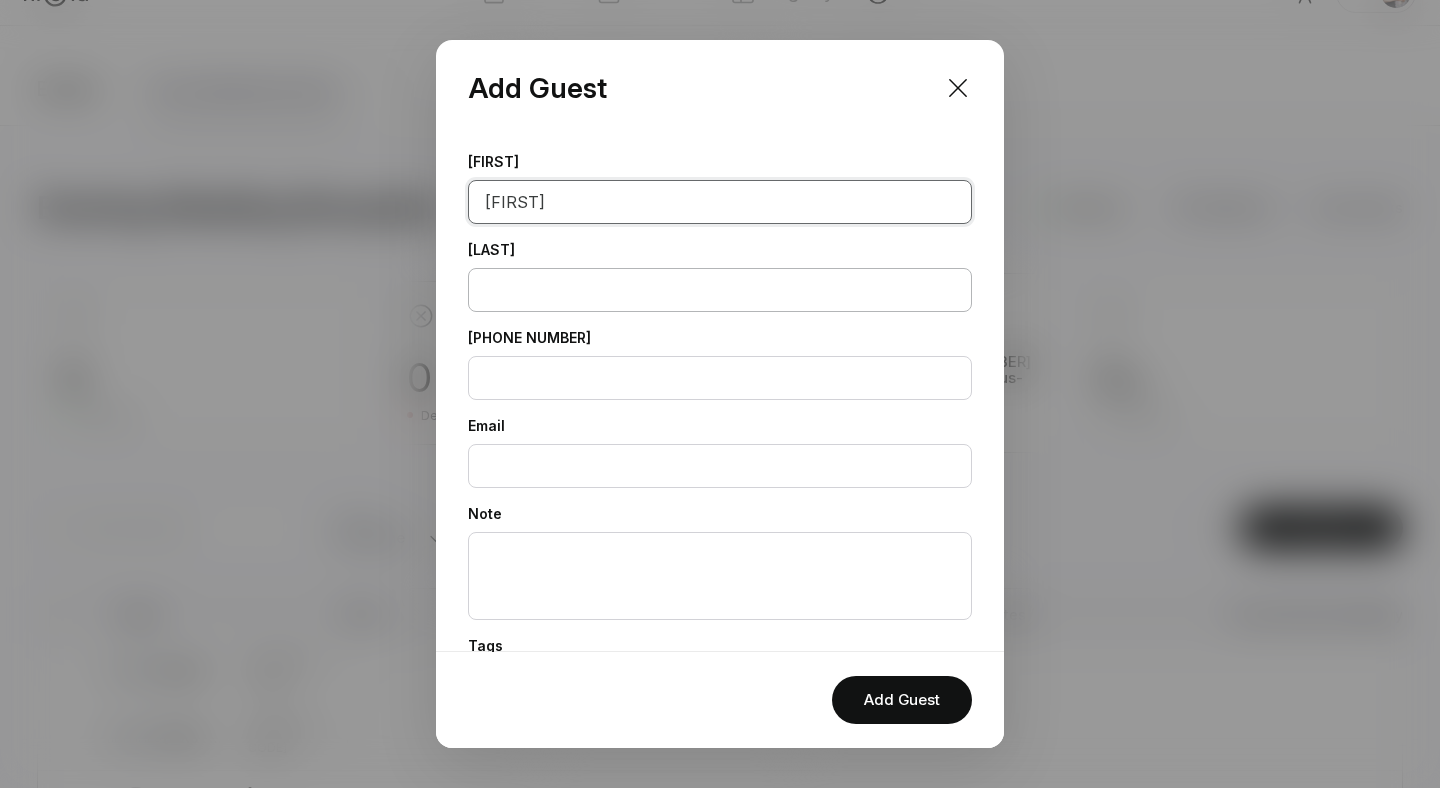 type on "[FIRST]" 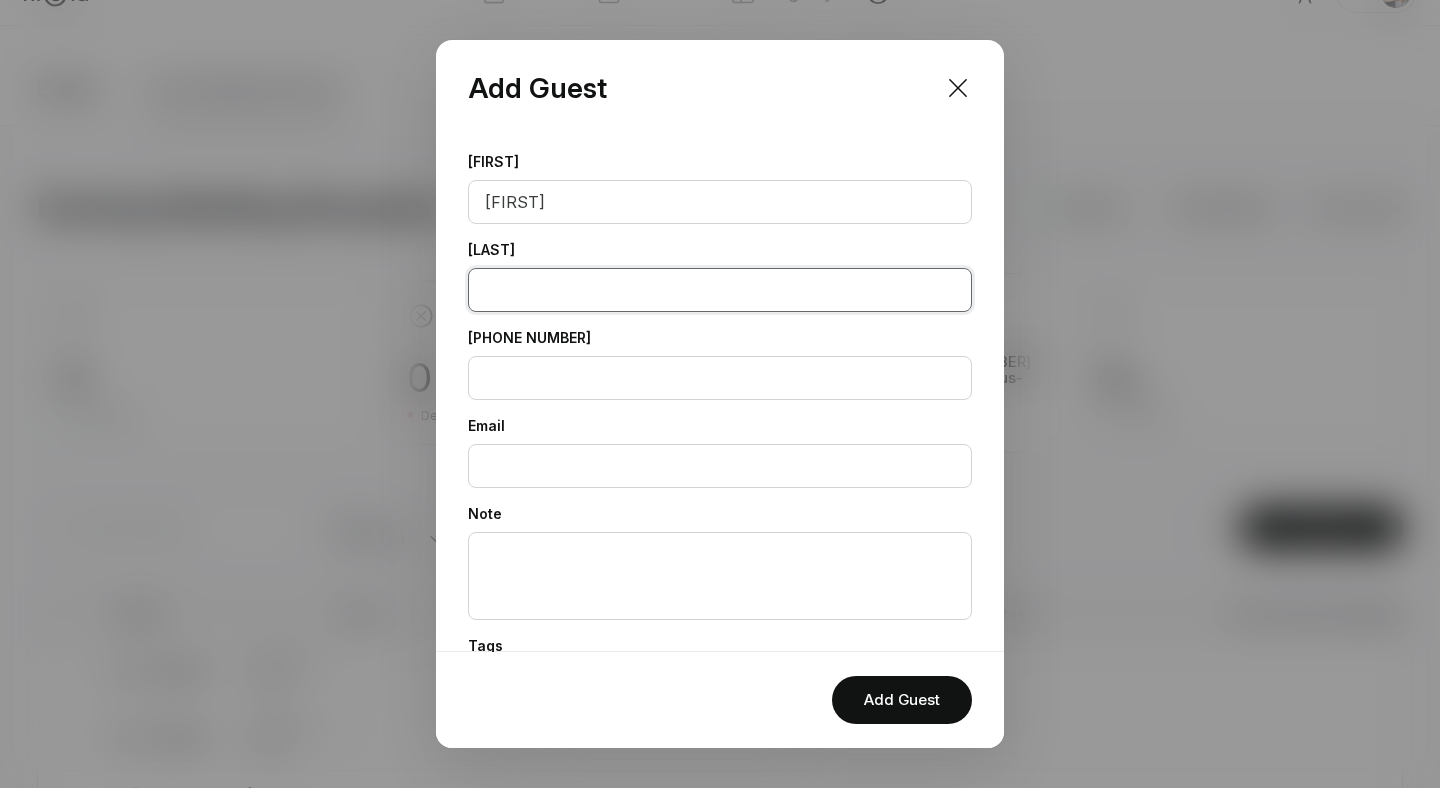click at bounding box center (720, 290) 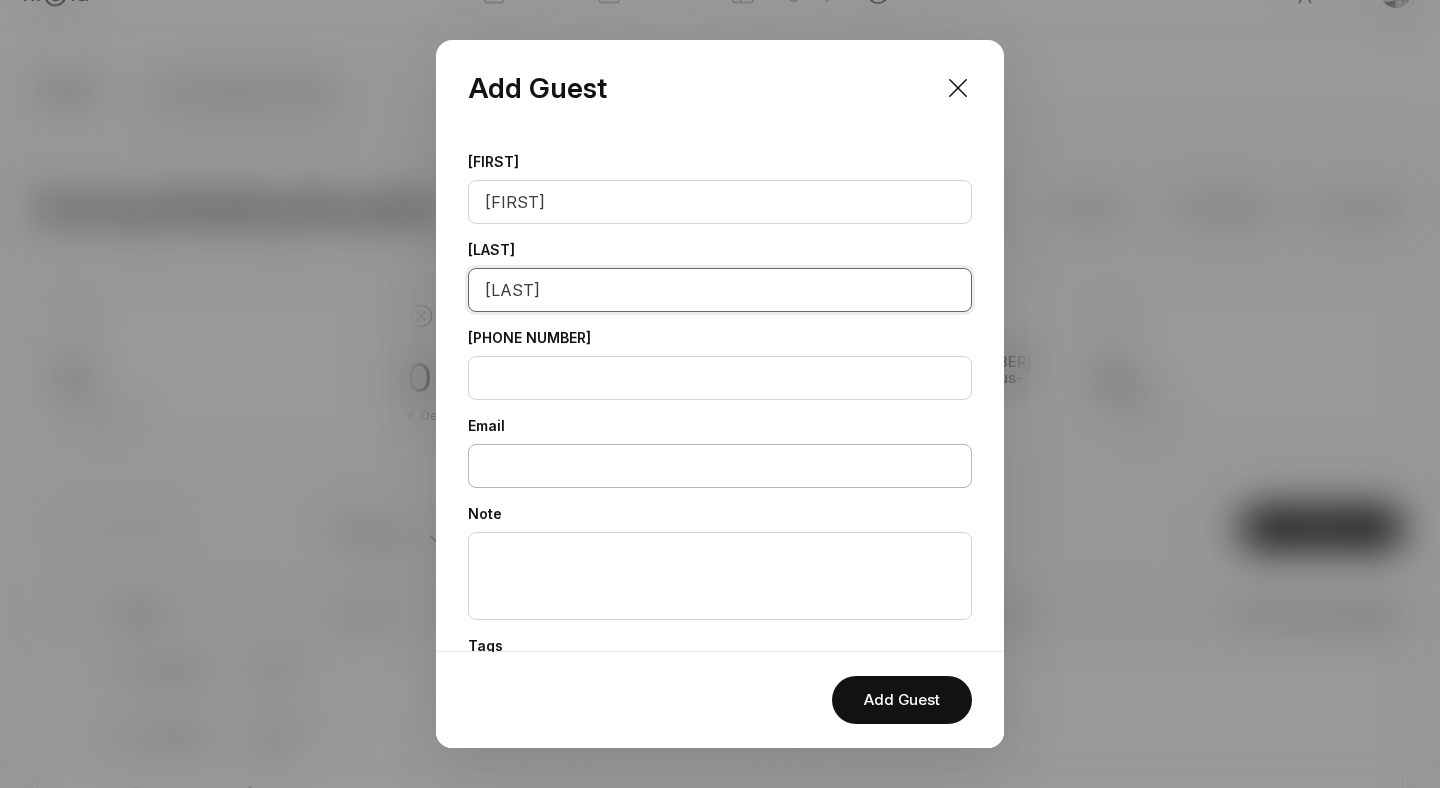 scroll, scrollTop: 185, scrollLeft: 0, axis: vertical 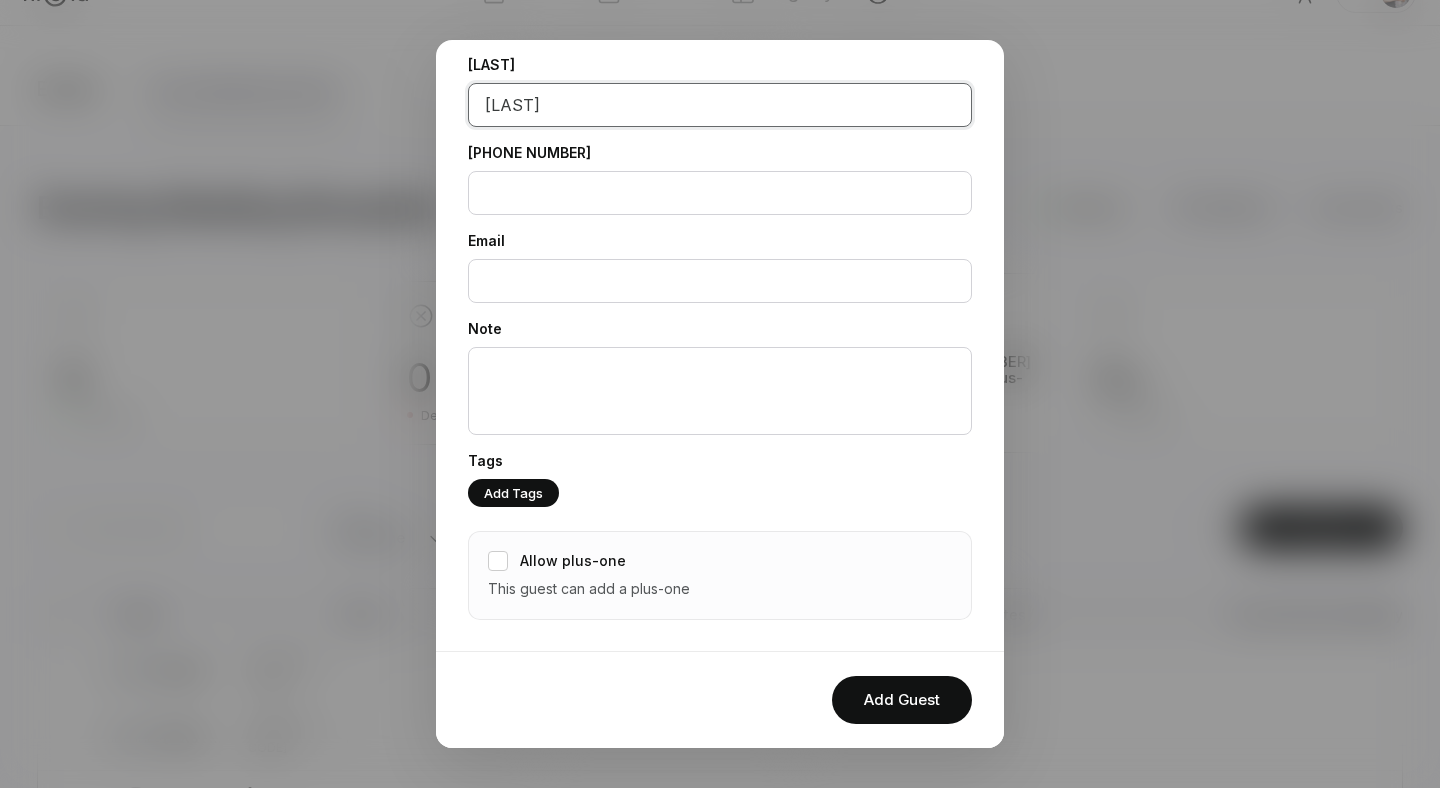 type on "[LAST]" 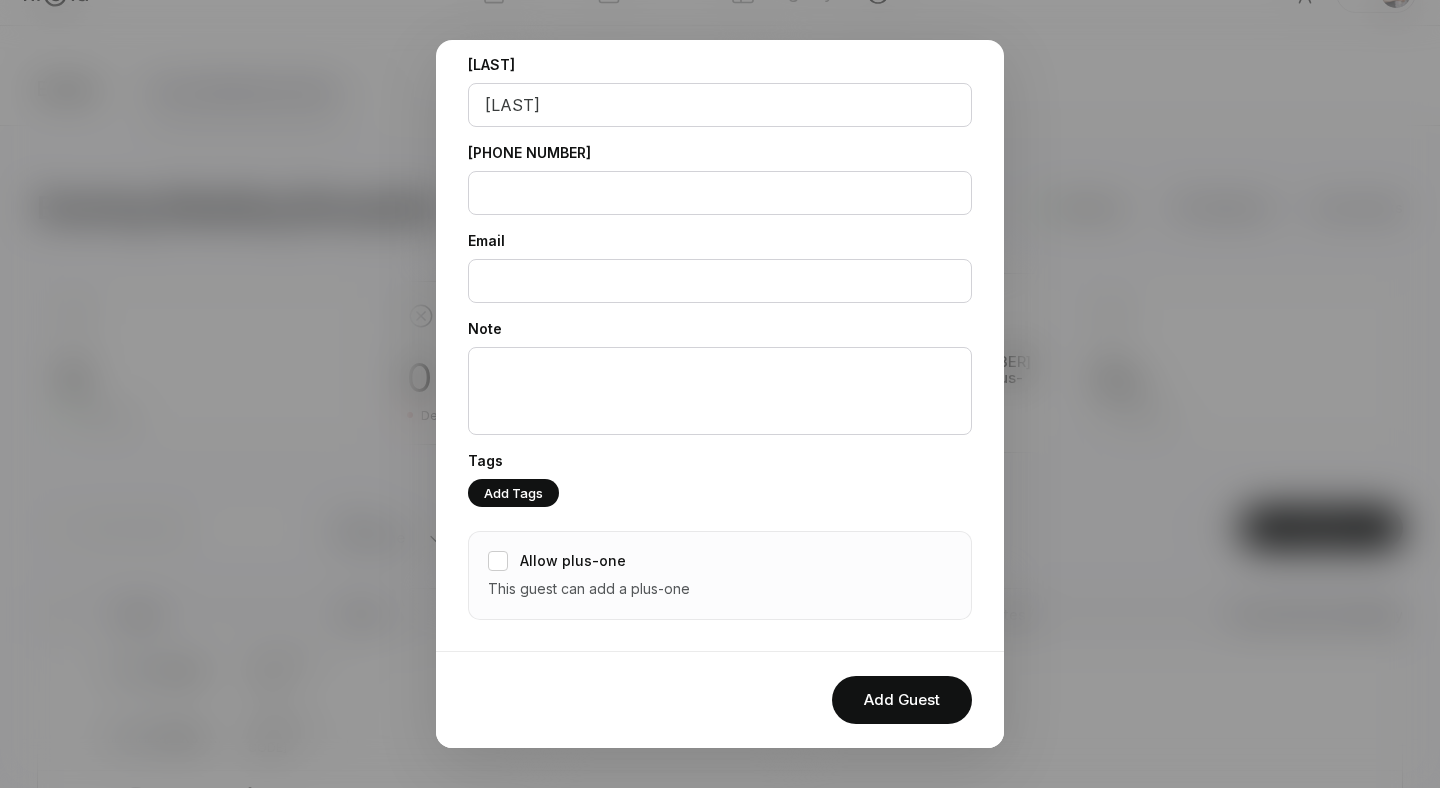 click on "Allow plus-one
This guest can add a plus-one" at bounding box center (720, 575) 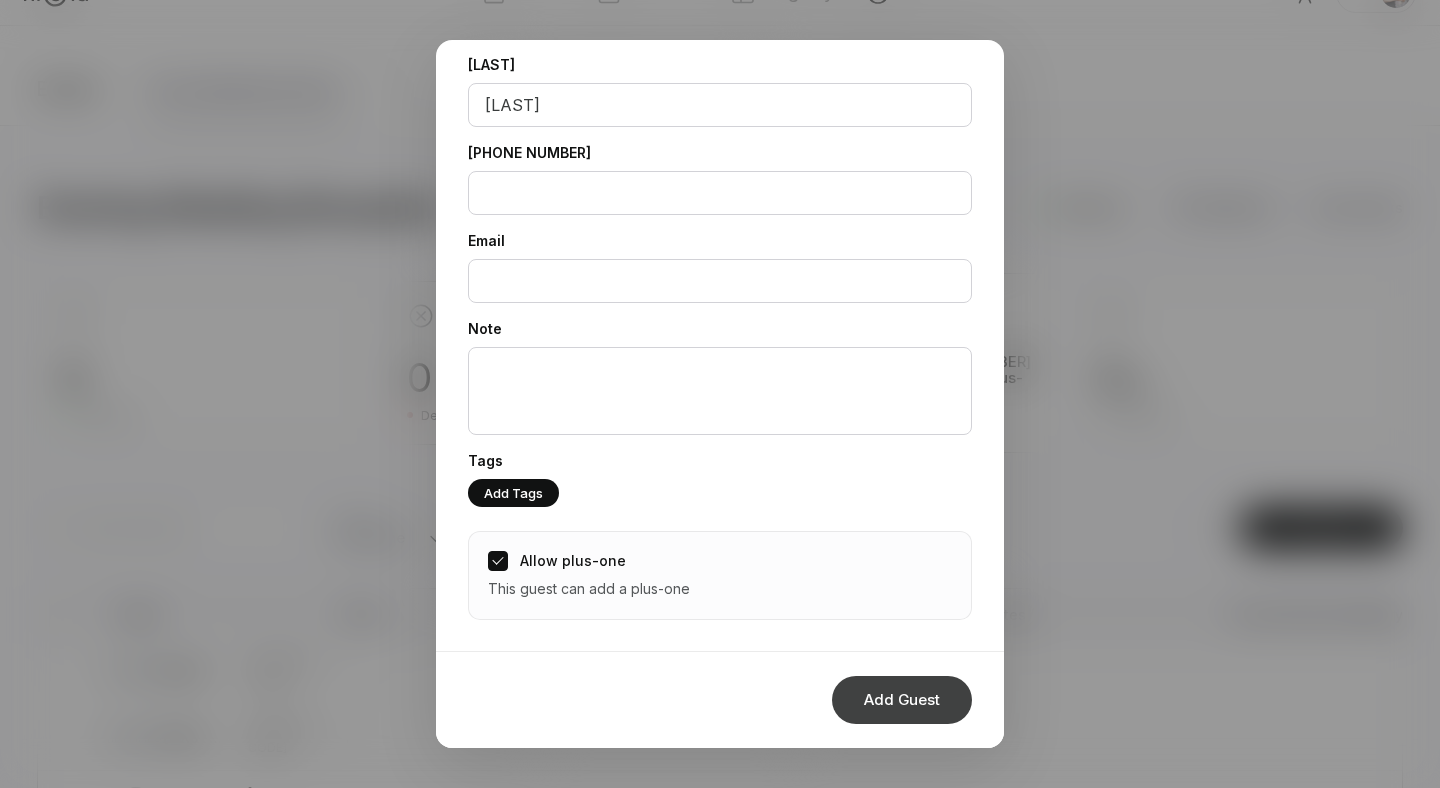 click on "Add Guest" at bounding box center (902, 700) 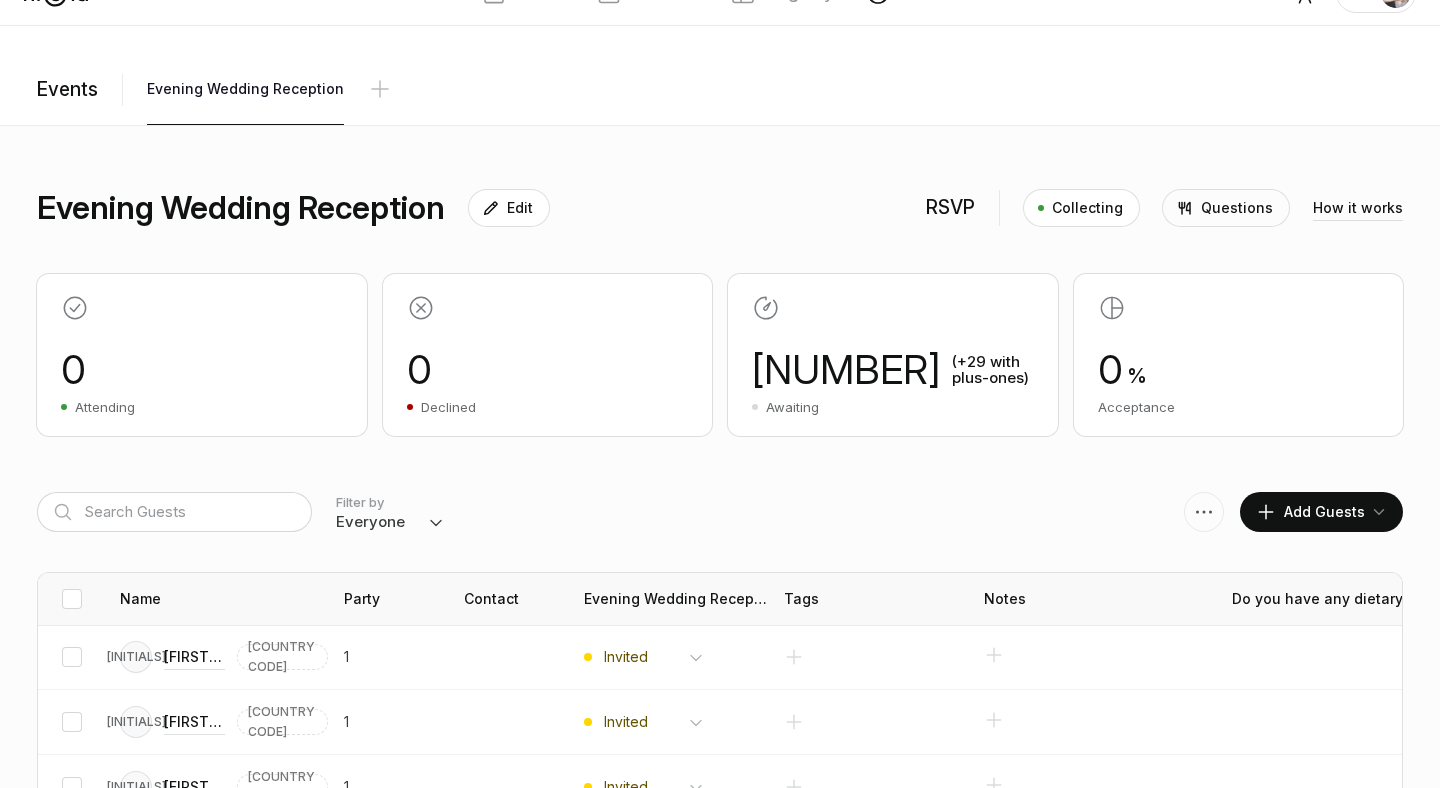 click on "Add Guests" at bounding box center [1310, 512] 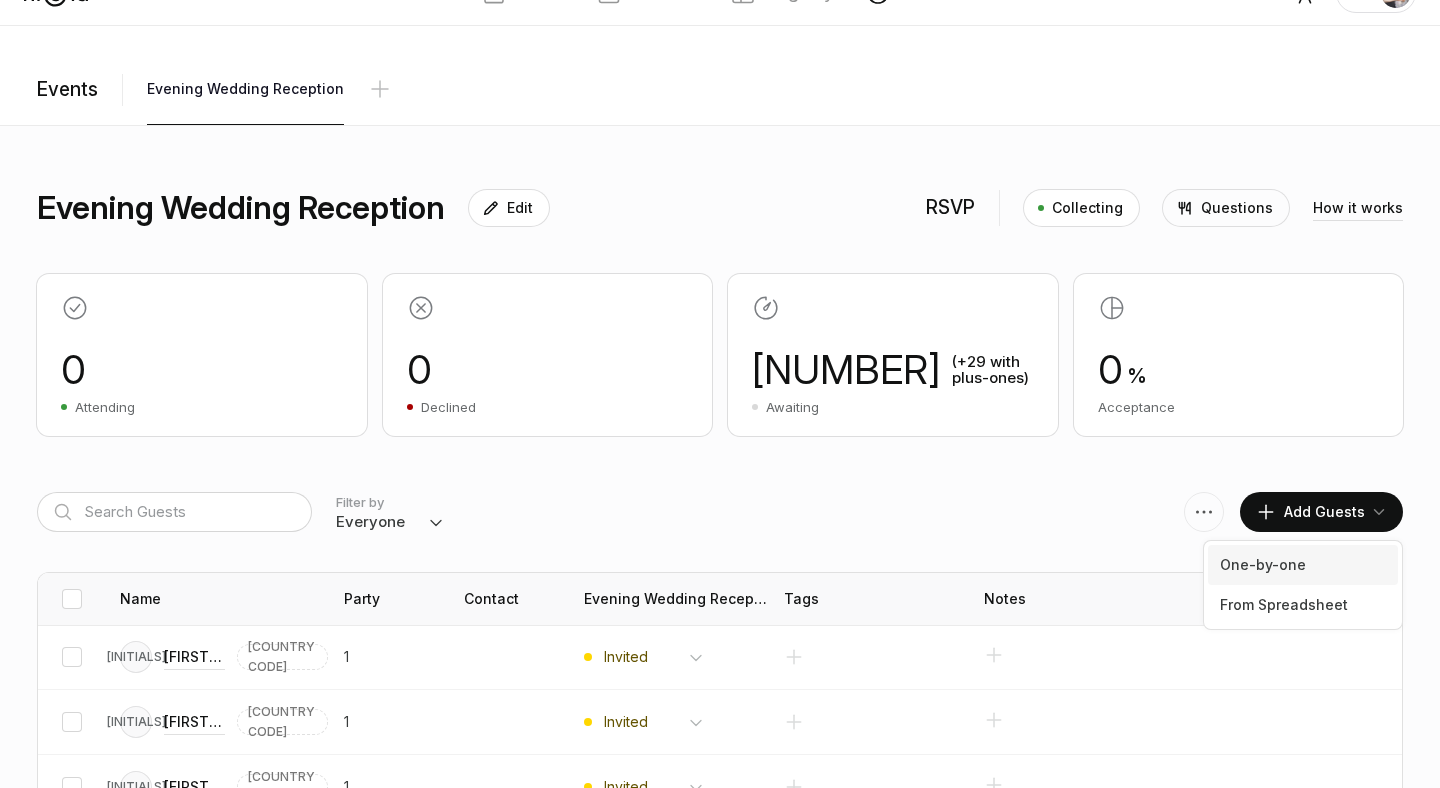 click on "One-by-one" at bounding box center (1303, 565) 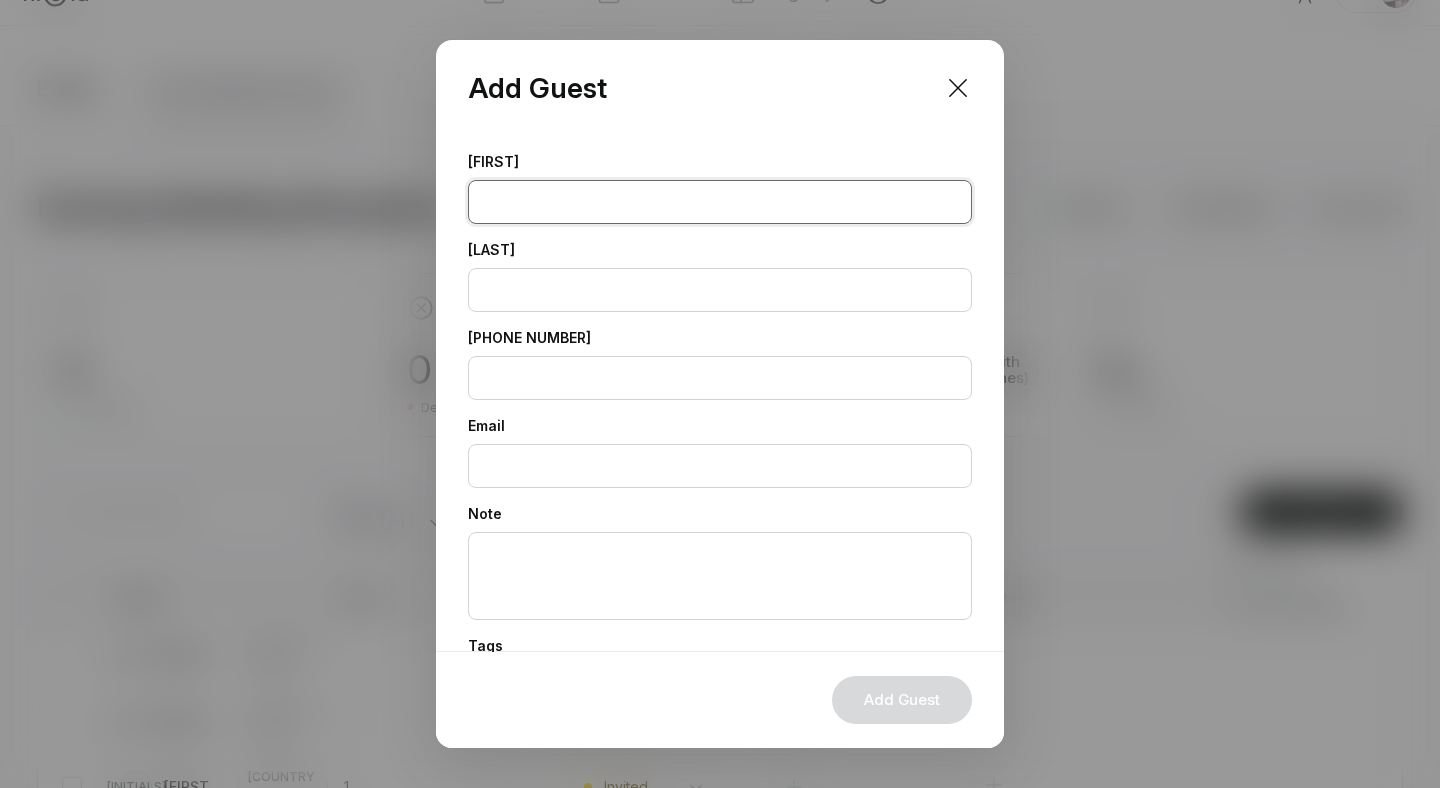 click at bounding box center (720, 202) 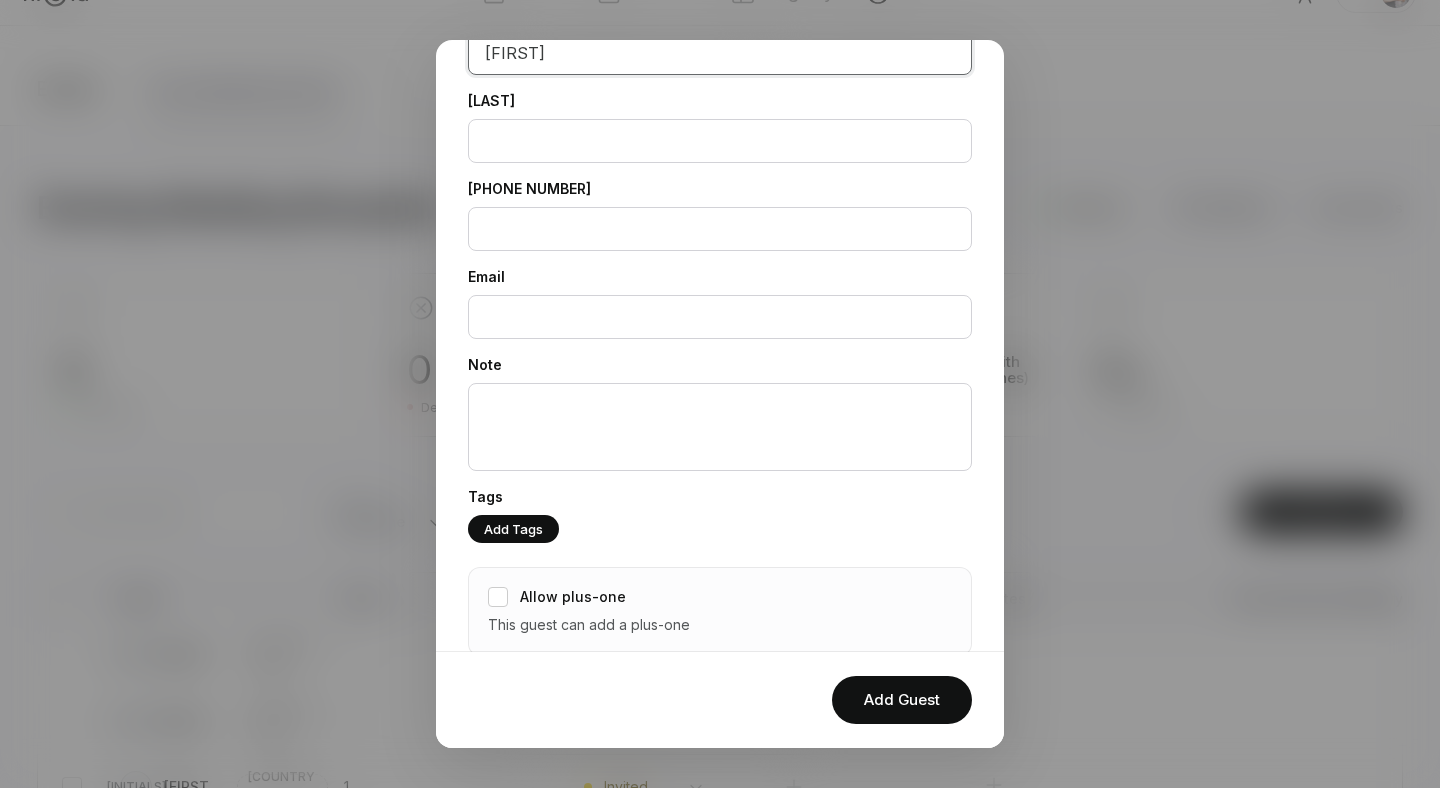 scroll, scrollTop: 185, scrollLeft: 0, axis: vertical 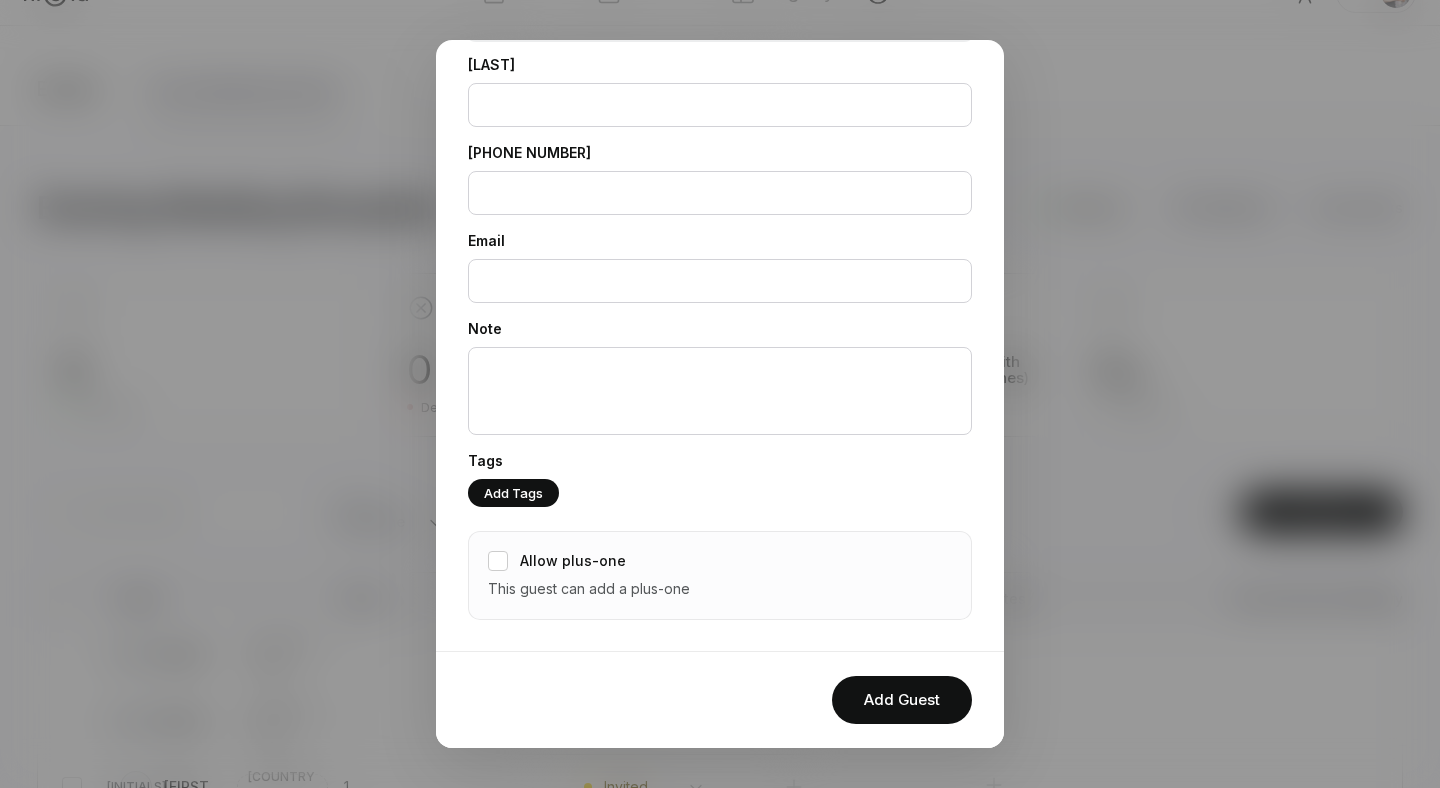 type on "[FIRST]" 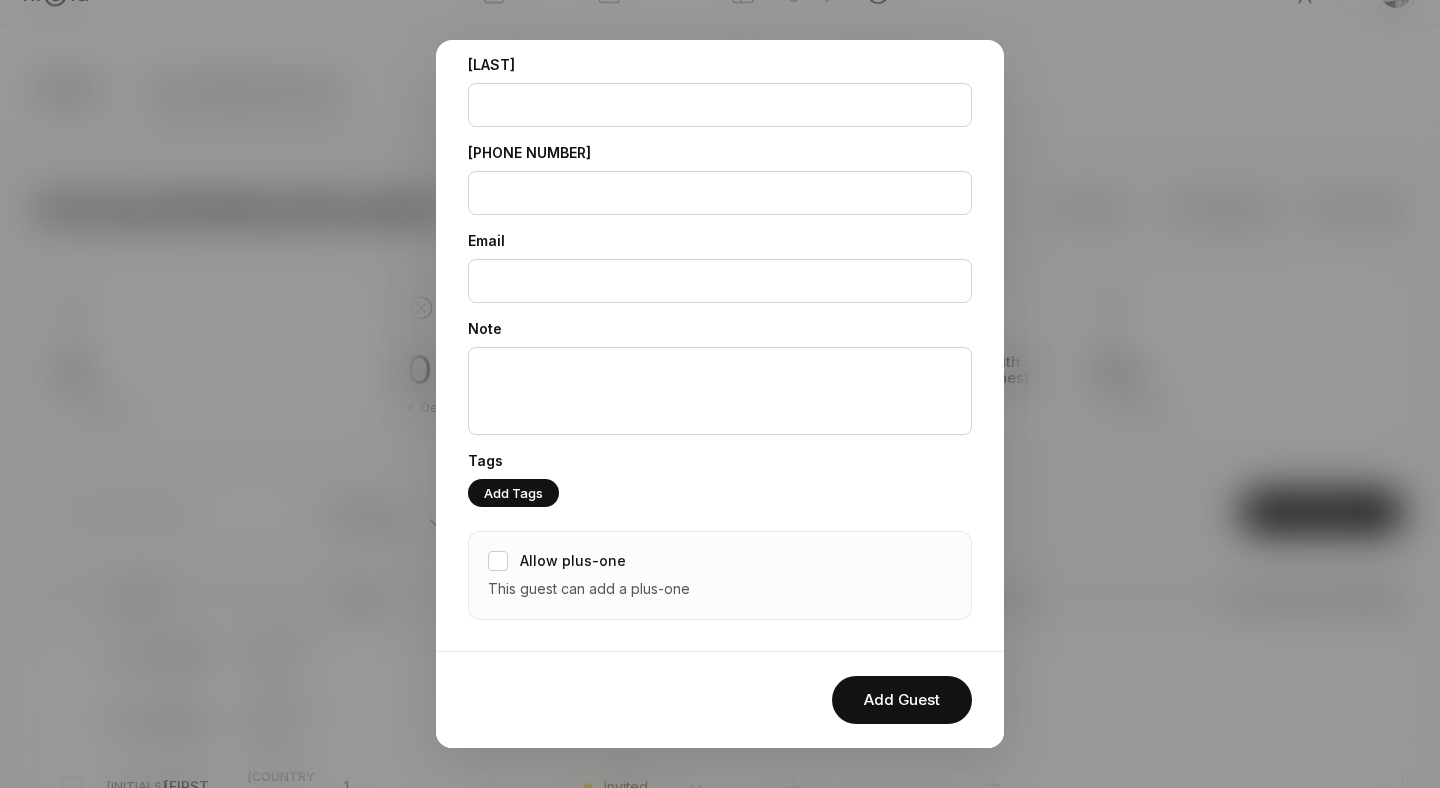 click on "Allow plus-one
This guest can add a plus-one" at bounding box center [720, 575] 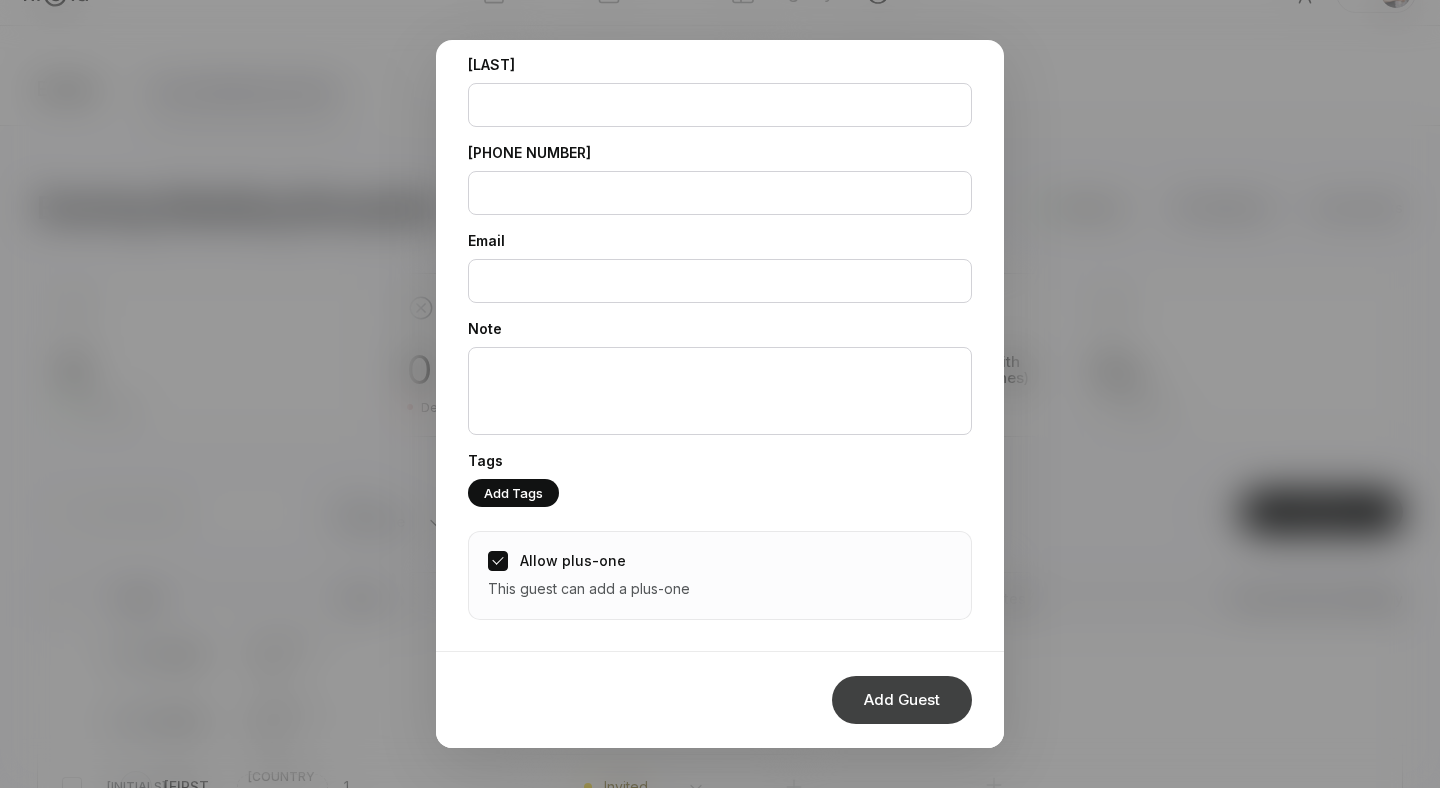 click on "Add Guest" at bounding box center [902, 700] 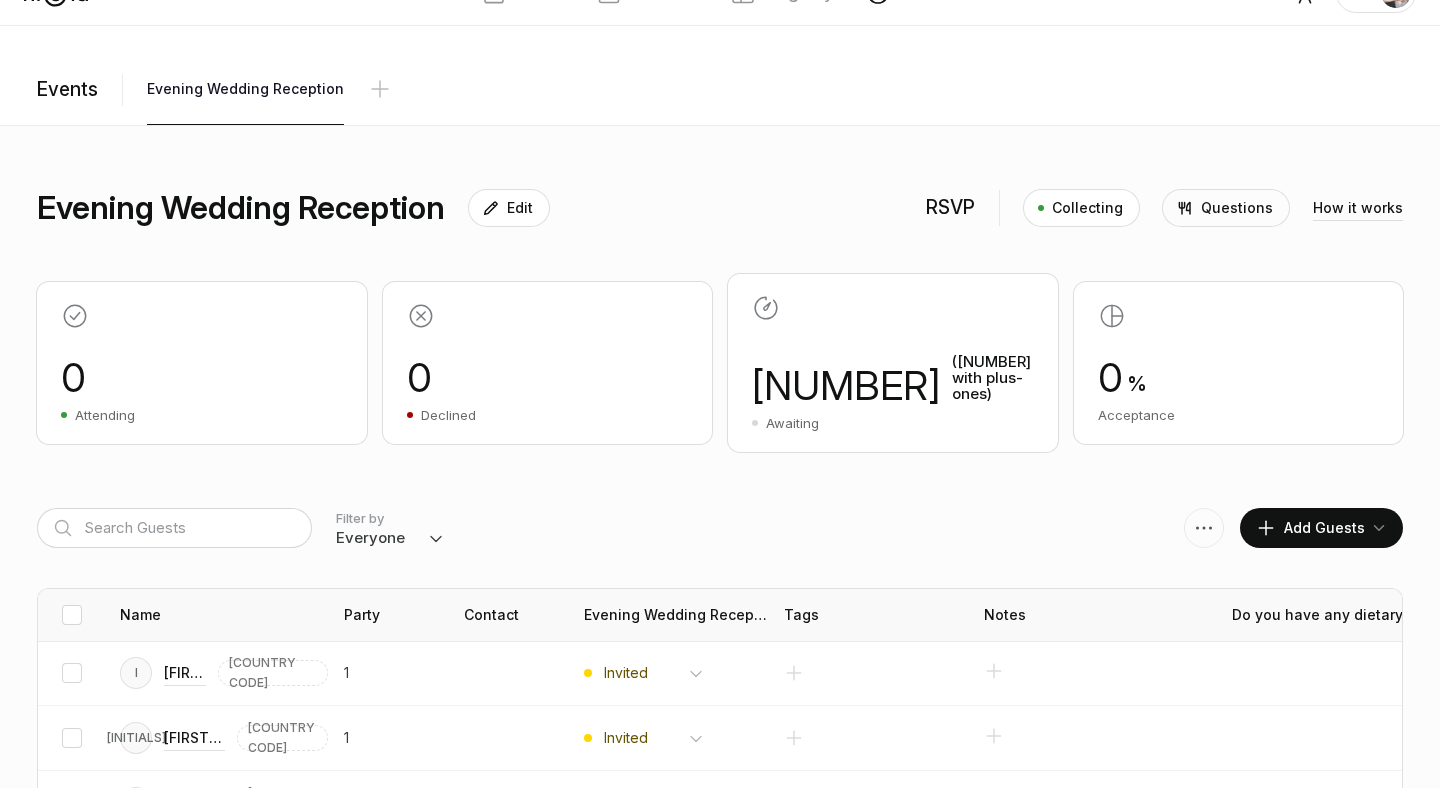 click on "Add Guests" at bounding box center (1310, 528) 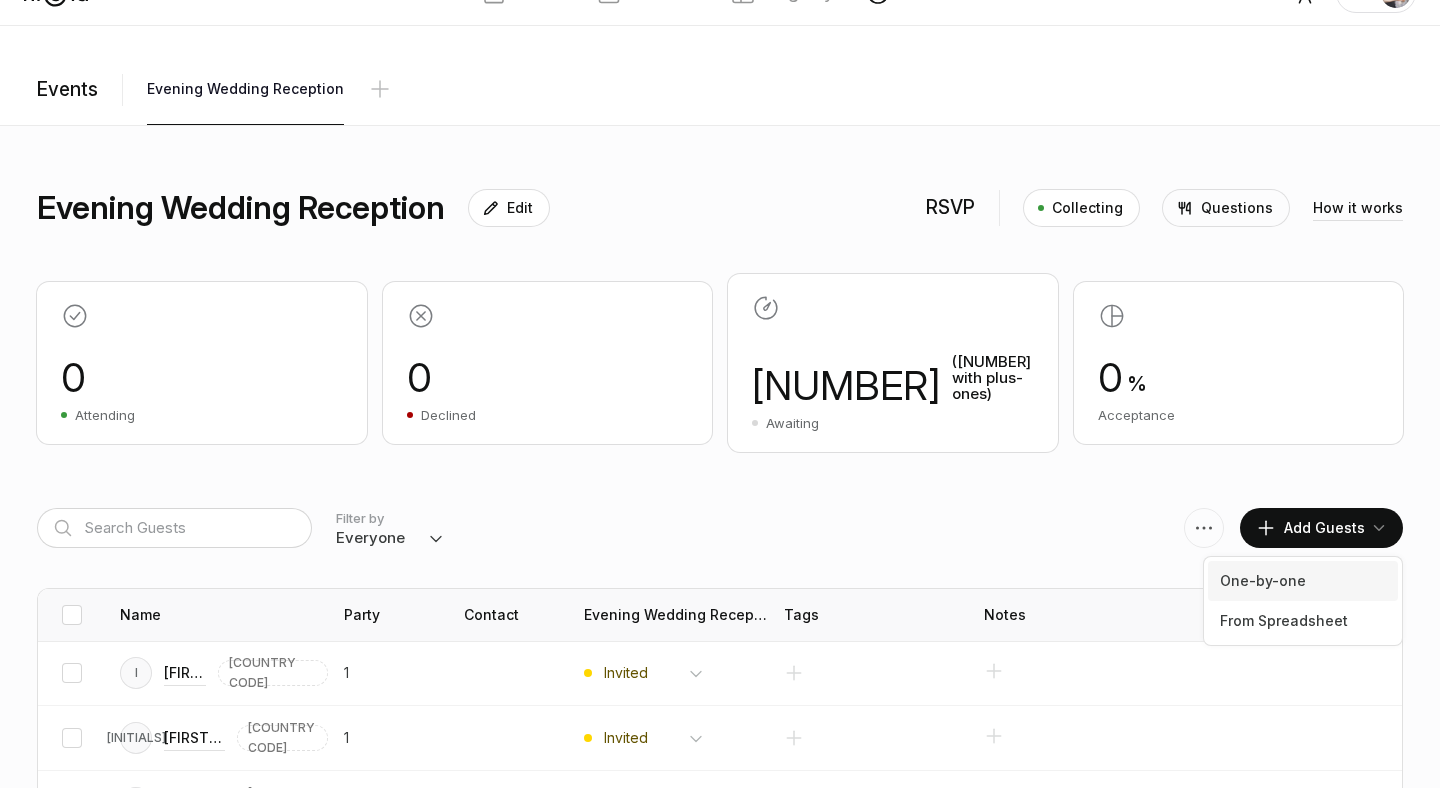 click on "One-by-one" at bounding box center [1303, 581] 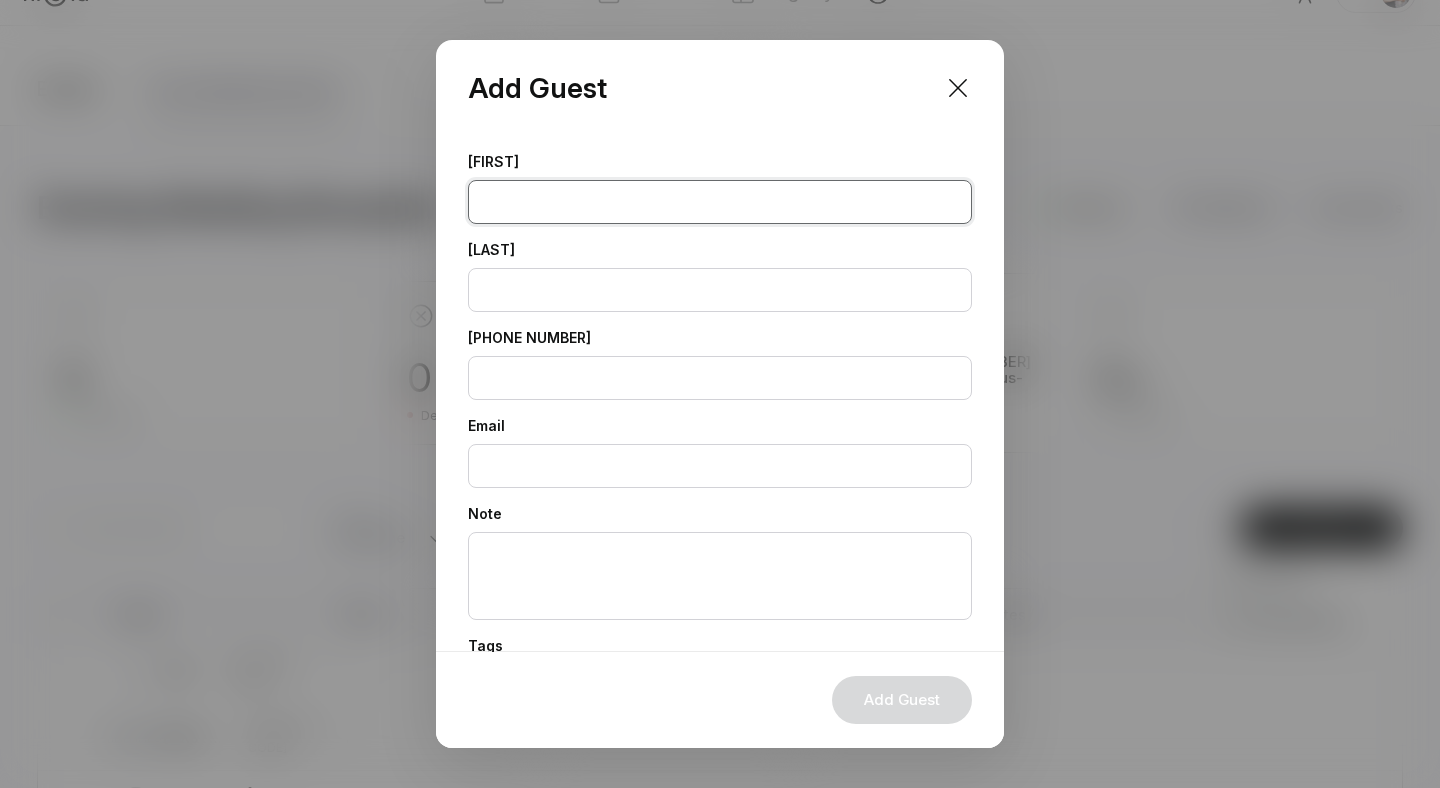 click at bounding box center [720, 202] 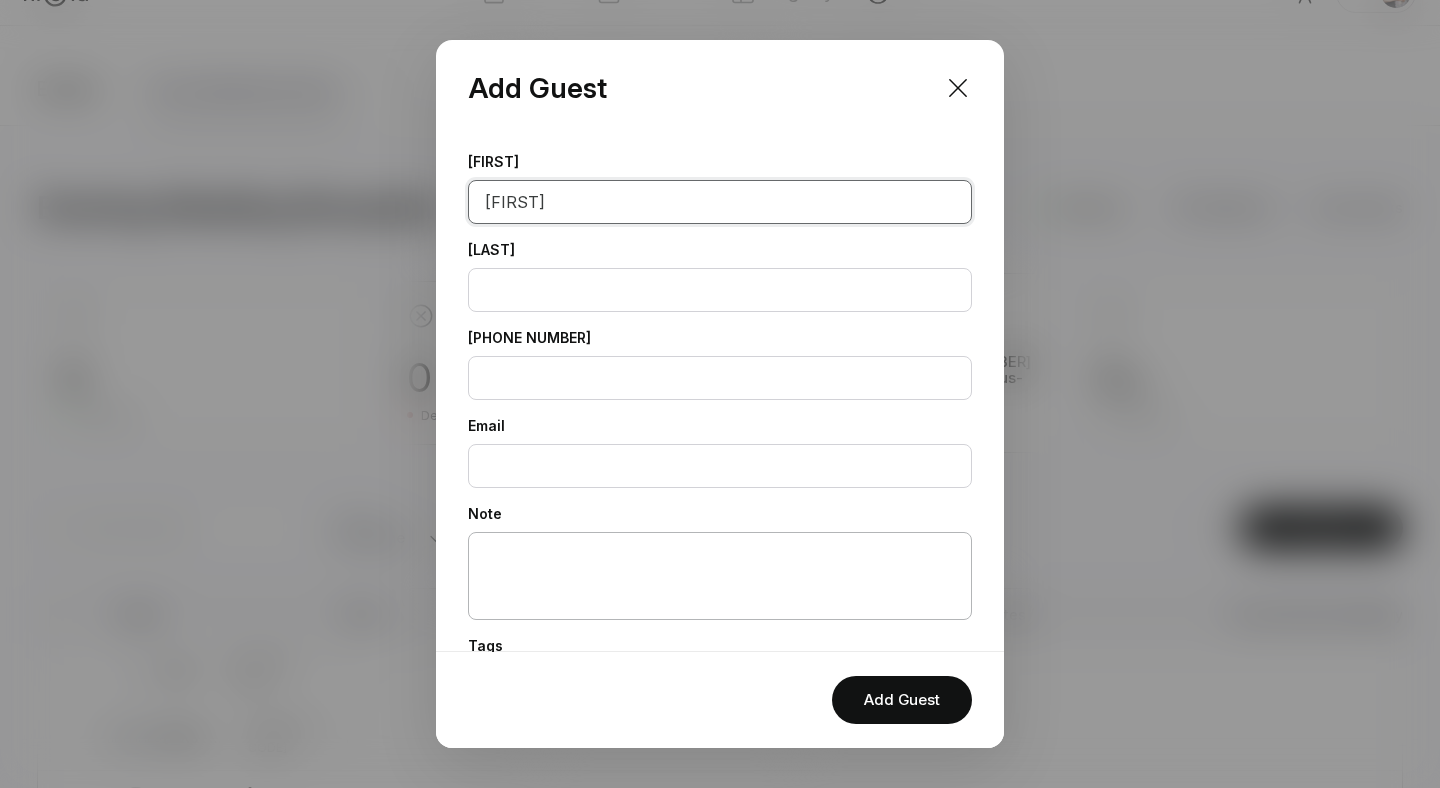 scroll, scrollTop: 185, scrollLeft: 0, axis: vertical 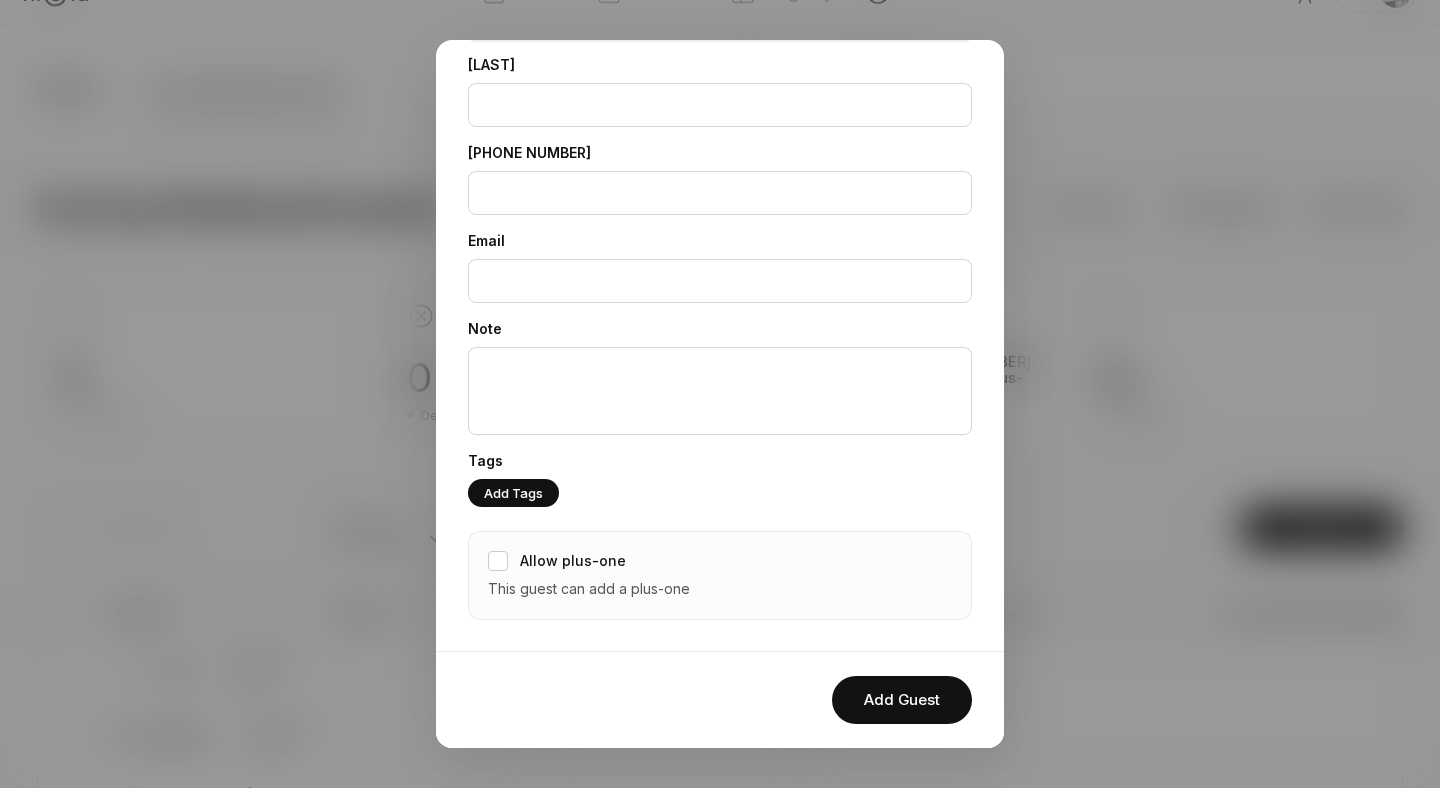 type on "[FIRST]" 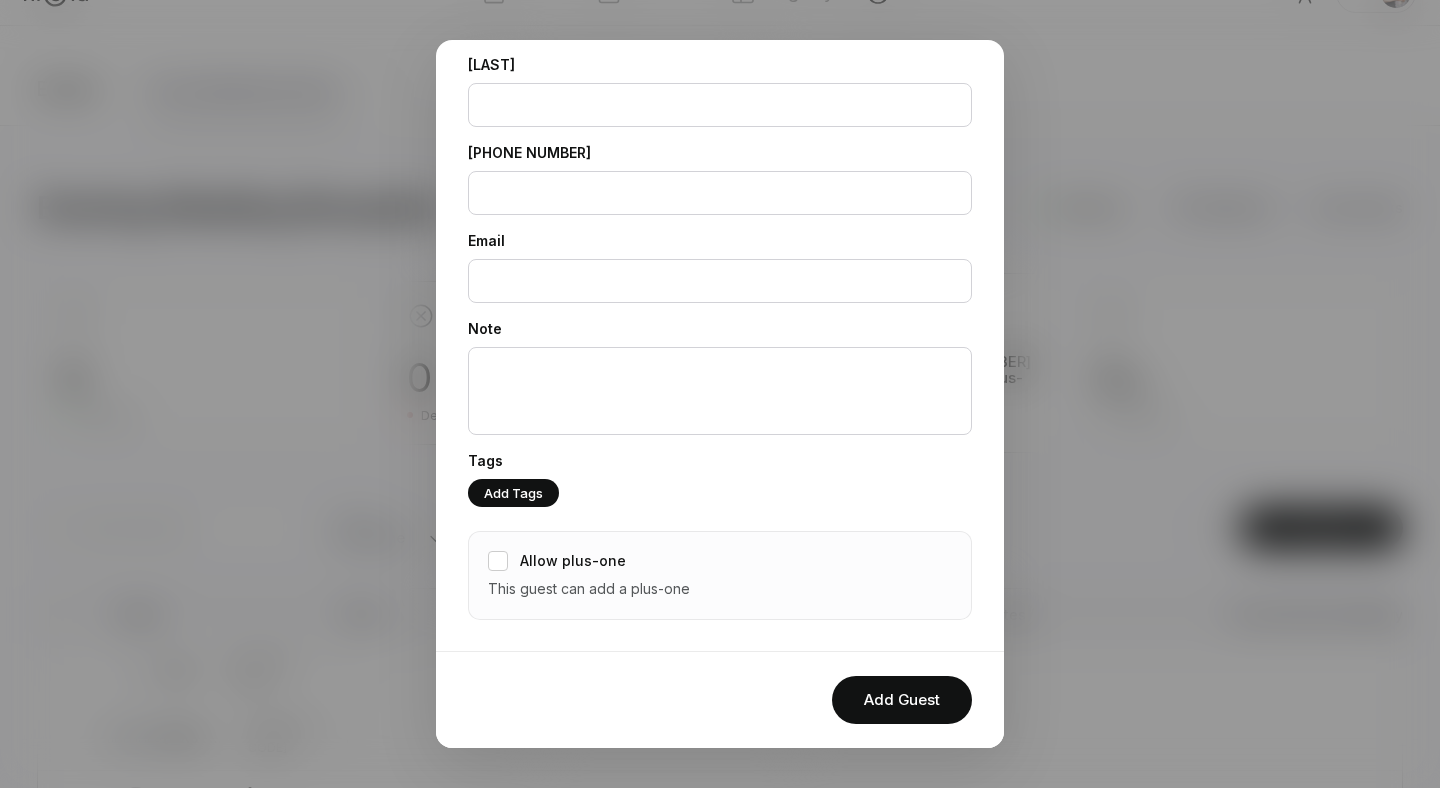 click on "Allow plus-one" at bounding box center [573, 561] 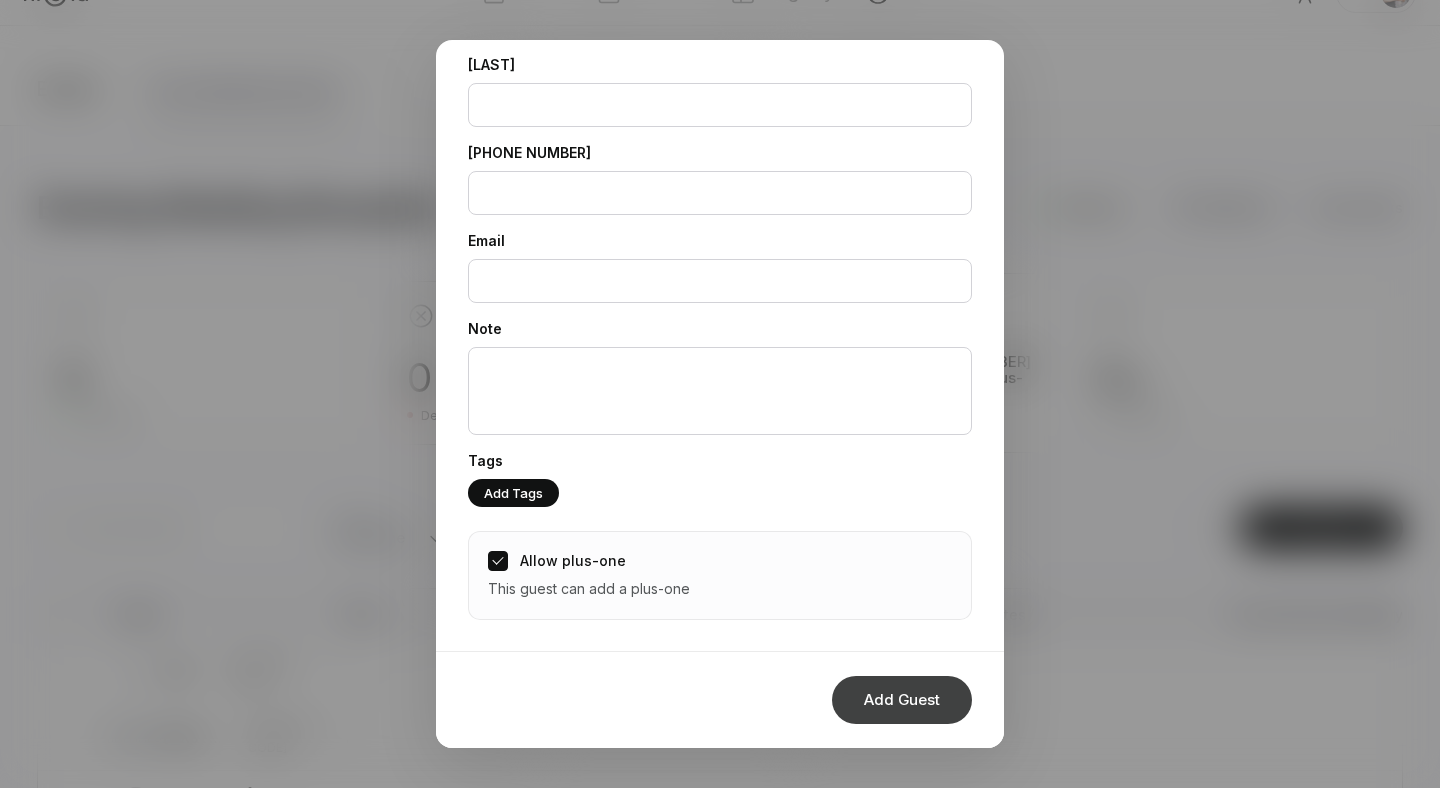 click on "Add Guest" at bounding box center [902, 700] 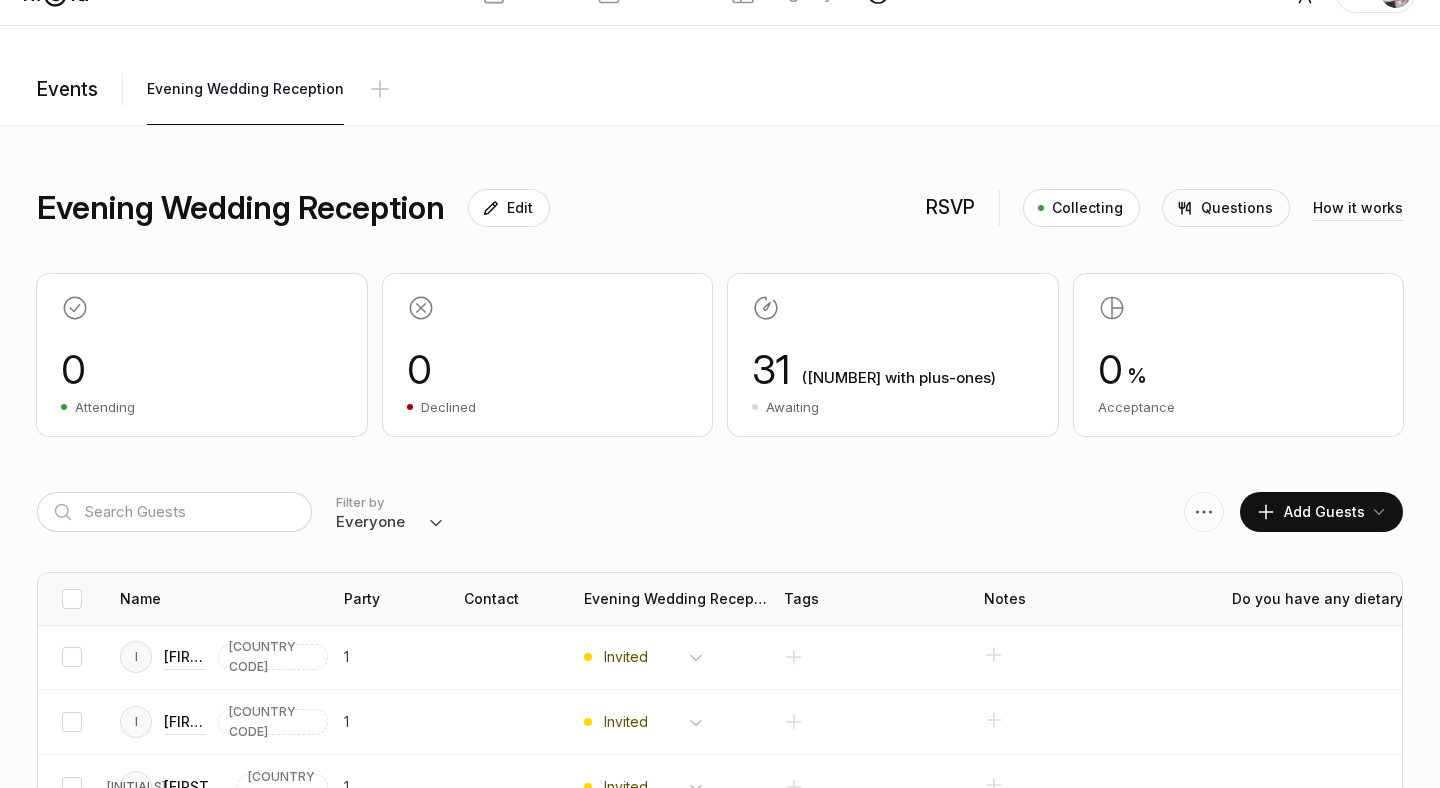 click on "Add Guests" at bounding box center [1310, 512] 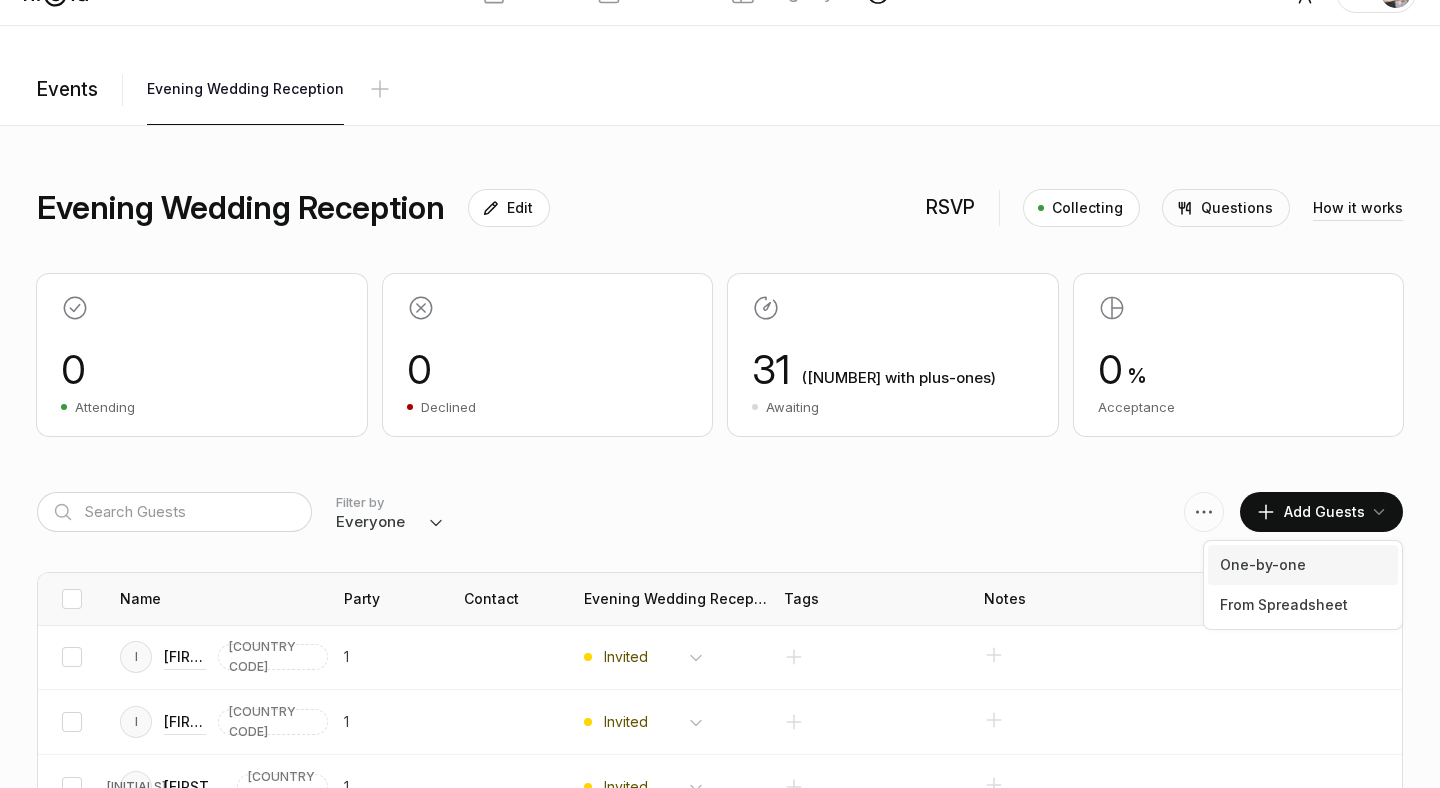 click on "One-by-one" at bounding box center [1303, 565] 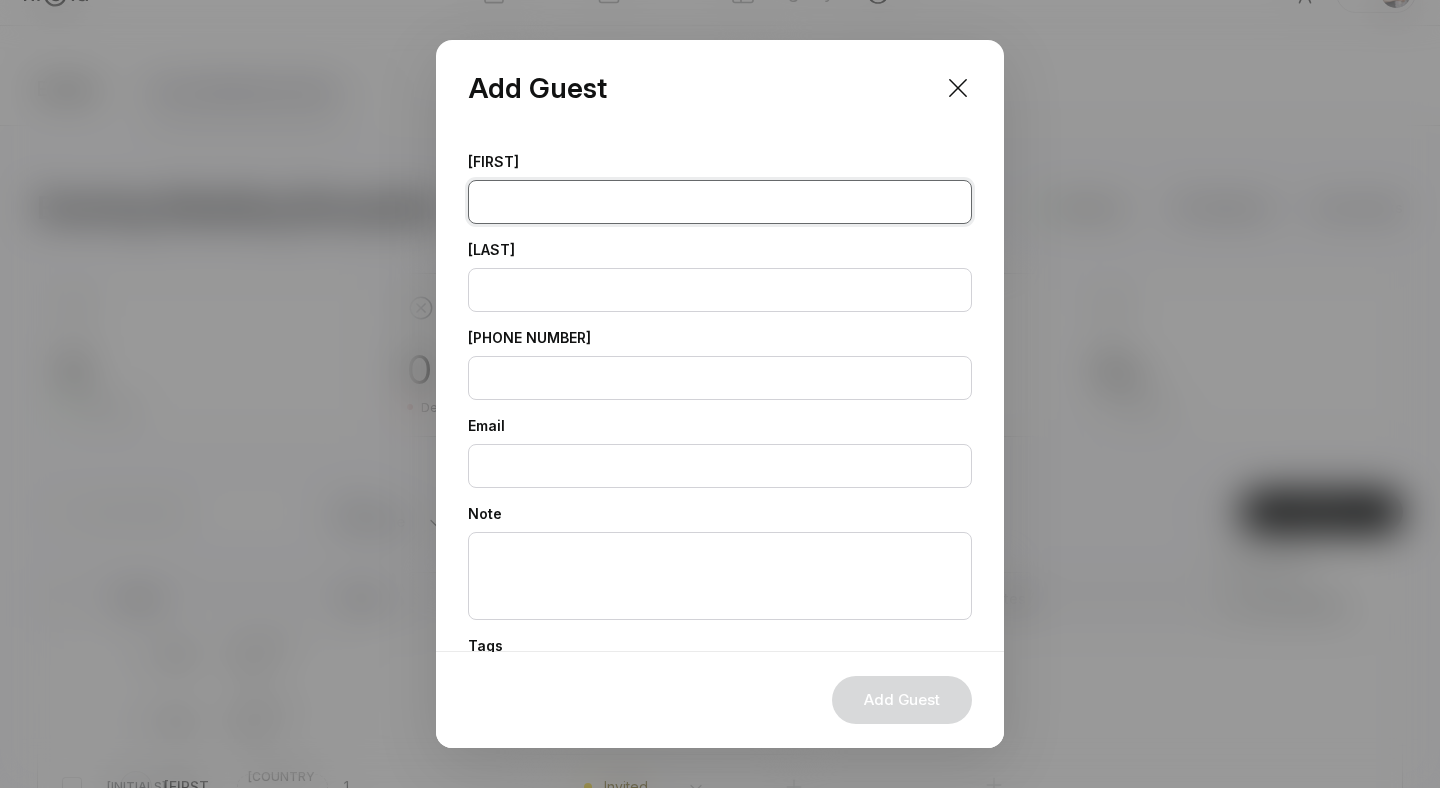click at bounding box center (720, 202) 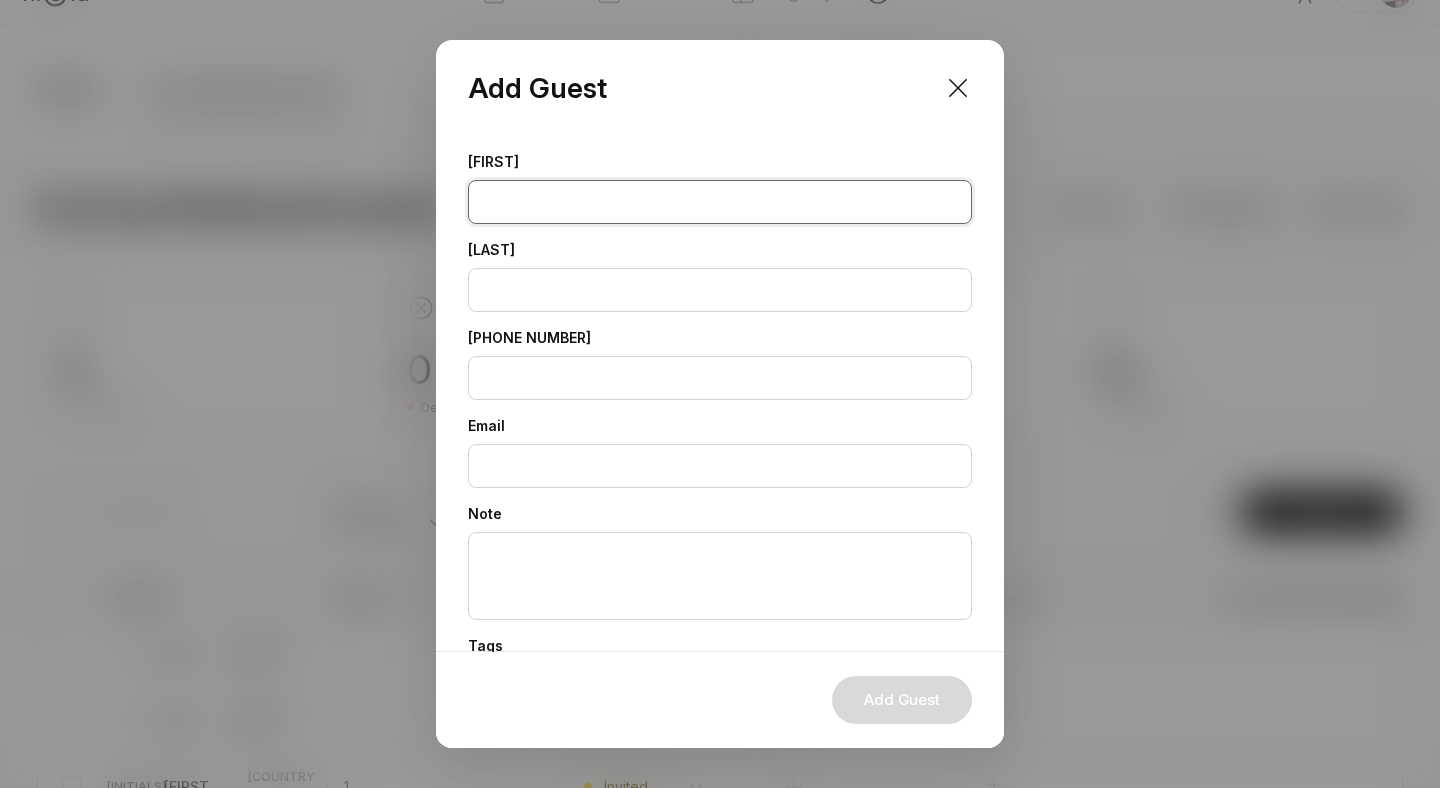 paste on "[FIRST]" 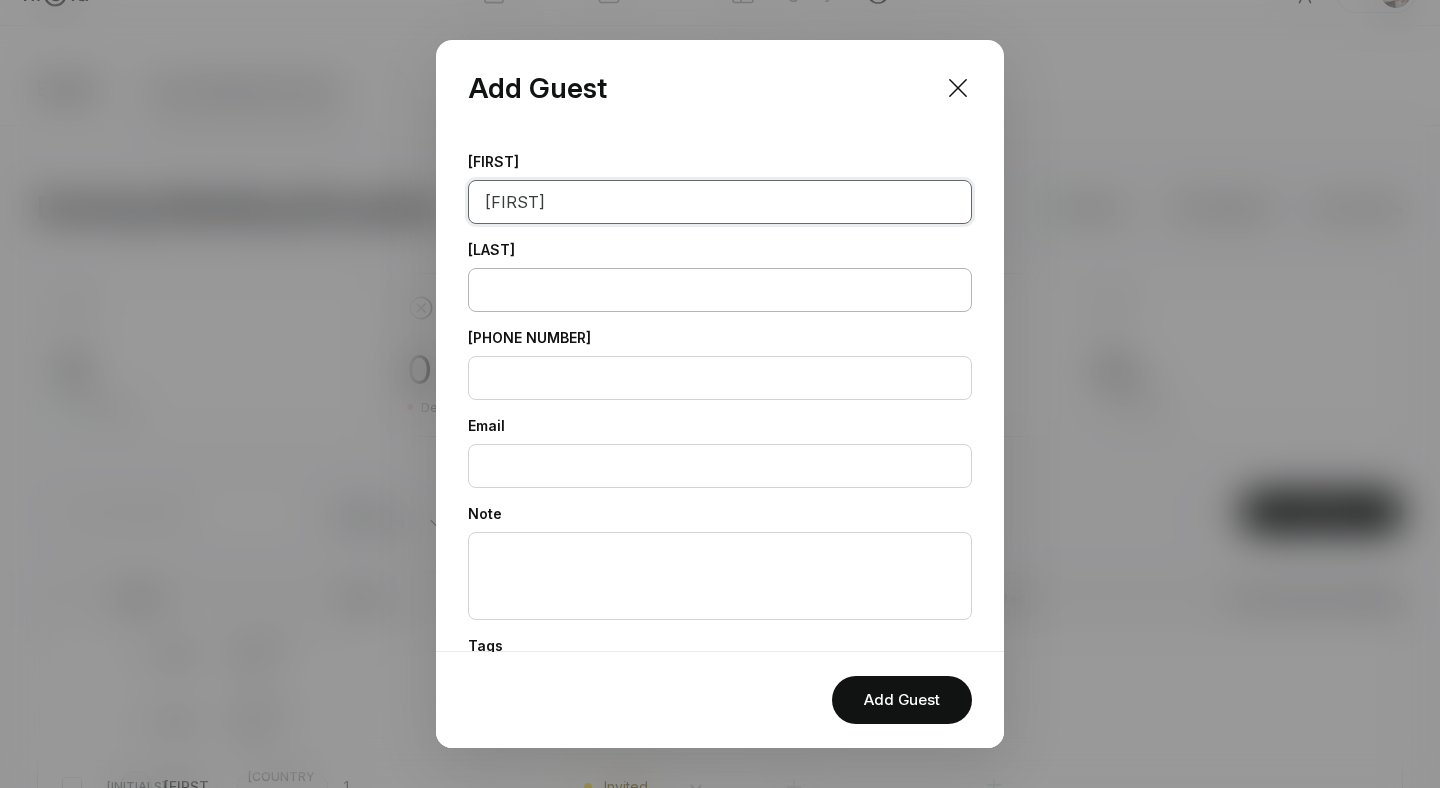 type on "[FIRST]" 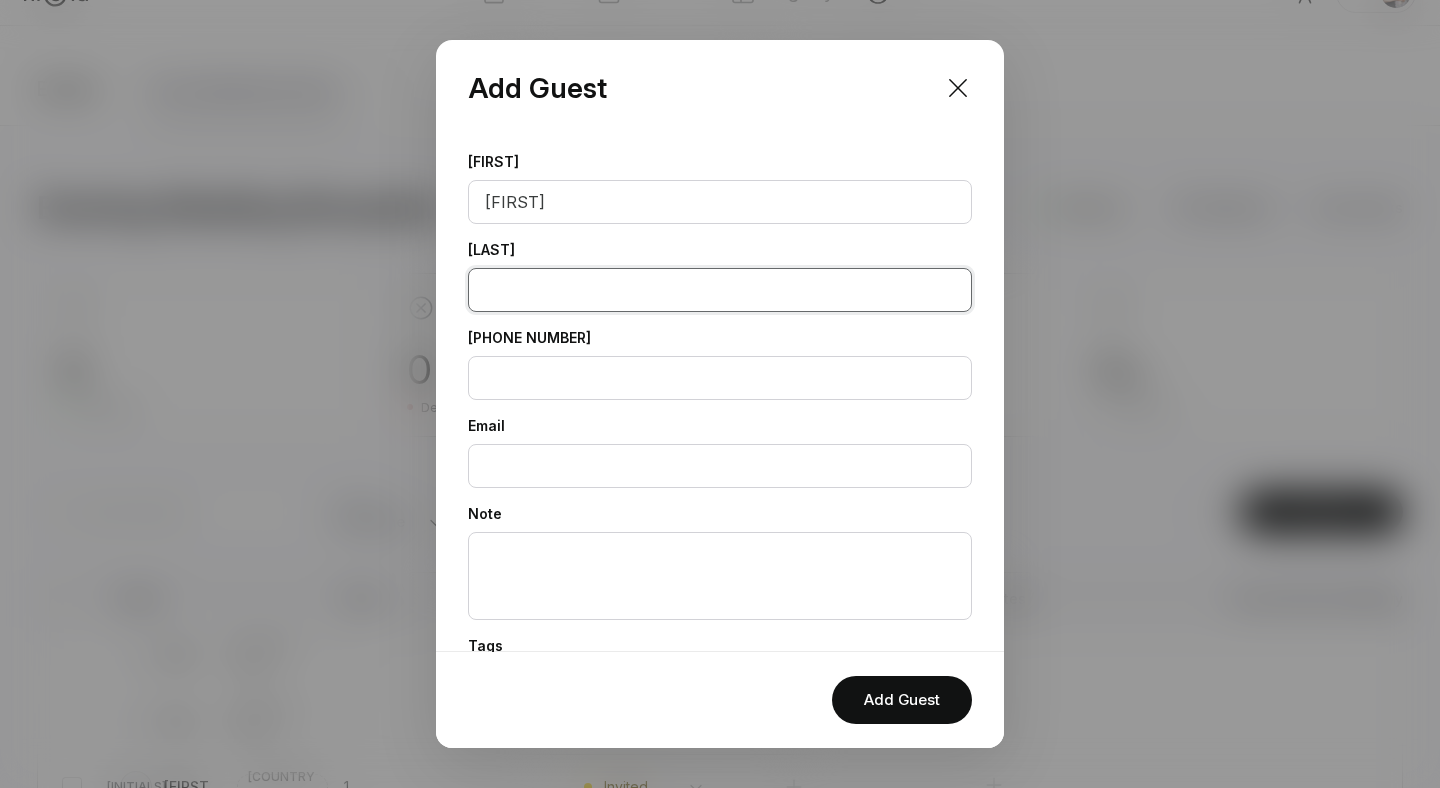 click at bounding box center [720, 290] 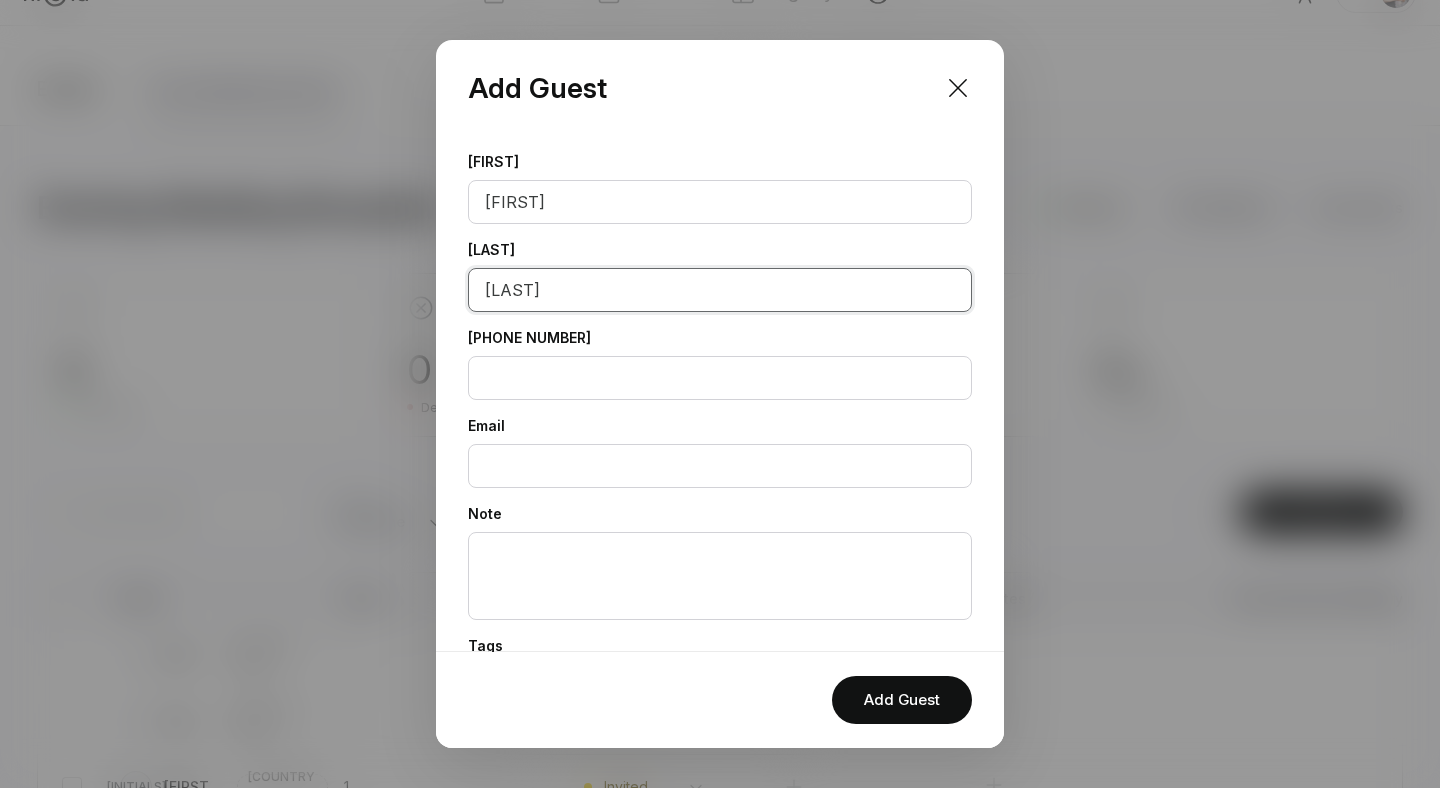 scroll, scrollTop: 185, scrollLeft: 0, axis: vertical 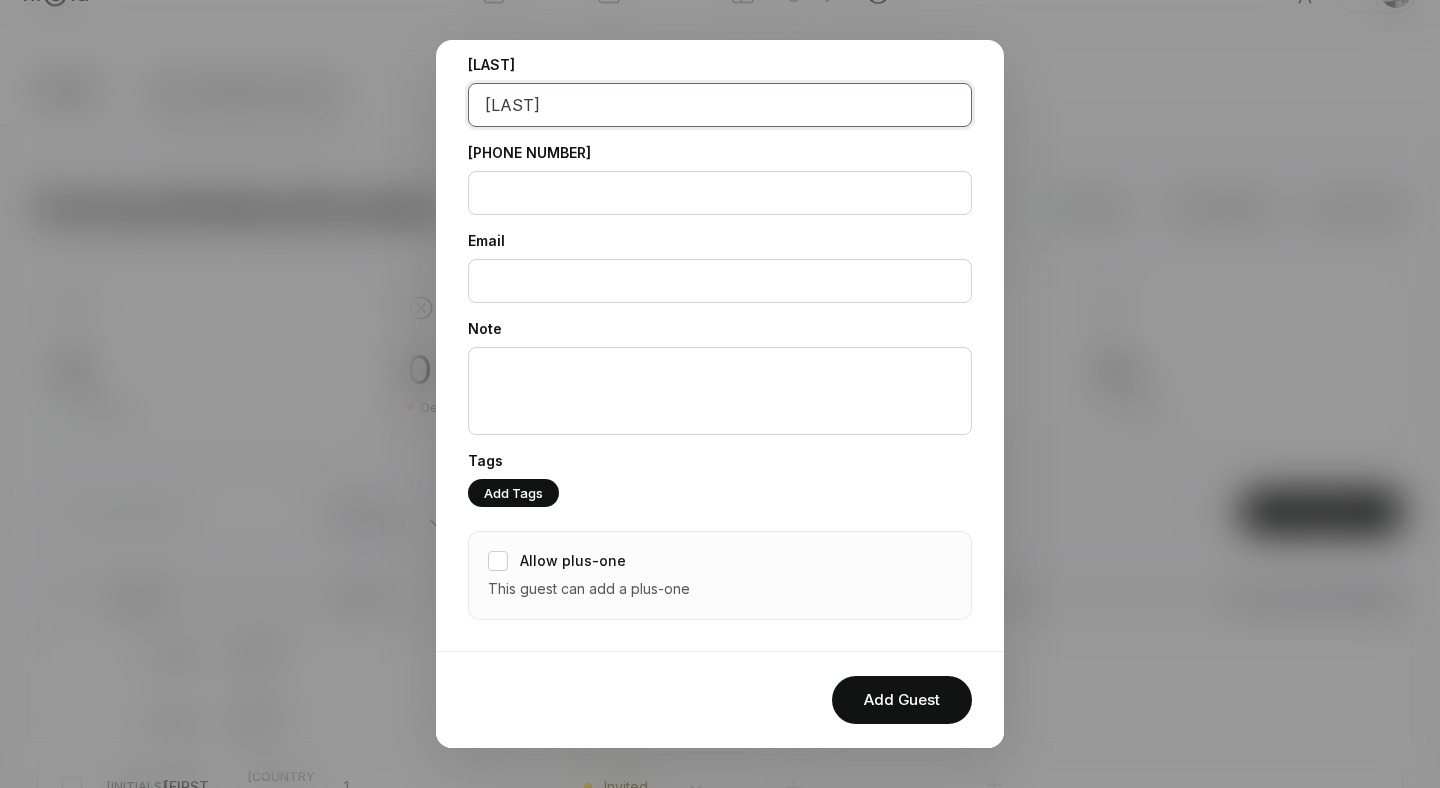 type on "[LAST]" 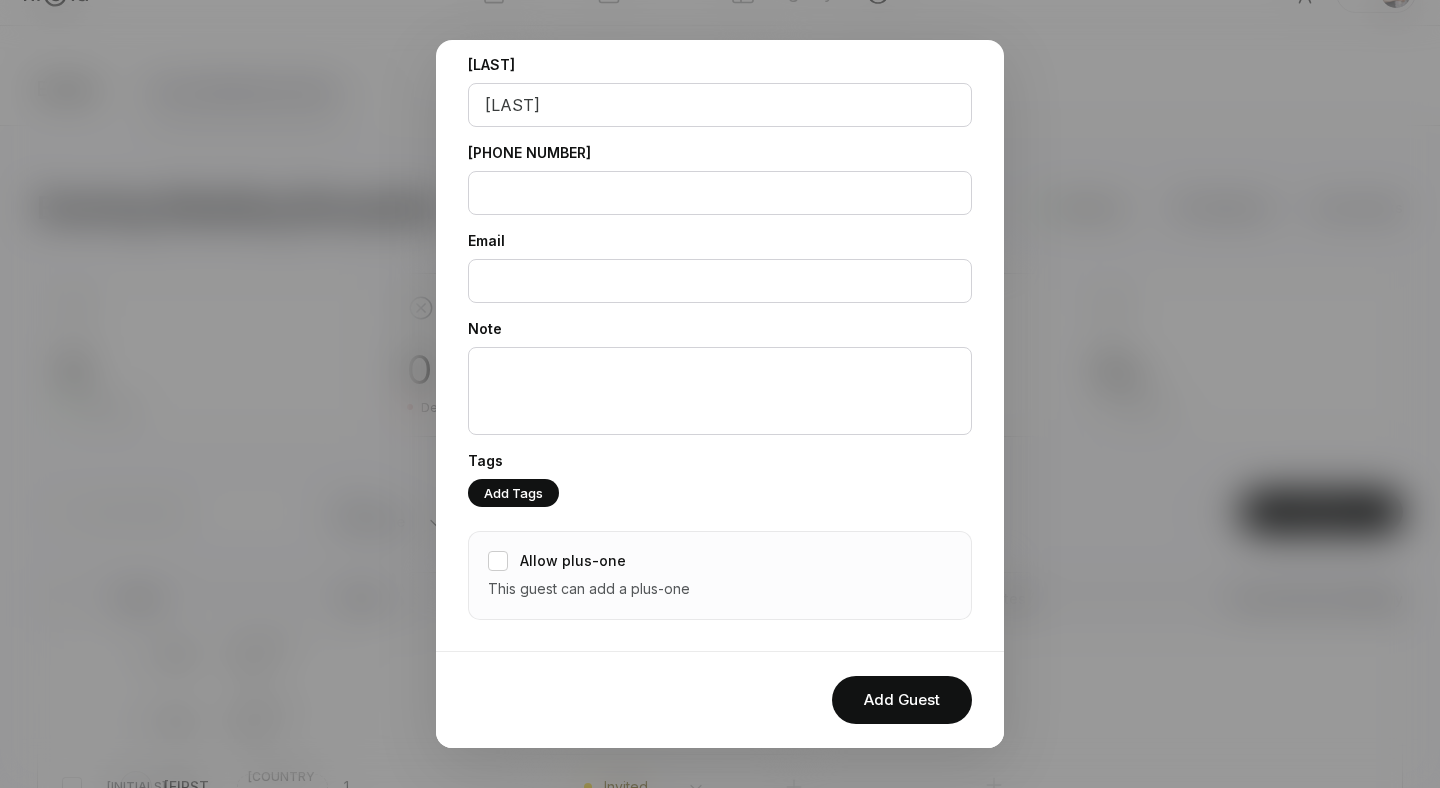 click on "Allow plus-one" at bounding box center [573, 561] 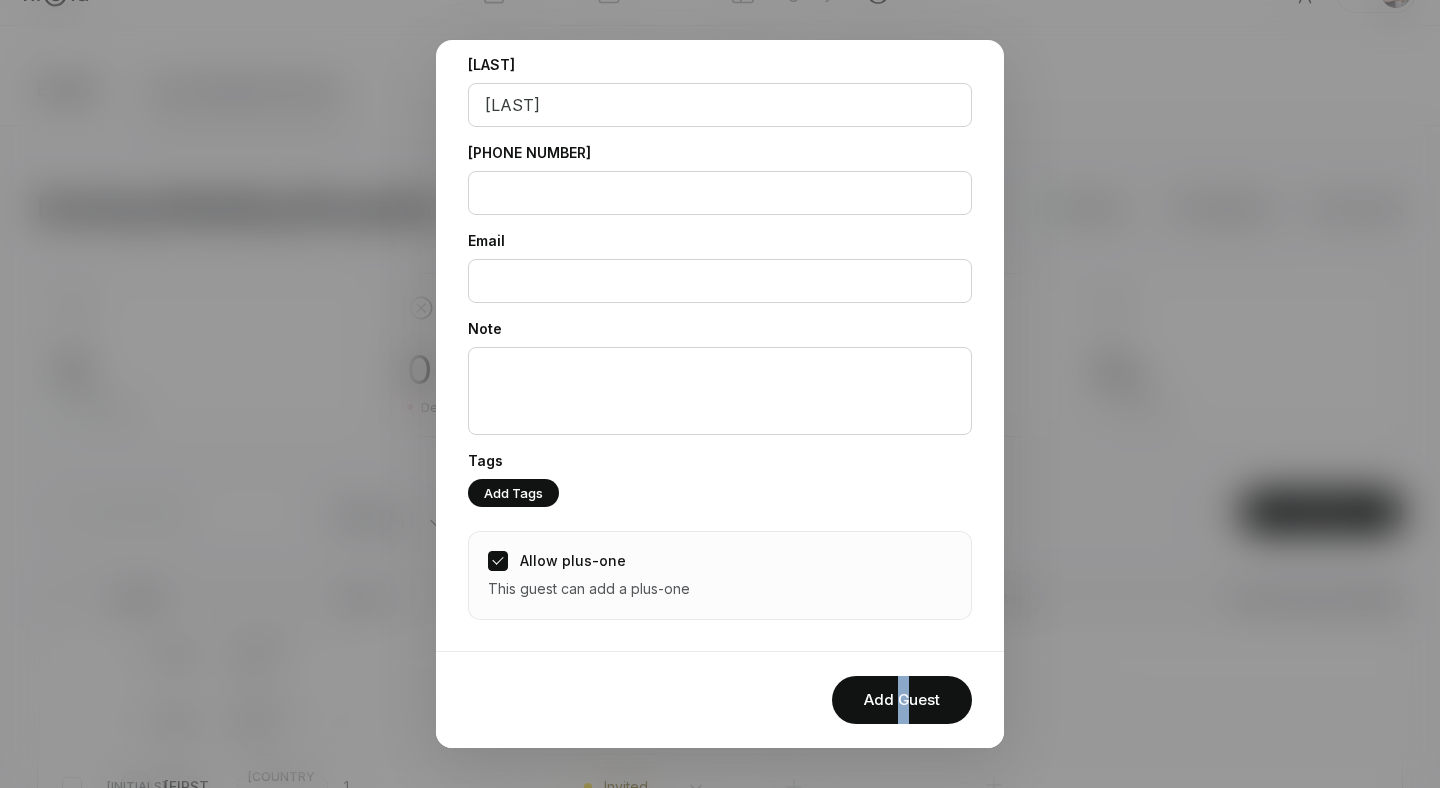 click on "Add Guest" at bounding box center [902, 700] 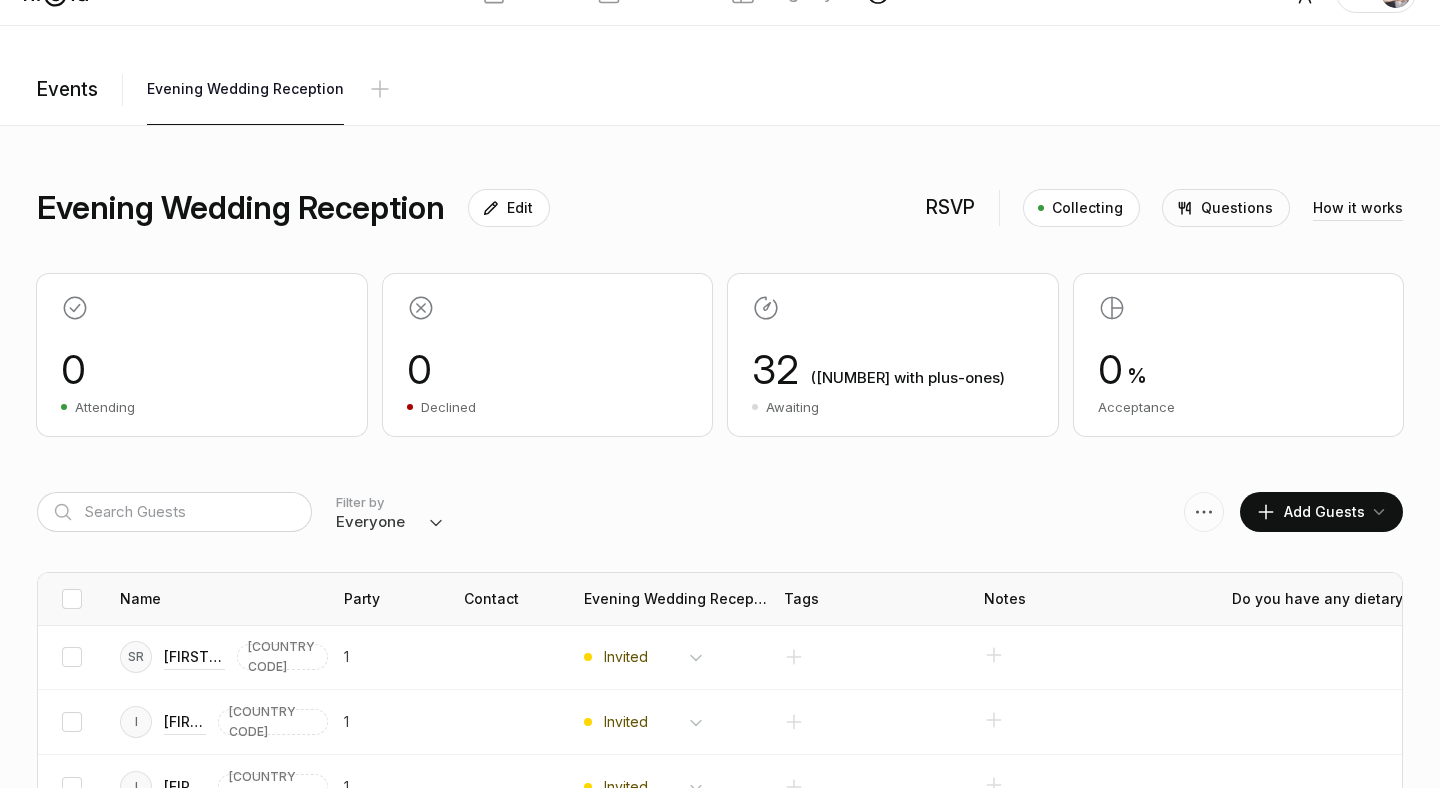 click on "Add Guests" at bounding box center [1310, 512] 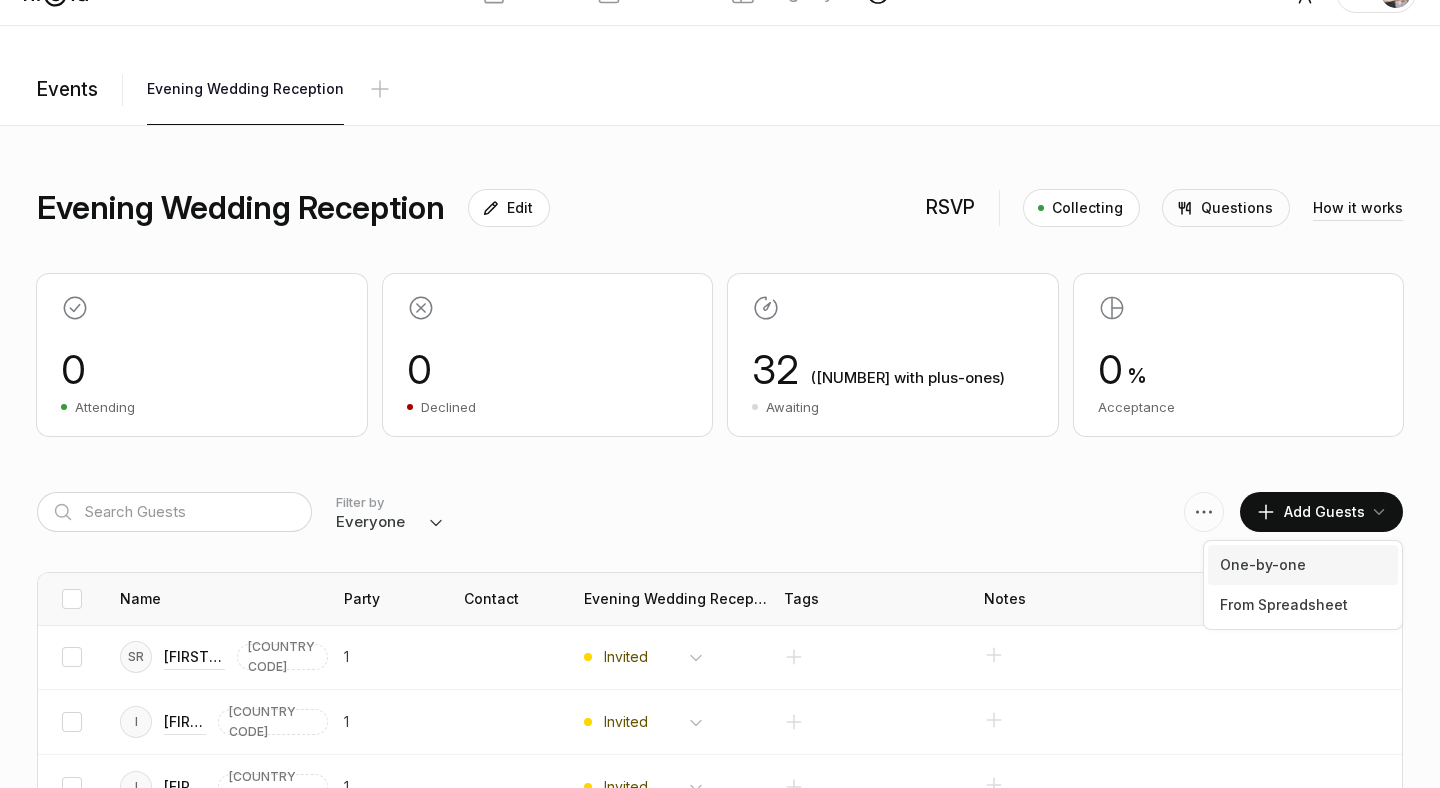 click on "One-by-one" at bounding box center (1303, 565) 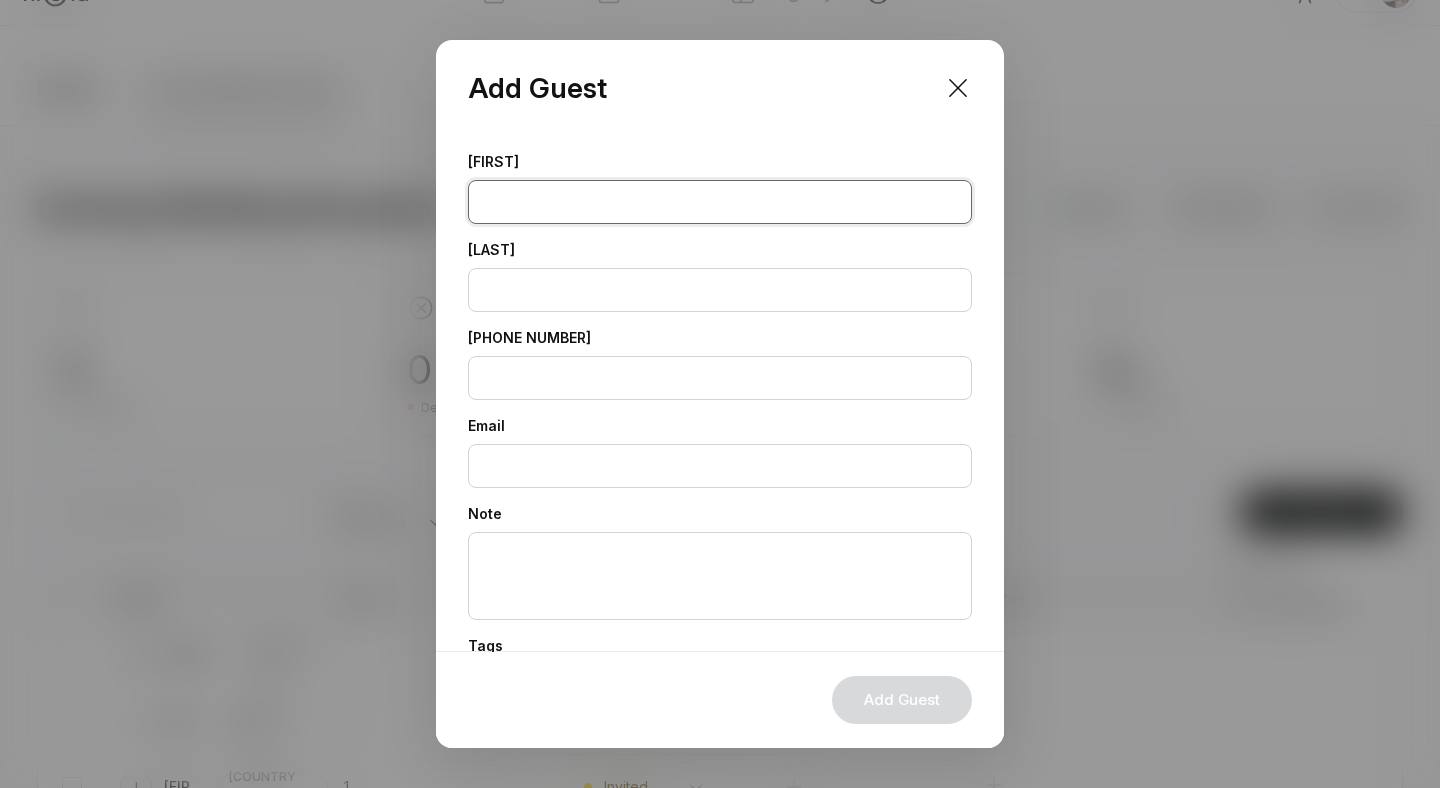 click at bounding box center (720, 202) 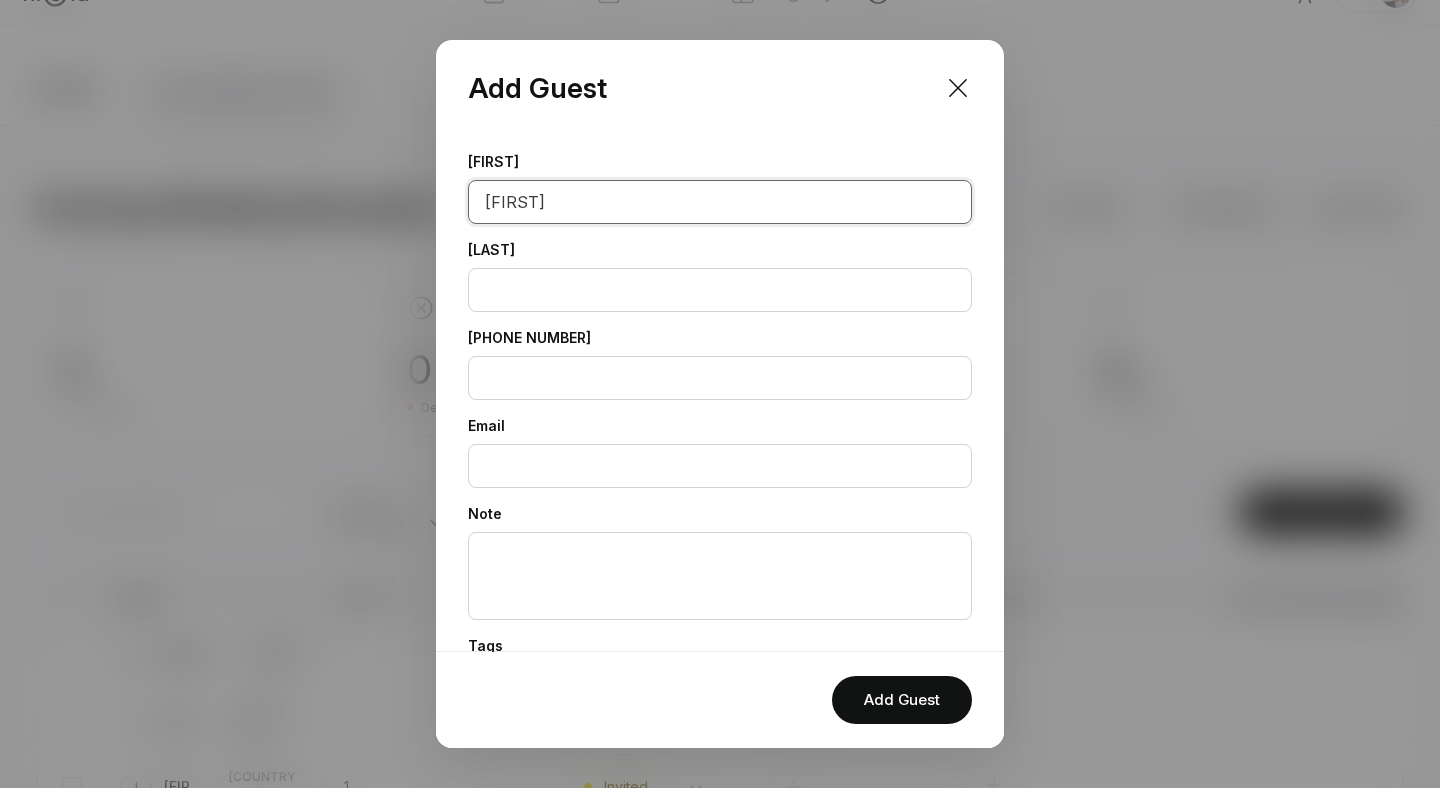 type on "[FIRST]" 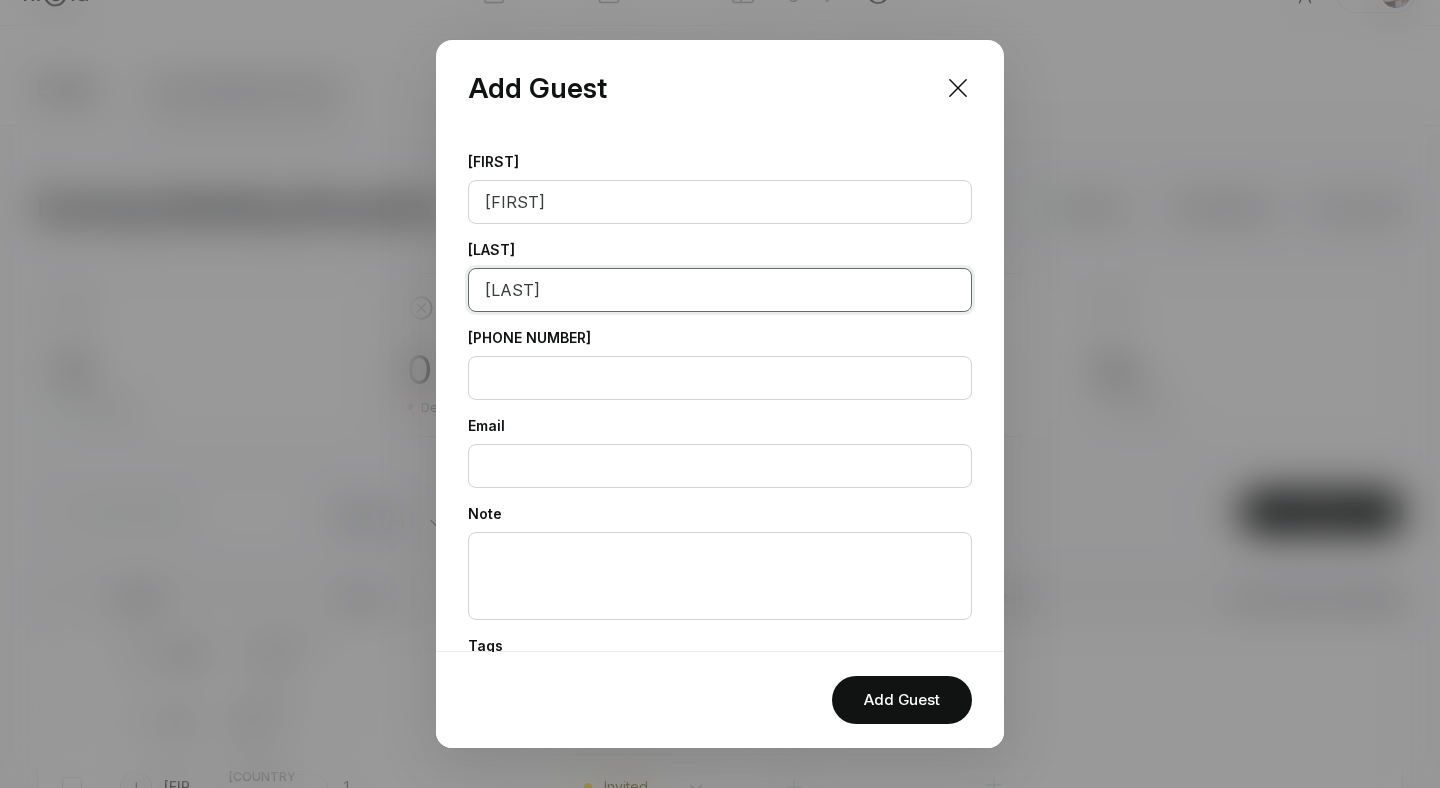 type on "[LAST]" 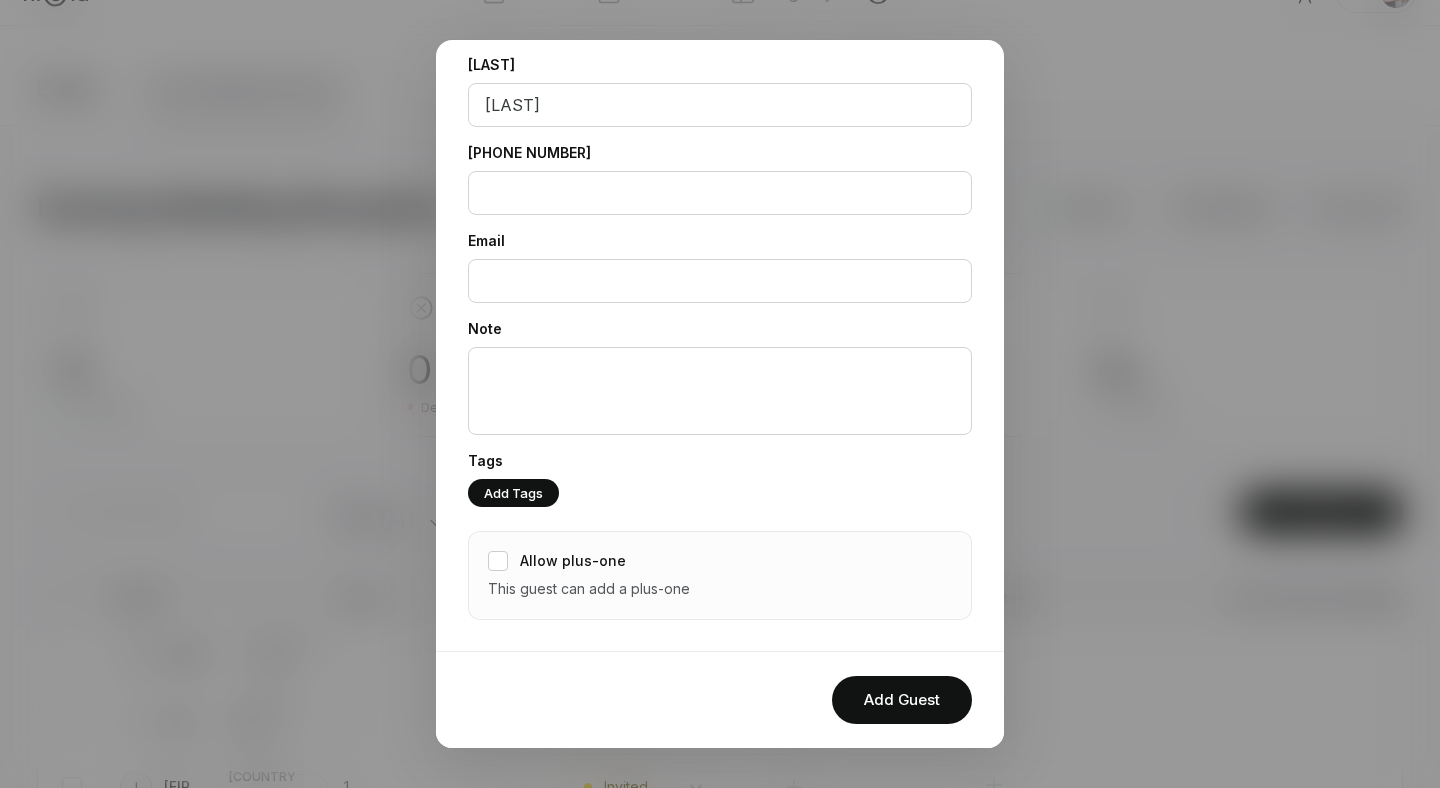 click on "Allow plus-one
This guest can add a plus-one" at bounding box center (720, 575) 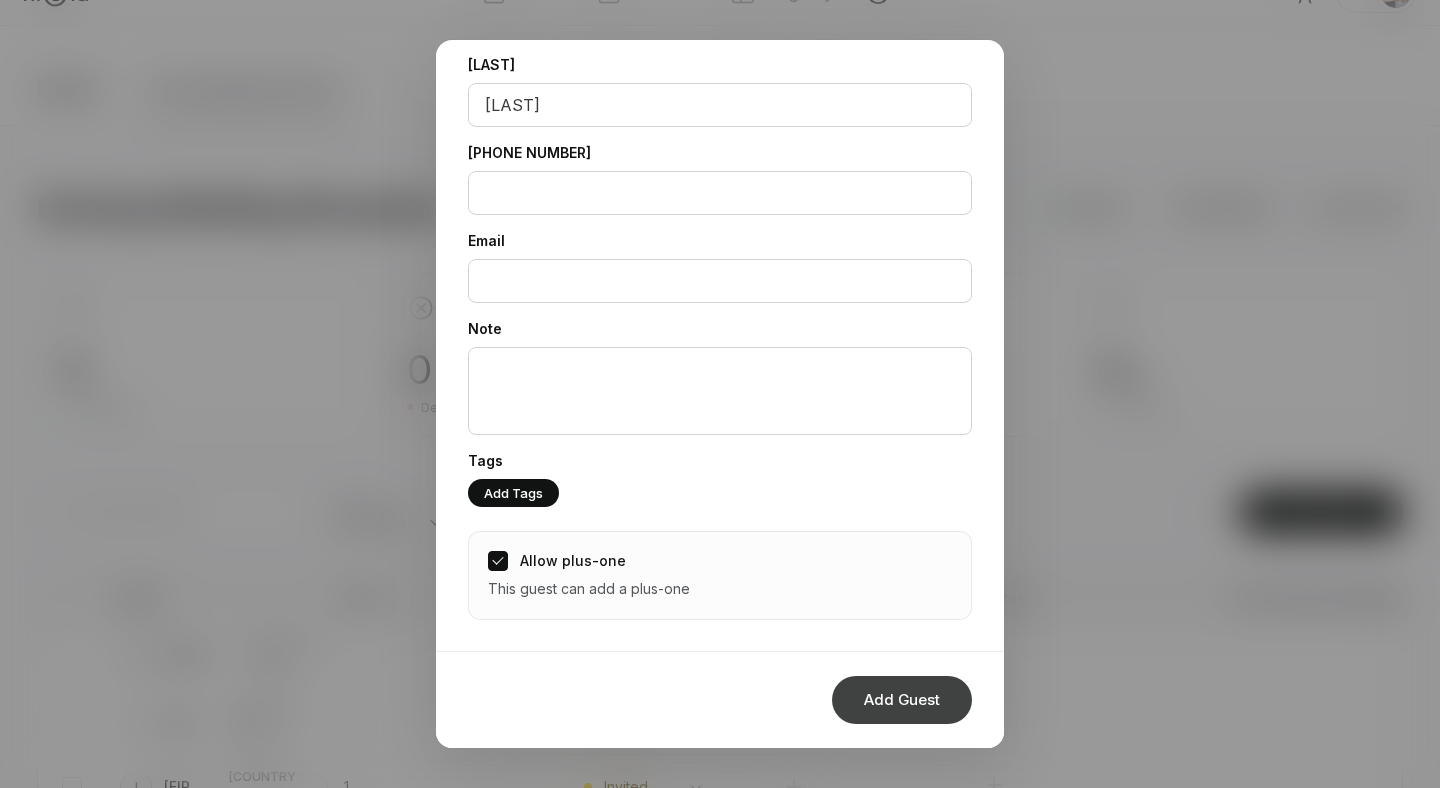click on "Add Guest" at bounding box center [902, 700] 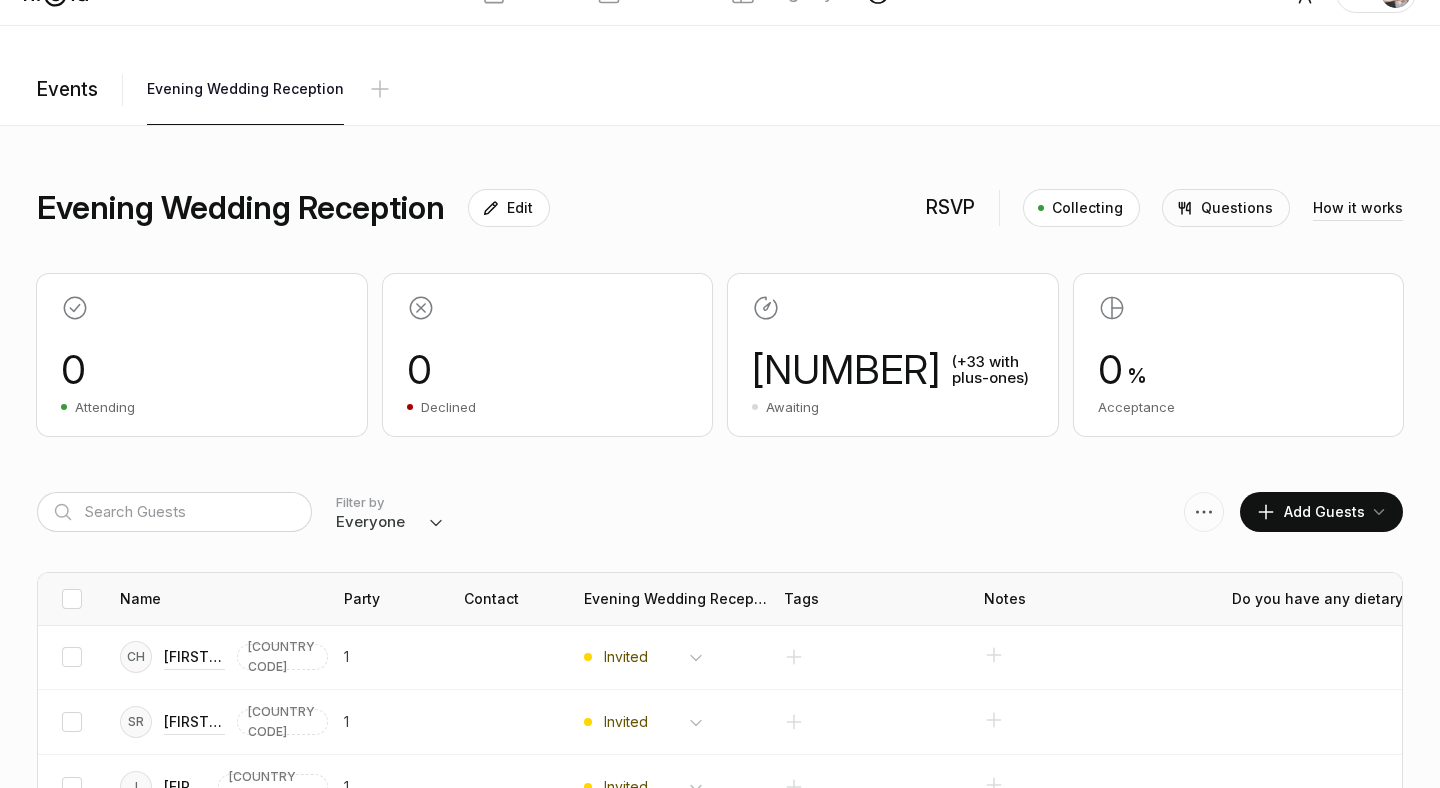 click on "Add Guests" at bounding box center (1310, 512) 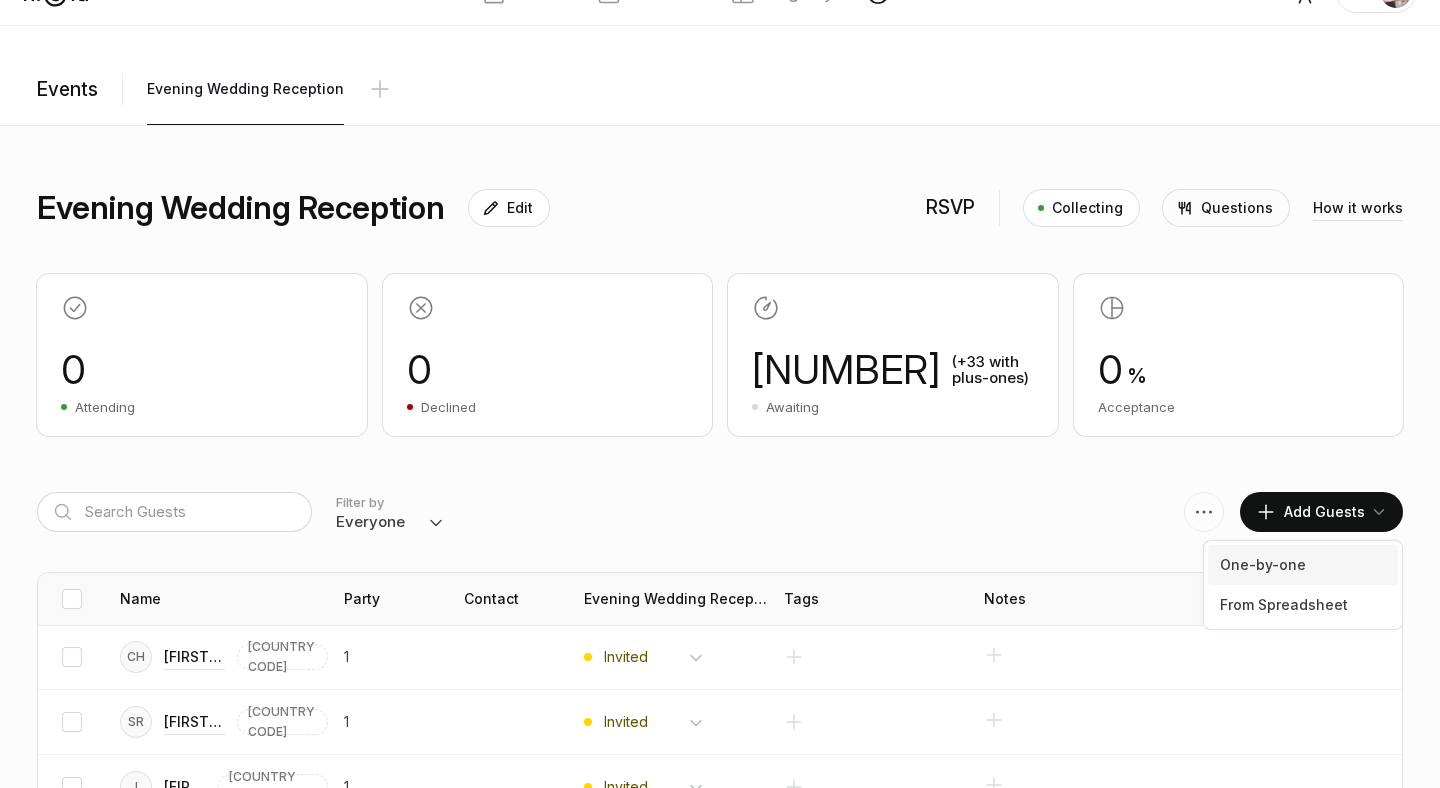 click on "One-by-one" at bounding box center (1303, 565) 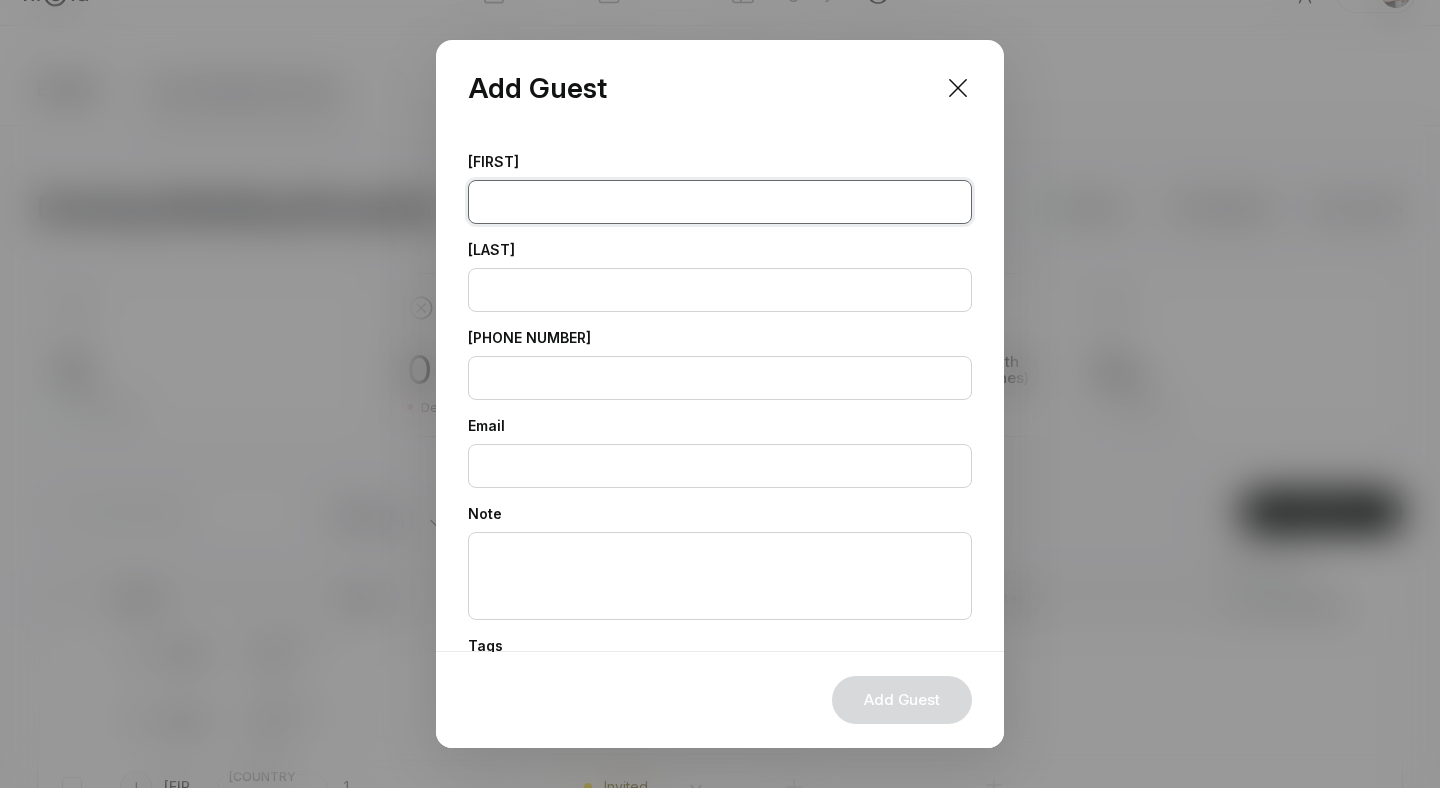 click at bounding box center (720, 202) 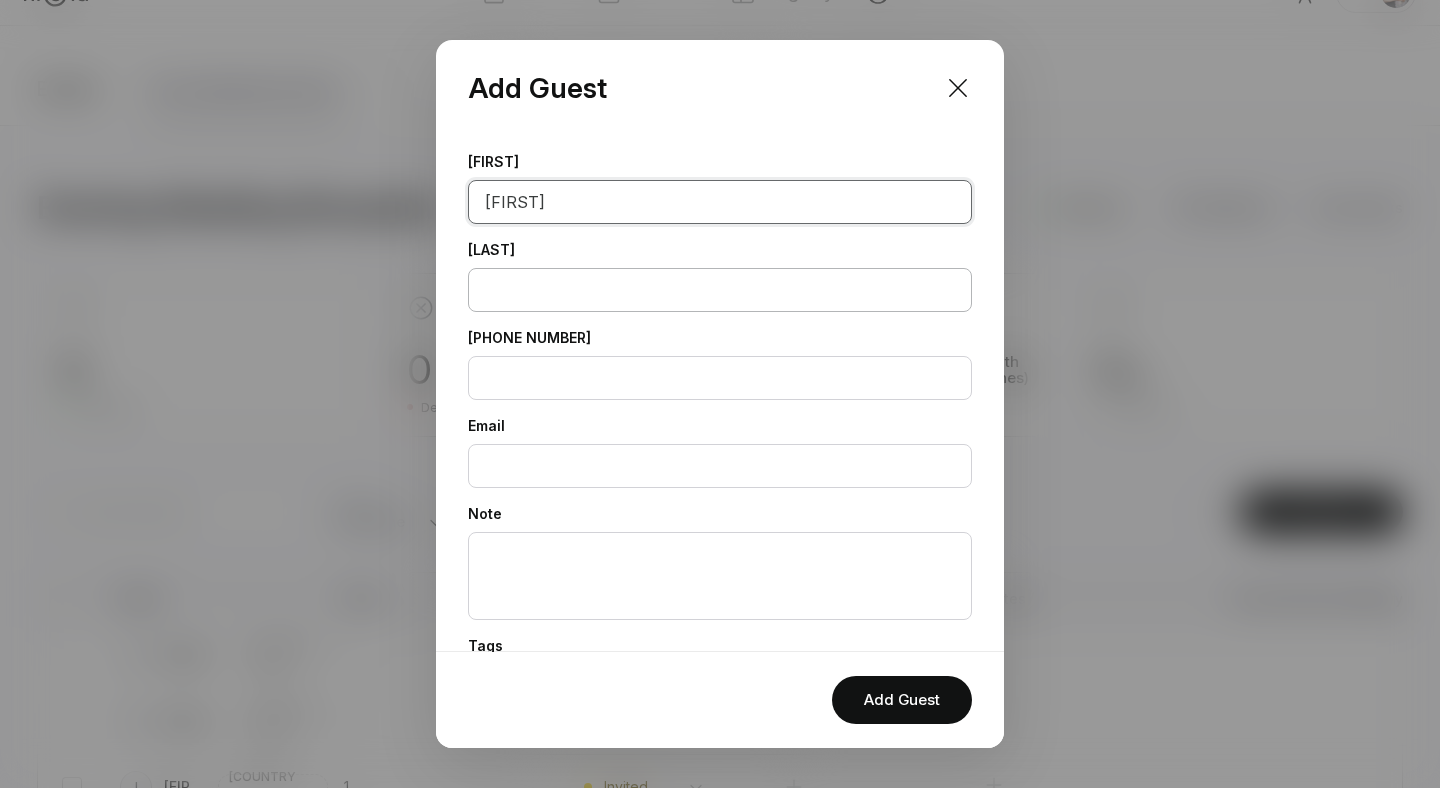 type on "[FIRST]" 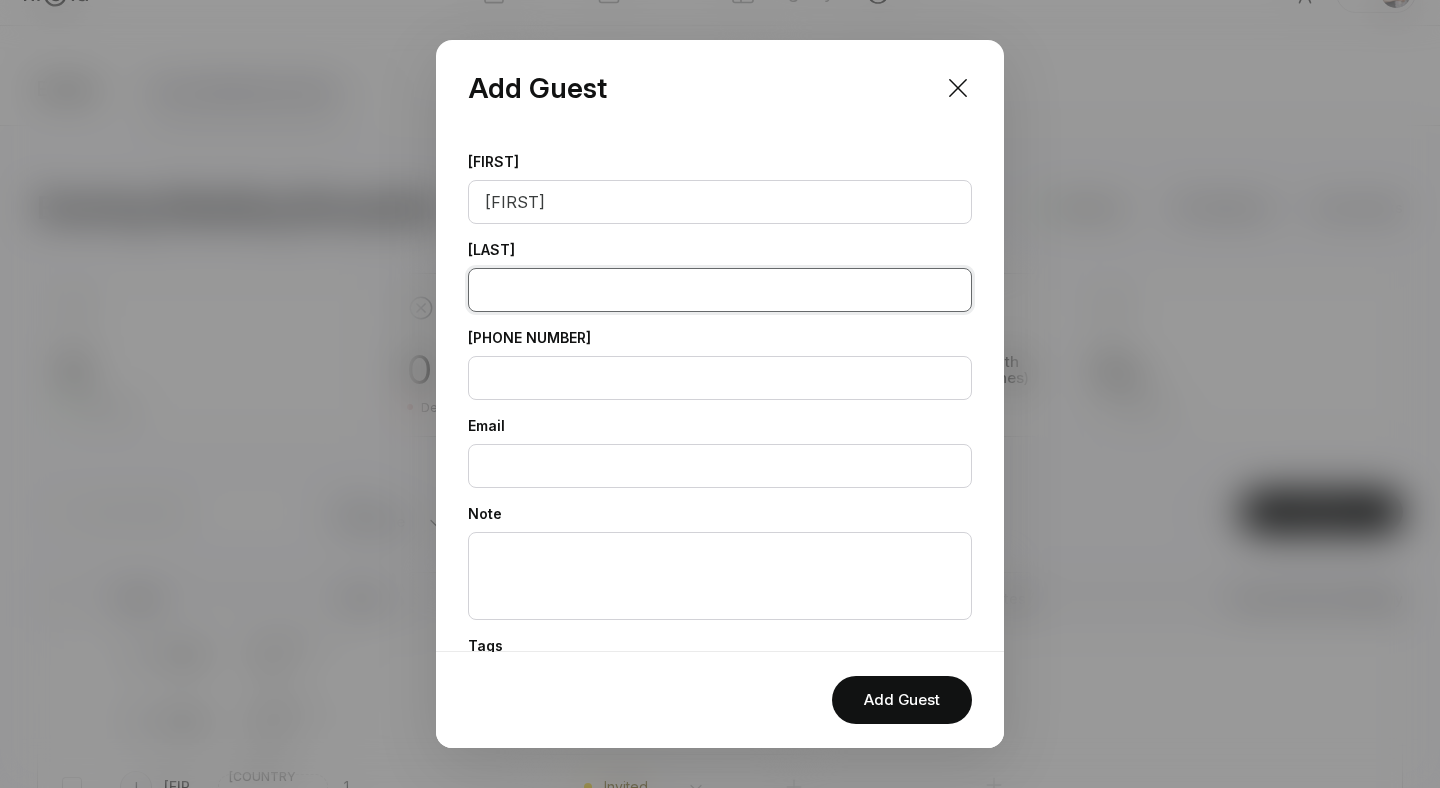 click at bounding box center (720, 290) 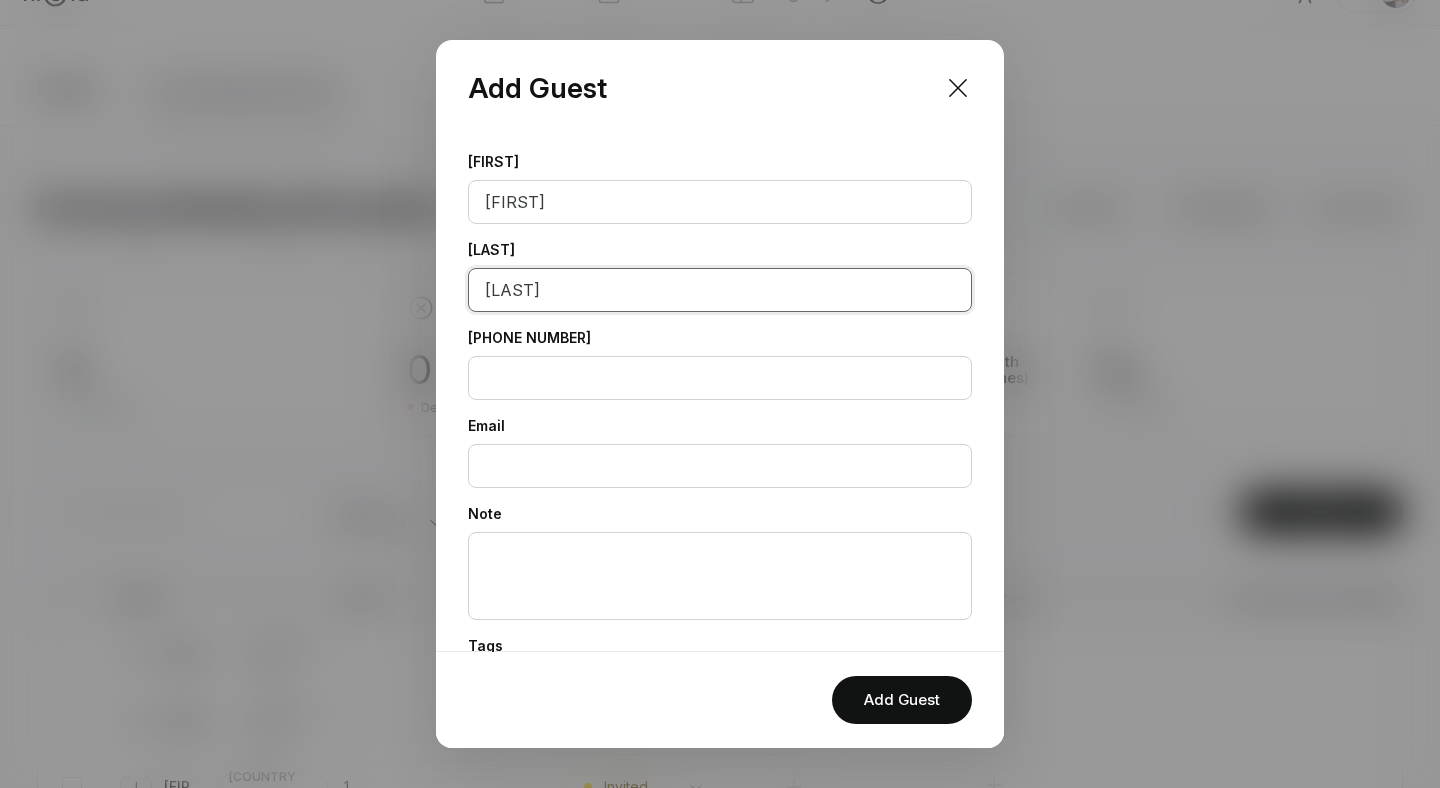type on "[LAST]" 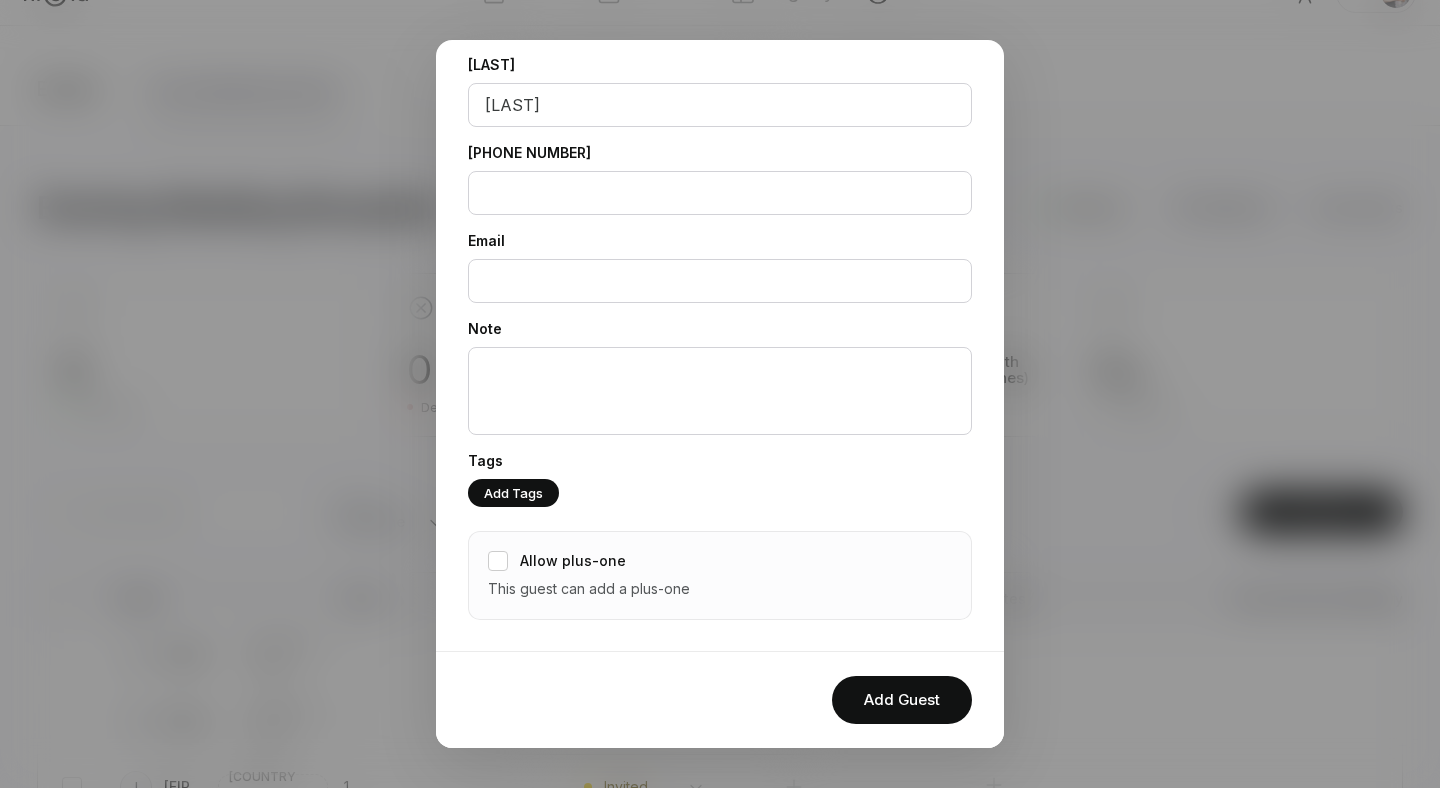 click on "This guest can add a plus-one" at bounding box center [589, 589] 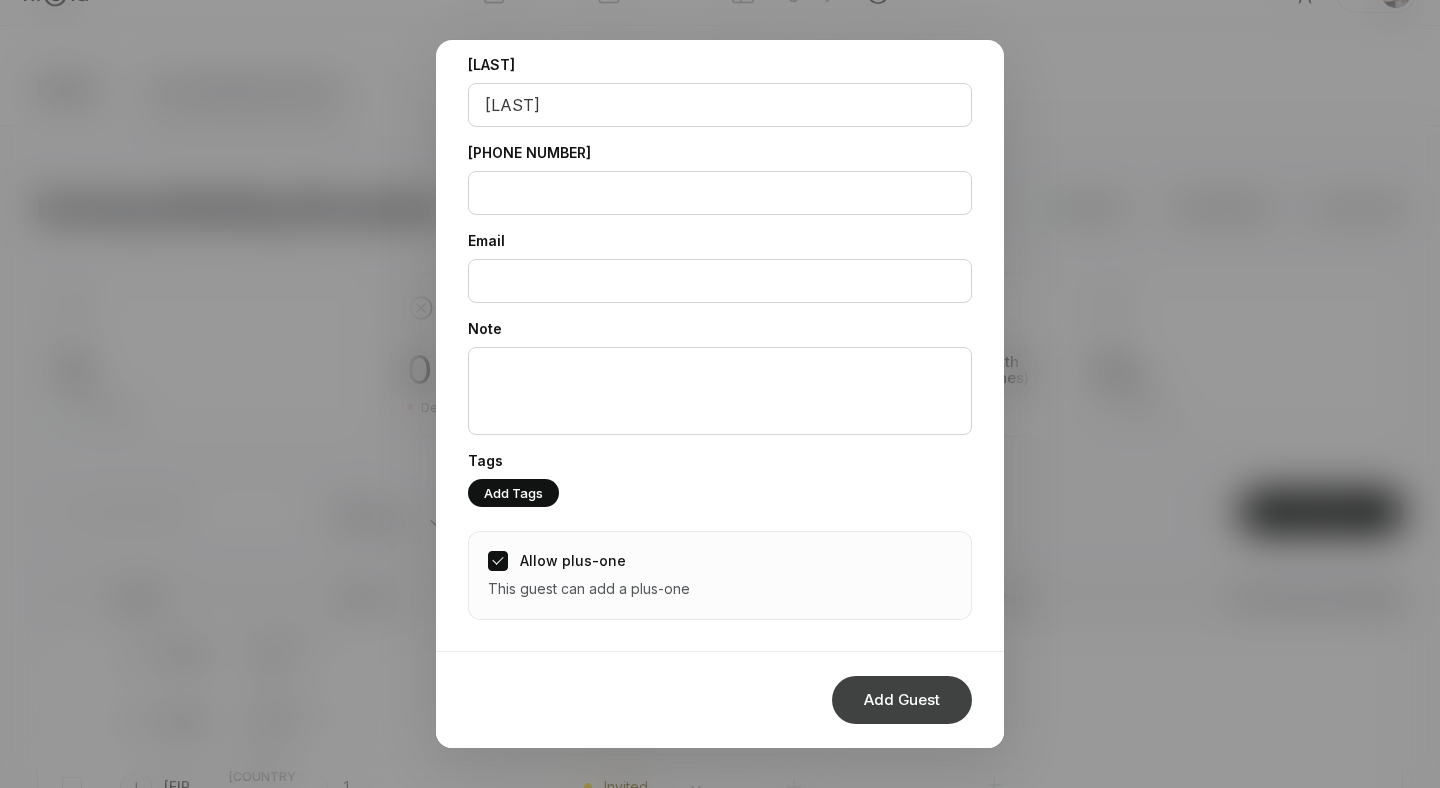 click on "Add Guest" at bounding box center (902, 700) 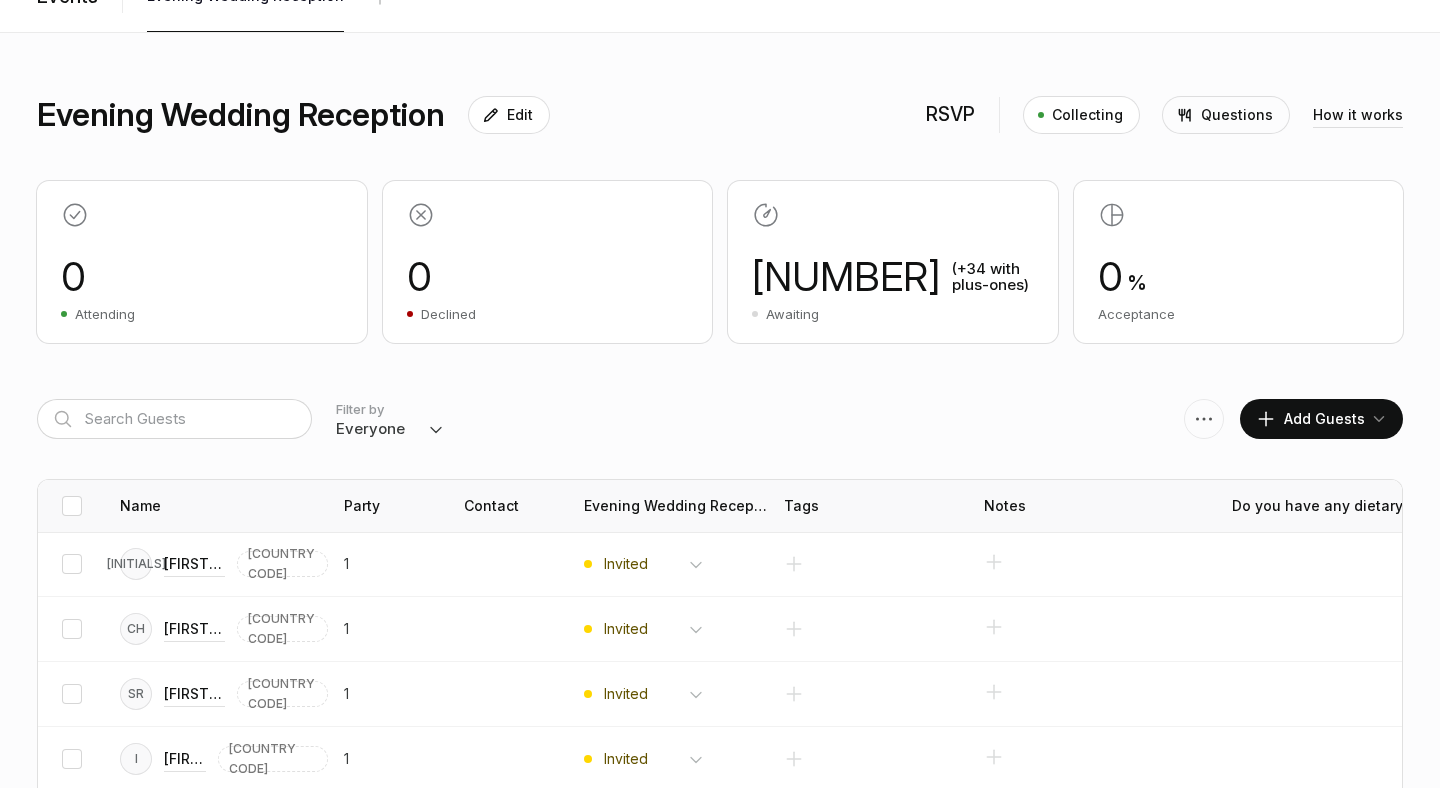 scroll, scrollTop: 134, scrollLeft: 0, axis: vertical 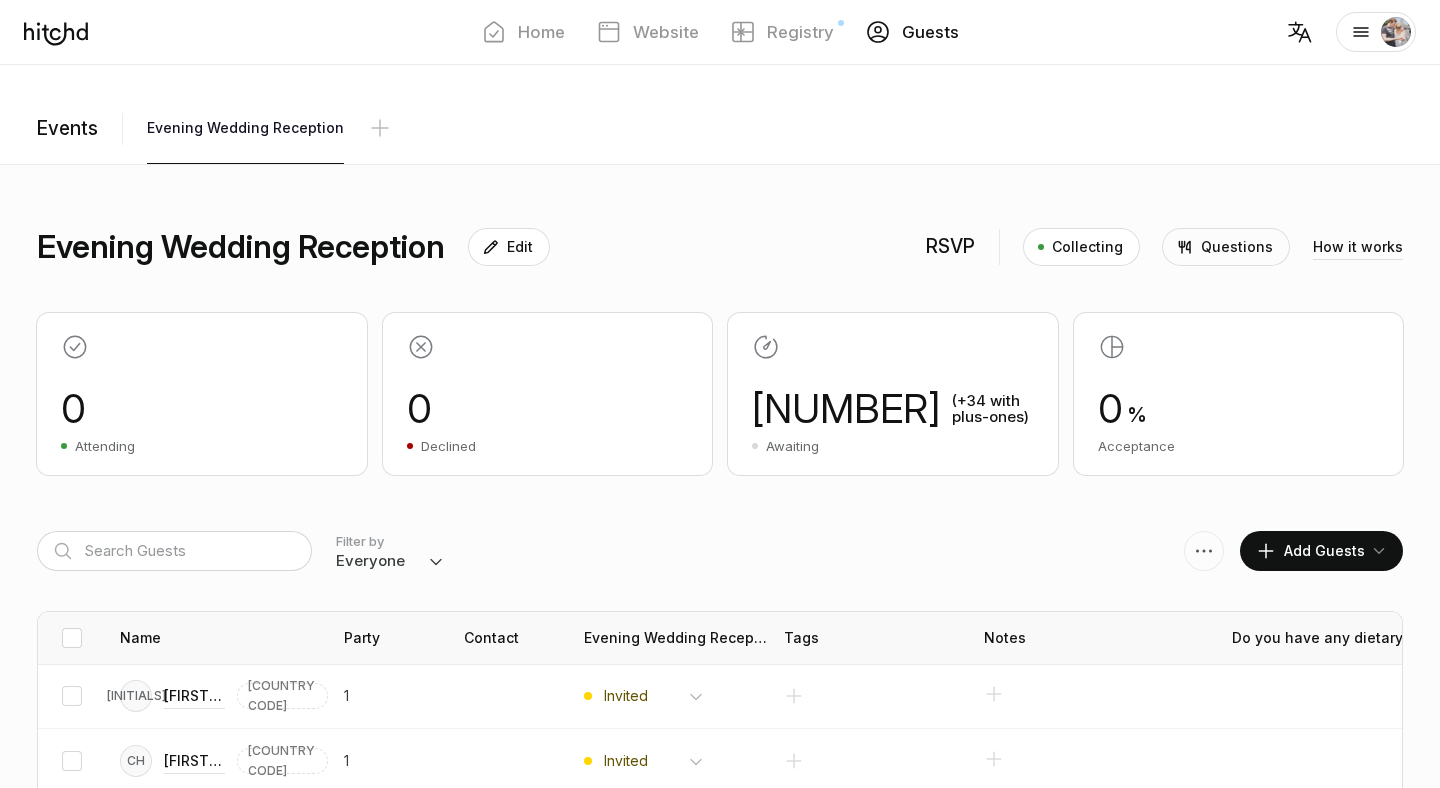 click on "Home
Website
Registry
Guests" at bounding box center [720, 305] 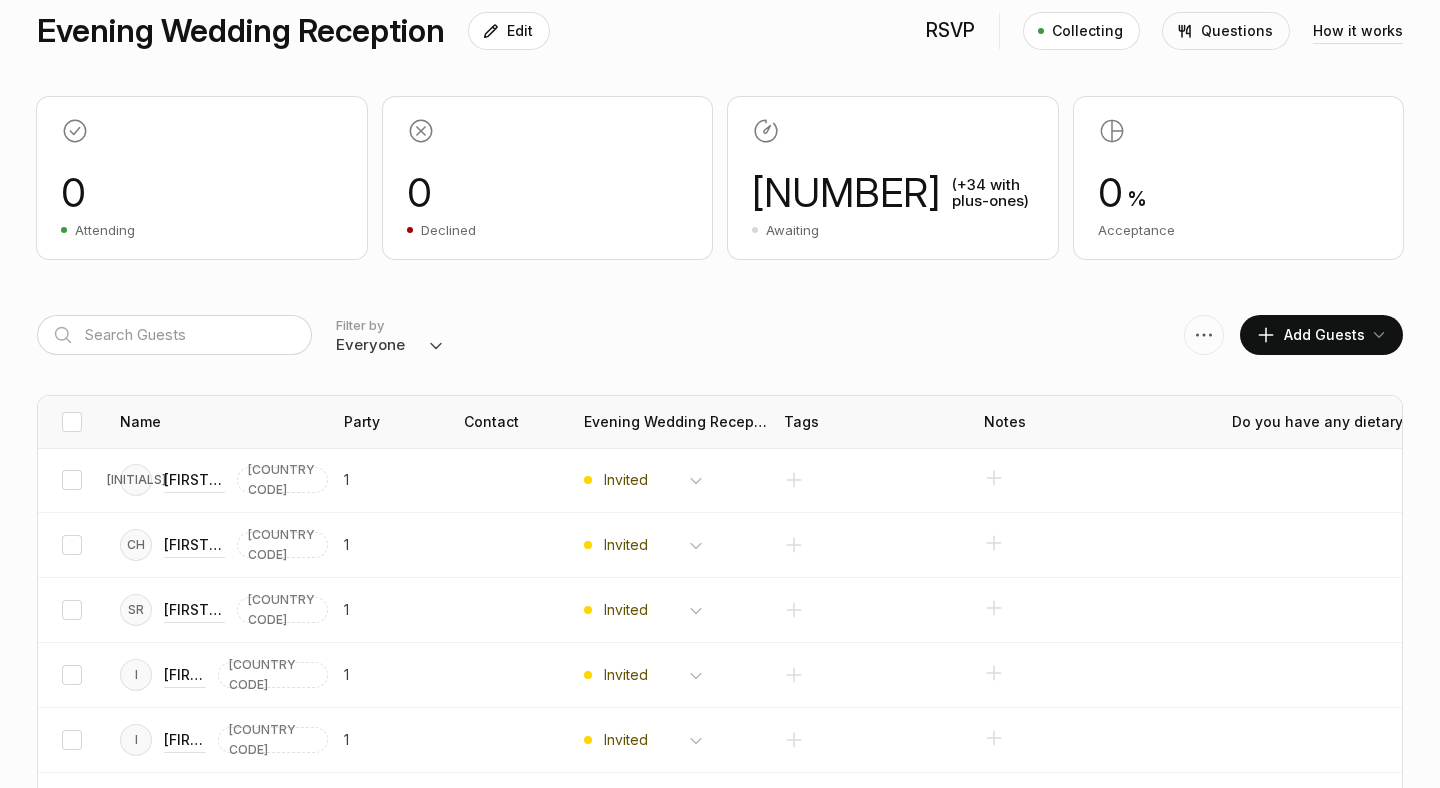 scroll, scrollTop: 281, scrollLeft: 0, axis: vertical 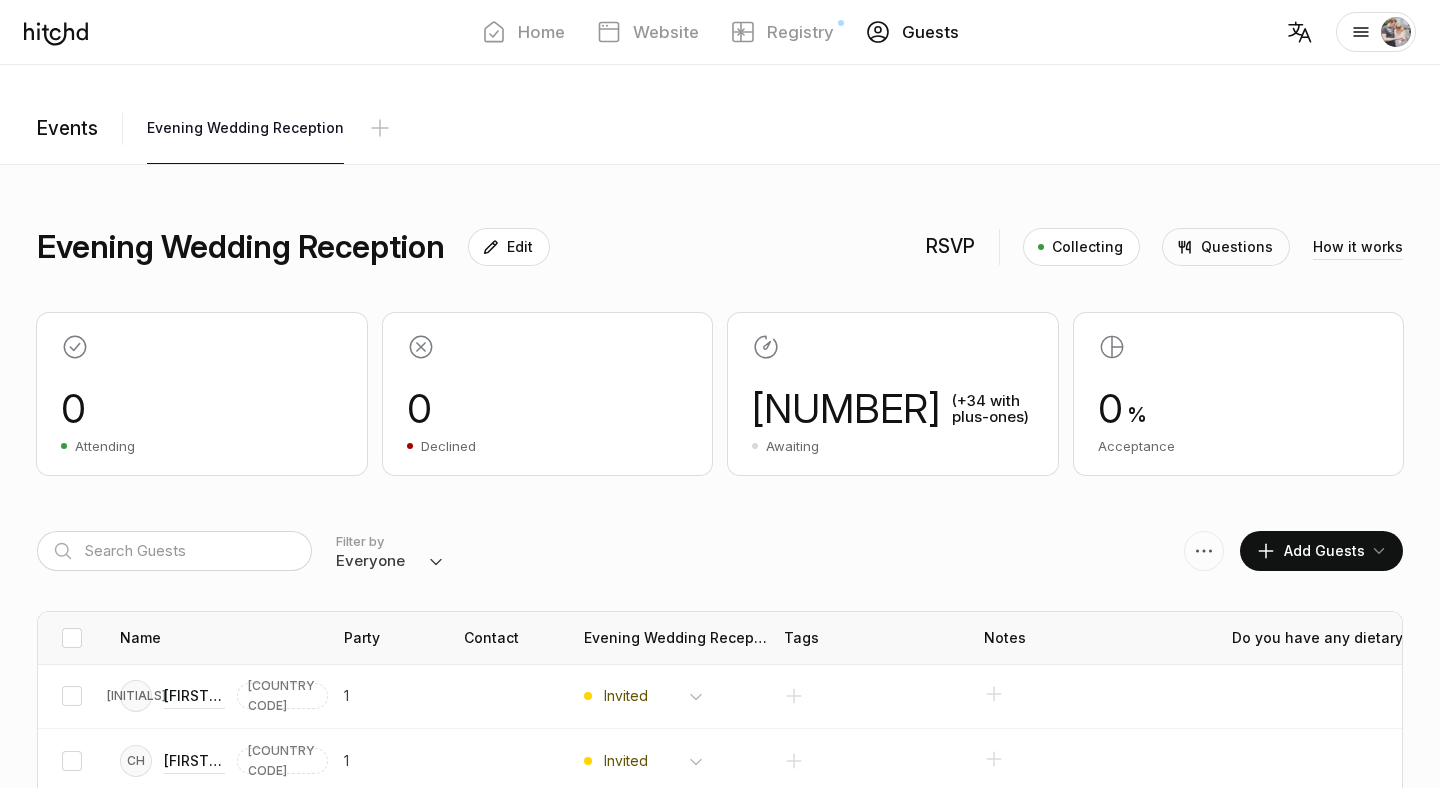 click on "Evening Wedding Reception
Edit
RSVP
Collecting
Questions
How it works" at bounding box center (720, 247) 